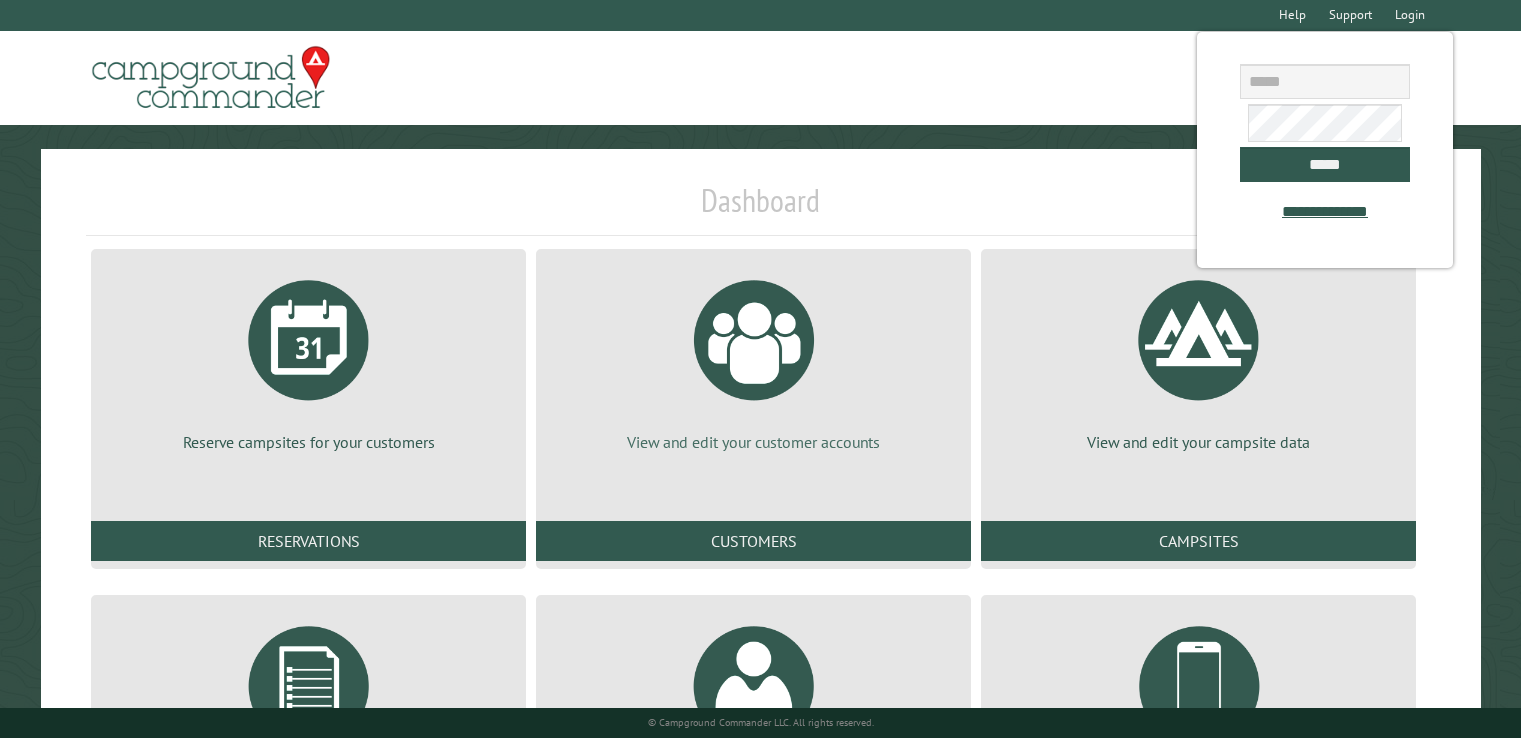 scroll, scrollTop: 0, scrollLeft: 0, axis: both 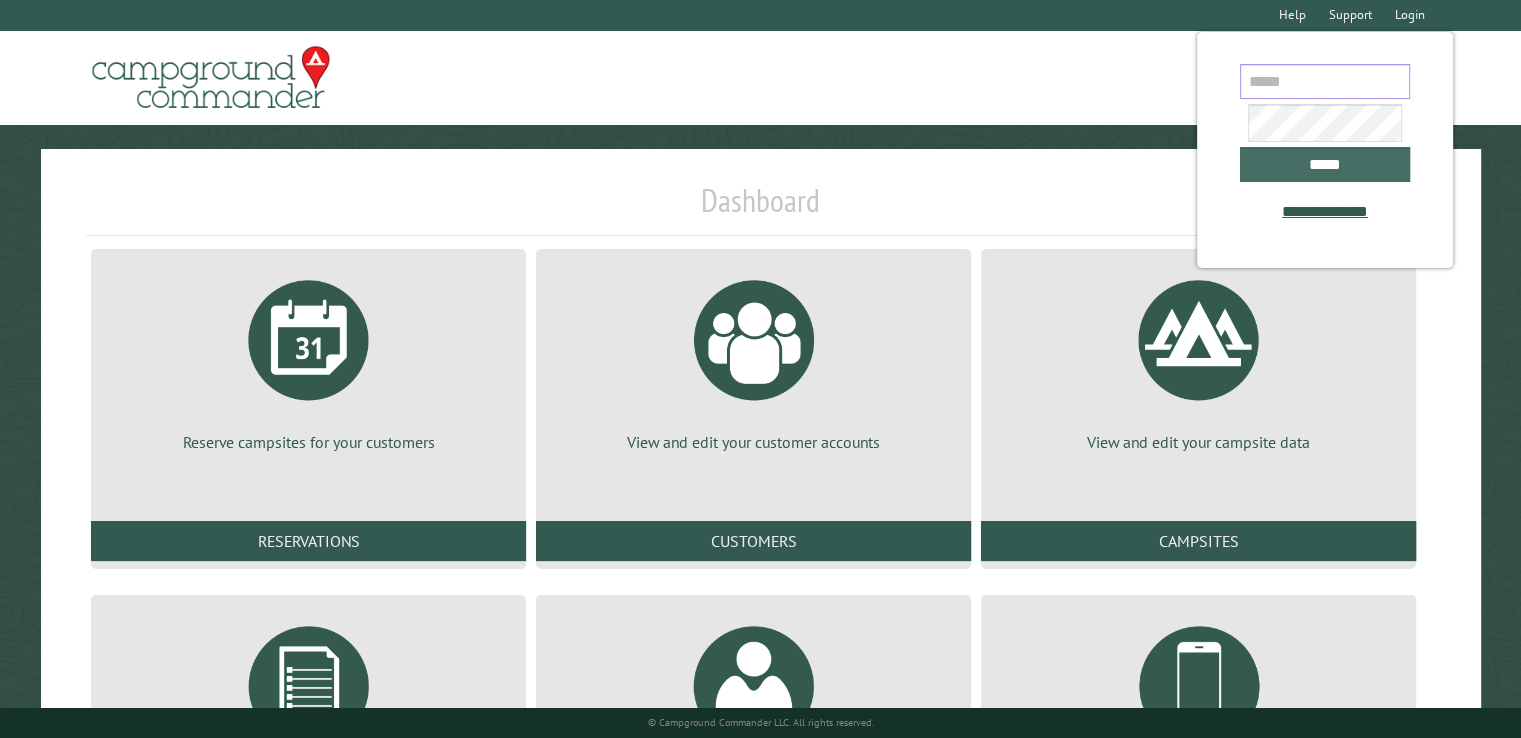 type on "**********" 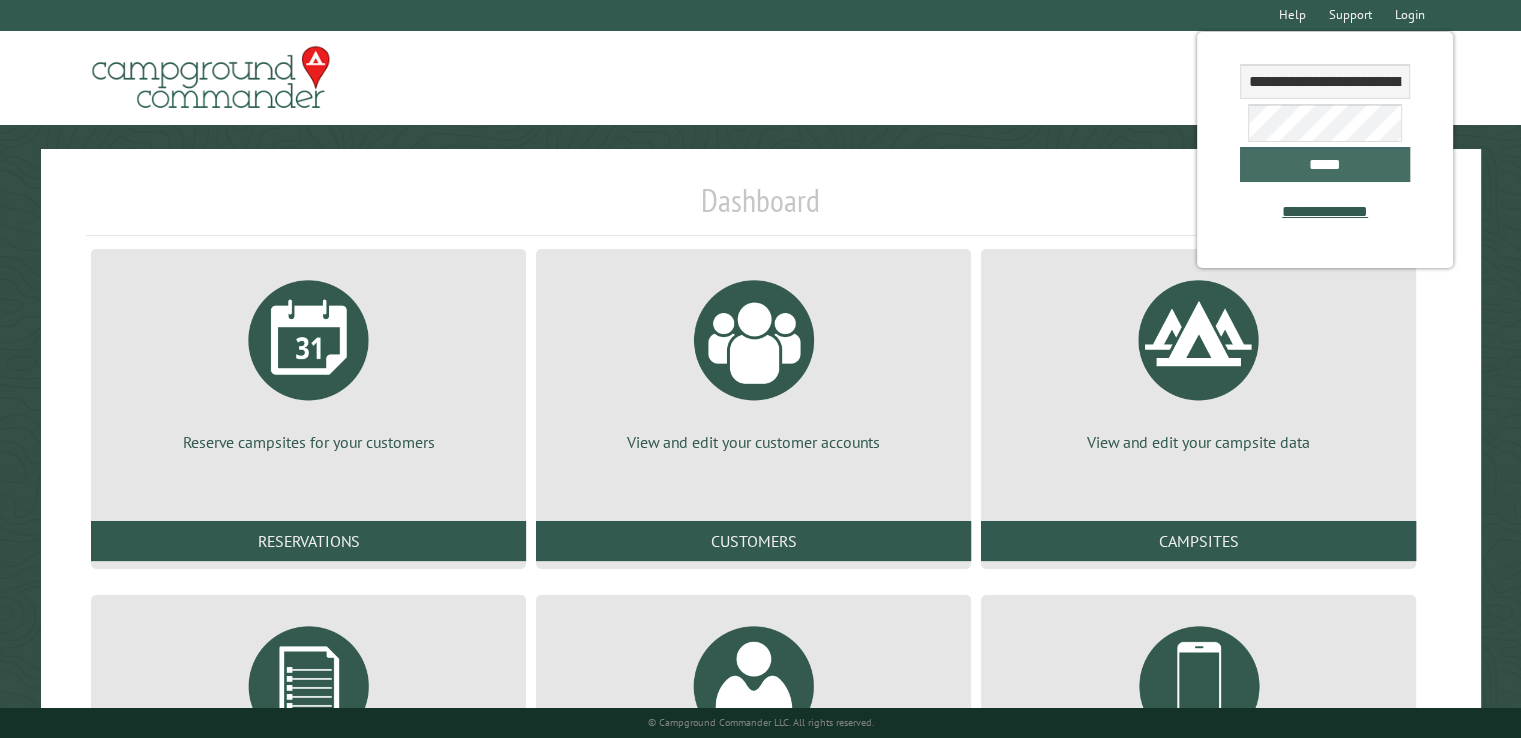 click on "*****" at bounding box center (1325, 164) 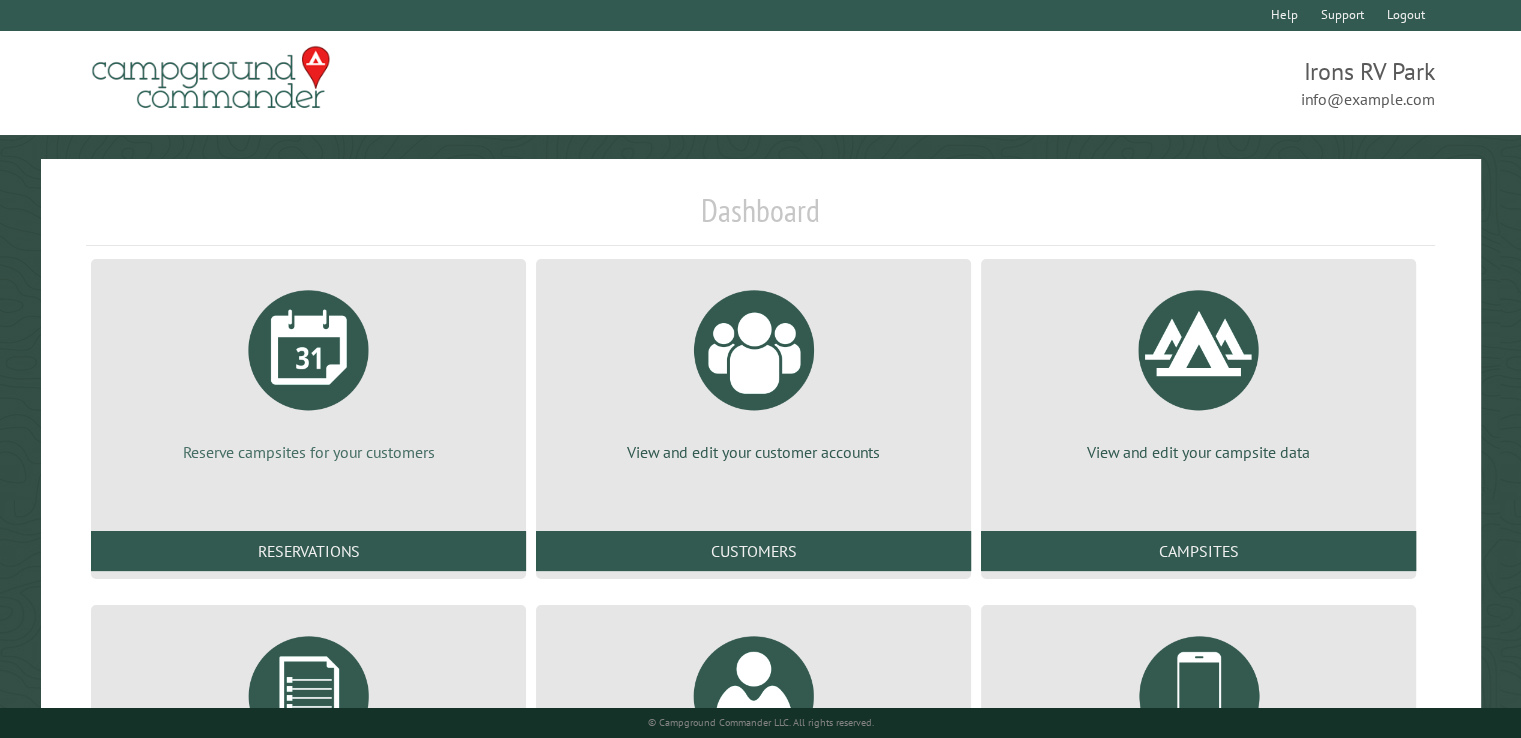 click at bounding box center [309, 350] 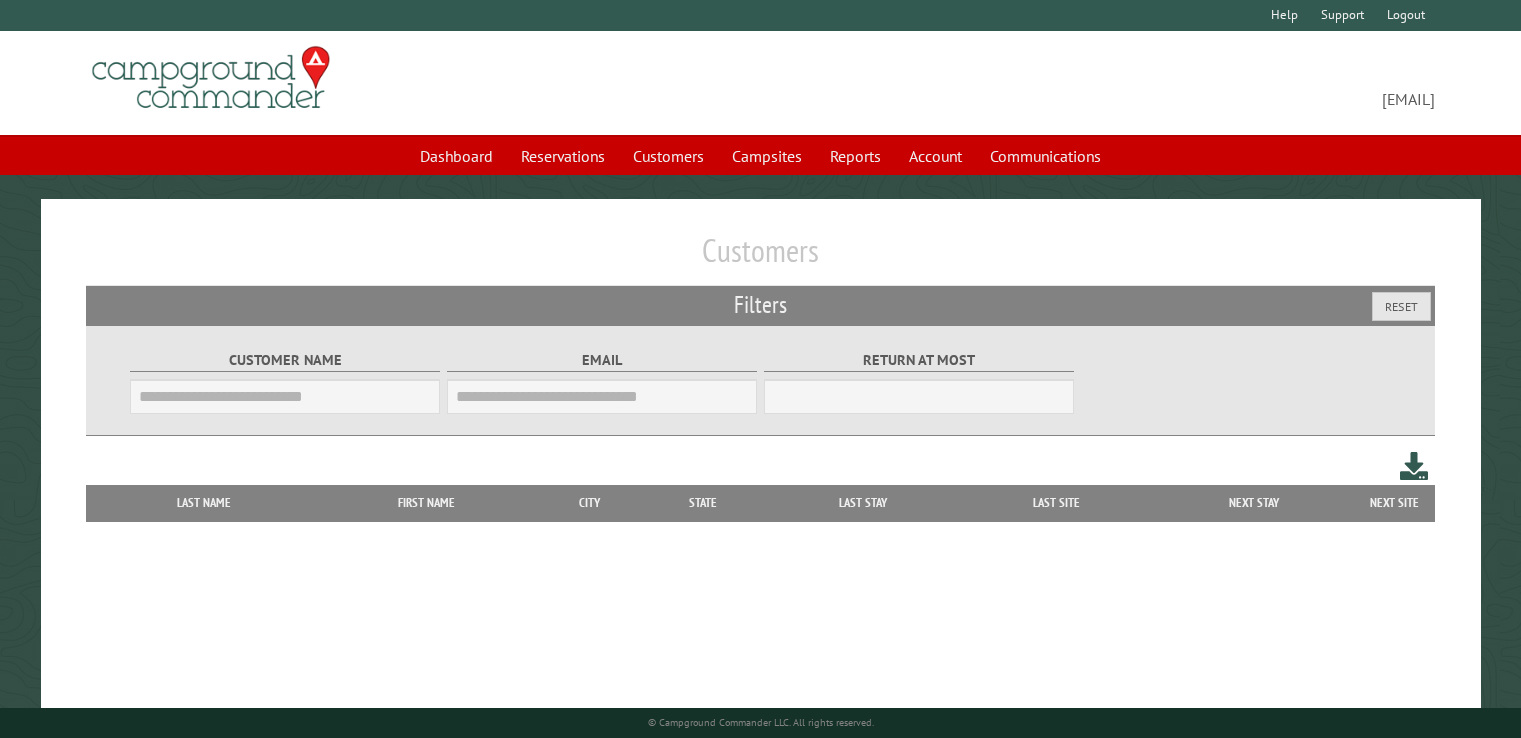 scroll, scrollTop: 0, scrollLeft: 0, axis: both 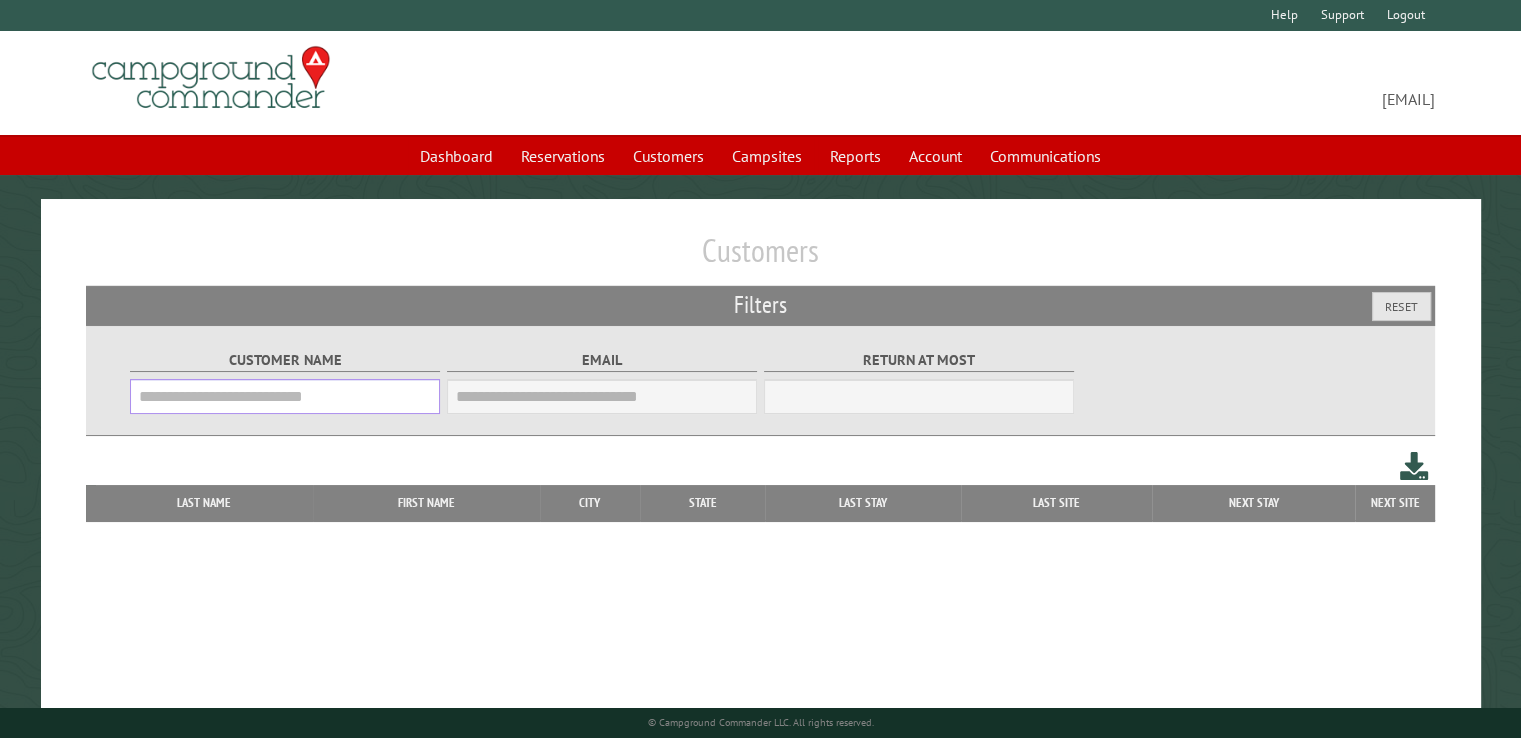 click on "Customer Name" at bounding box center [285, 396] 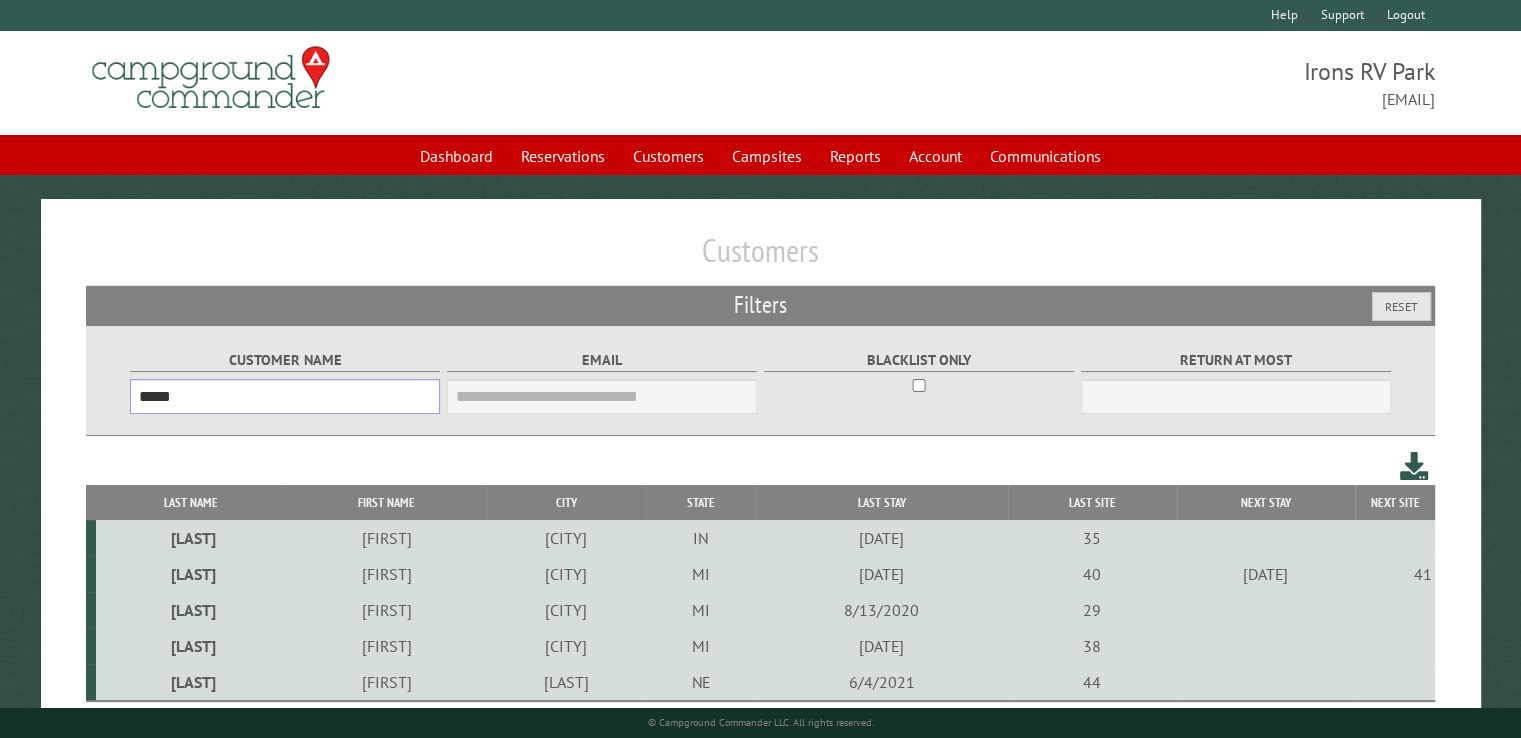 scroll, scrollTop: 99, scrollLeft: 0, axis: vertical 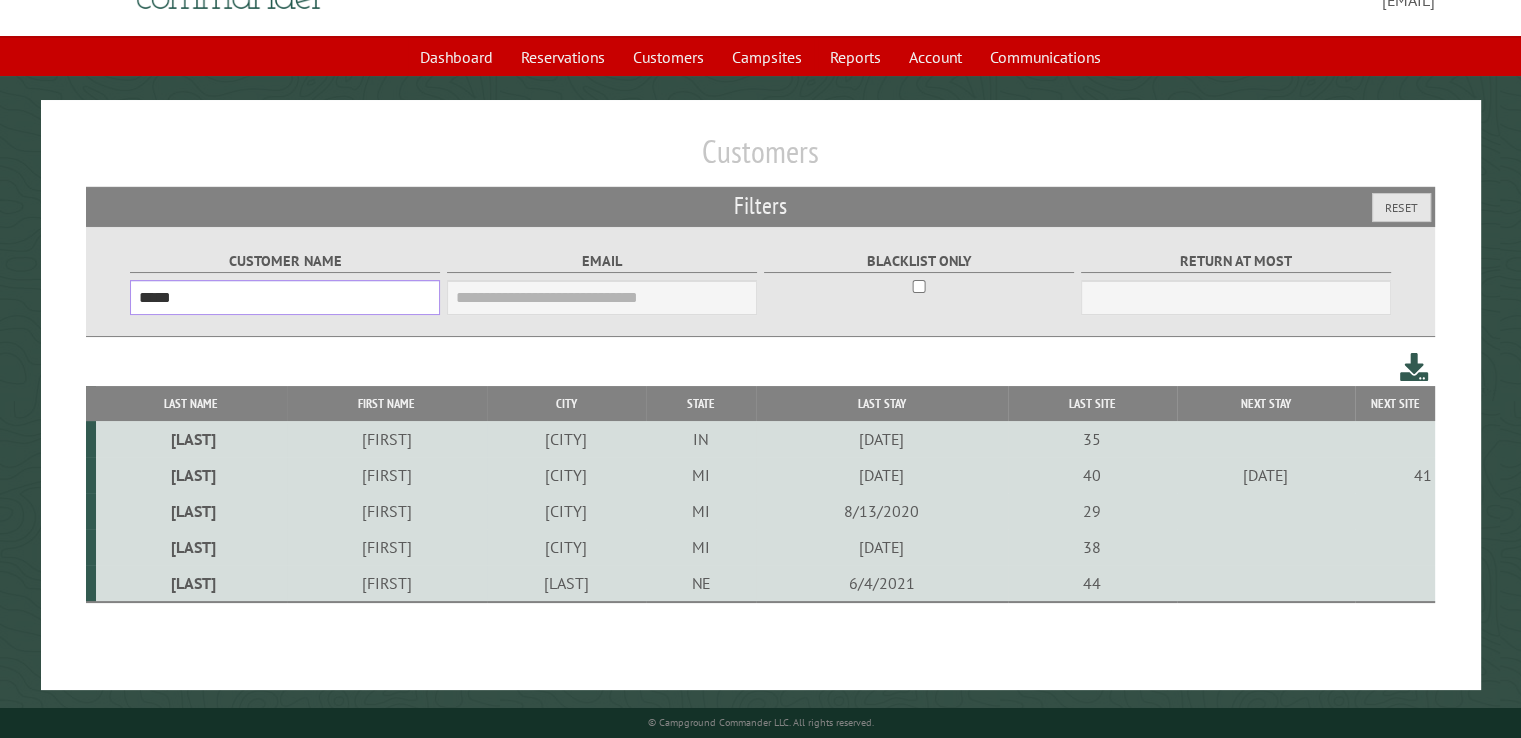 click on "*****" at bounding box center [285, 297] 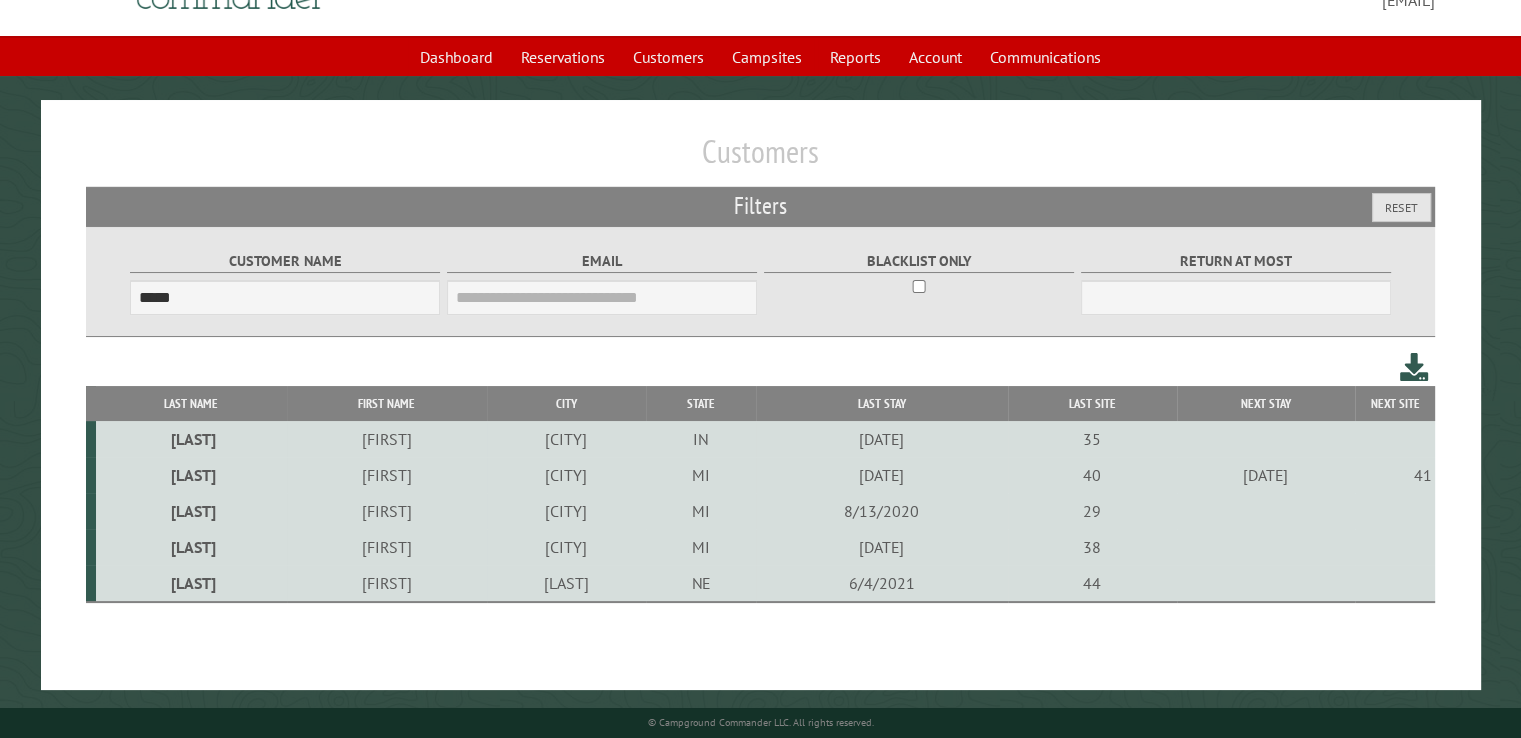 click on "Customer Name
*****
Email
Blacklist only
Return at most
***" at bounding box center (760, 281) 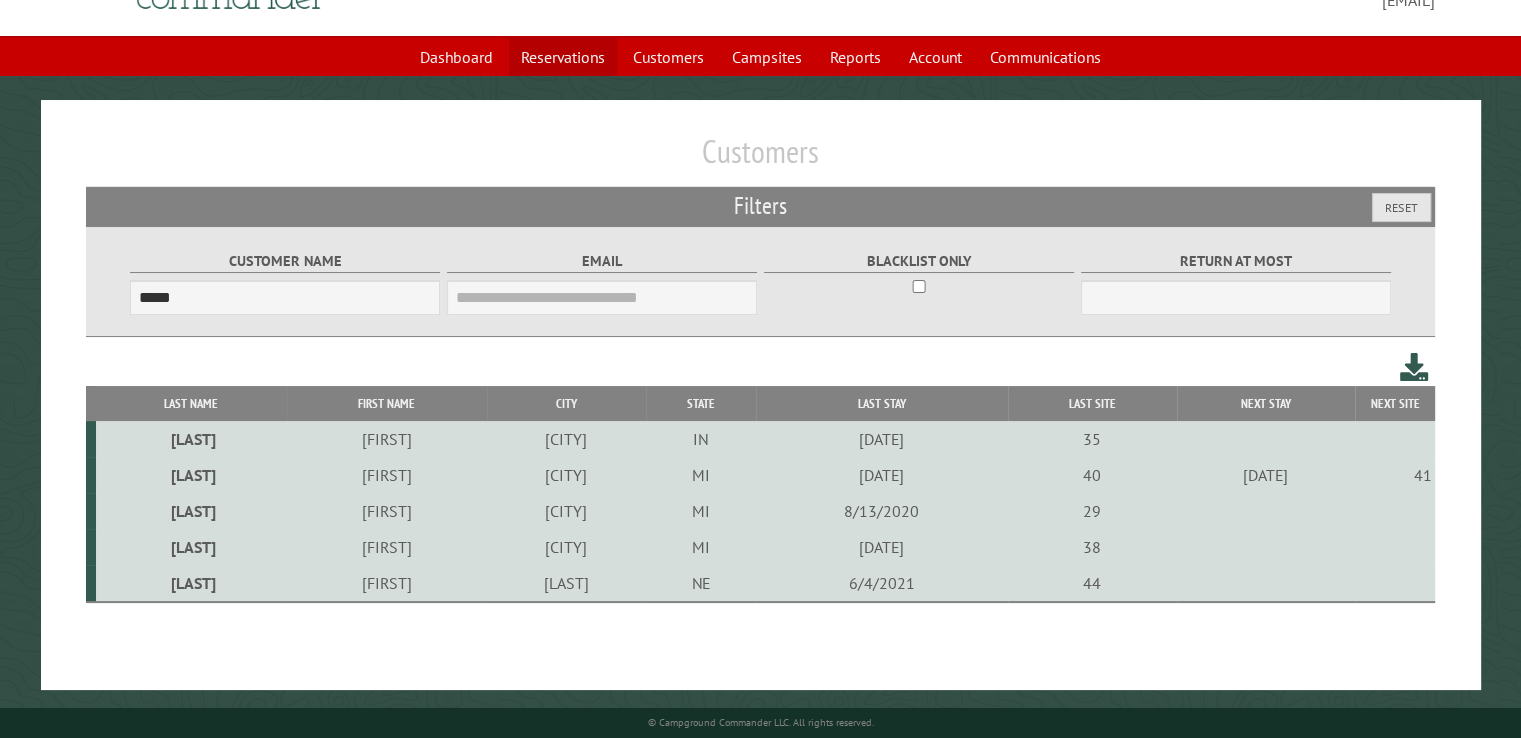 click on "Reservations" at bounding box center (563, 57) 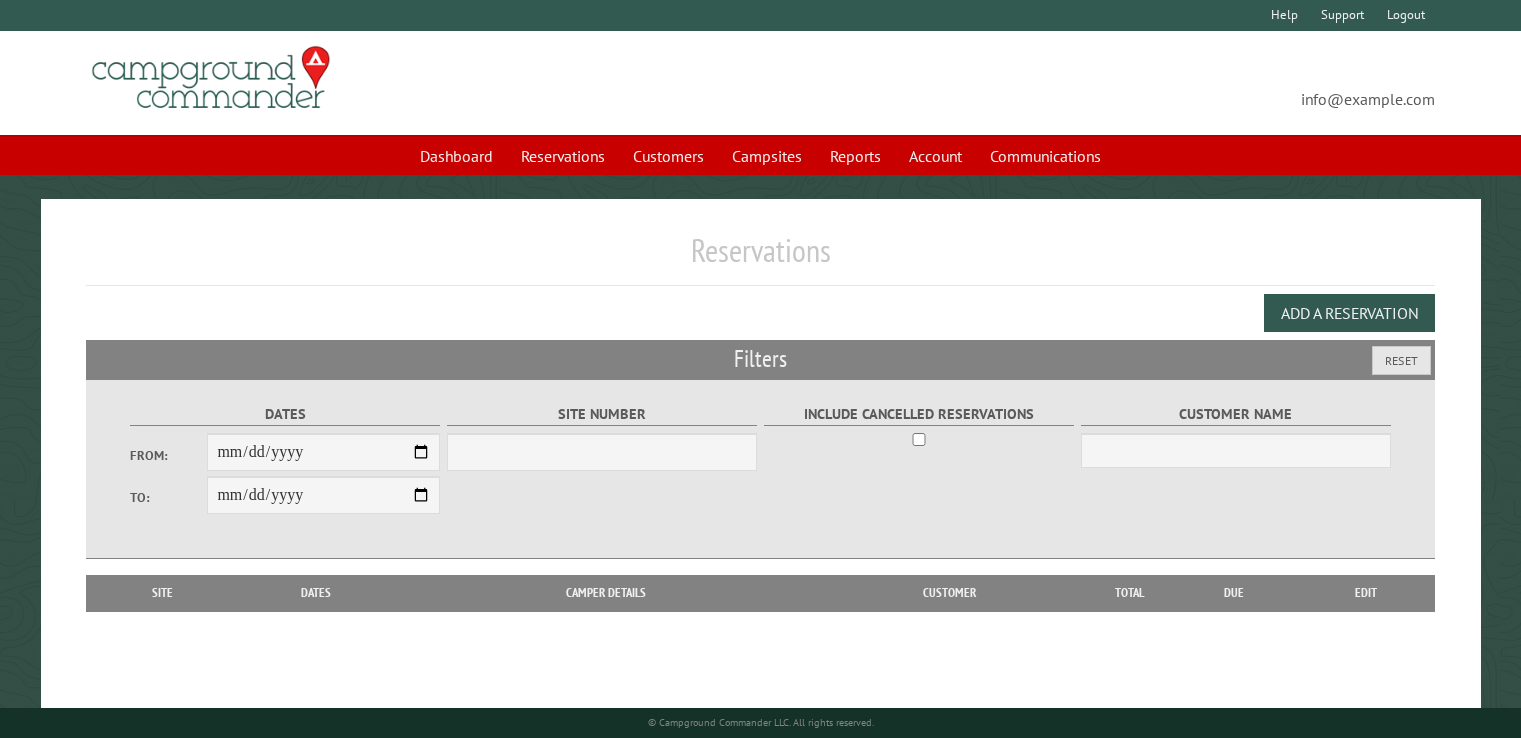 scroll, scrollTop: 0, scrollLeft: 0, axis: both 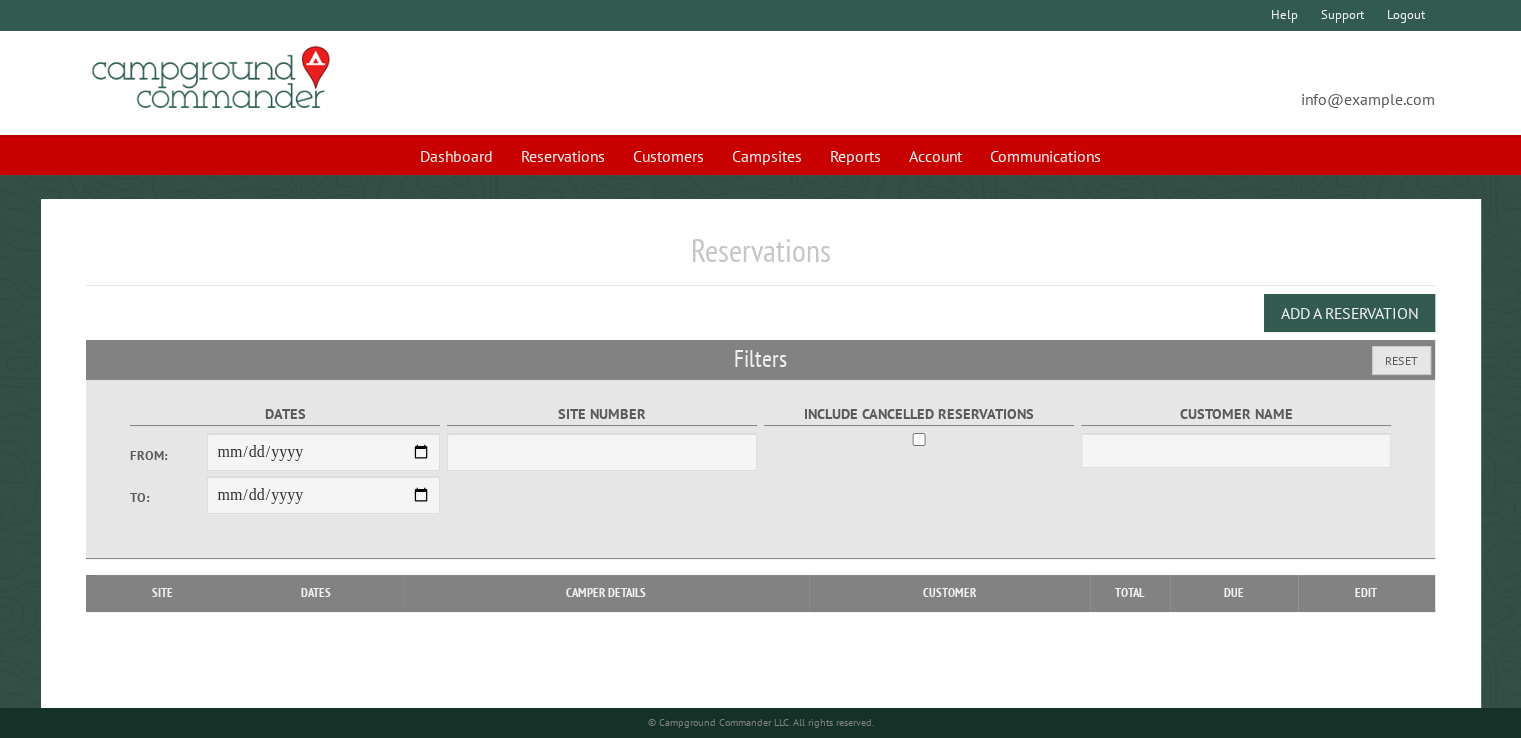 select on "***" 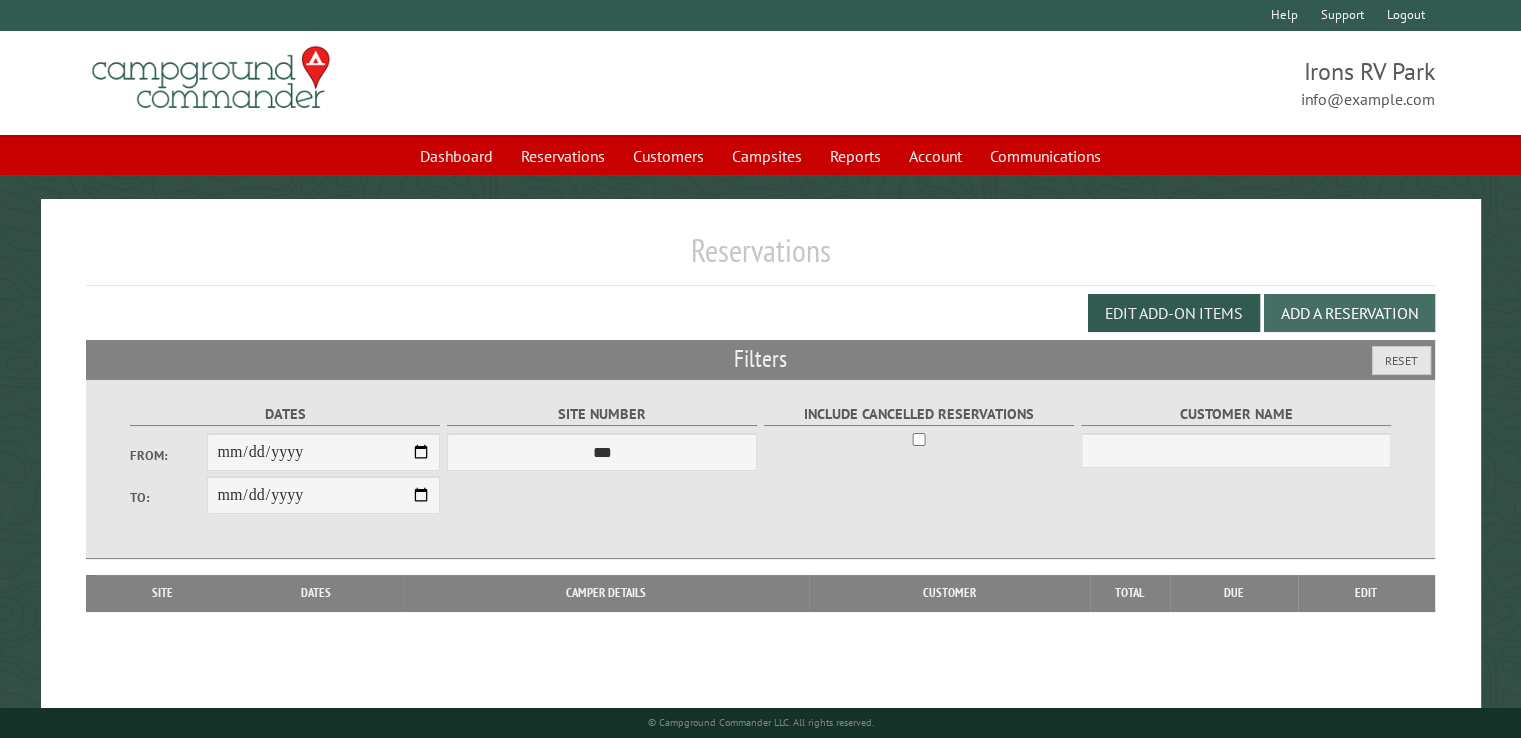 click on "Add a Reservation" at bounding box center (1349, 313) 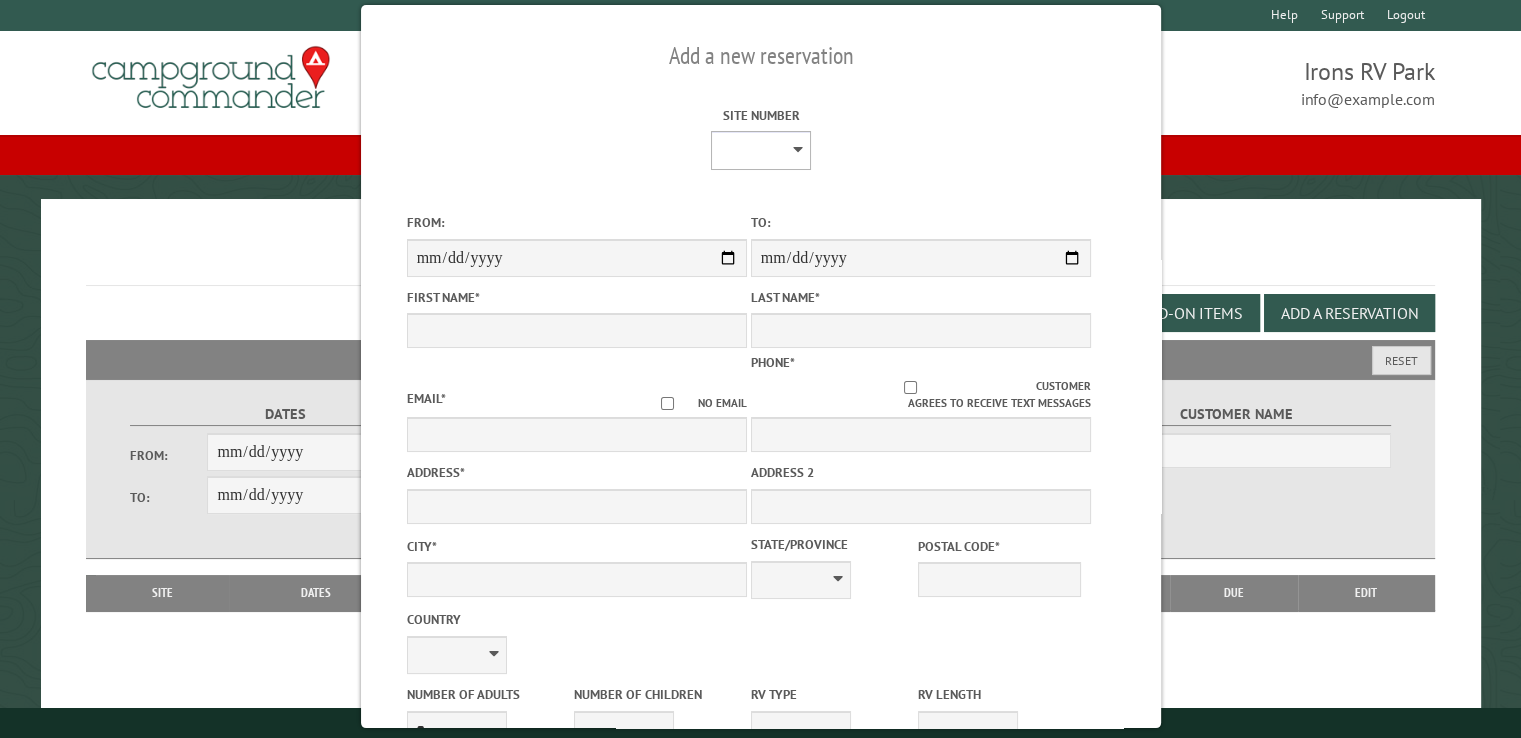 click on "**********" at bounding box center [761, 150] 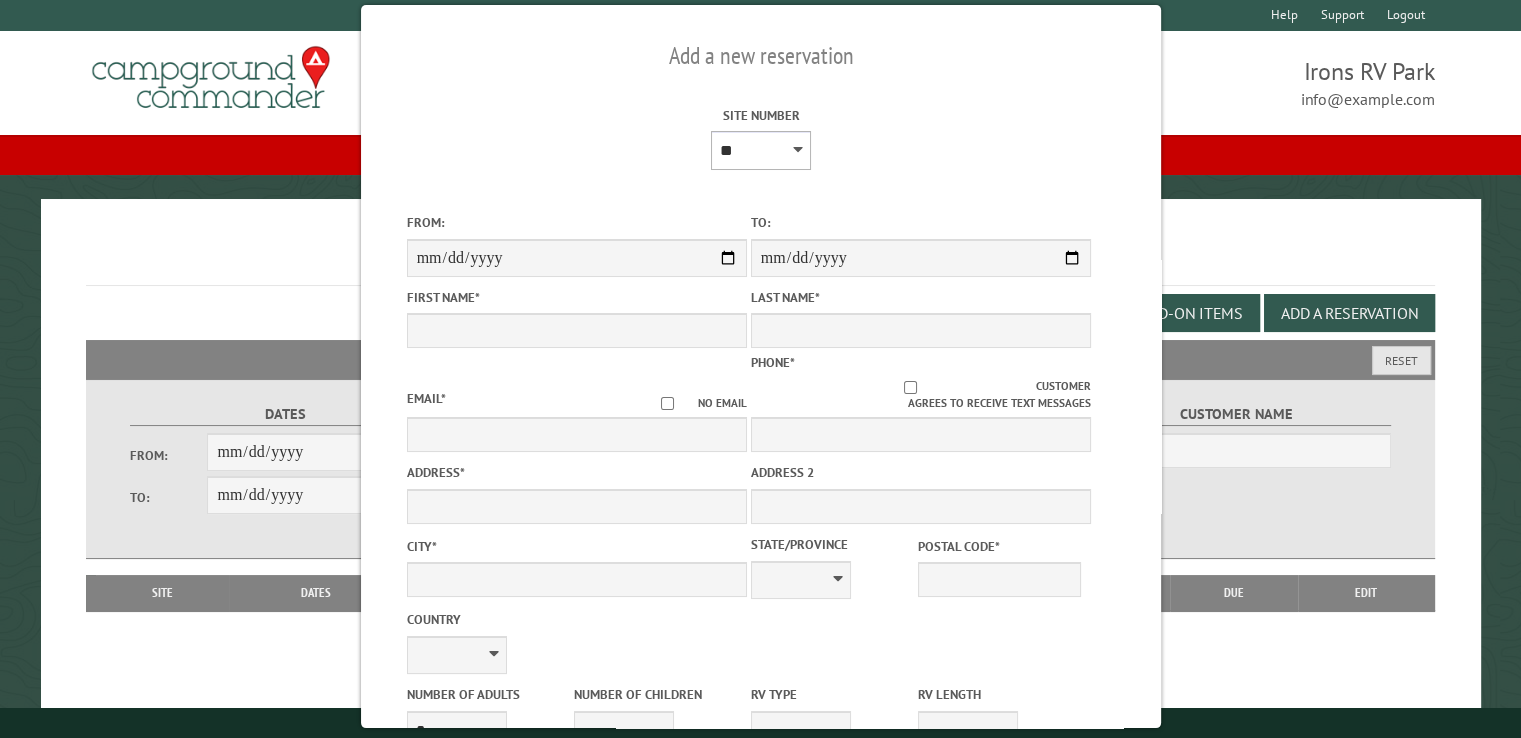 click on "**********" at bounding box center (761, 150) 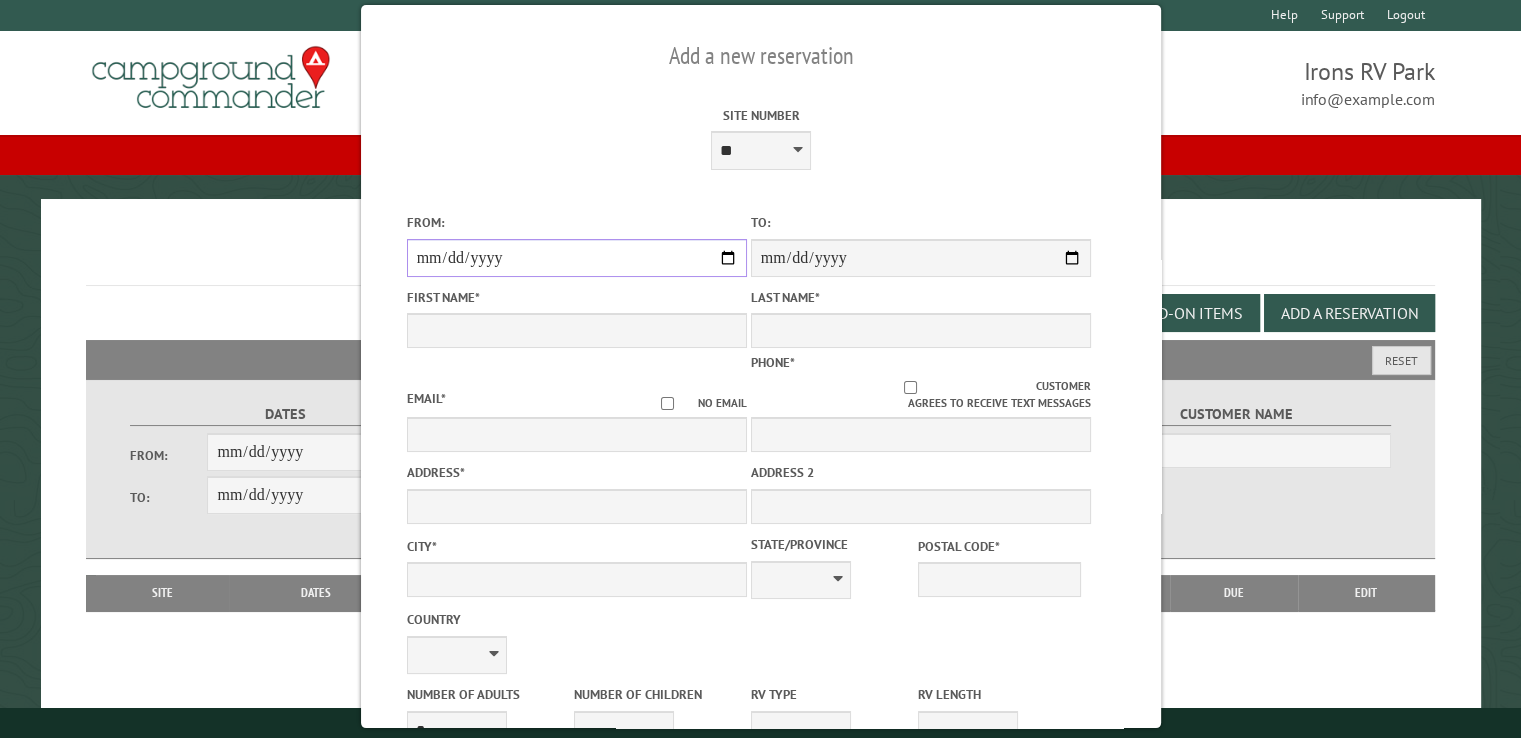 click on "From:" at bounding box center [576, 258] 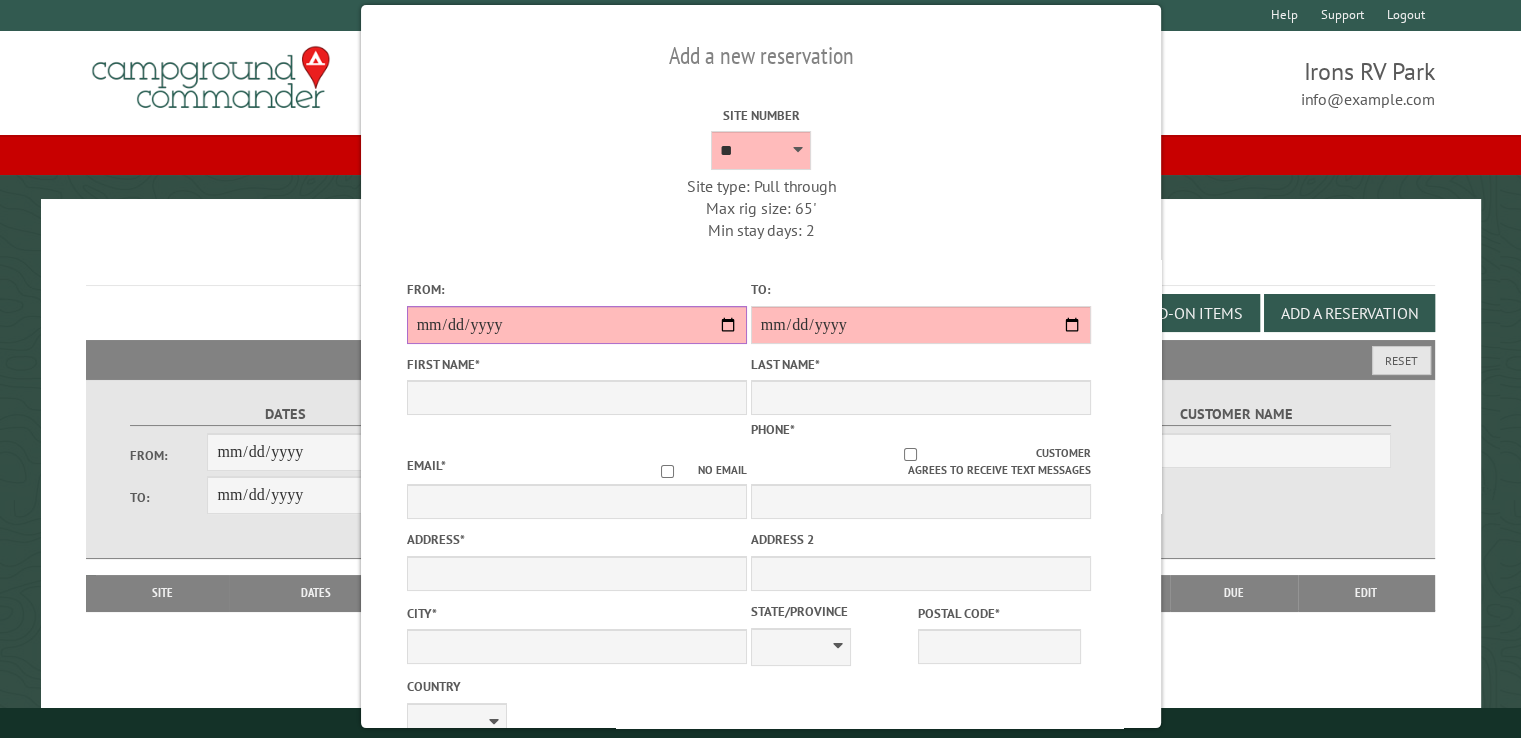 type on "*******" 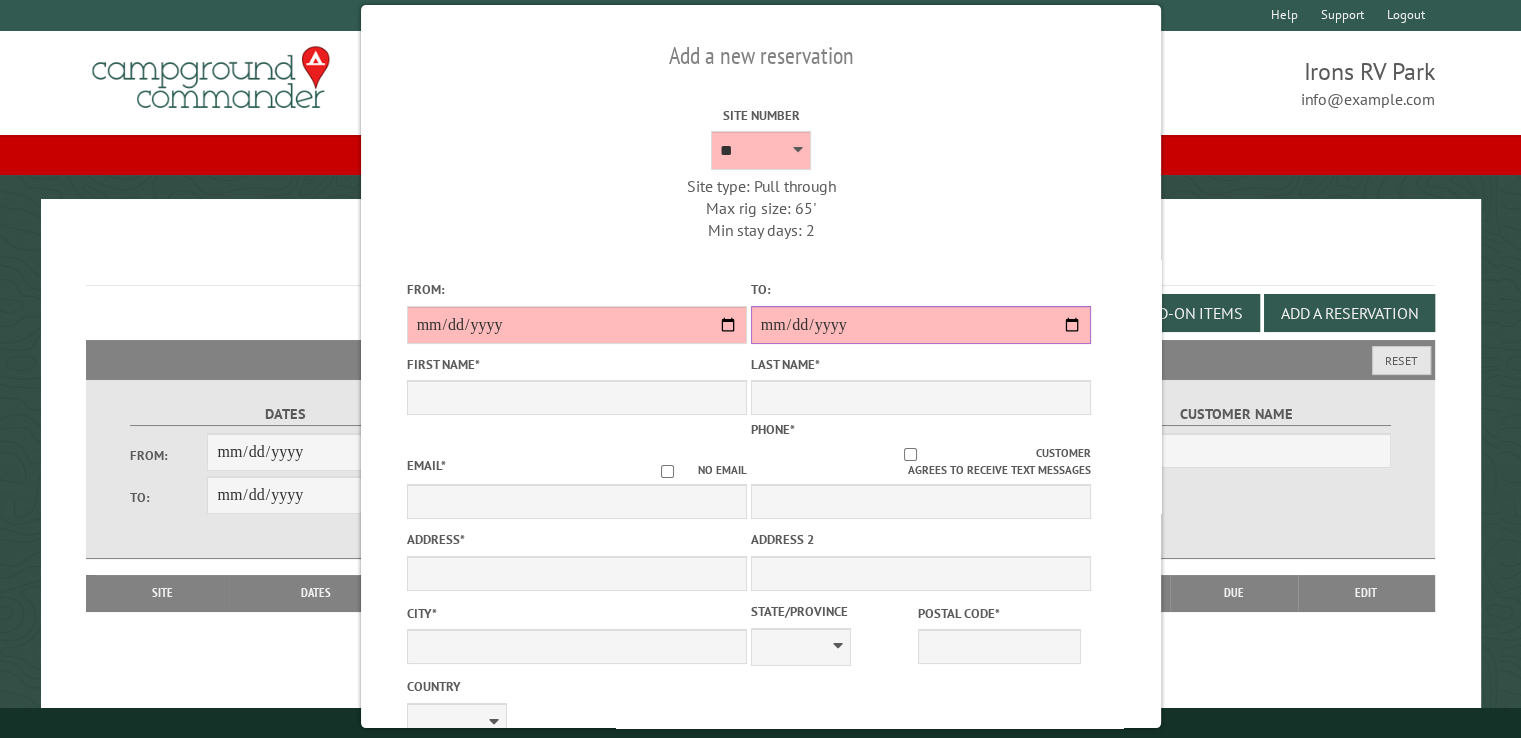 click on "**********" at bounding box center [920, 325] 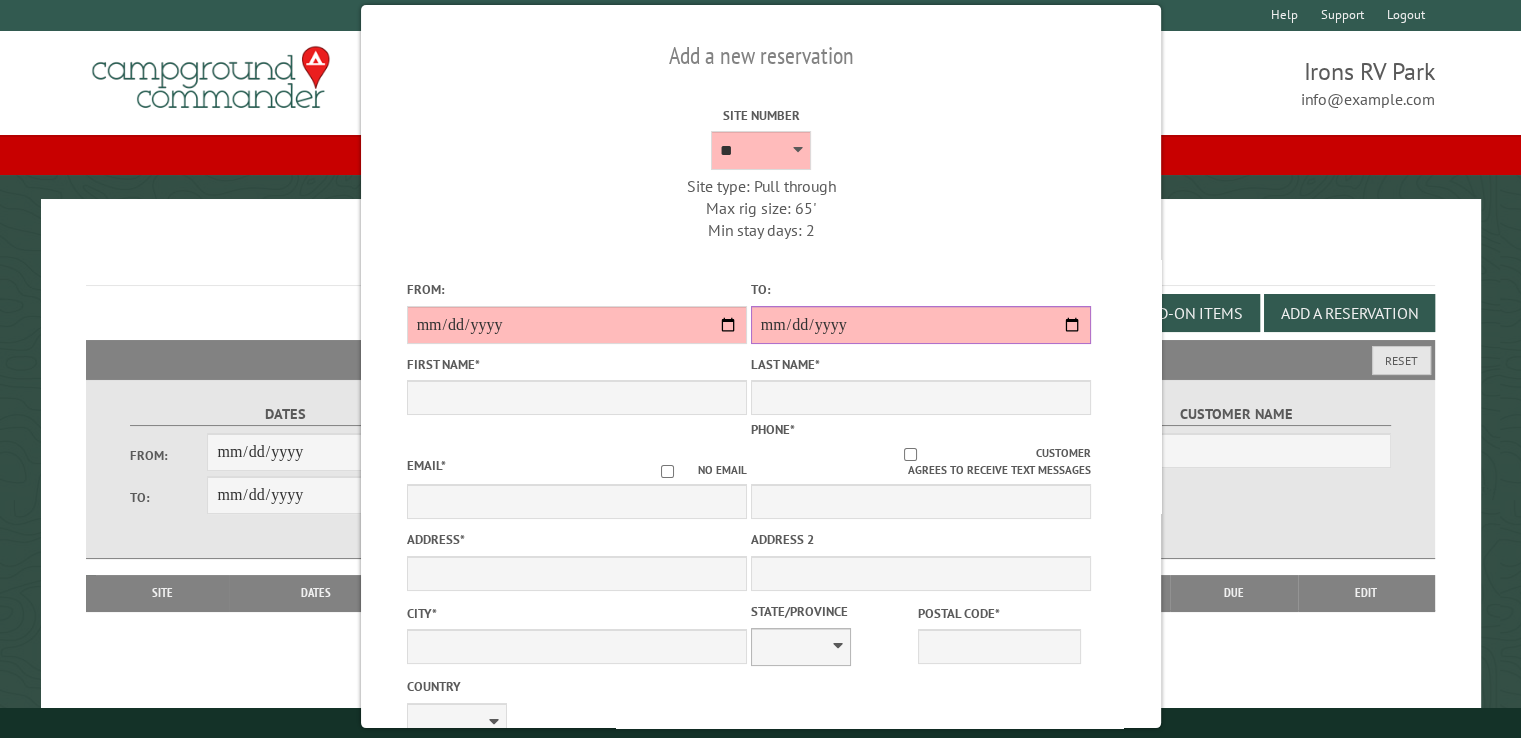 type on "**********" 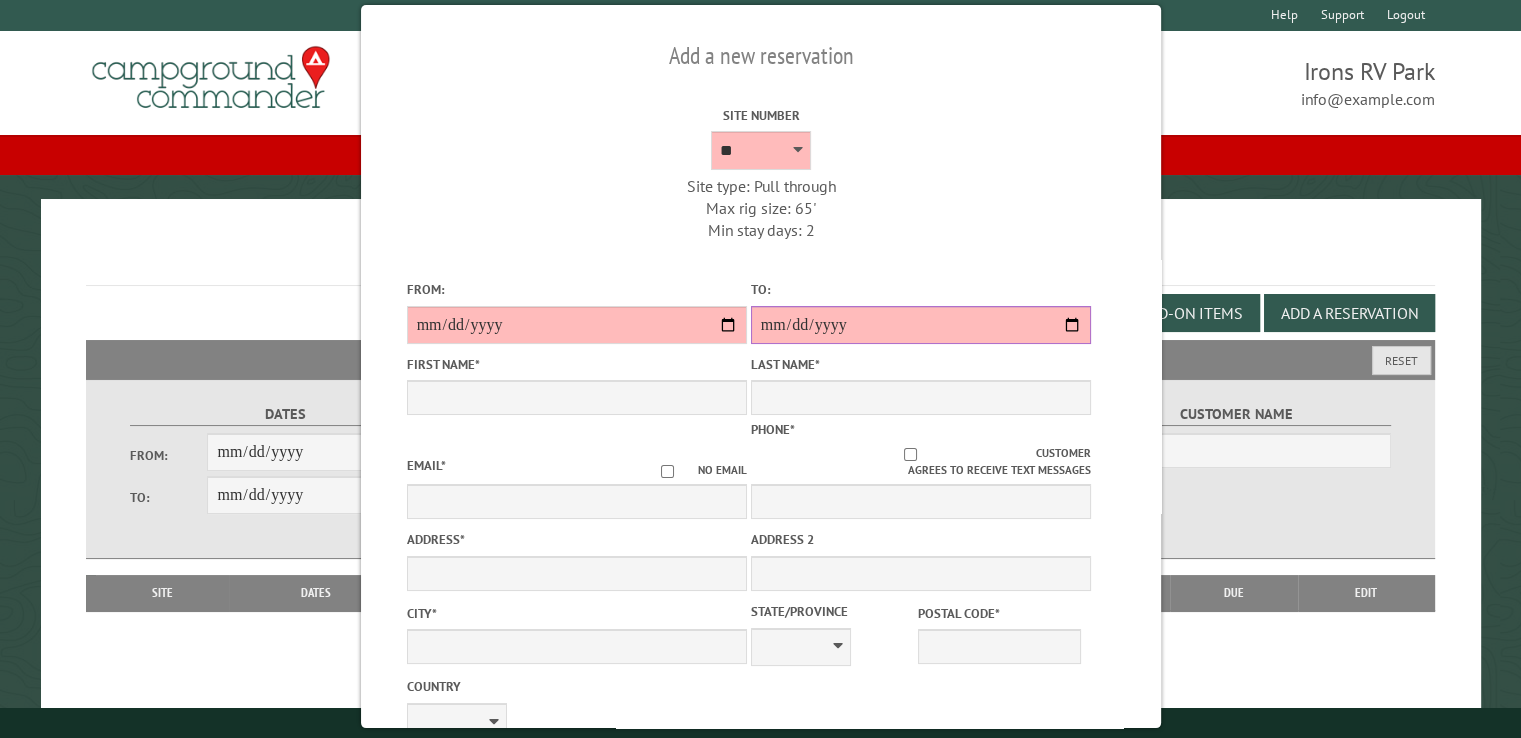 type on "******" 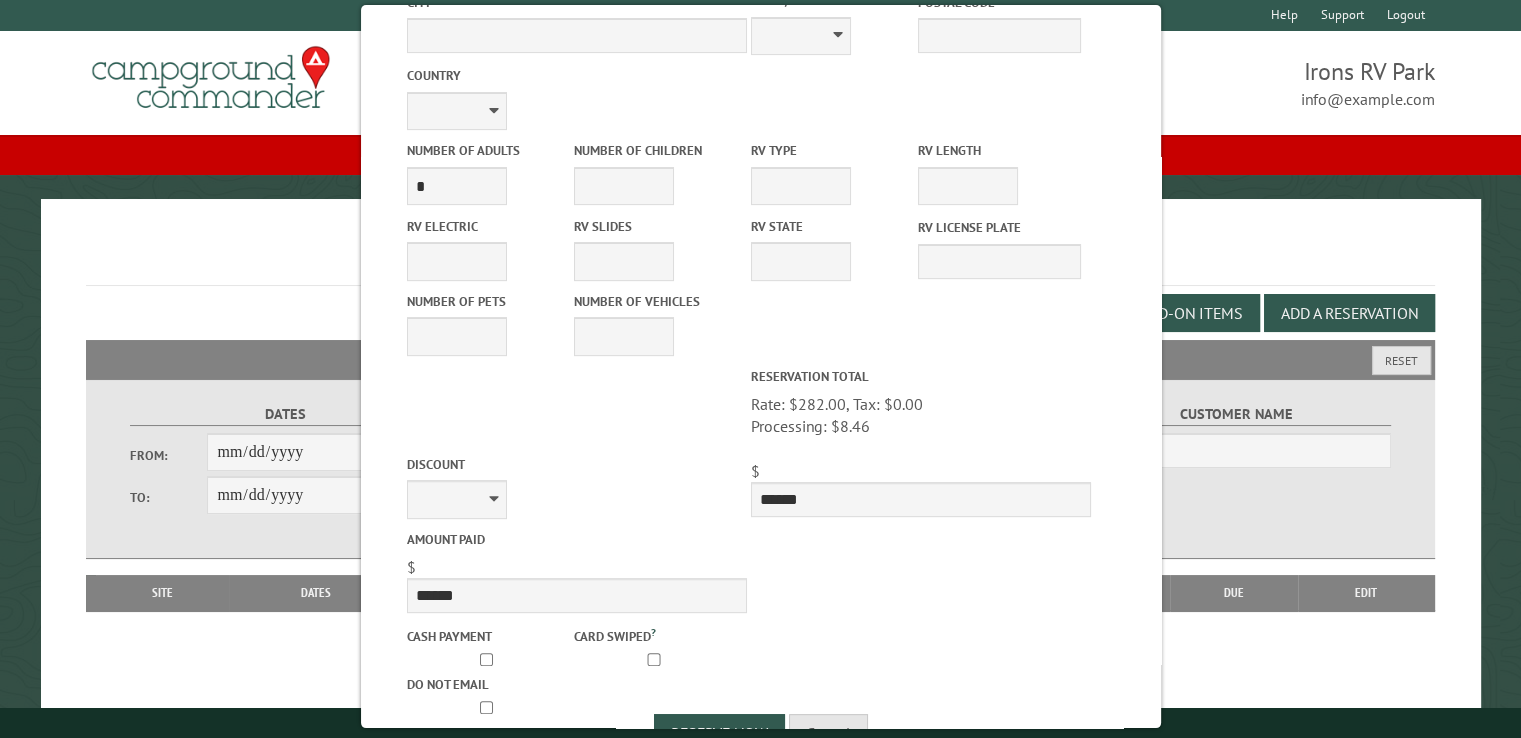 scroll, scrollTop: 660, scrollLeft: 0, axis: vertical 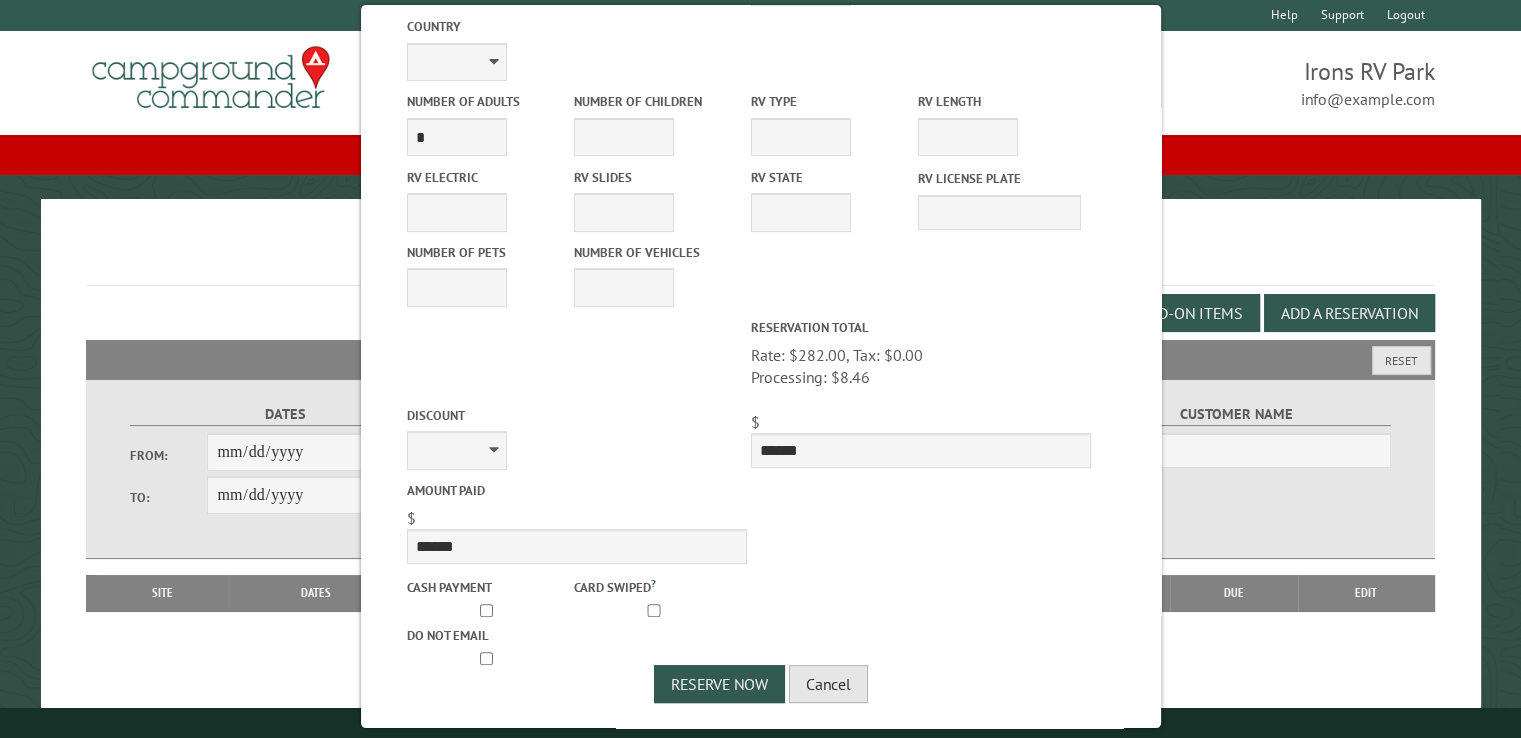 click on "Cancel" at bounding box center (828, 684) 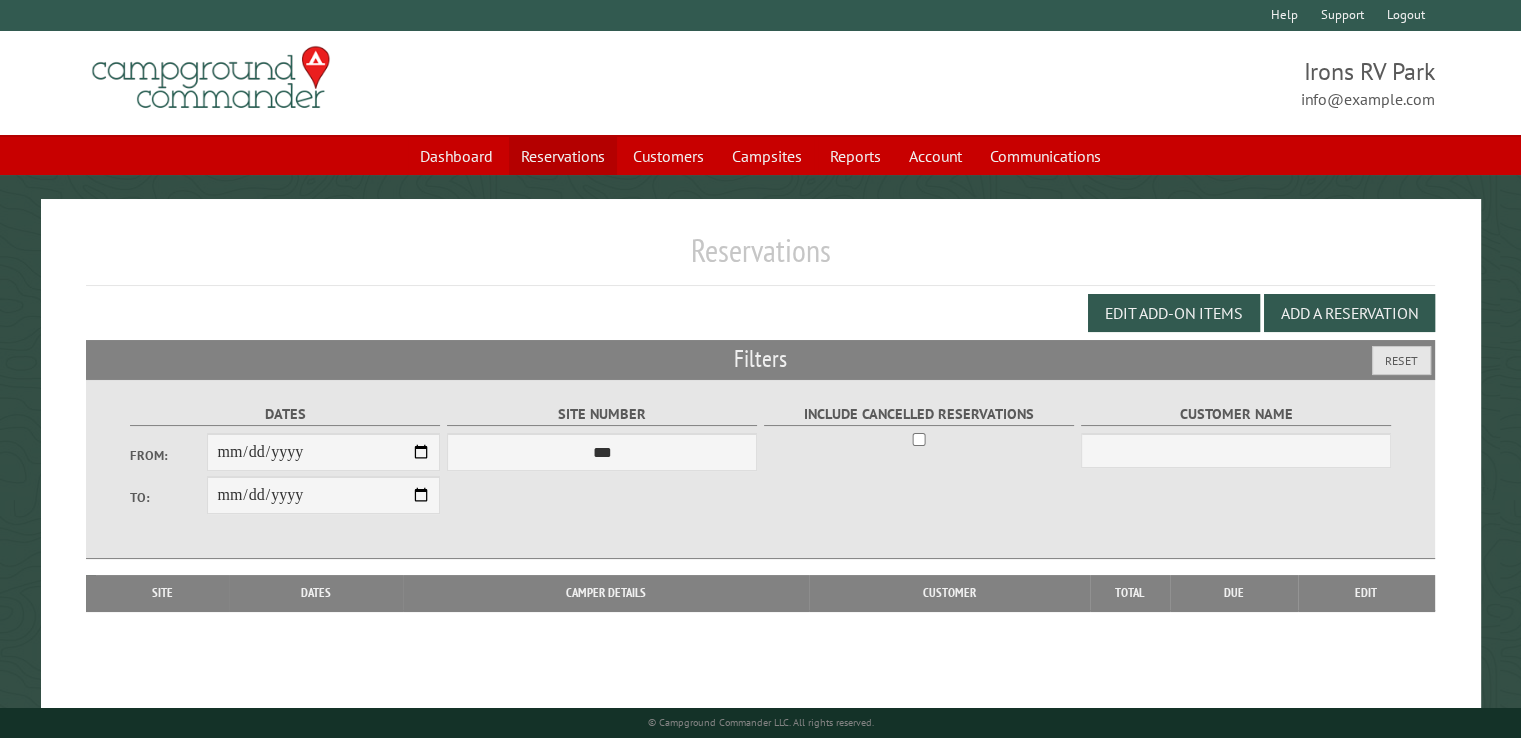 click on "Reservations" at bounding box center [563, 156] 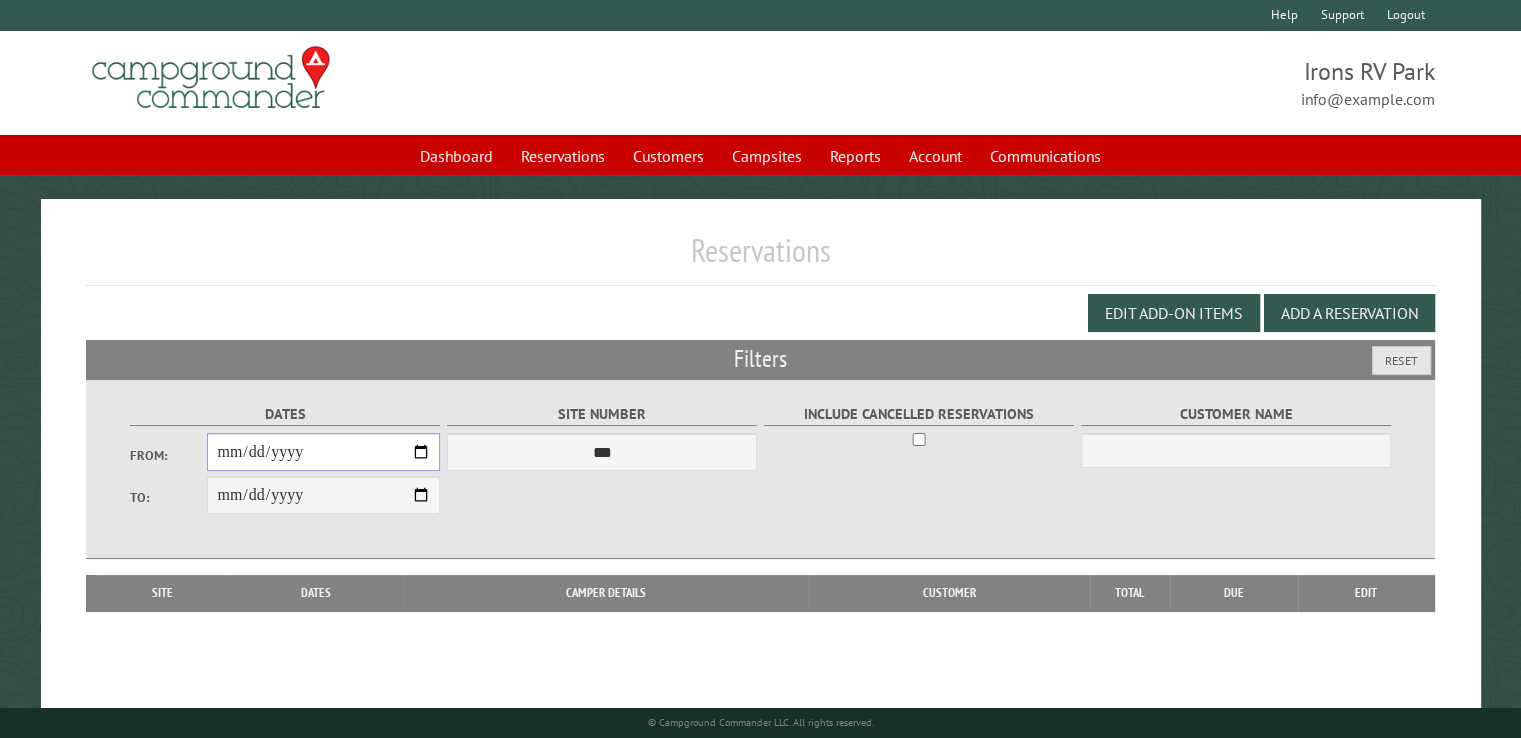 click on "From:" at bounding box center [323, 452] 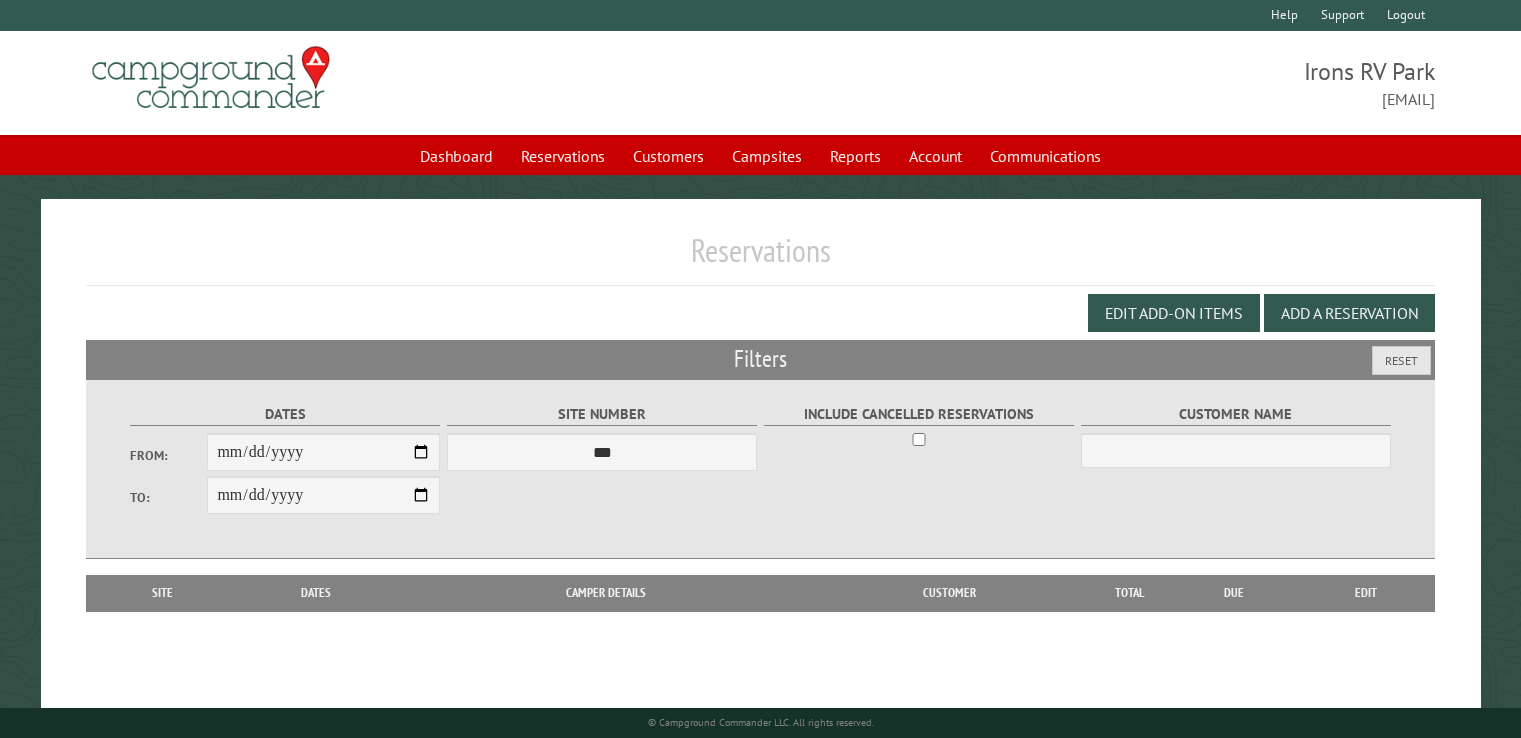 scroll, scrollTop: 0, scrollLeft: 0, axis: both 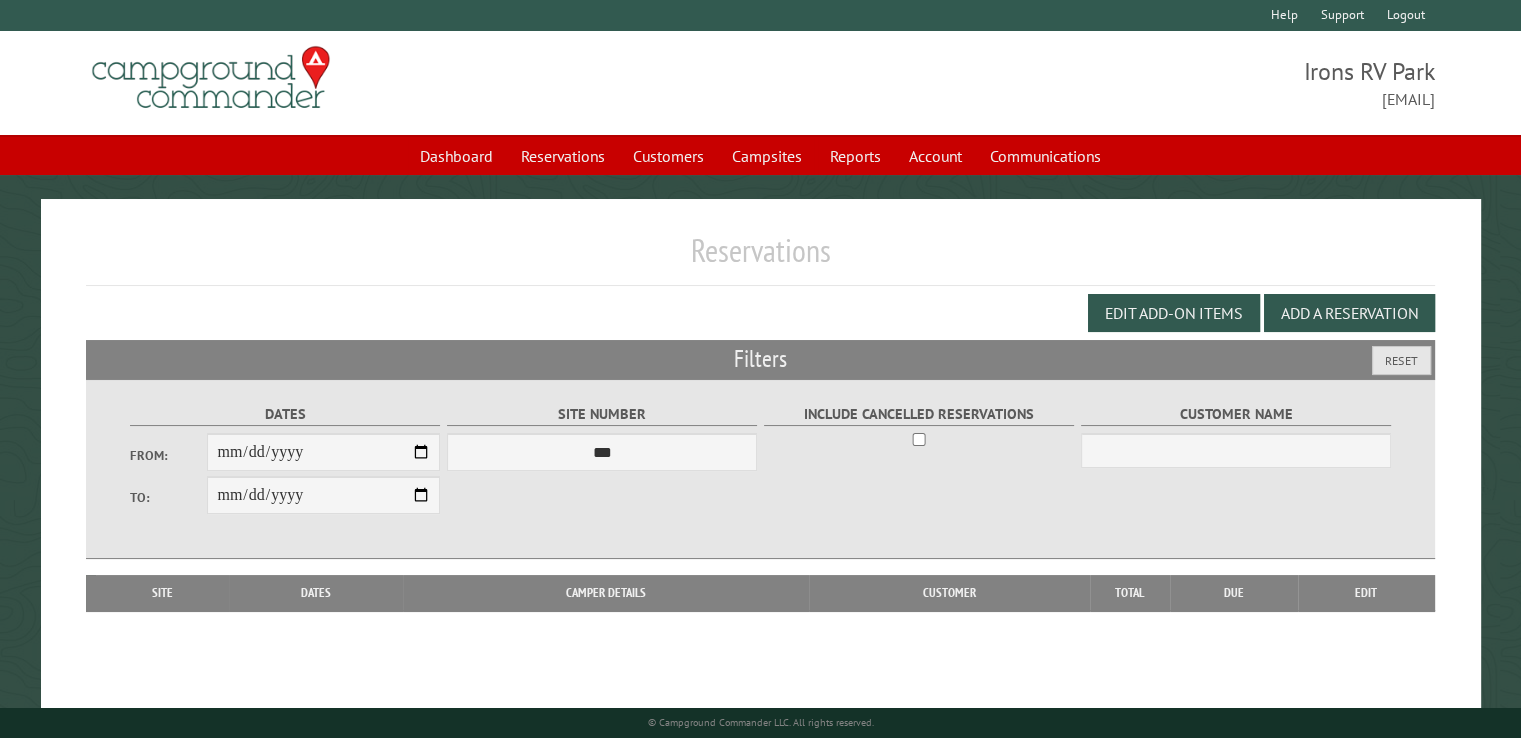 type on "**********" 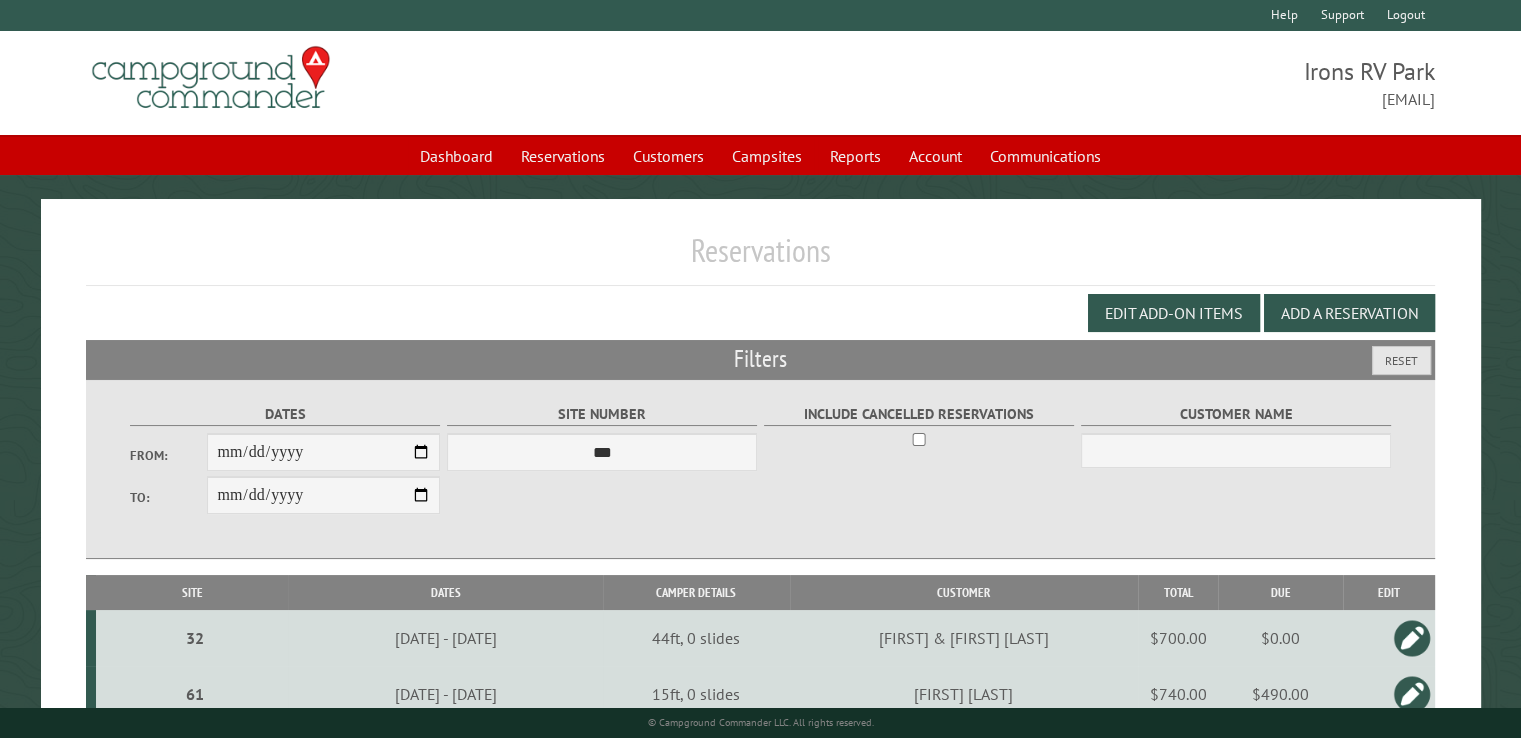 type on "**********" 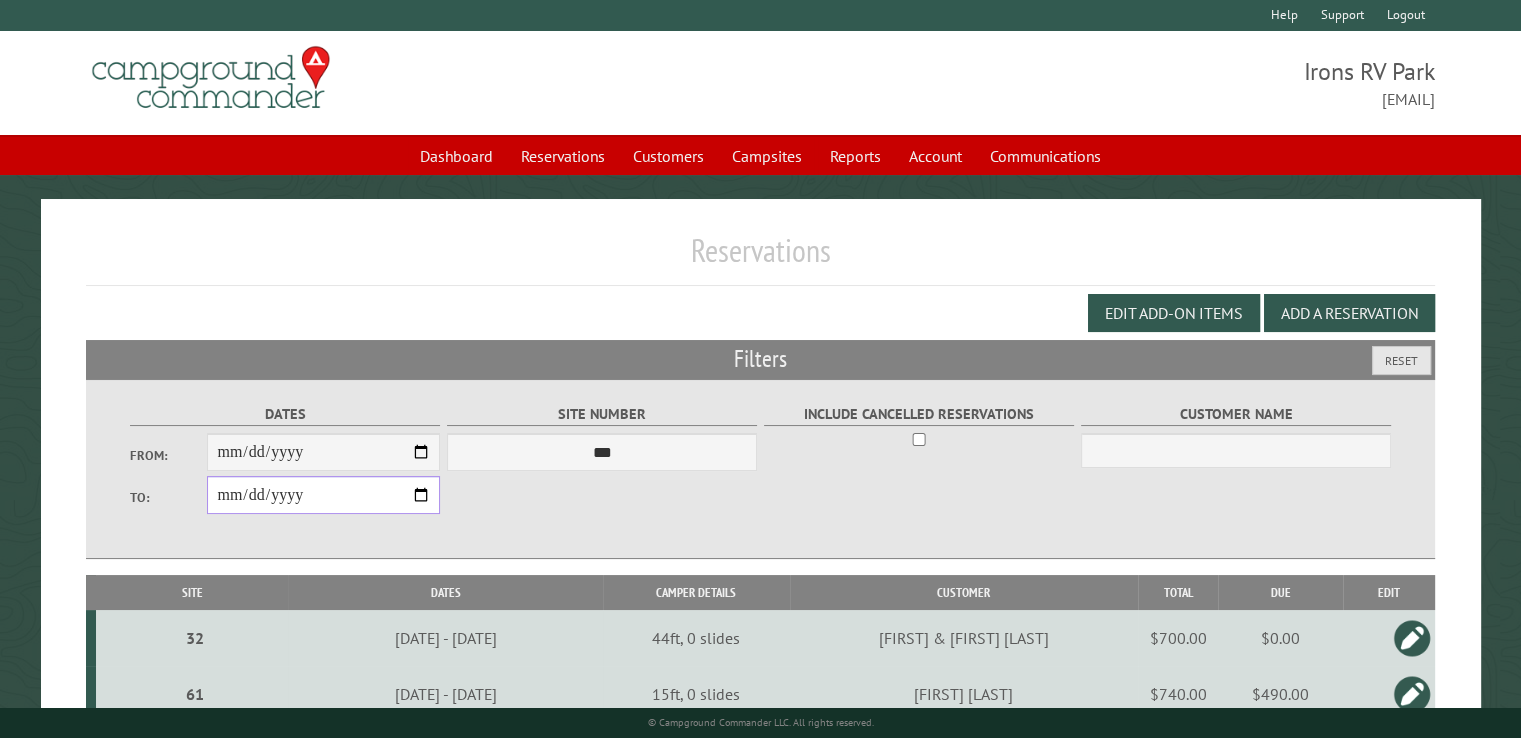 click on "**********" at bounding box center (323, 495) 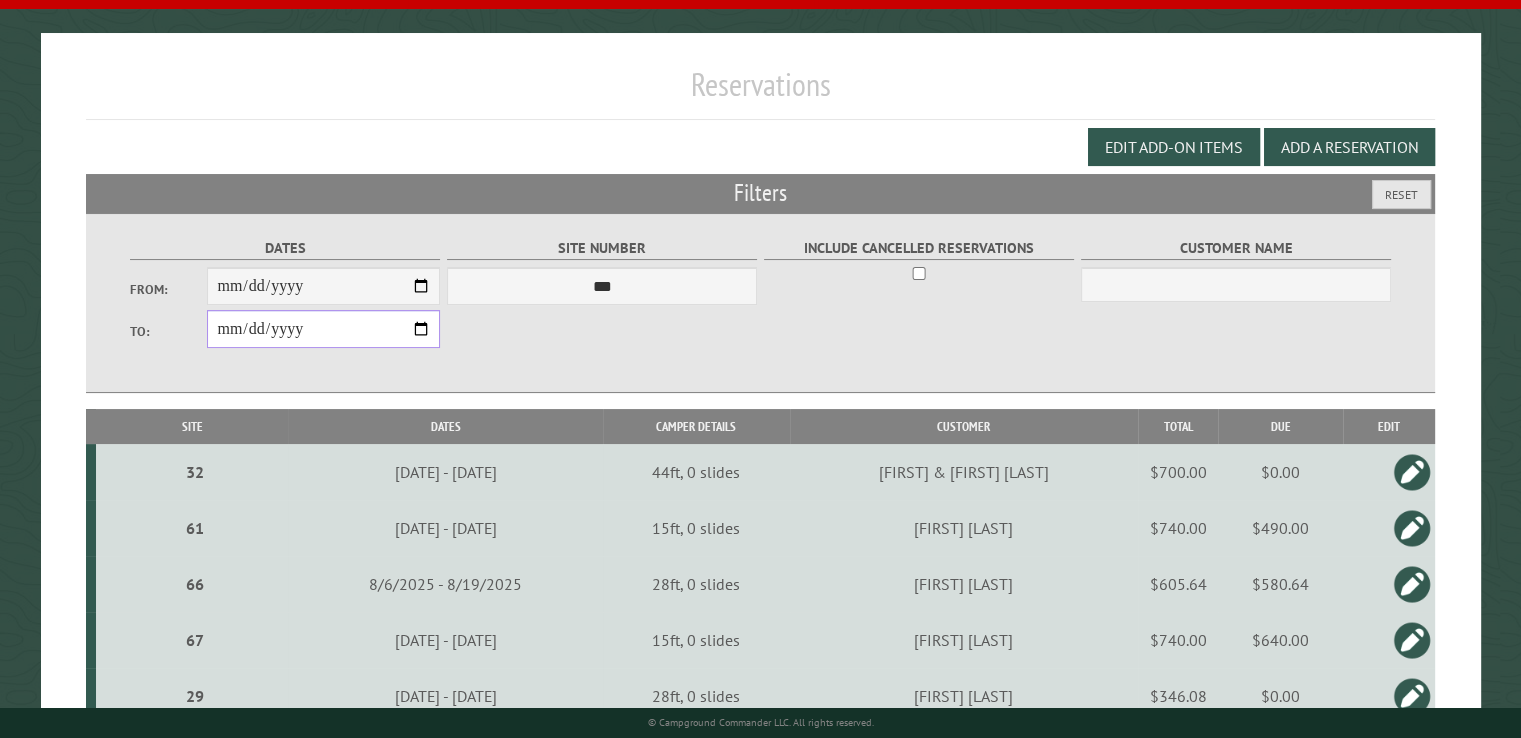 scroll, scrollTop: 200, scrollLeft: 0, axis: vertical 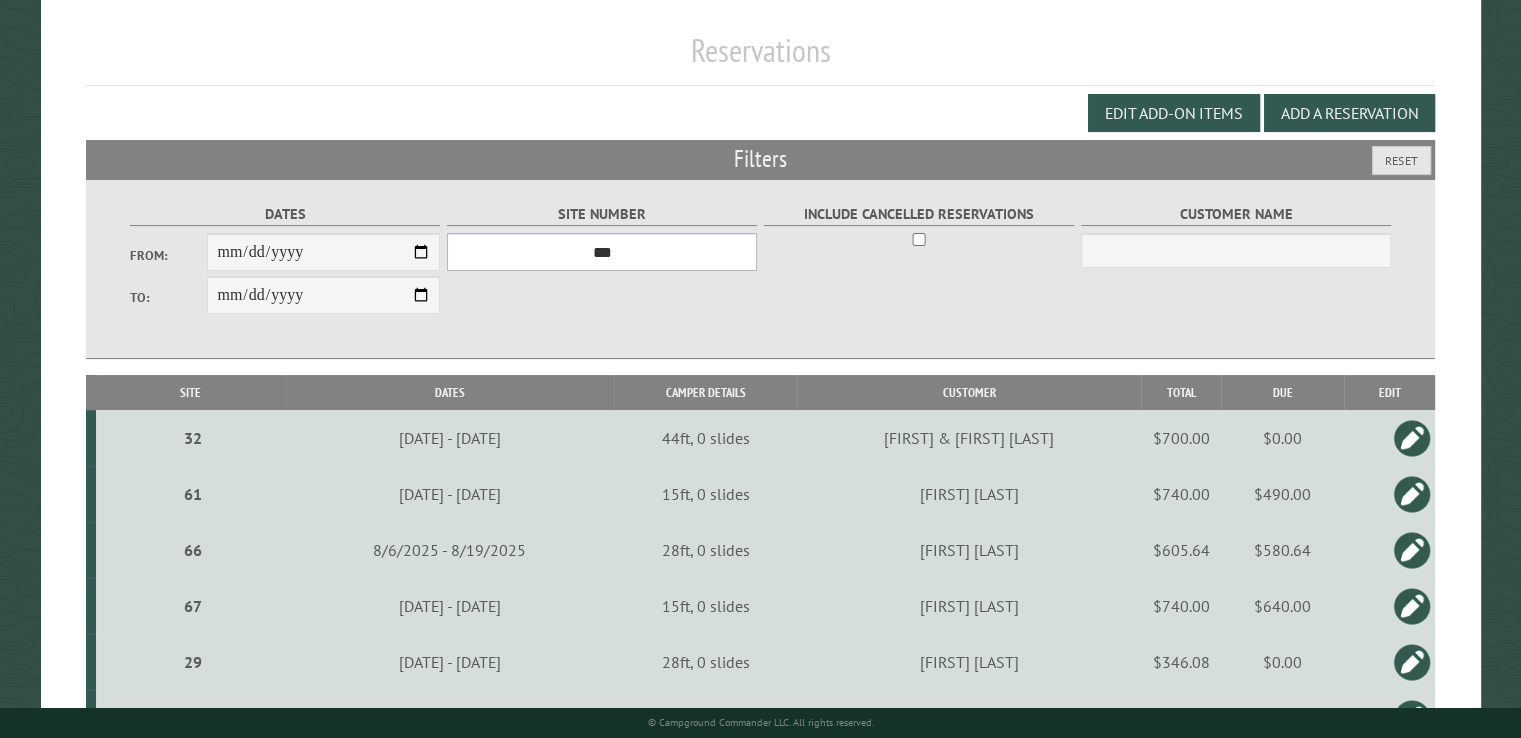 click on "**********" at bounding box center (602, 252) 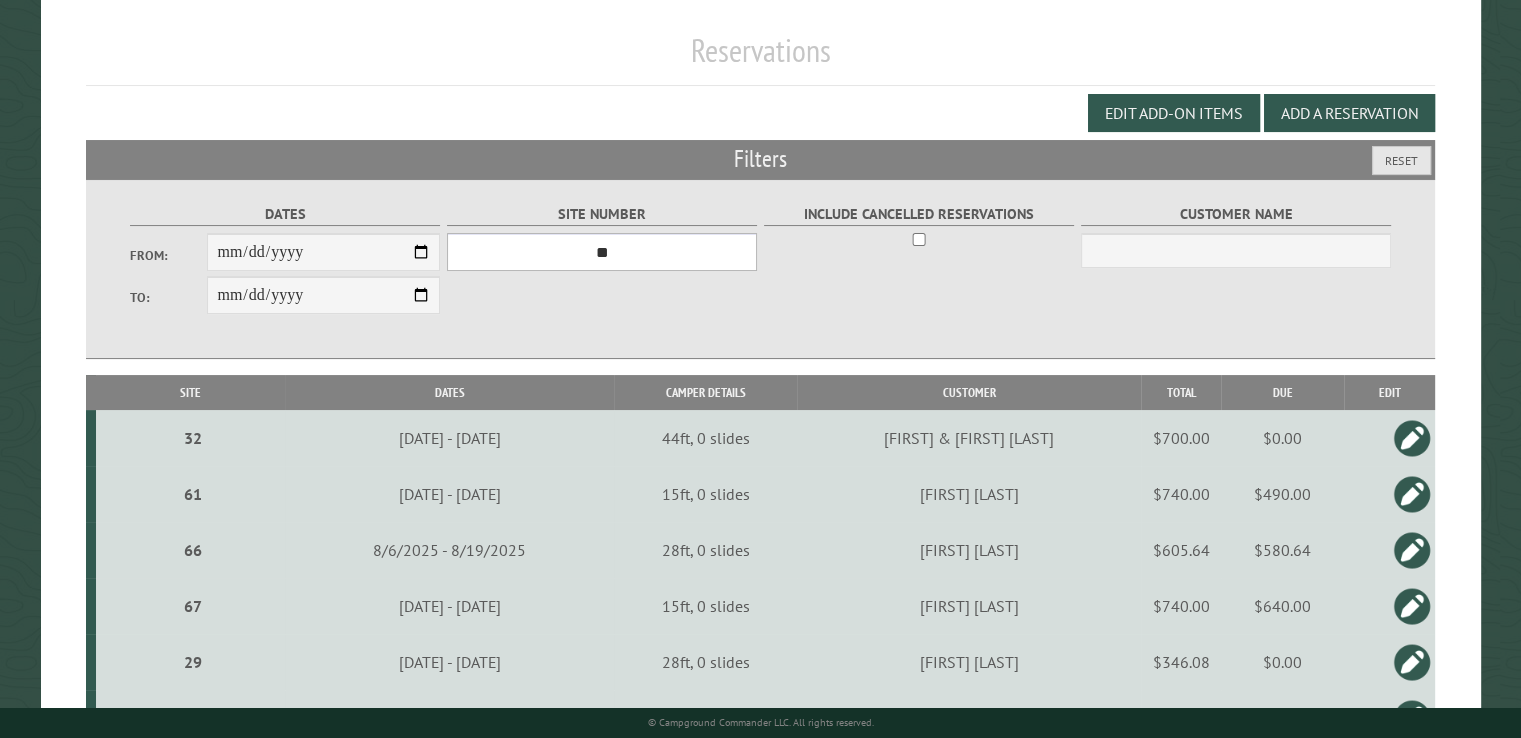 click on "**********" at bounding box center [602, 252] 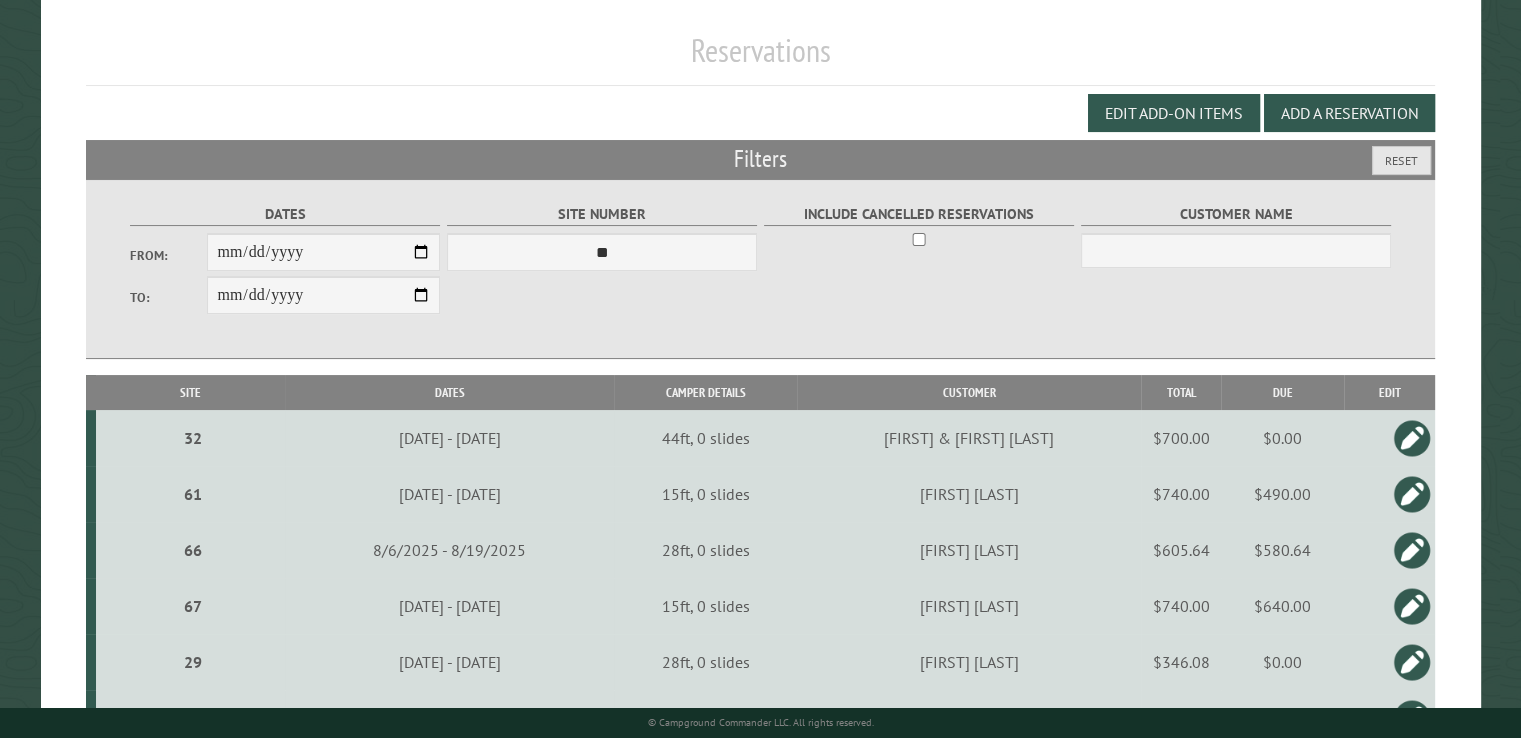 click on "15ft, 0 slides" at bounding box center (706, 606) 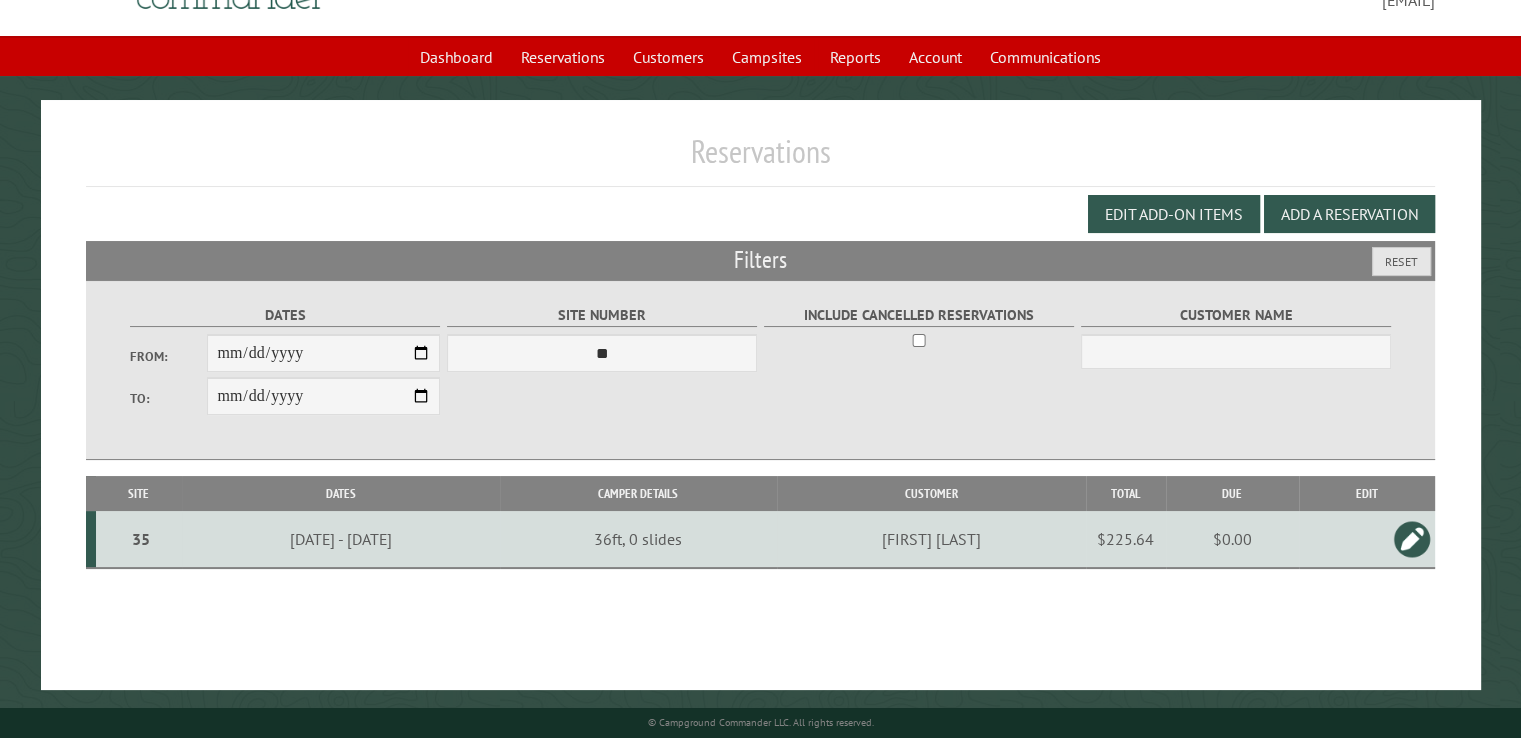 scroll, scrollTop: 99, scrollLeft: 0, axis: vertical 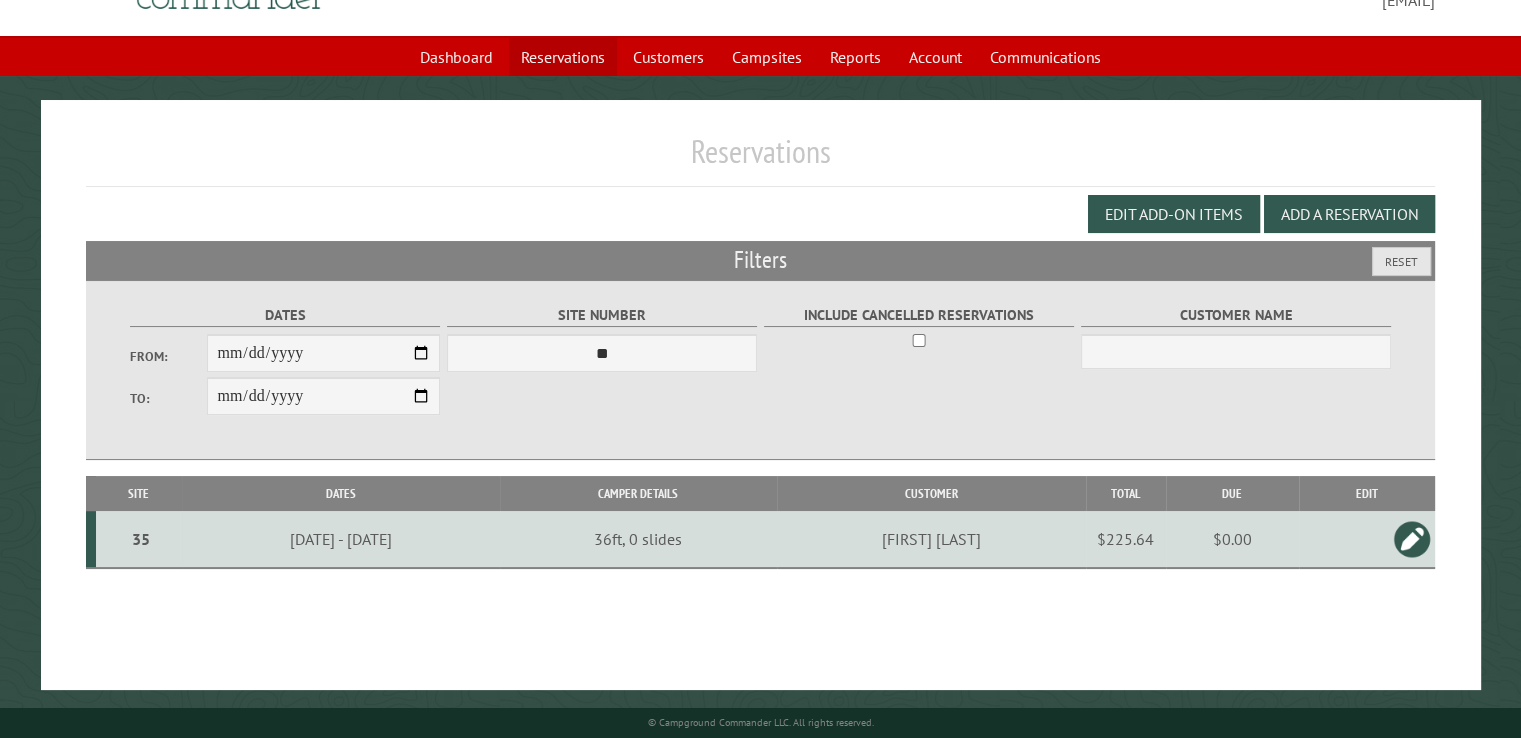 click on "Reservations" at bounding box center [563, 57] 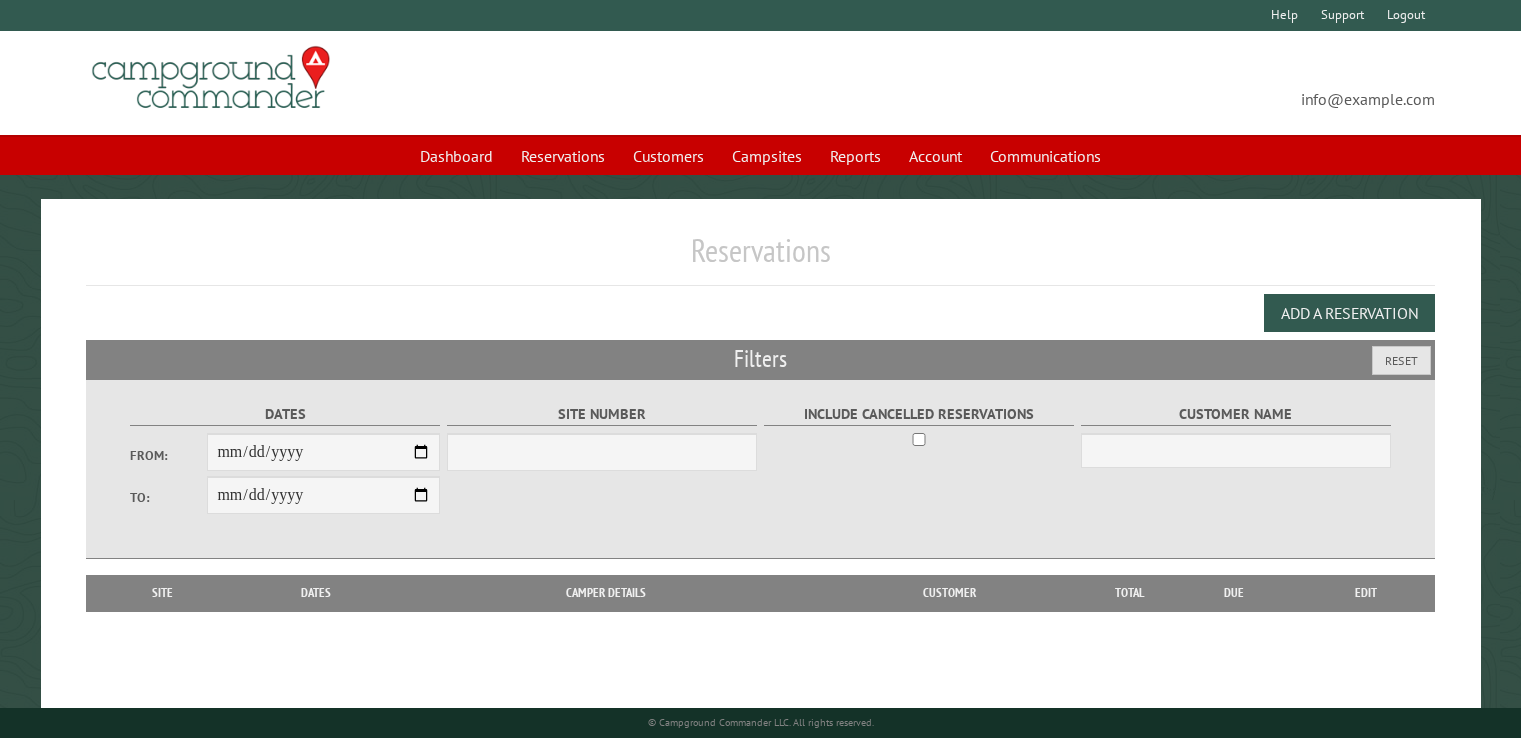 scroll, scrollTop: 0, scrollLeft: 0, axis: both 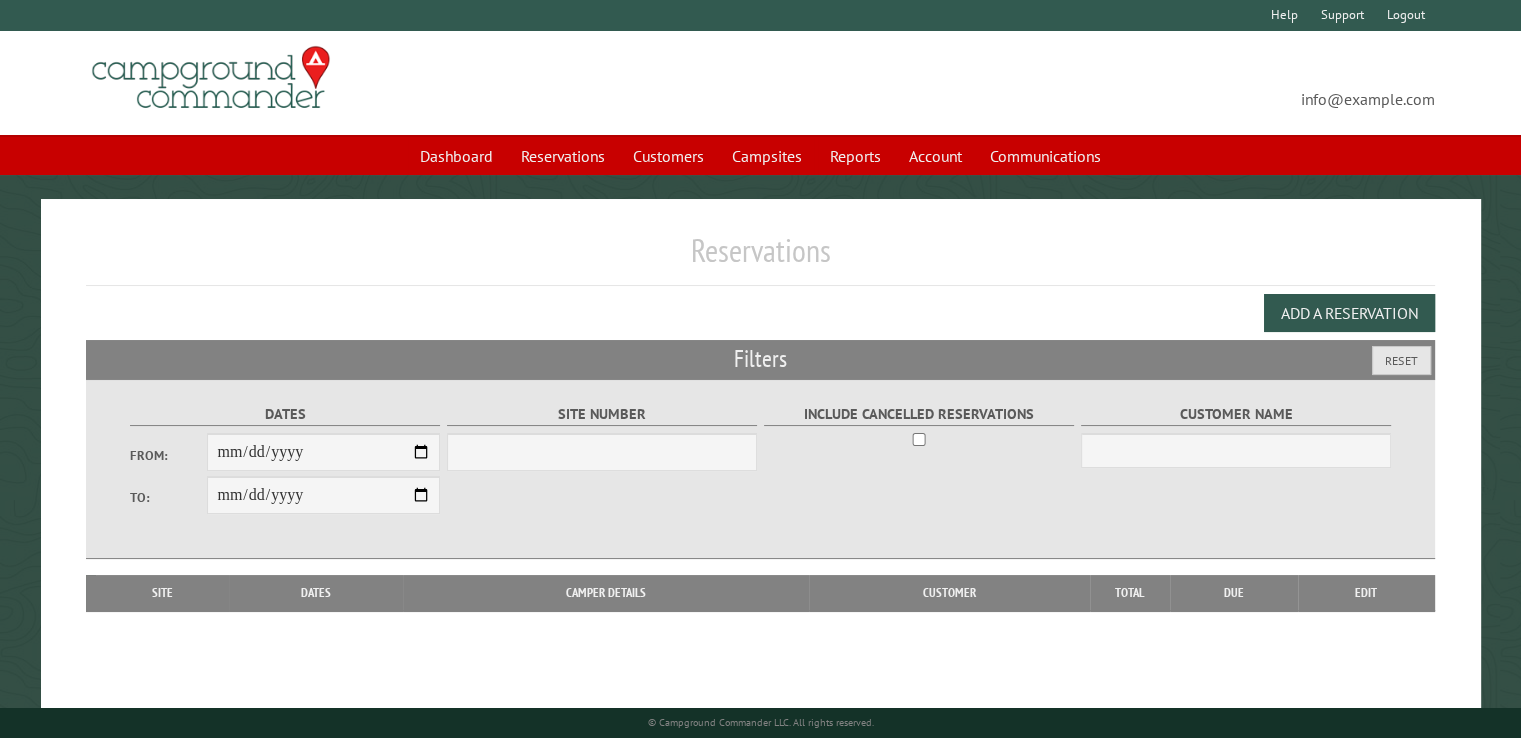 select on "***" 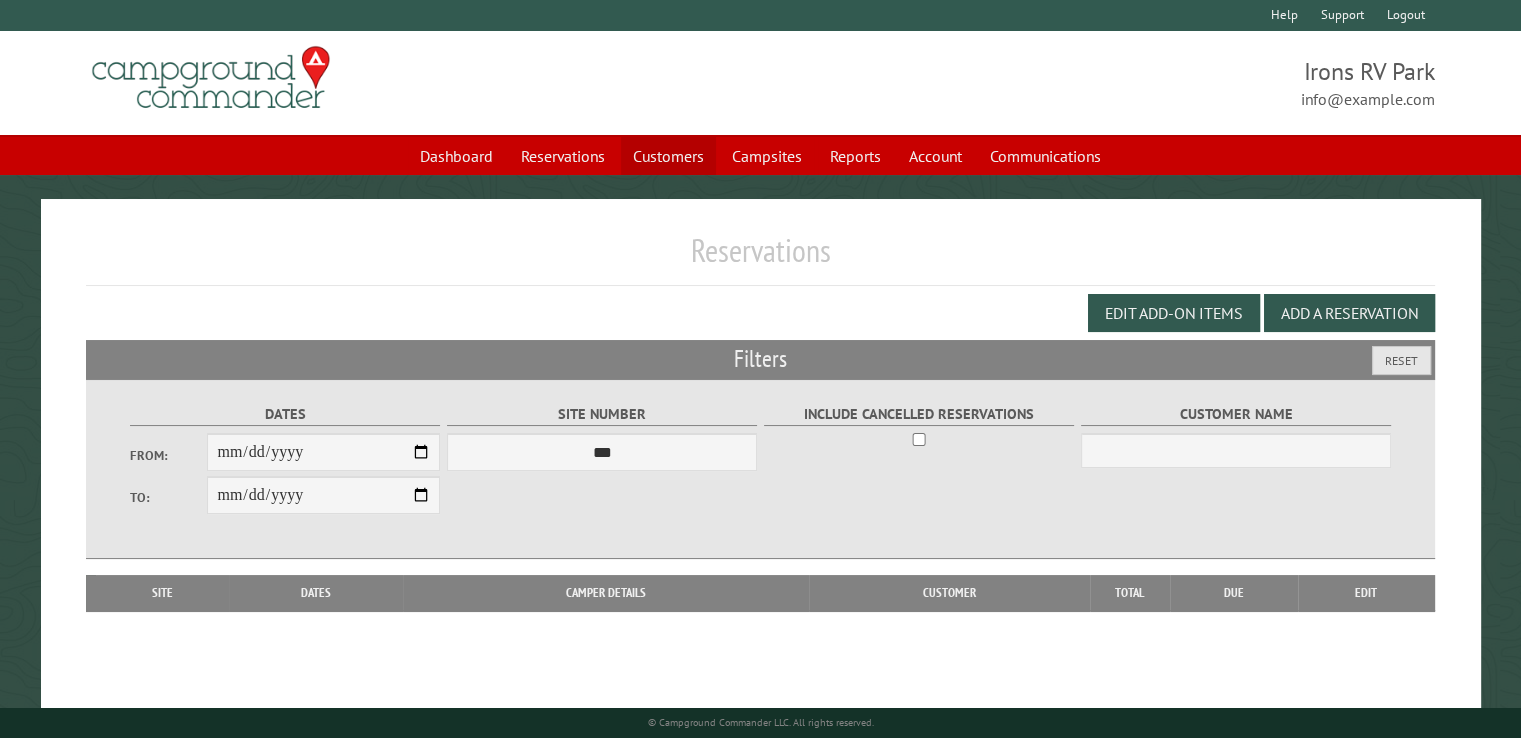 click on "Customers" at bounding box center [668, 156] 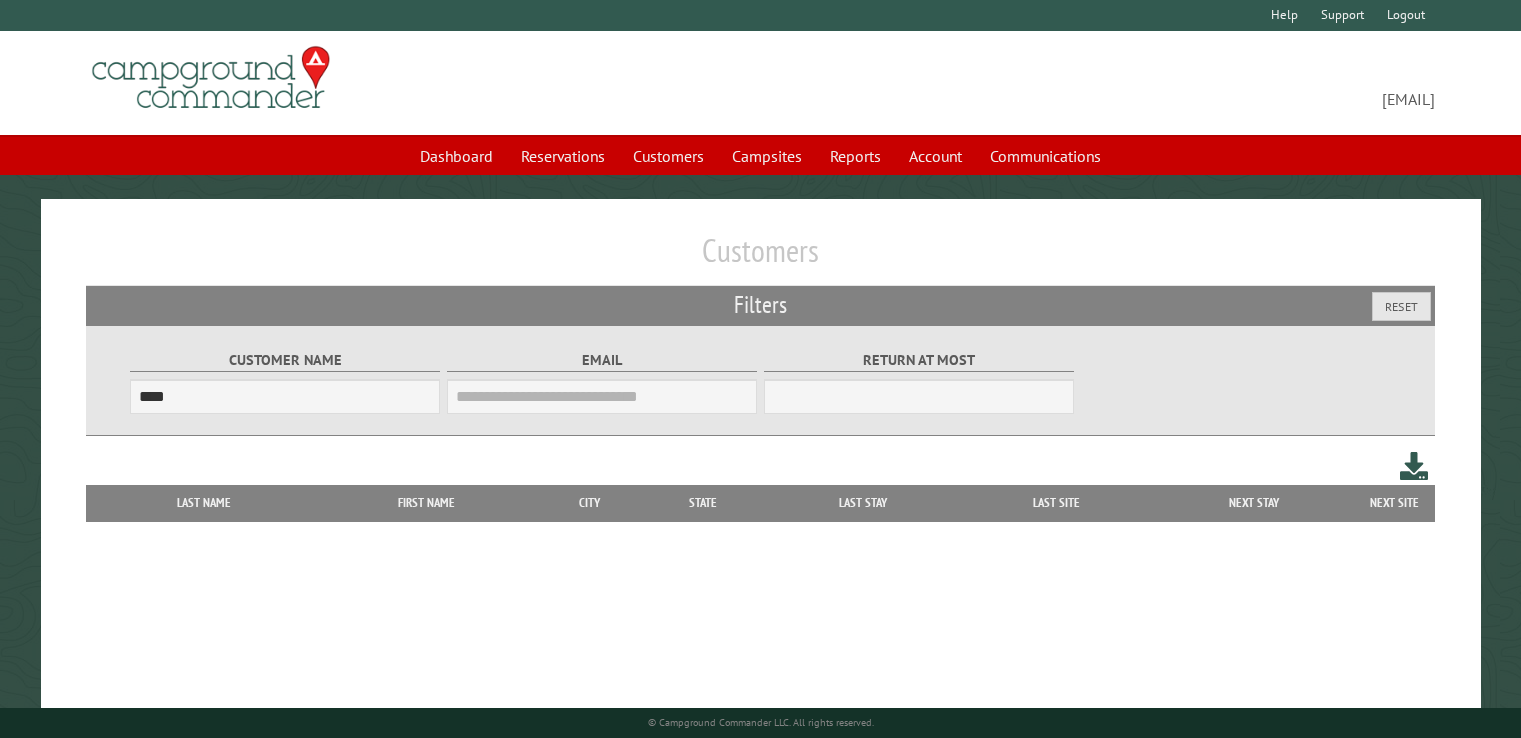 scroll, scrollTop: 0, scrollLeft: 0, axis: both 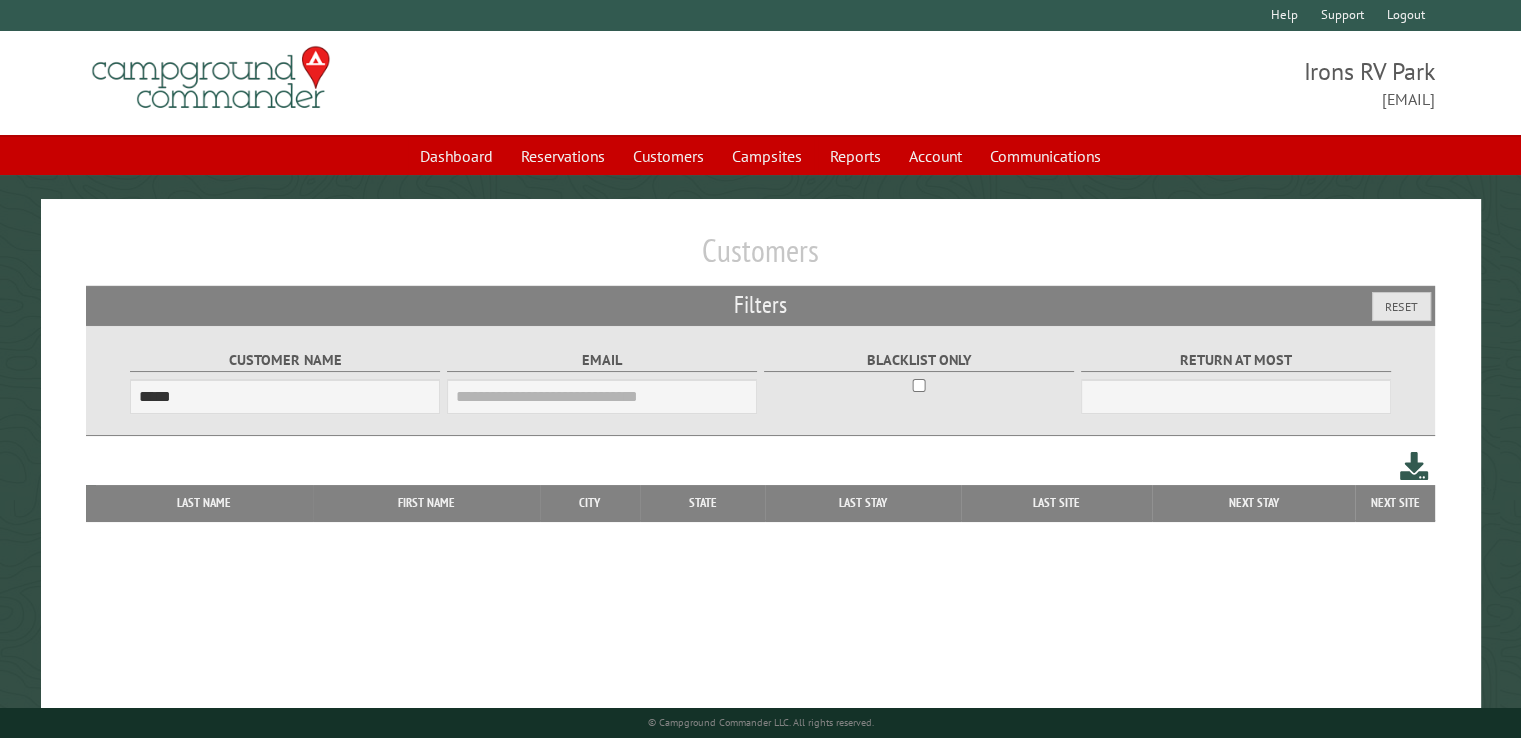 type on "*****" 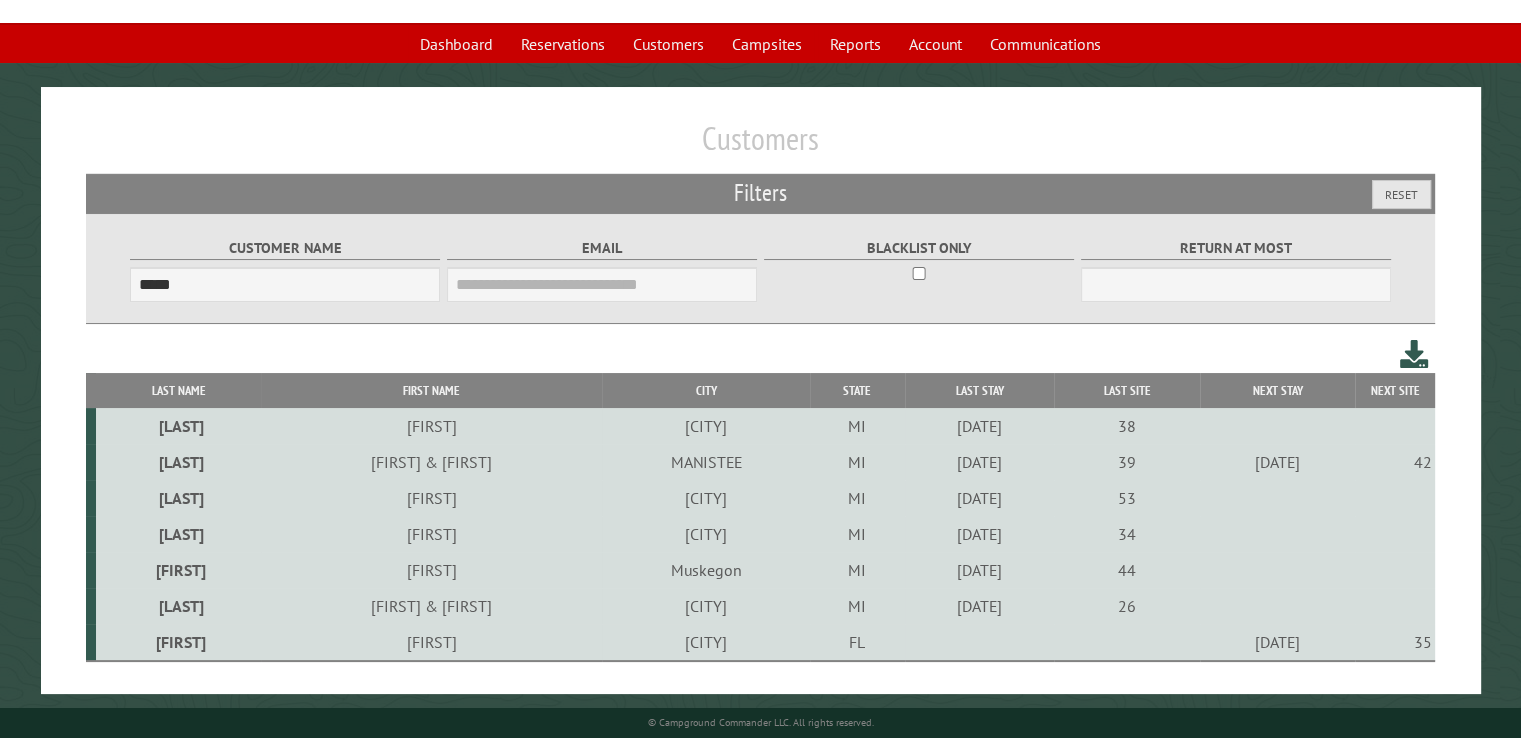 scroll, scrollTop: 123, scrollLeft: 0, axis: vertical 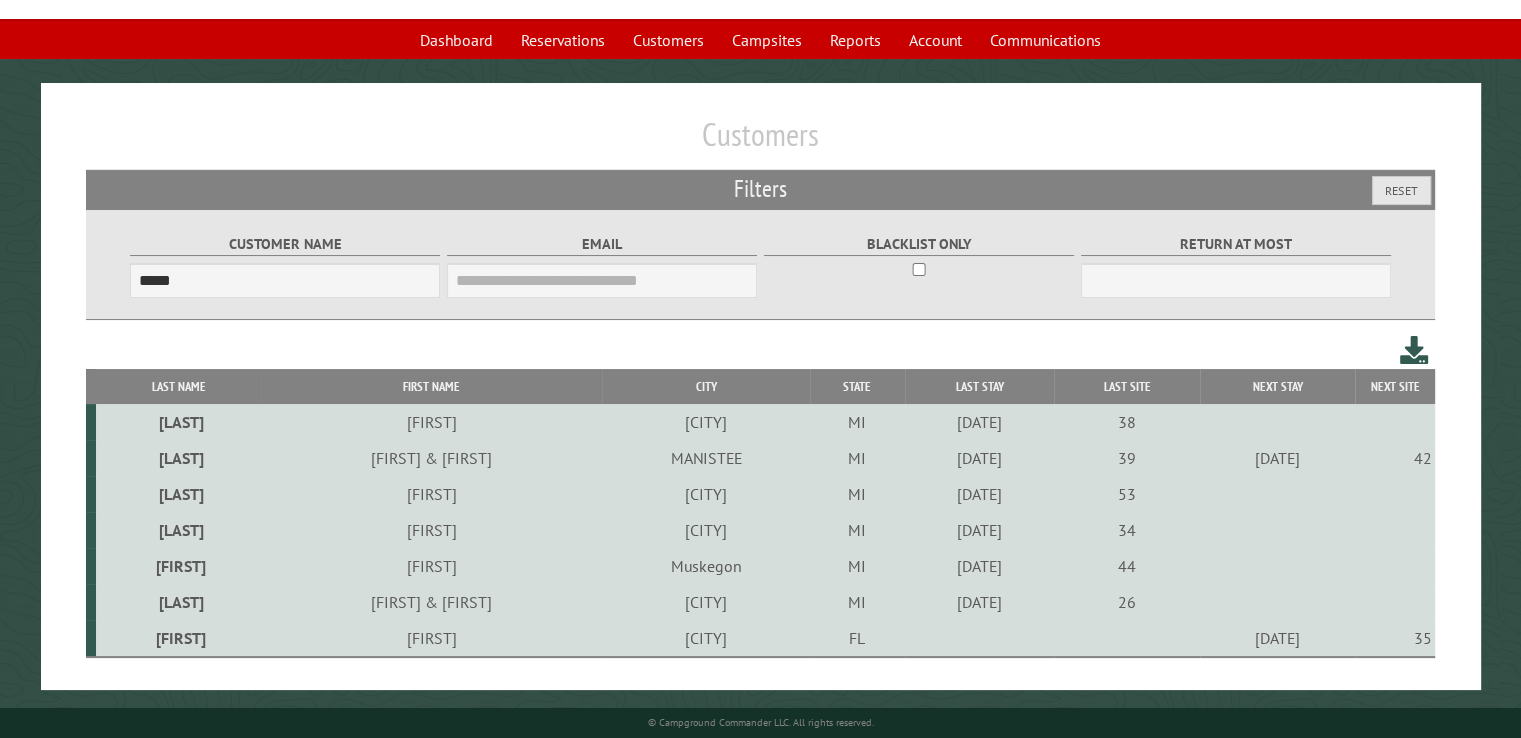 drag, startPoint x: 188, startPoint y: 640, endPoint x: 298, endPoint y: 525, distance: 159.1383 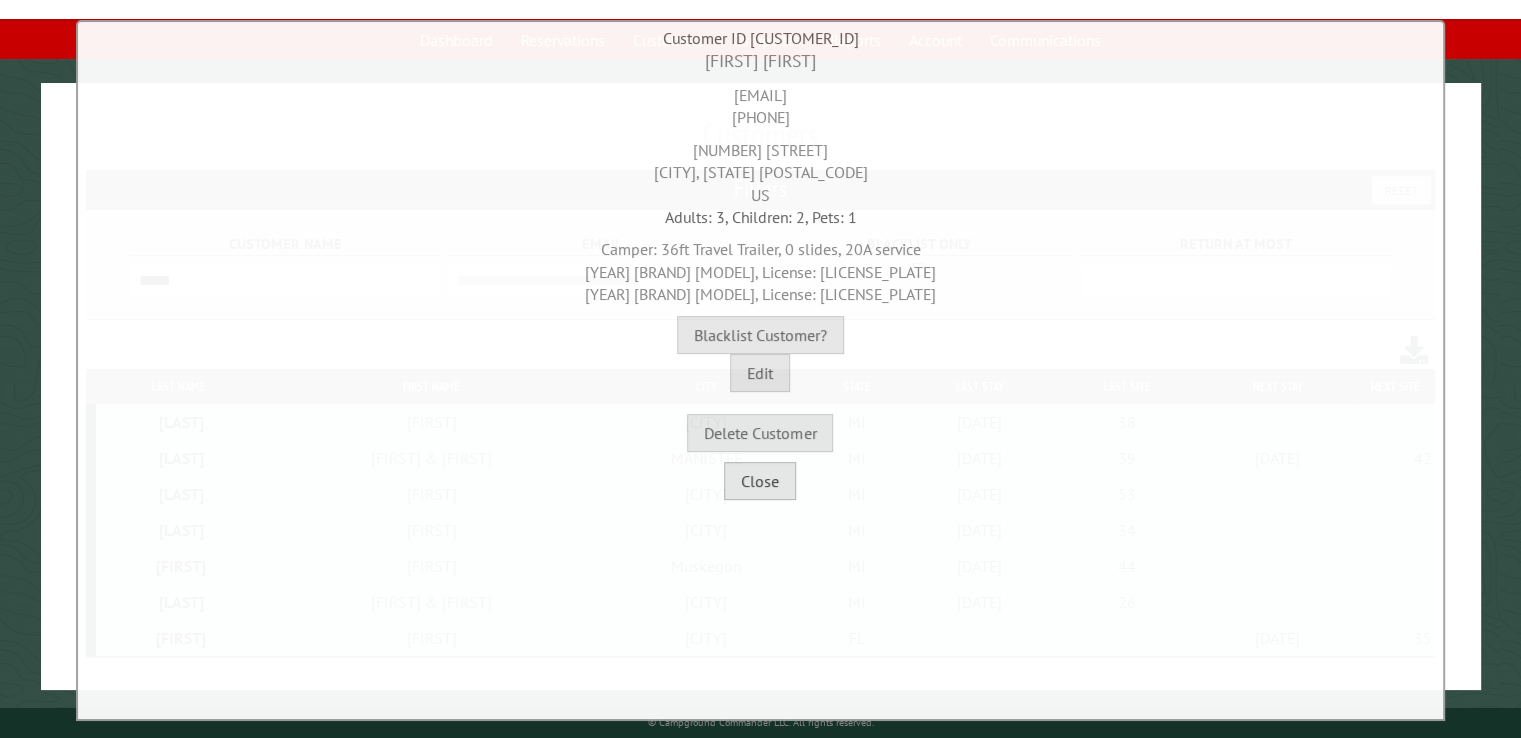 click on "Close" at bounding box center [760, 481] 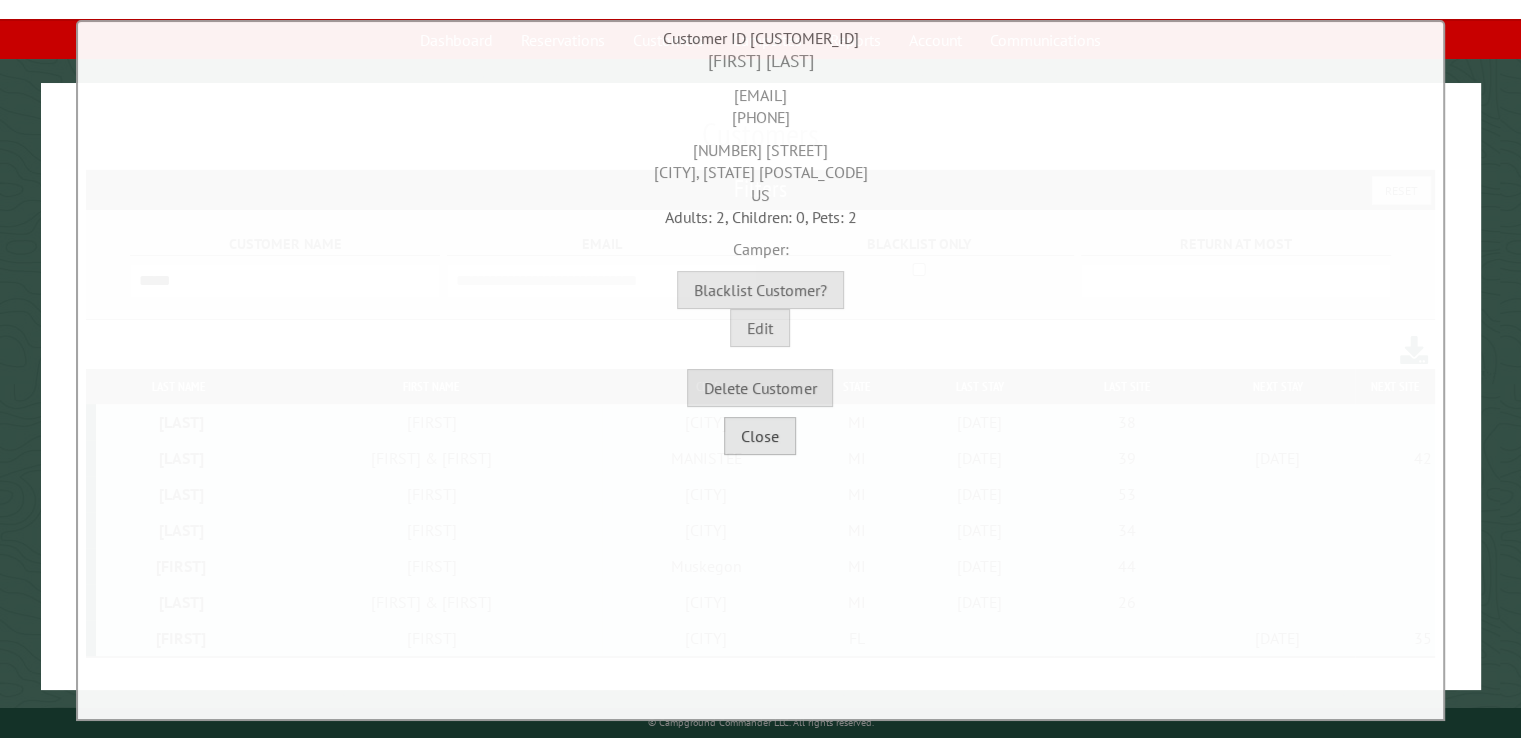 click on "Close" at bounding box center [760, 436] 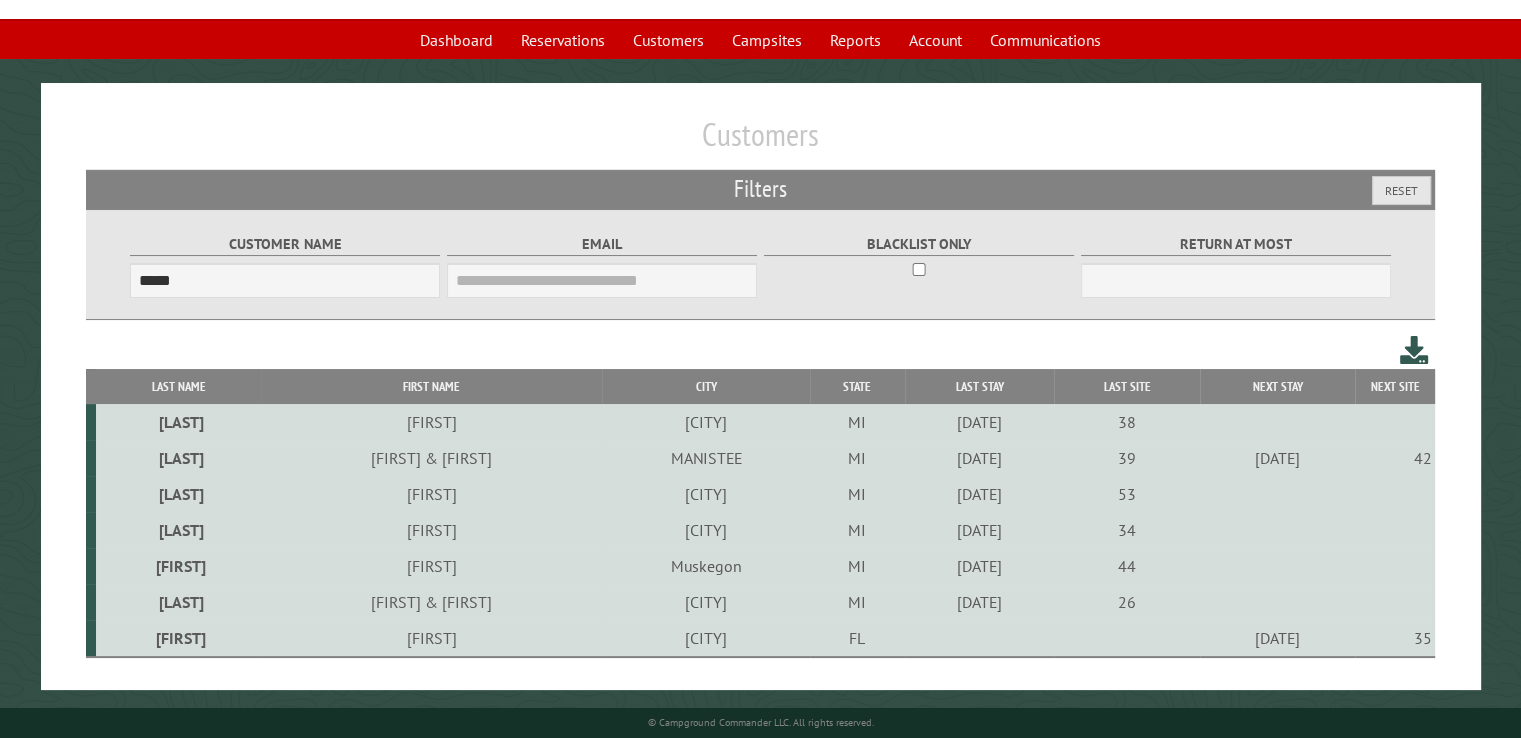 drag, startPoint x: 192, startPoint y: 632, endPoint x: 204, endPoint y: 616, distance: 20 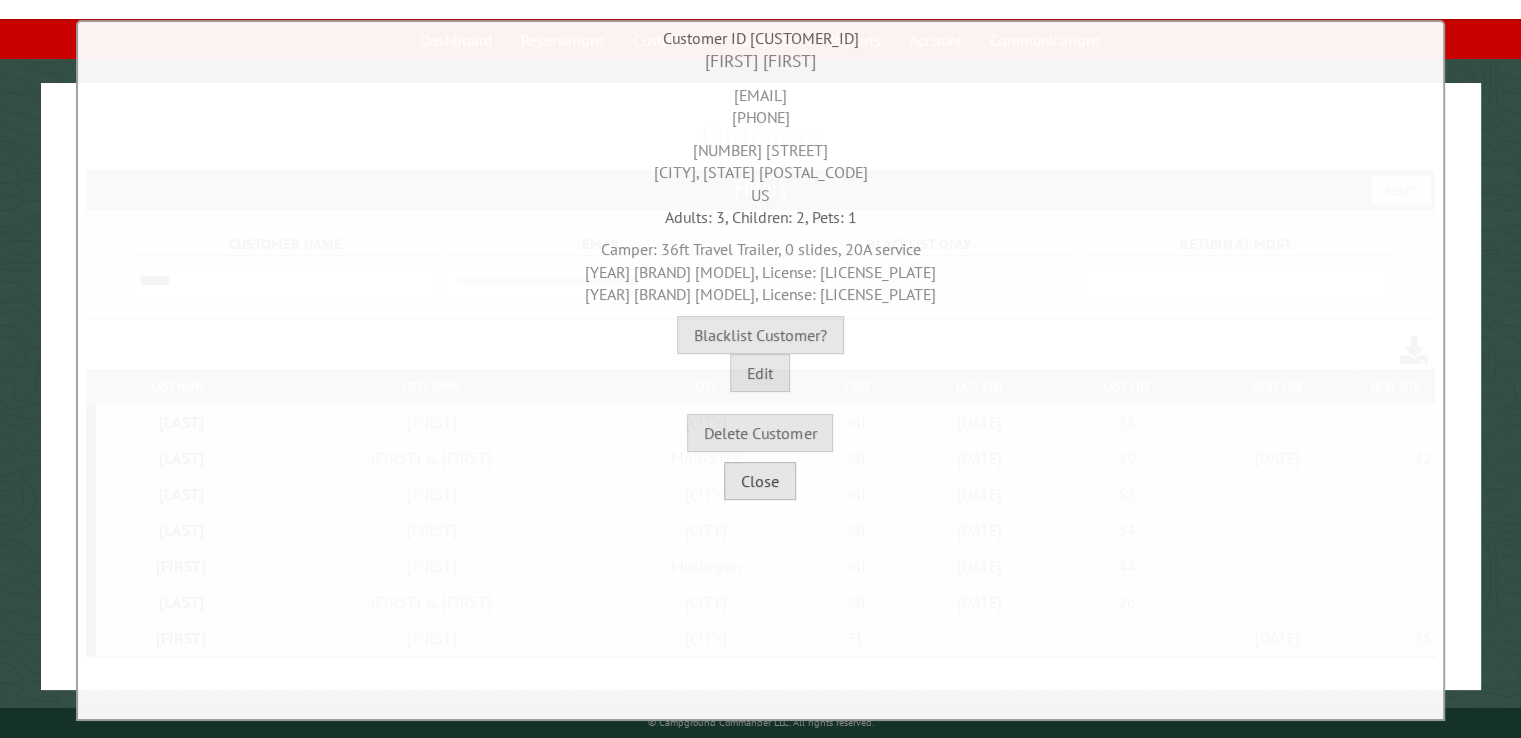click on "Close" at bounding box center (760, 481) 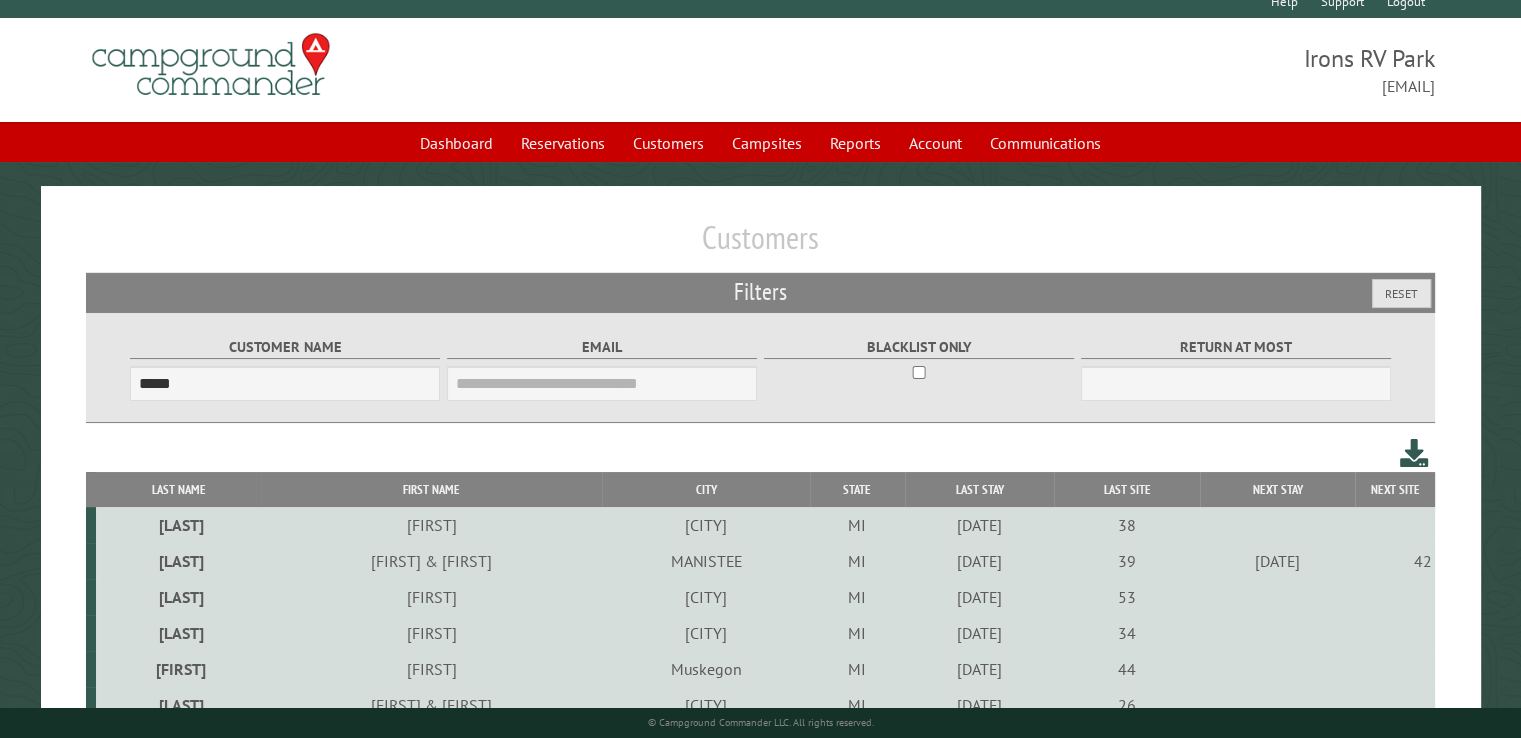 scroll, scrollTop: 0, scrollLeft: 0, axis: both 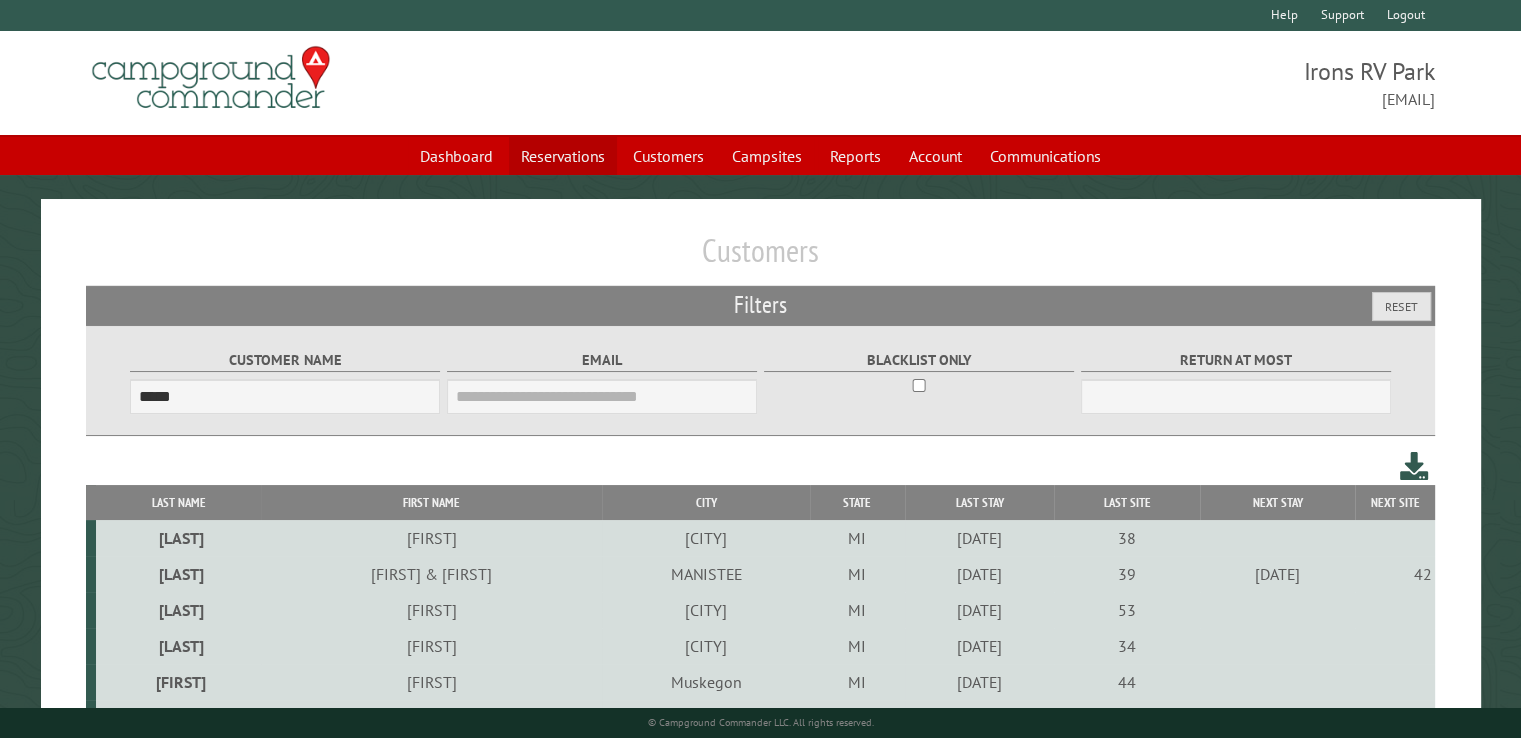 click on "Reservations" at bounding box center [563, 156] 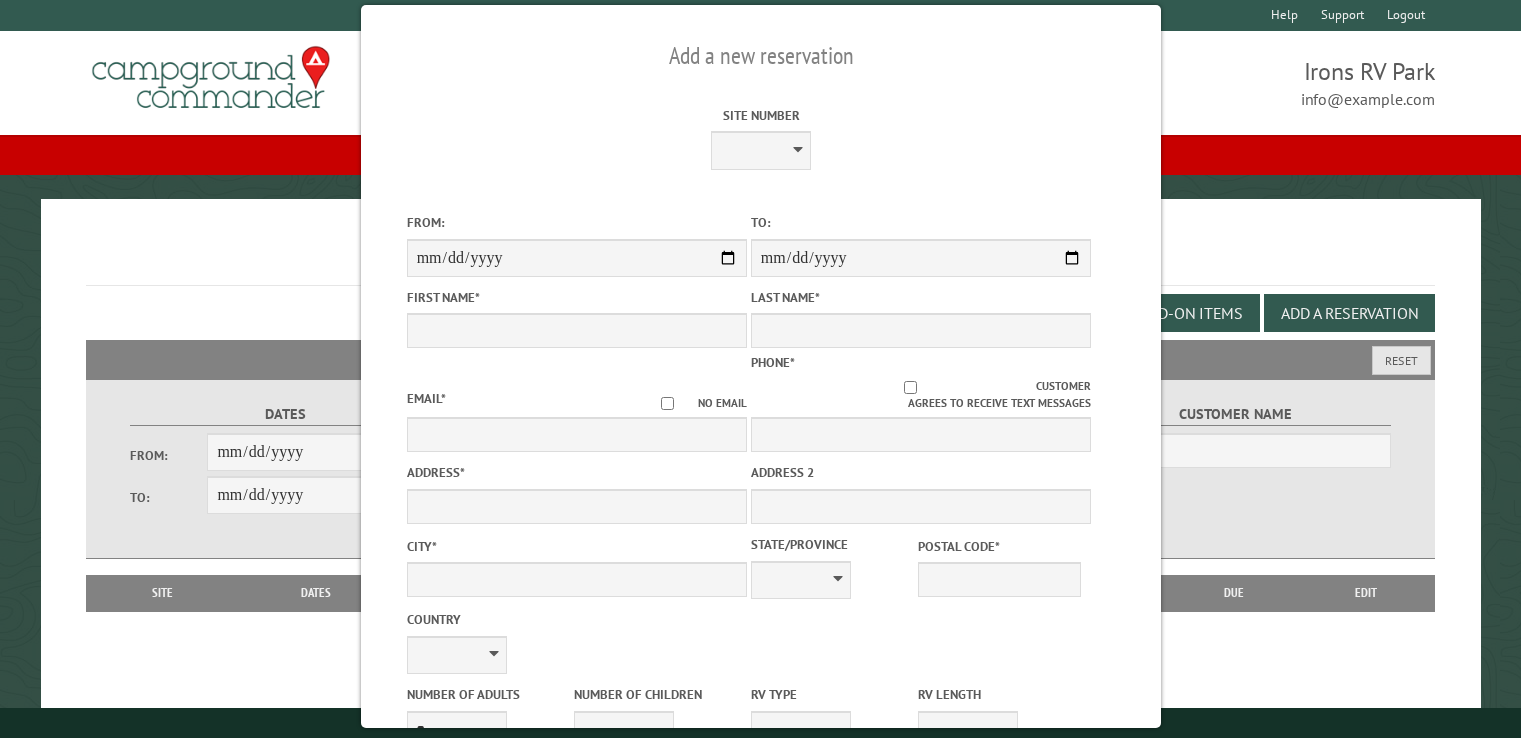 scroll, scrollTop: 0, scrollLeft: 0, axis: both 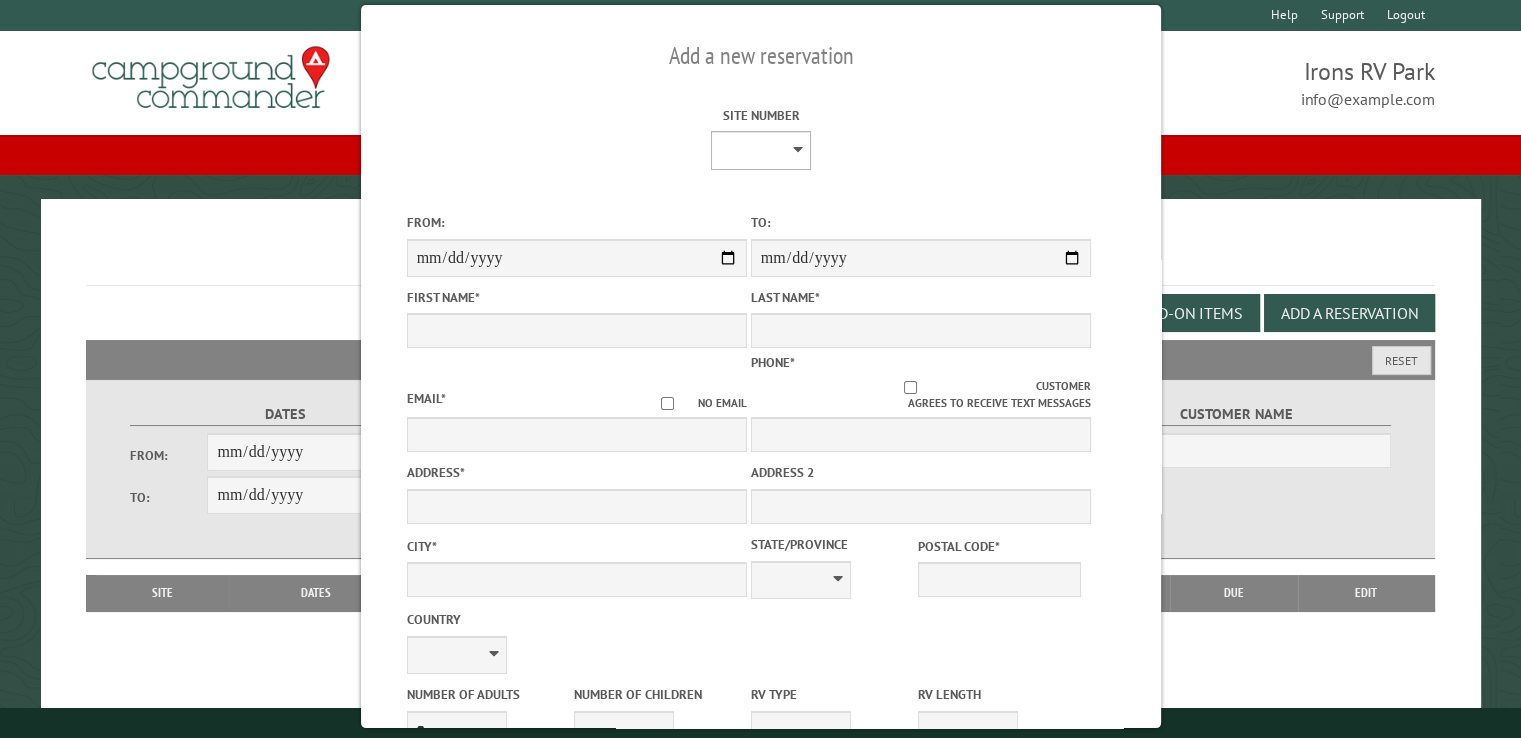 click on "**********" at bounding box center (761, 150) 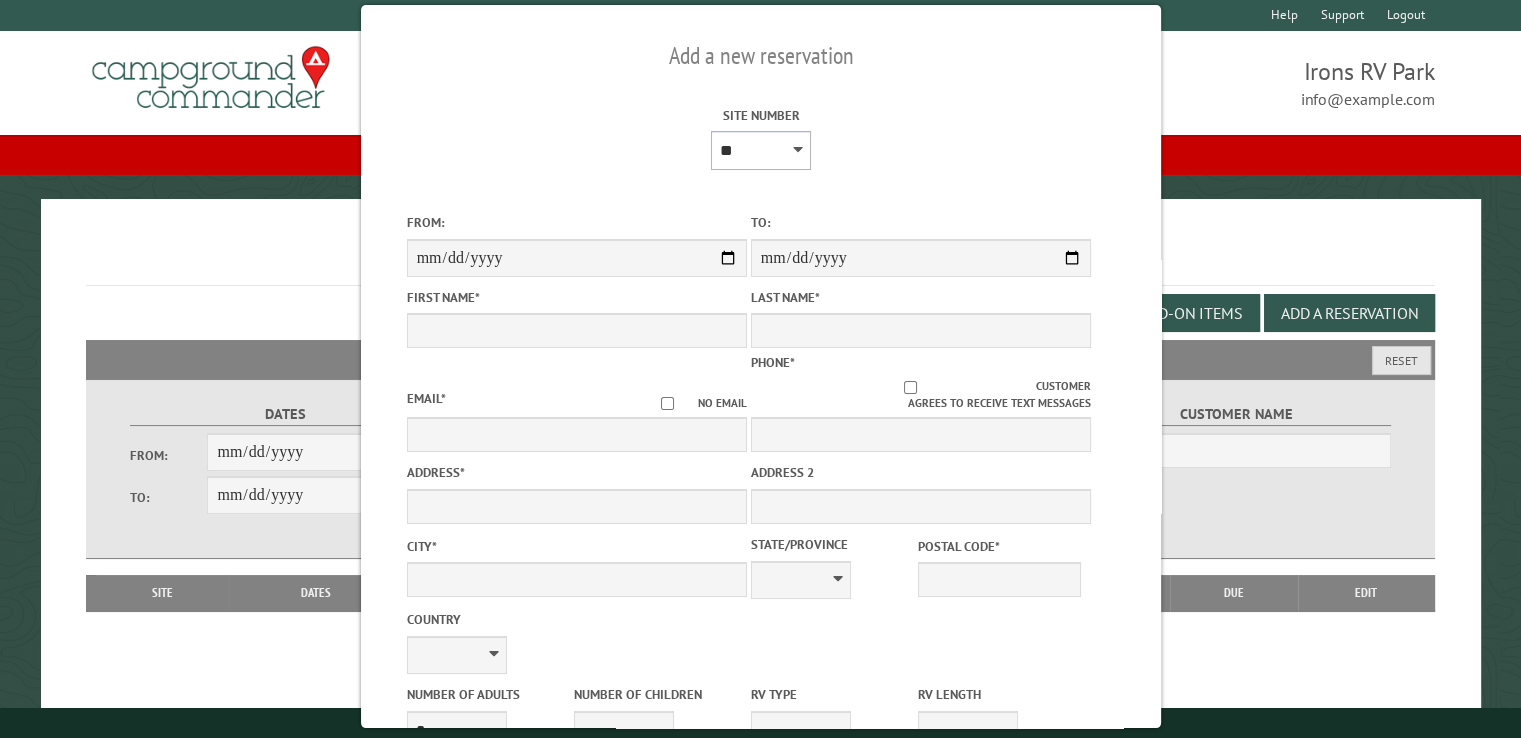 click on "**********" at bounding box center (761, 150) 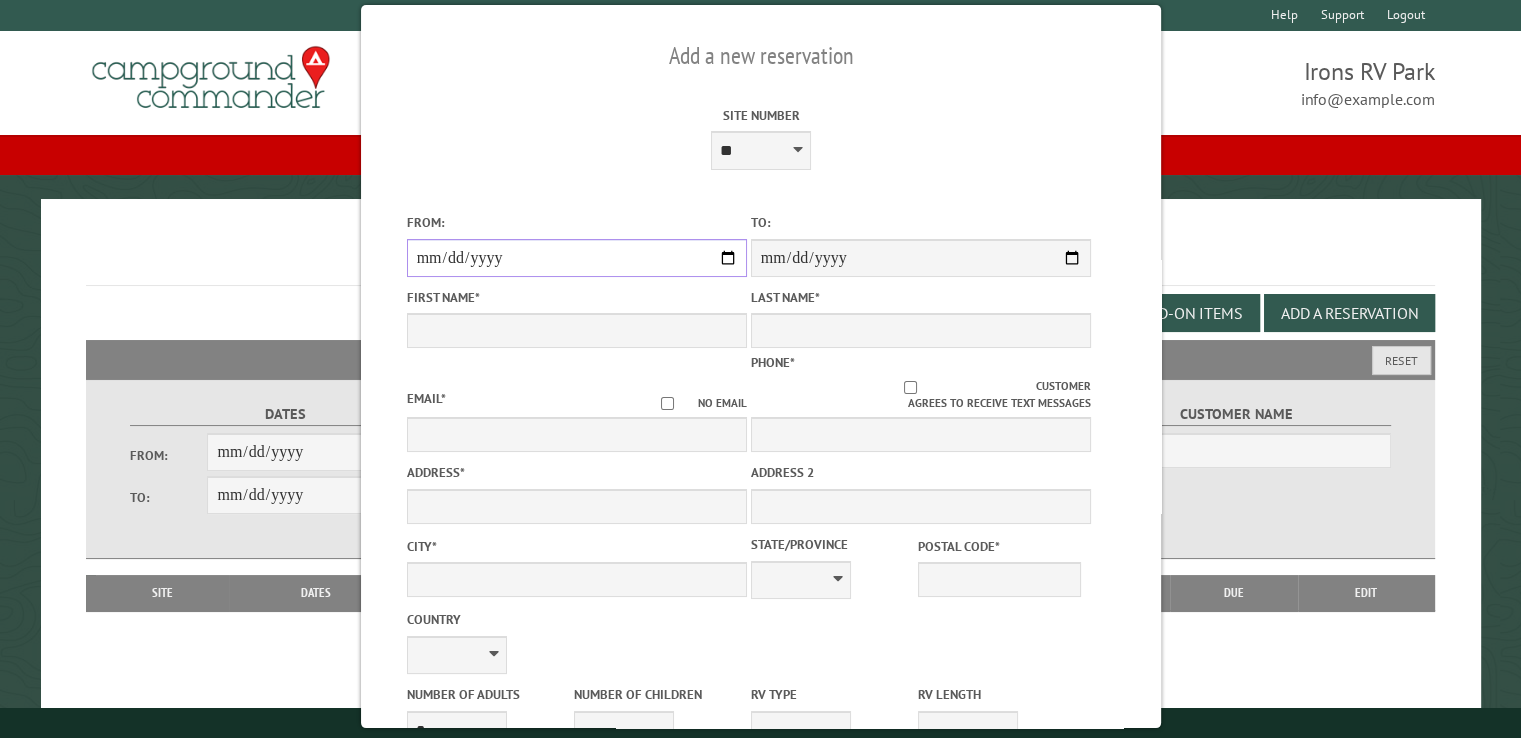 click on "From:" at bounding box center [576, 258] 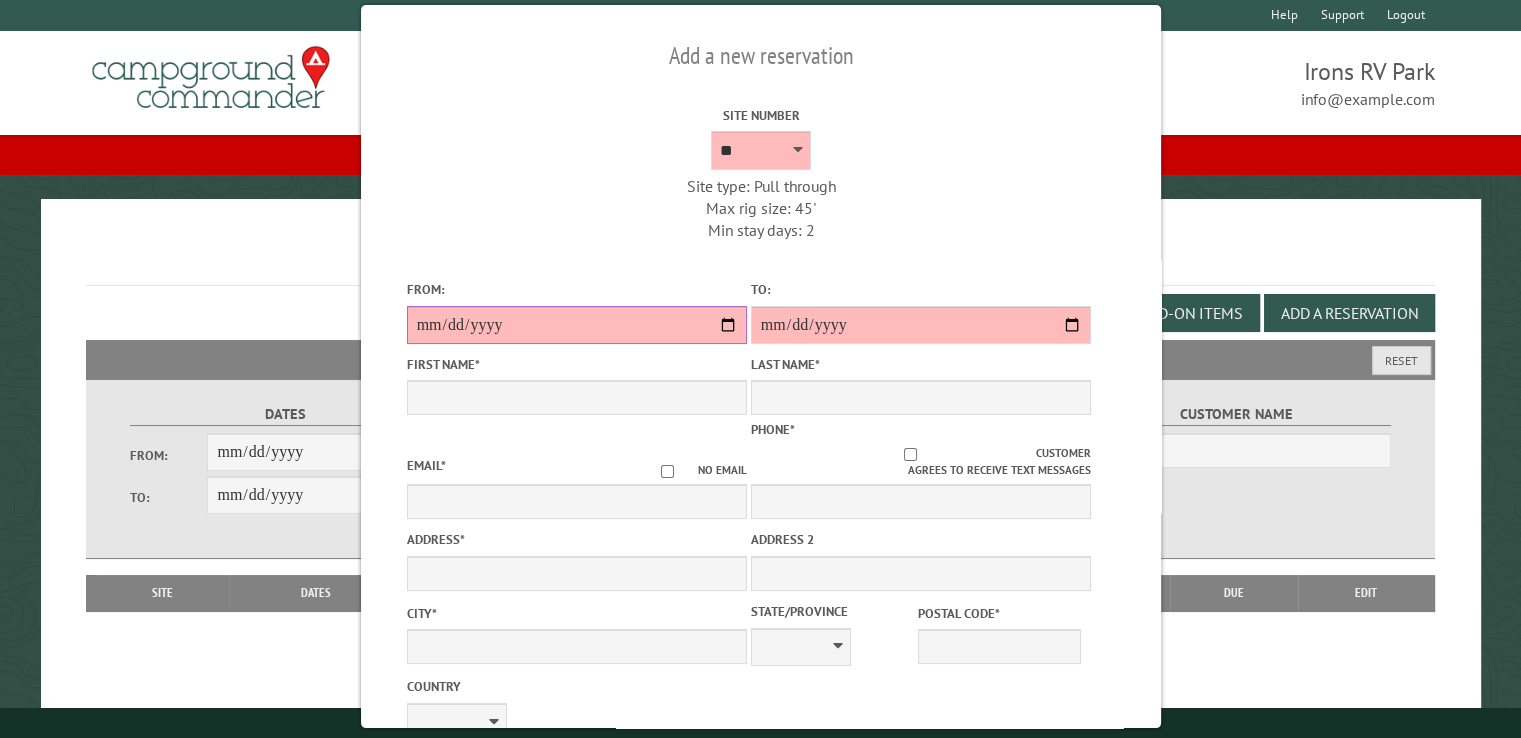type on "*****" 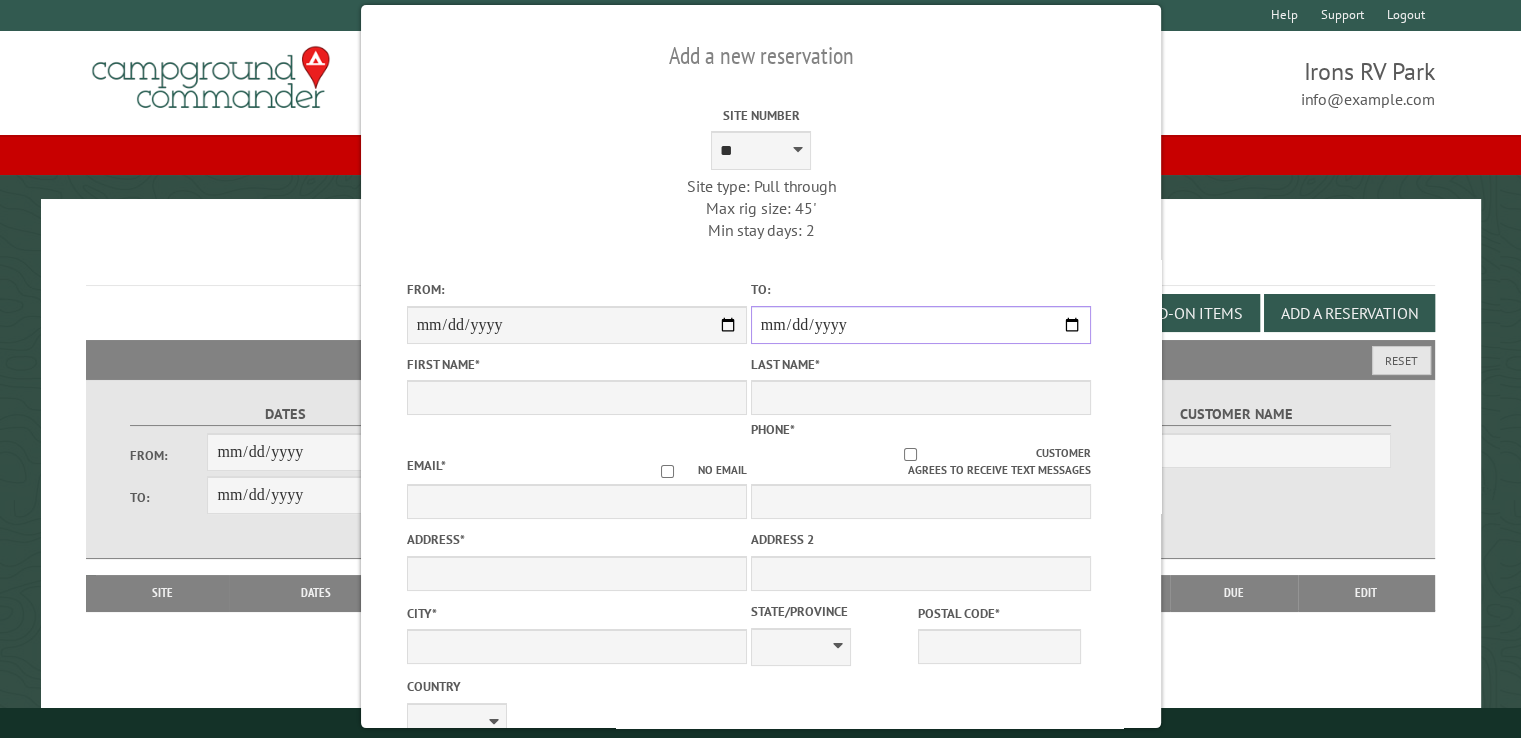 click on "**********" at bounding box center (920, 325) 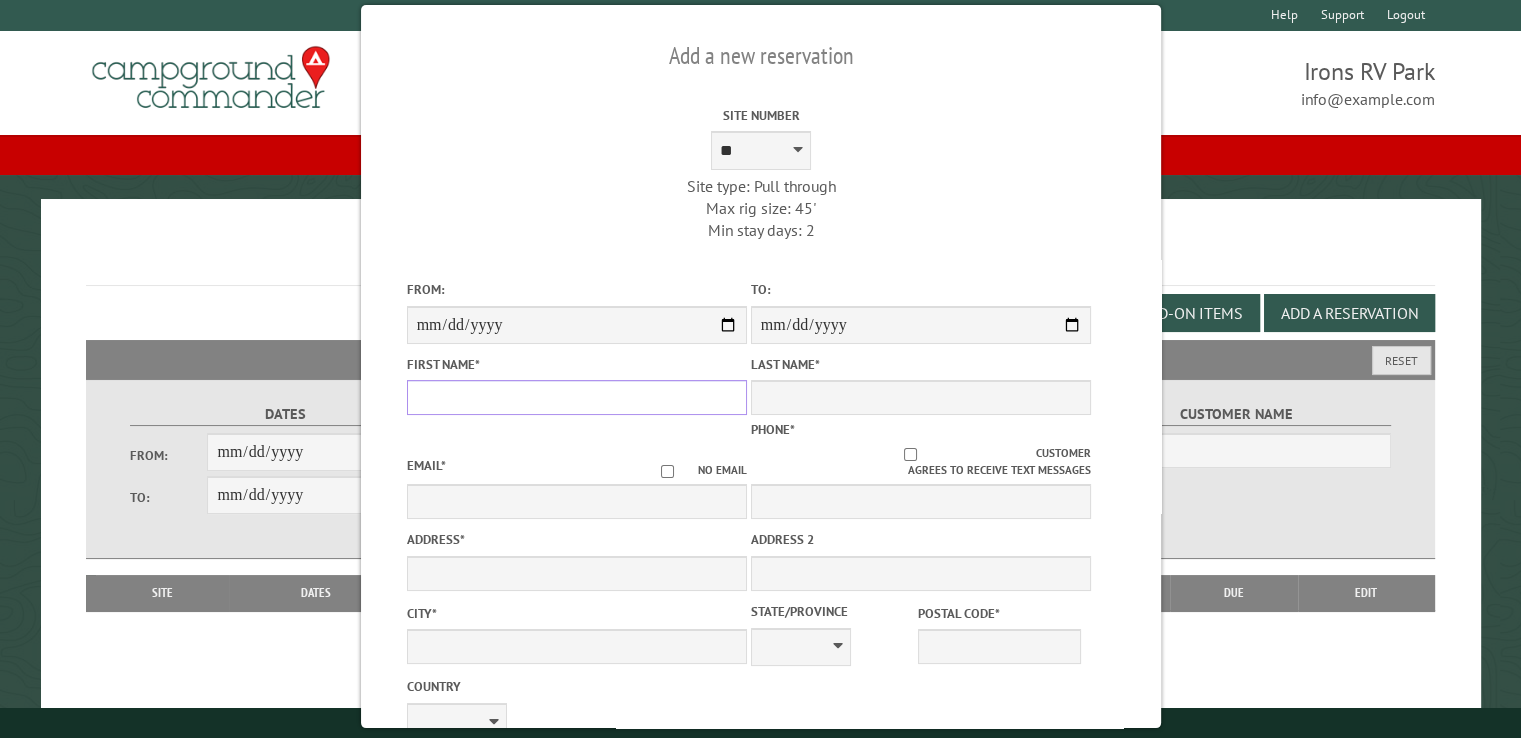 click on "First Name *" at bounding box center [576, 397] 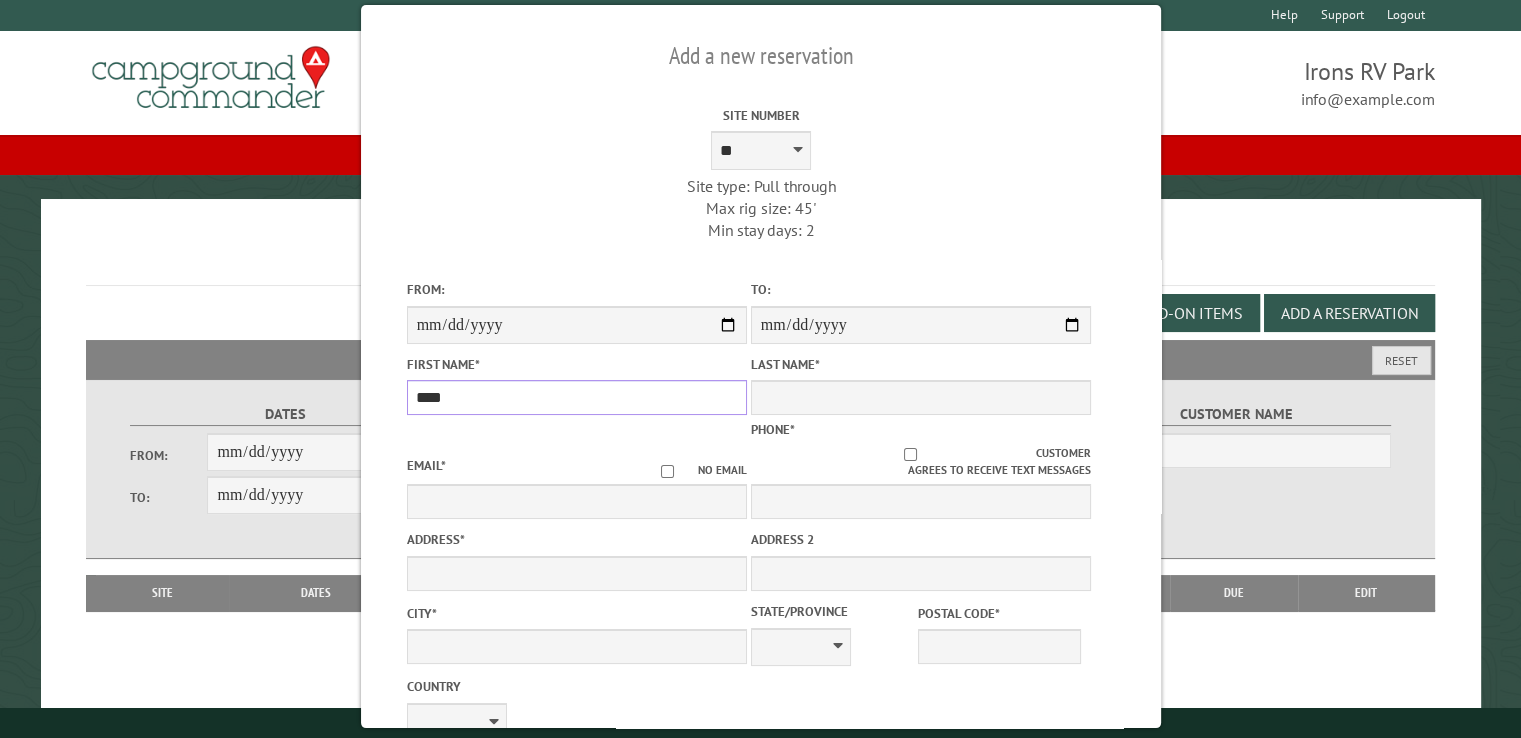 type on "****" 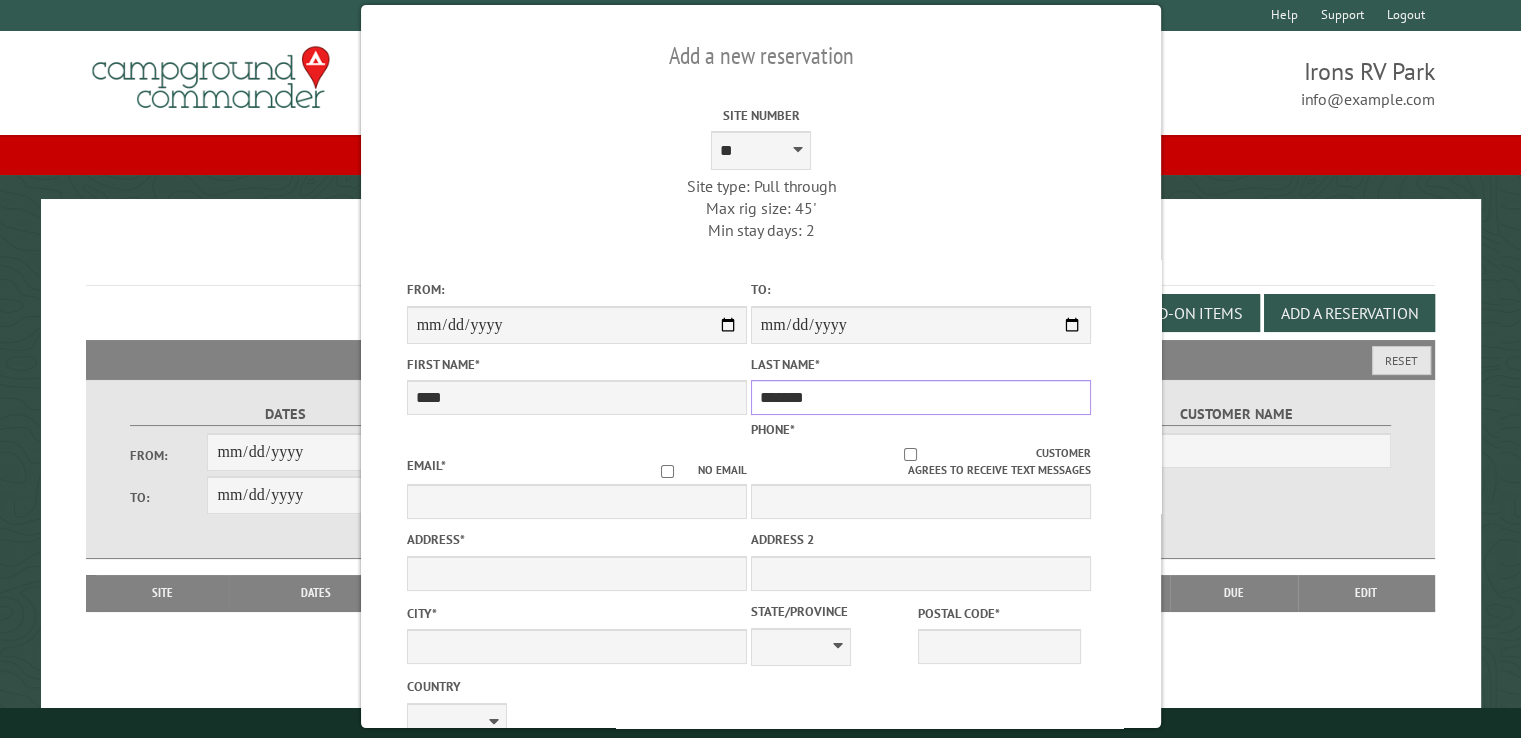 type on "*******" 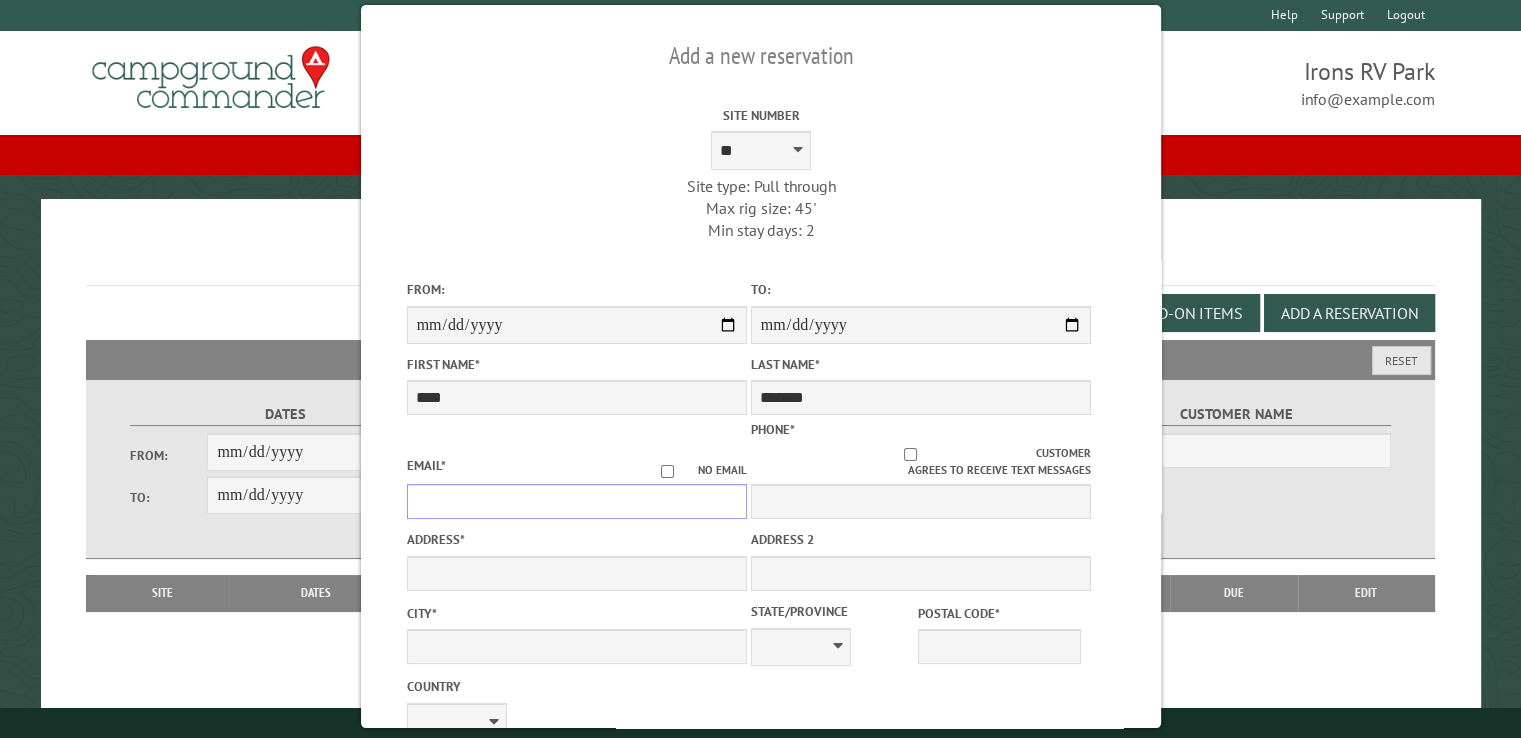 click on "Email *" at bounding box center (576, 501) 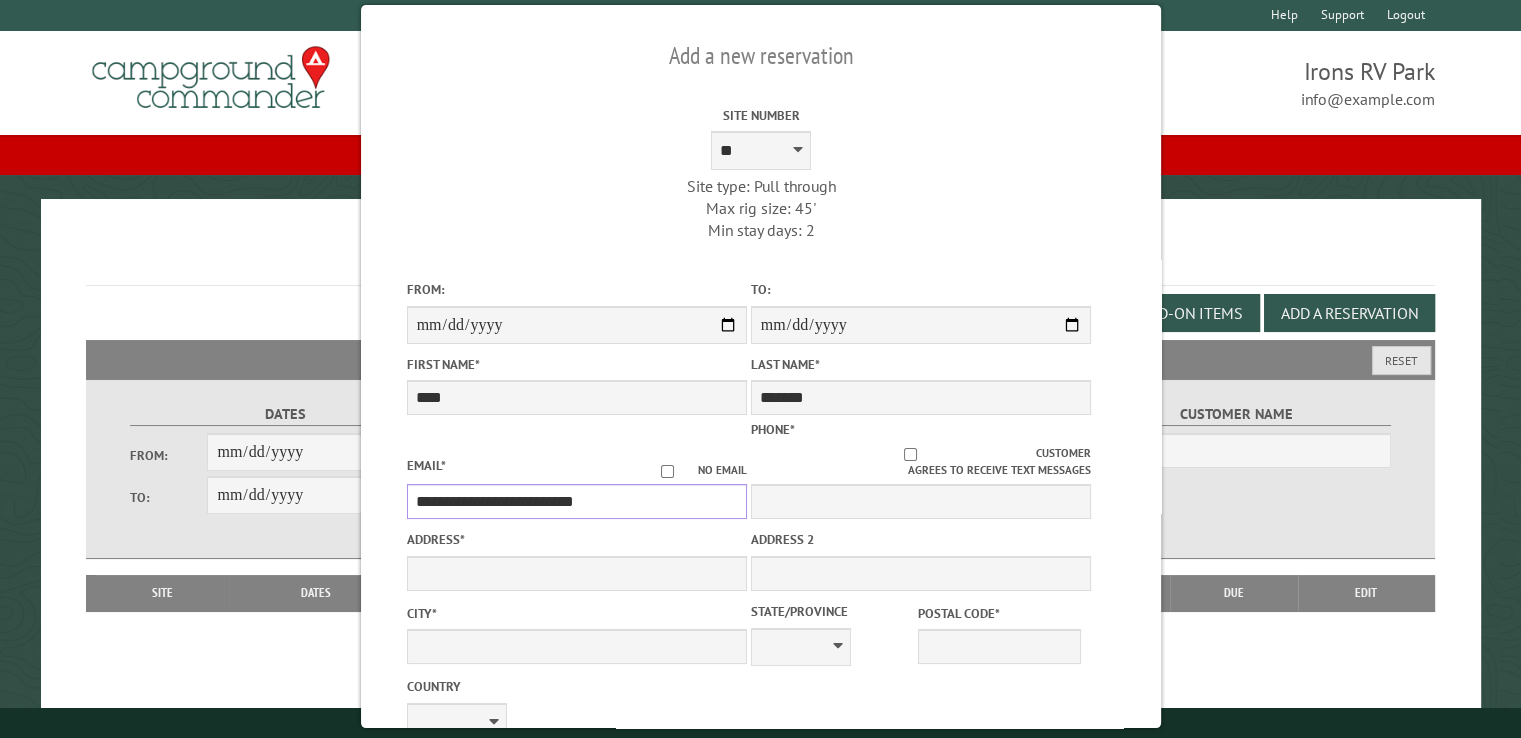 type on "**********" 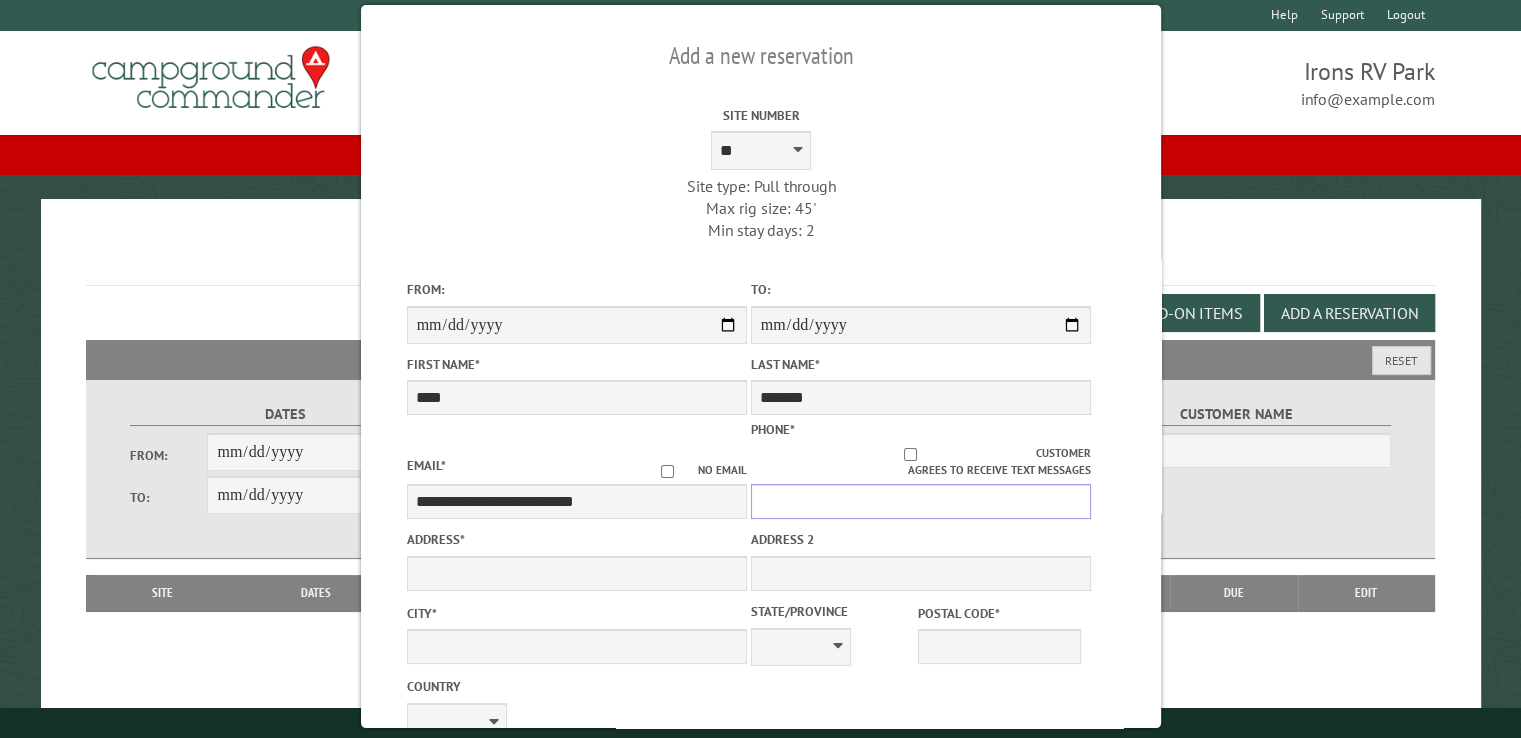 click on "Phone *" at bounding box center [920, 501] 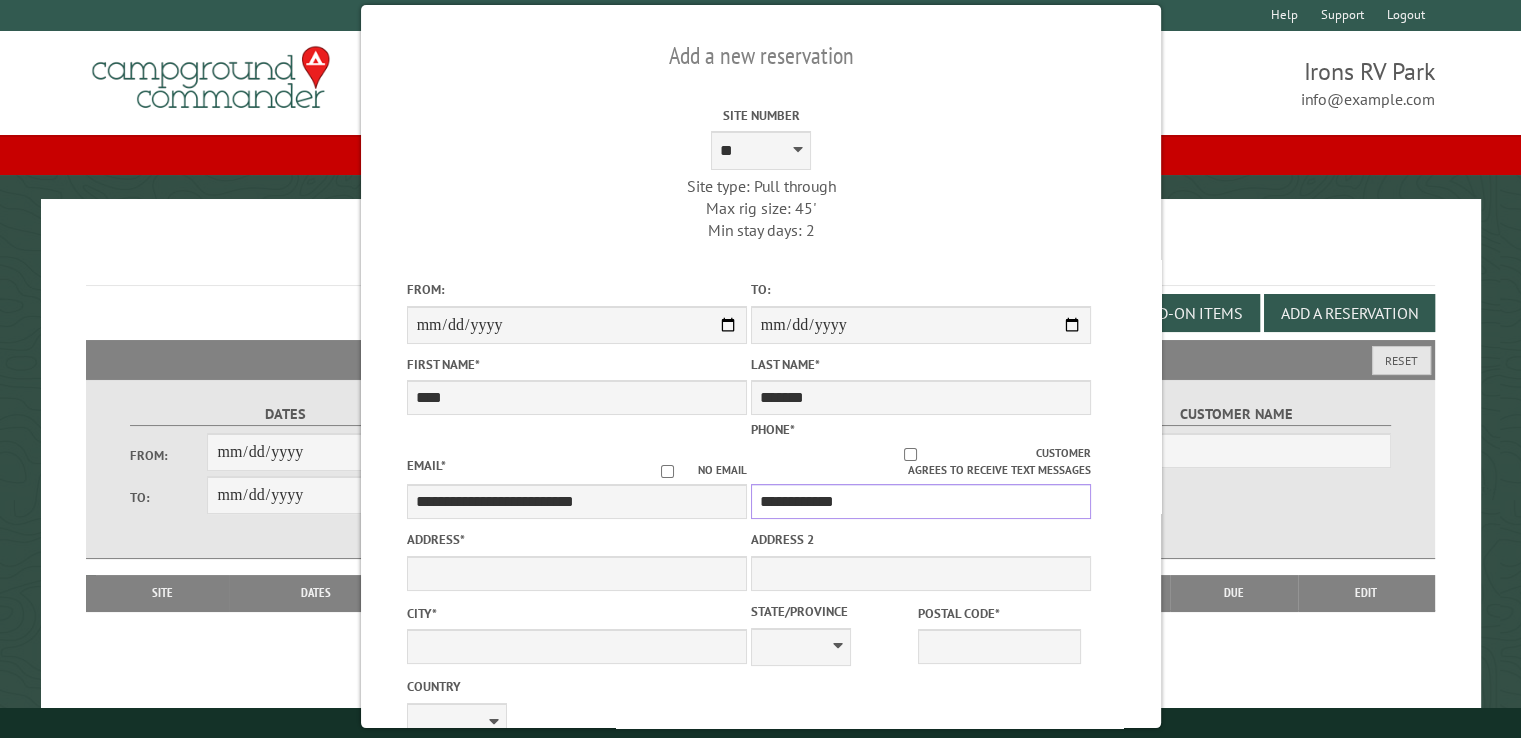 click on "**********" at bounding box center (920, 501) 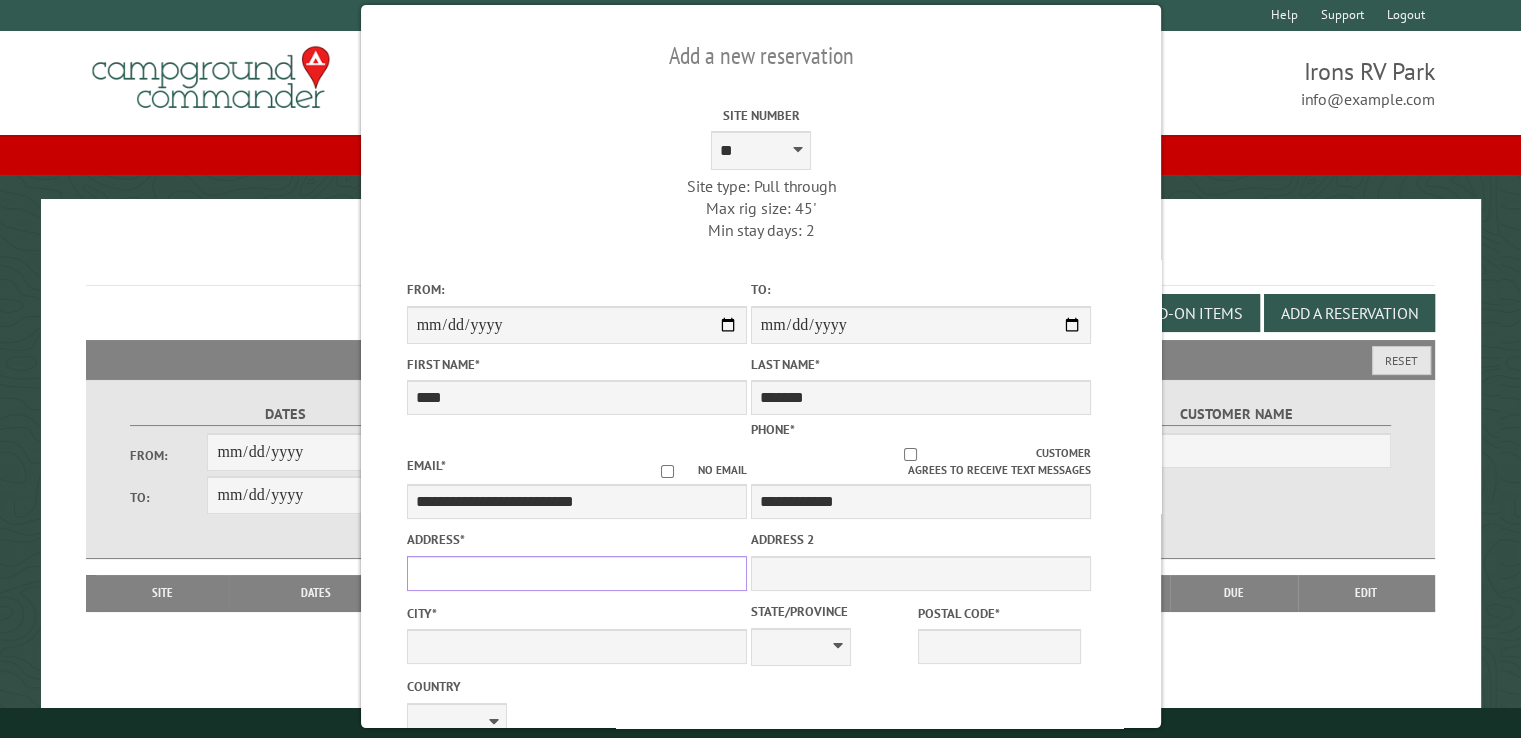 click on "Address *" at bounding box center [576, 573] 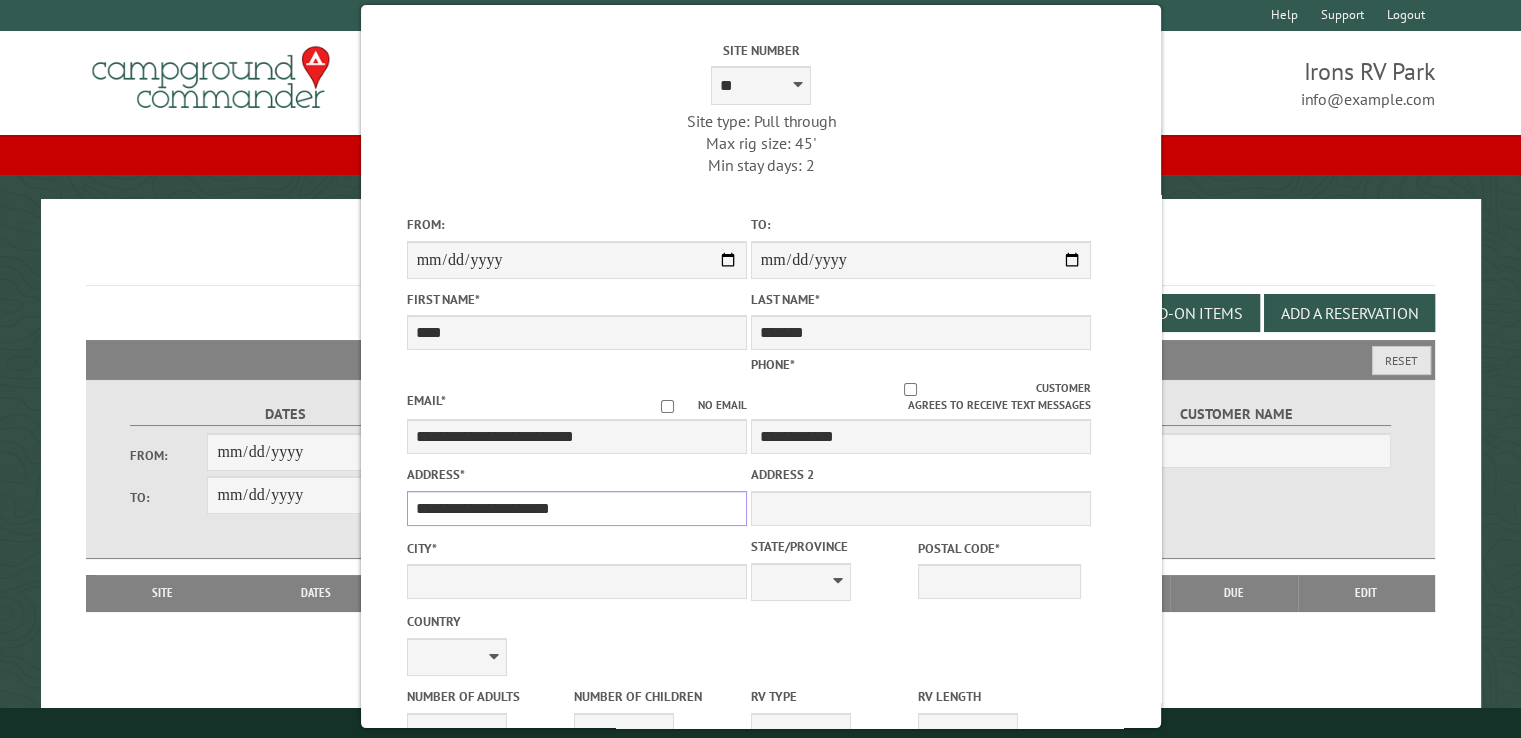 scroll, scrollTop: 100, scrollLeft: 0, axis: vertical 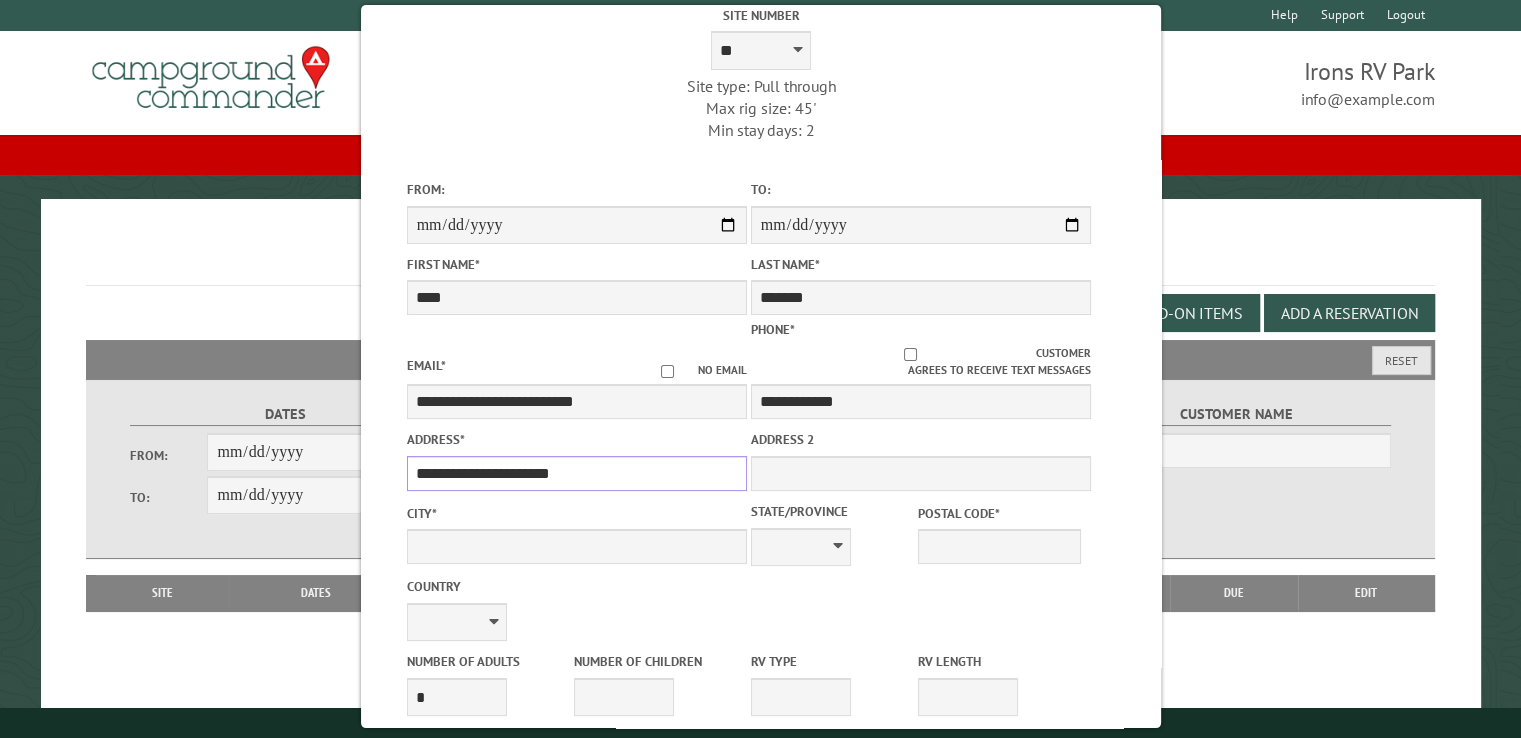 type on "**********" 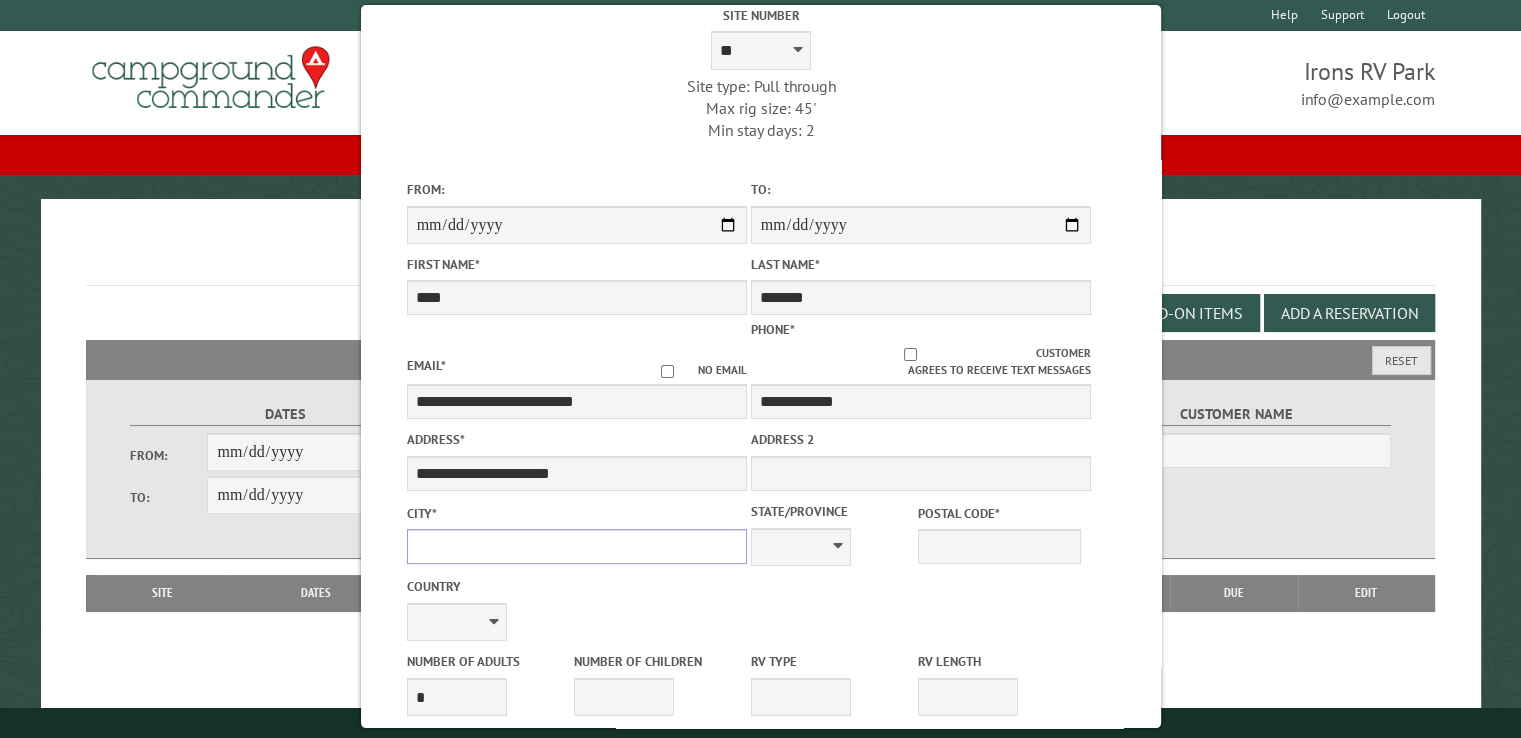 click on "City *" at bounding box center [576, 546] 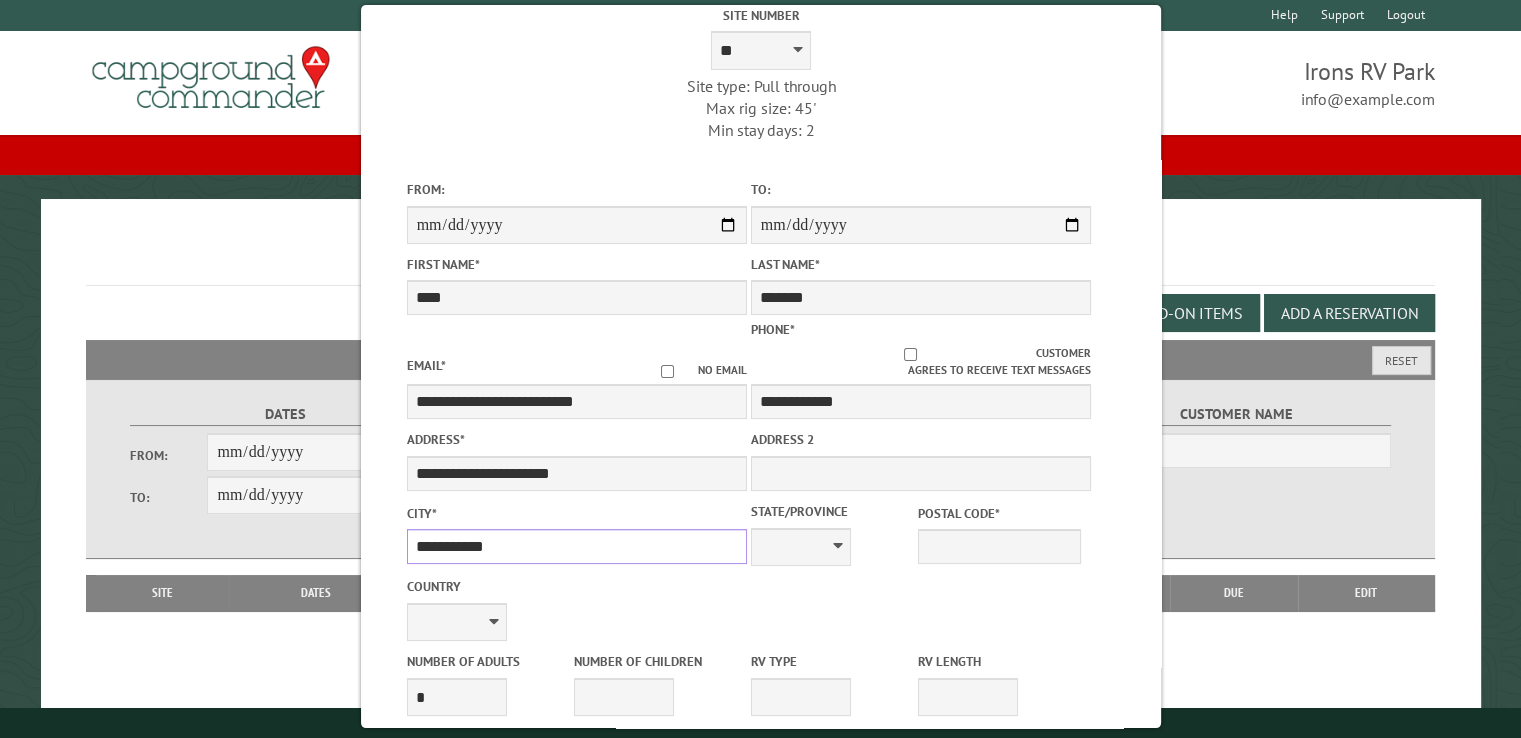 type on "**********" 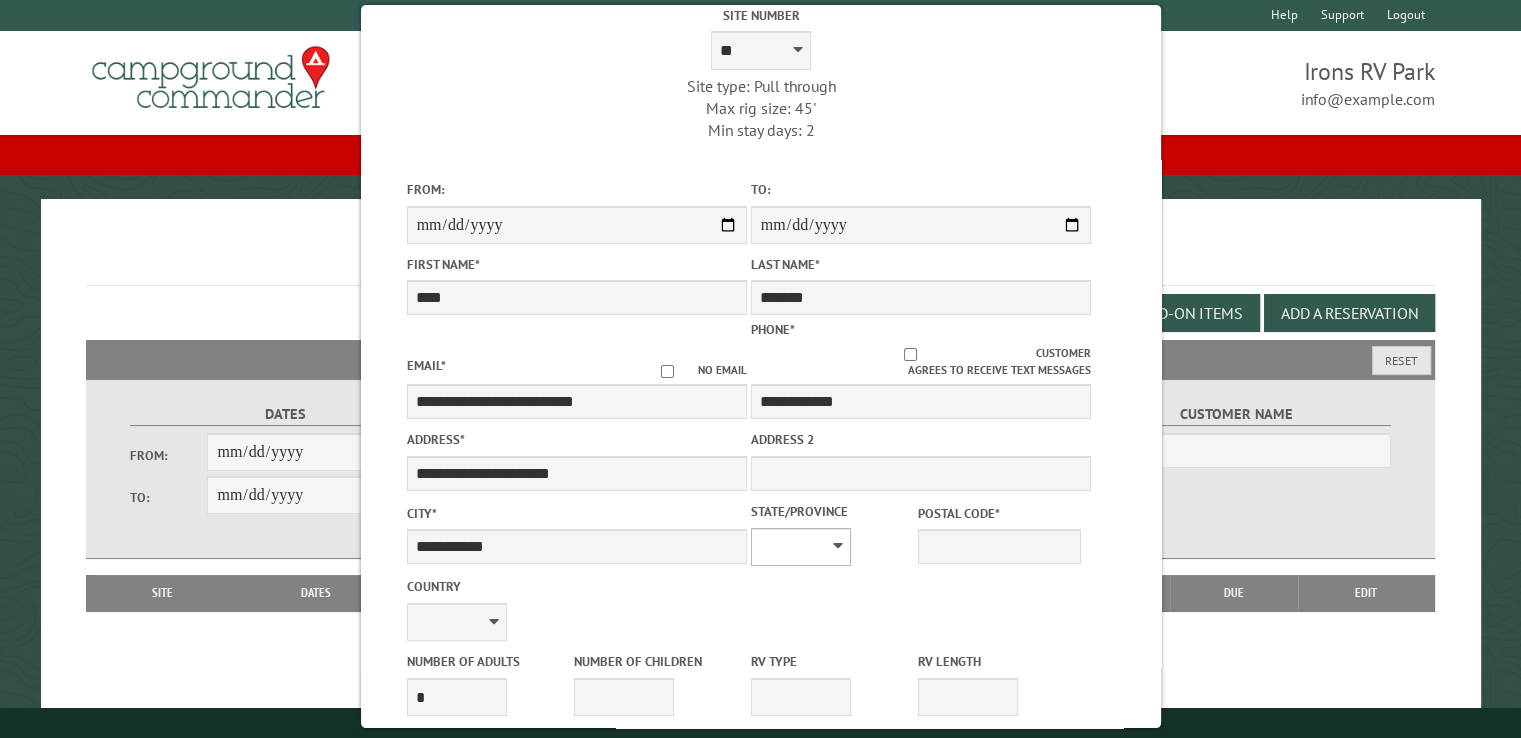 select on "**" 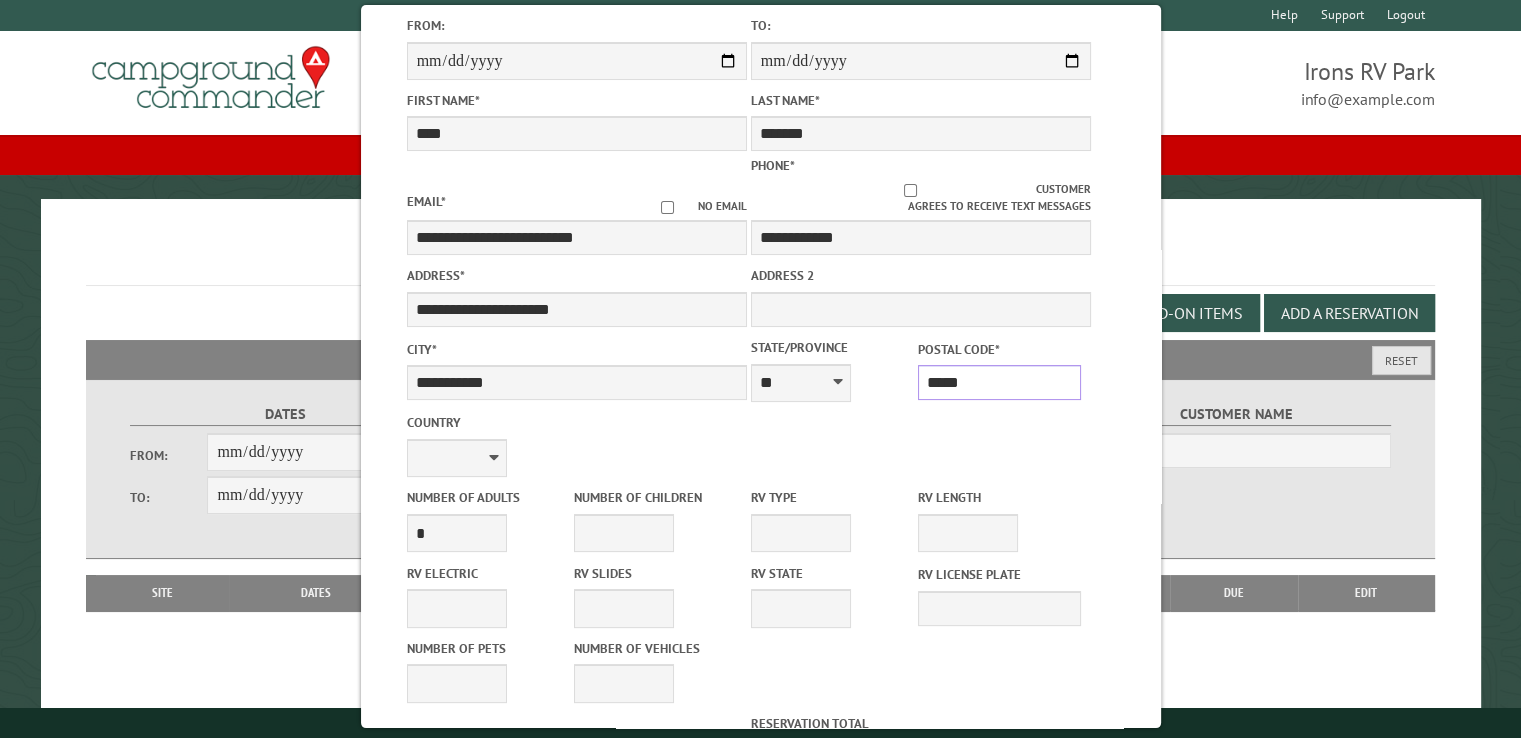scroll, scrollTop: 300, scrollLeft: 0, axis: vertical 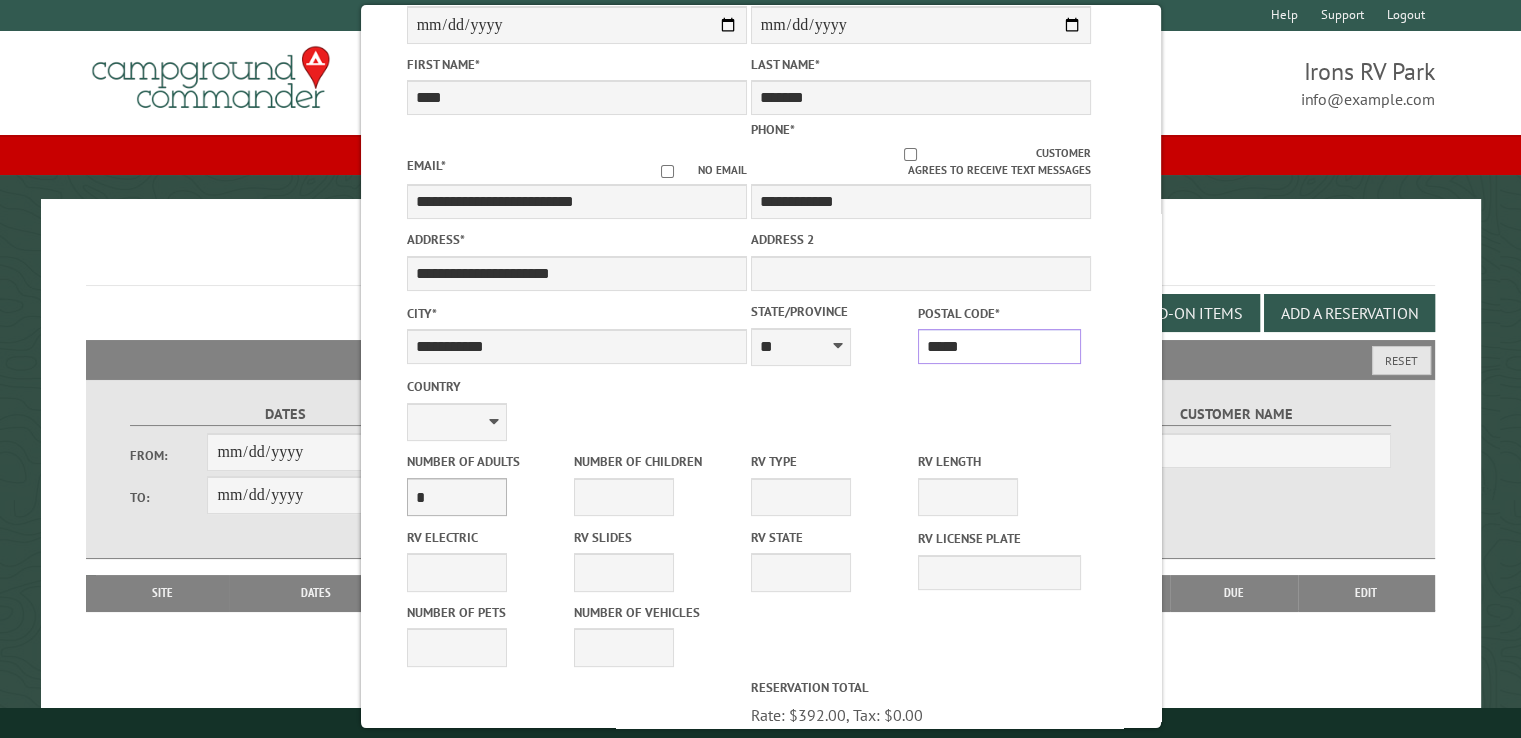 type on "*****" 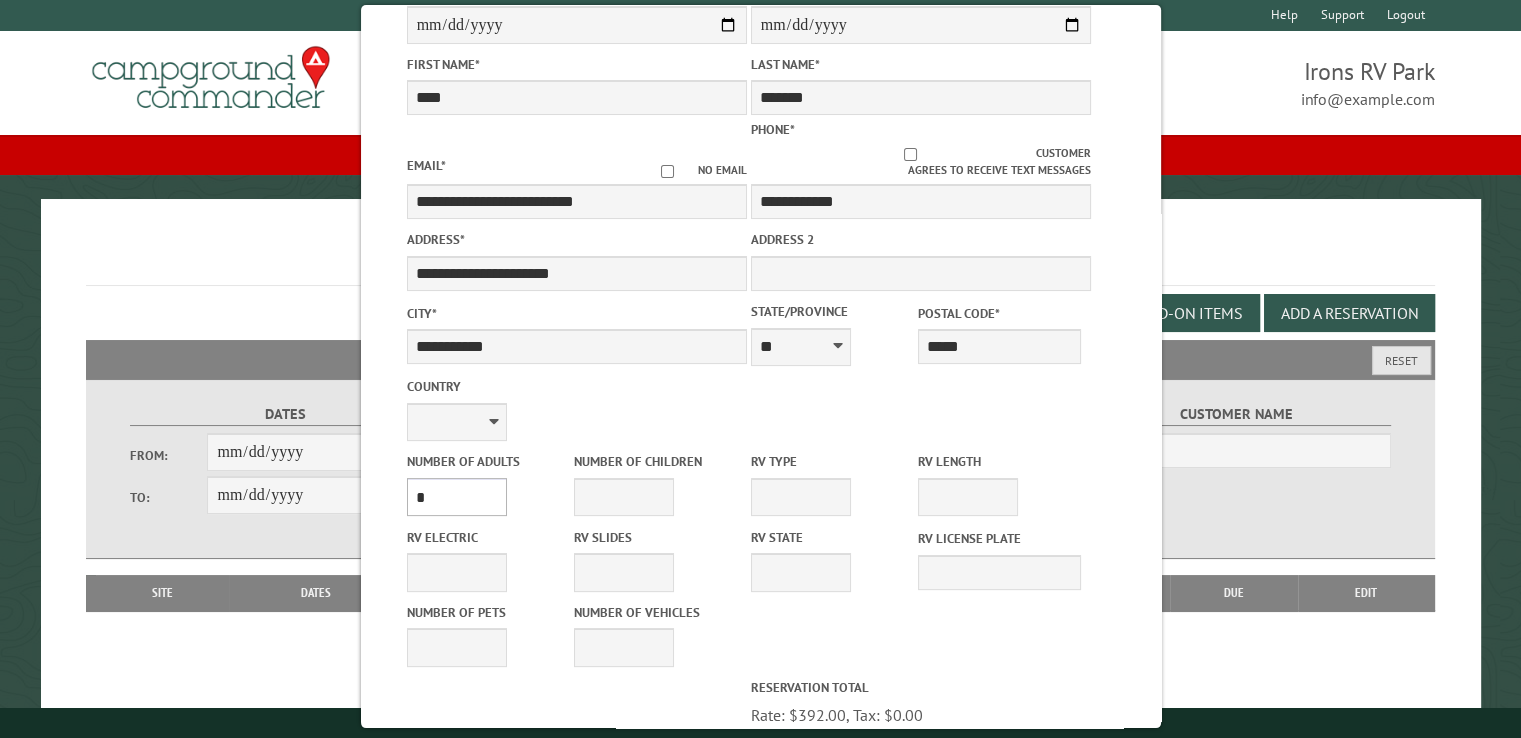 click on "* * * * * * * * * * **" at bounding box center (456, 497) 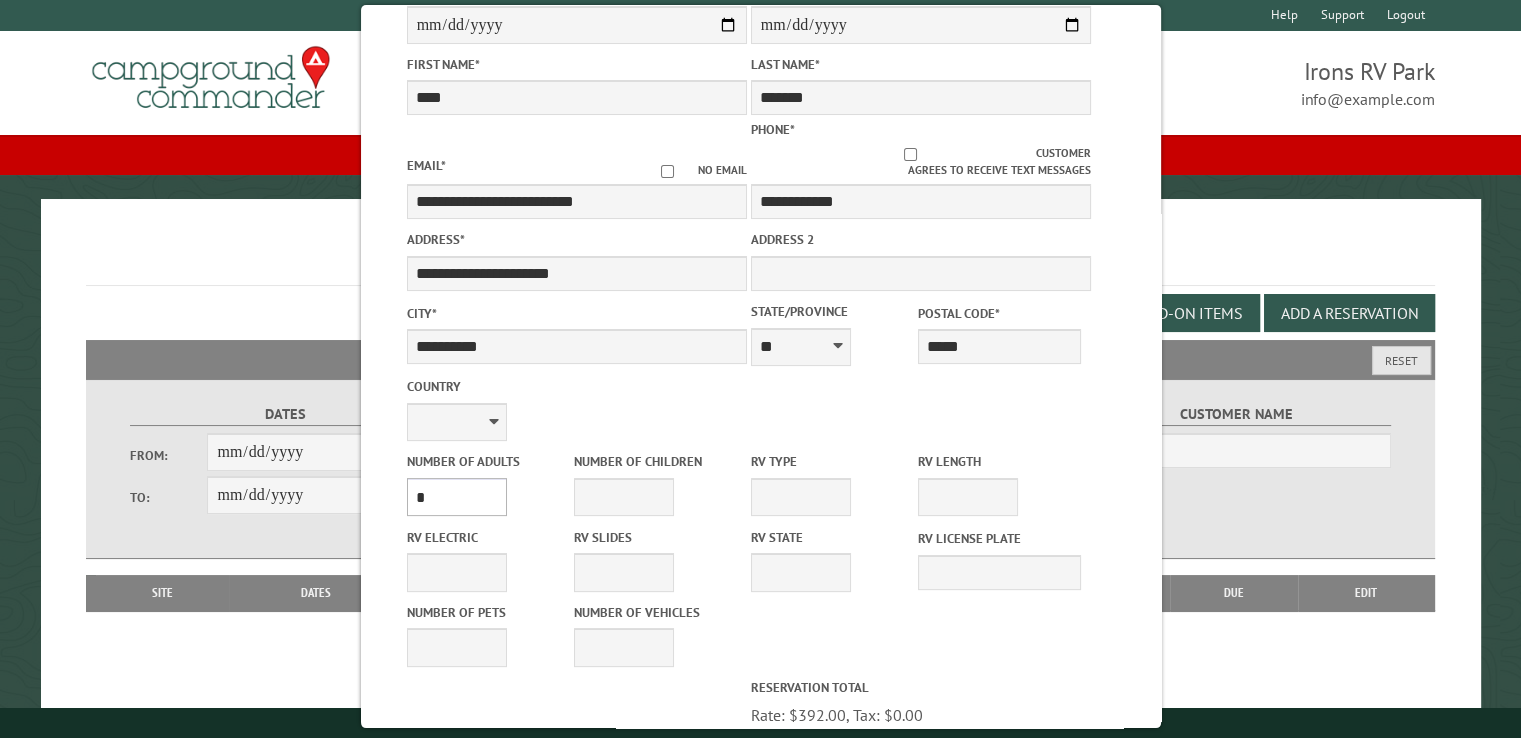 select on "*" 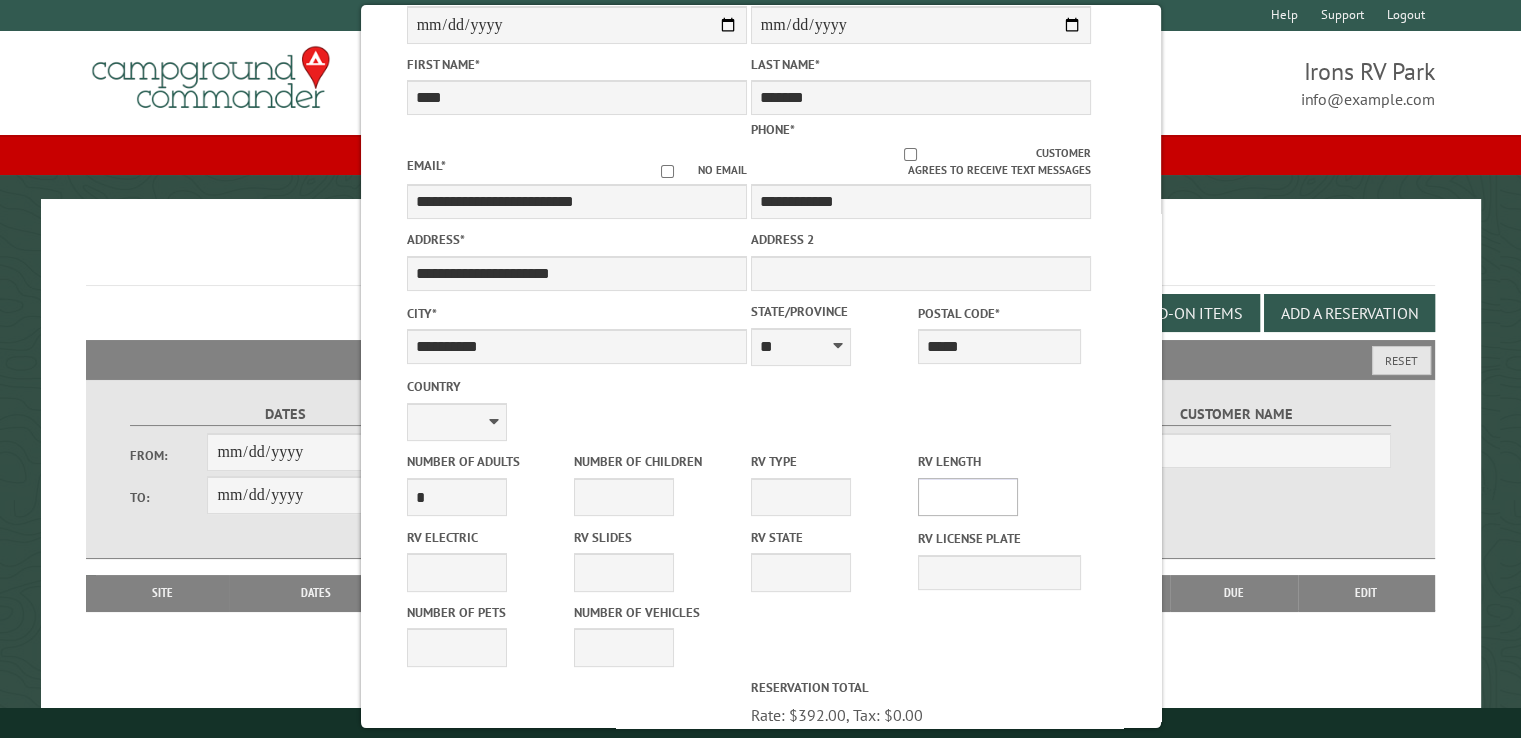 click on "* ** ** ** ** ** ** ** ** ** ** **" at bounding box center (968, 497) 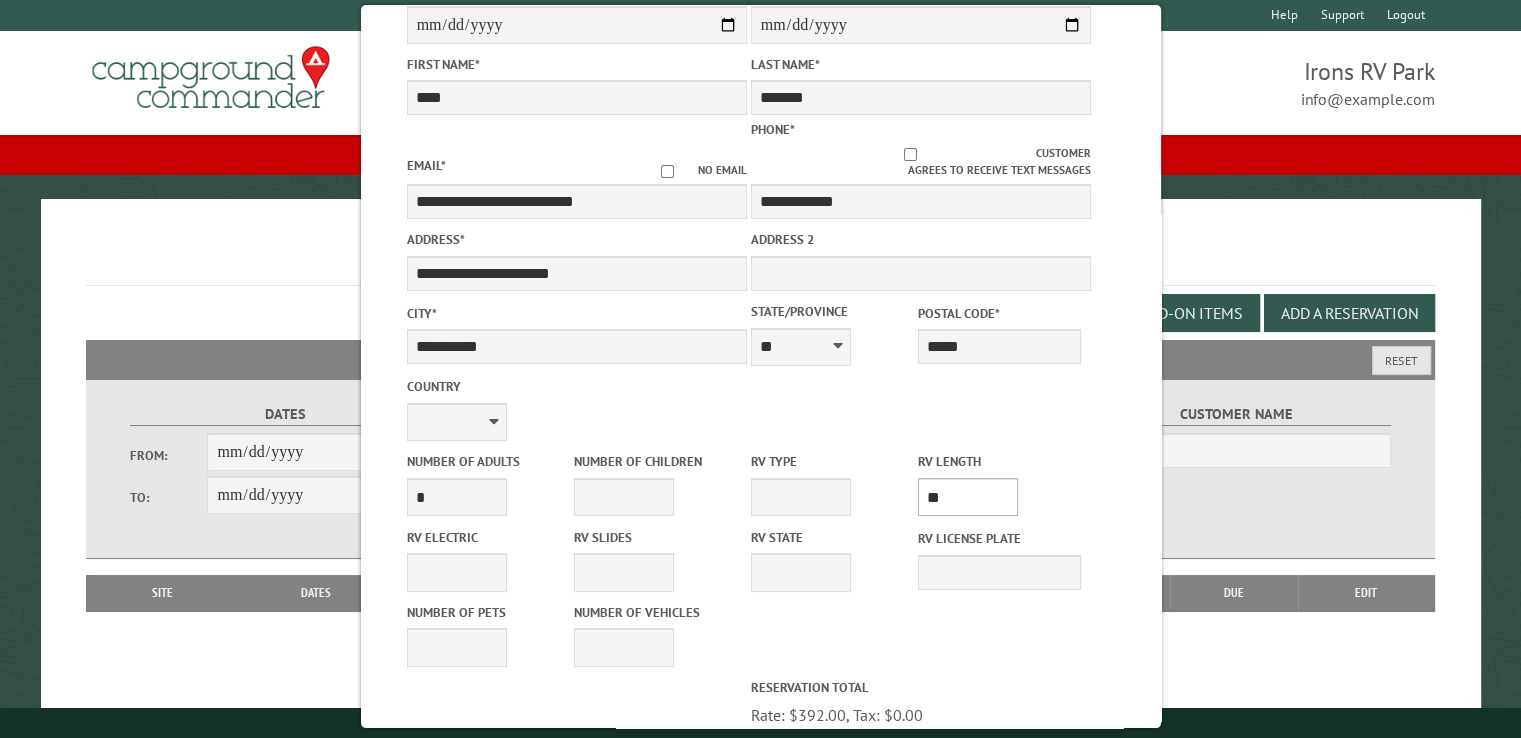 click on "* ** ** ** ** ** ** ** ** ** ** **" at bounding box center (968, 497) 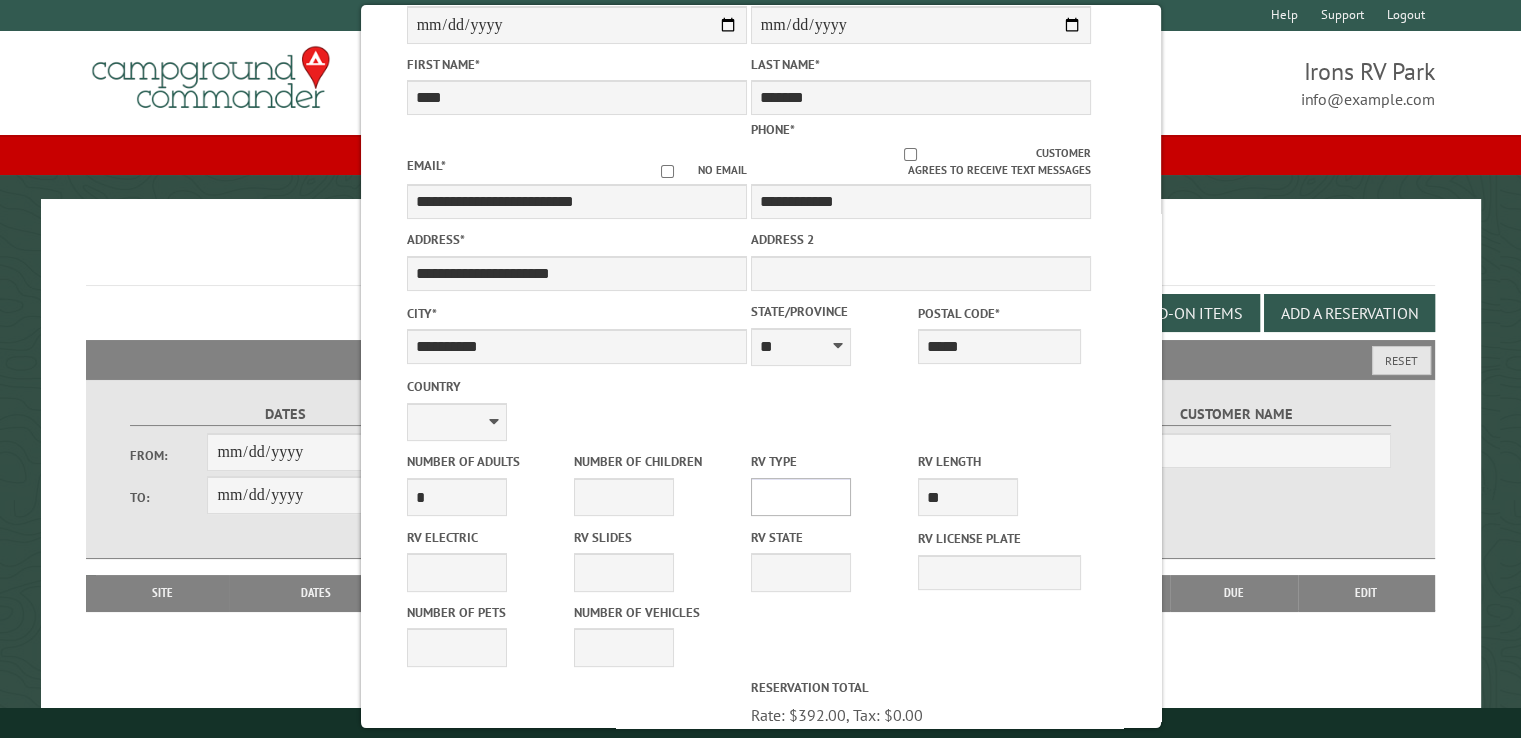 click on "**********" at bounding box center (800, 497) 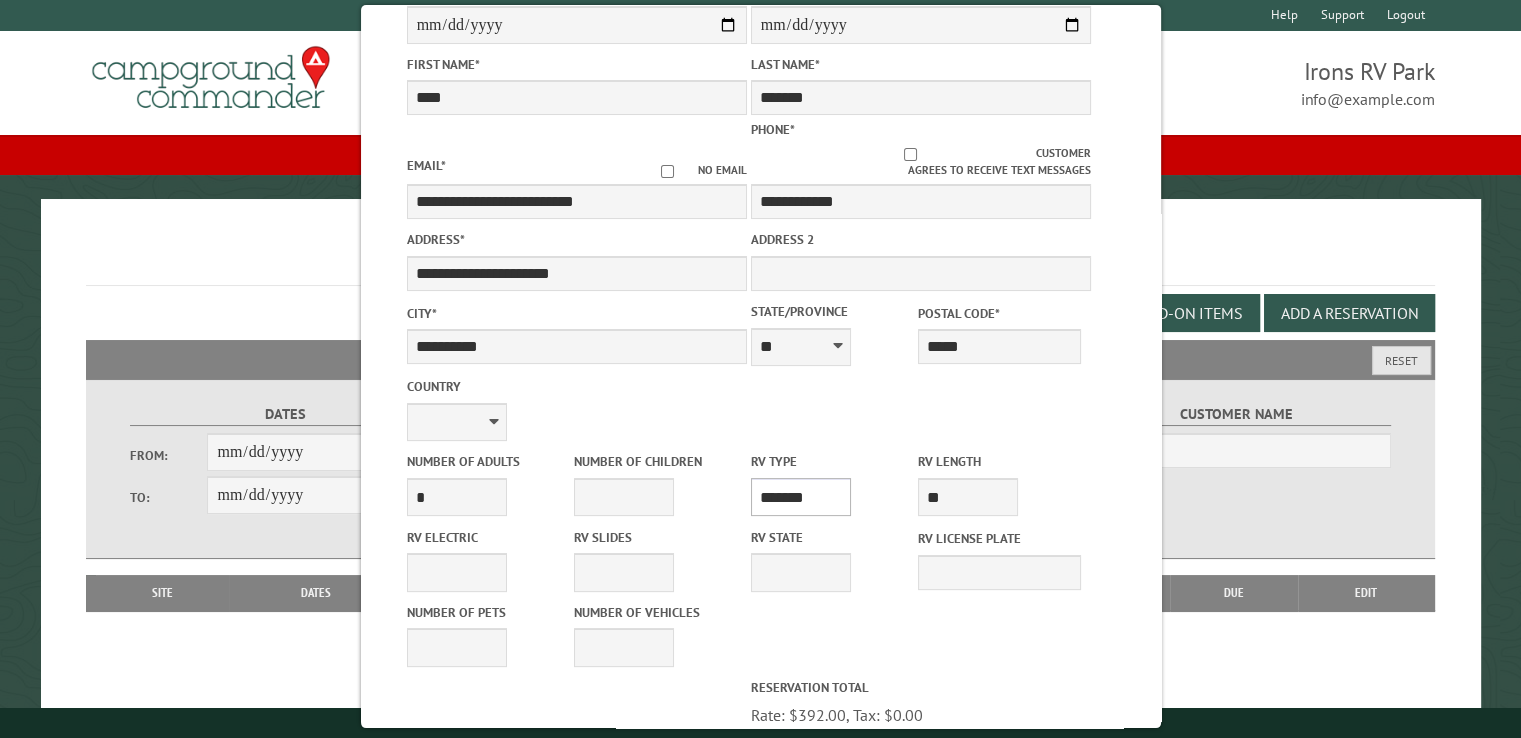 click on "**********" at bounding box center [800, 497] 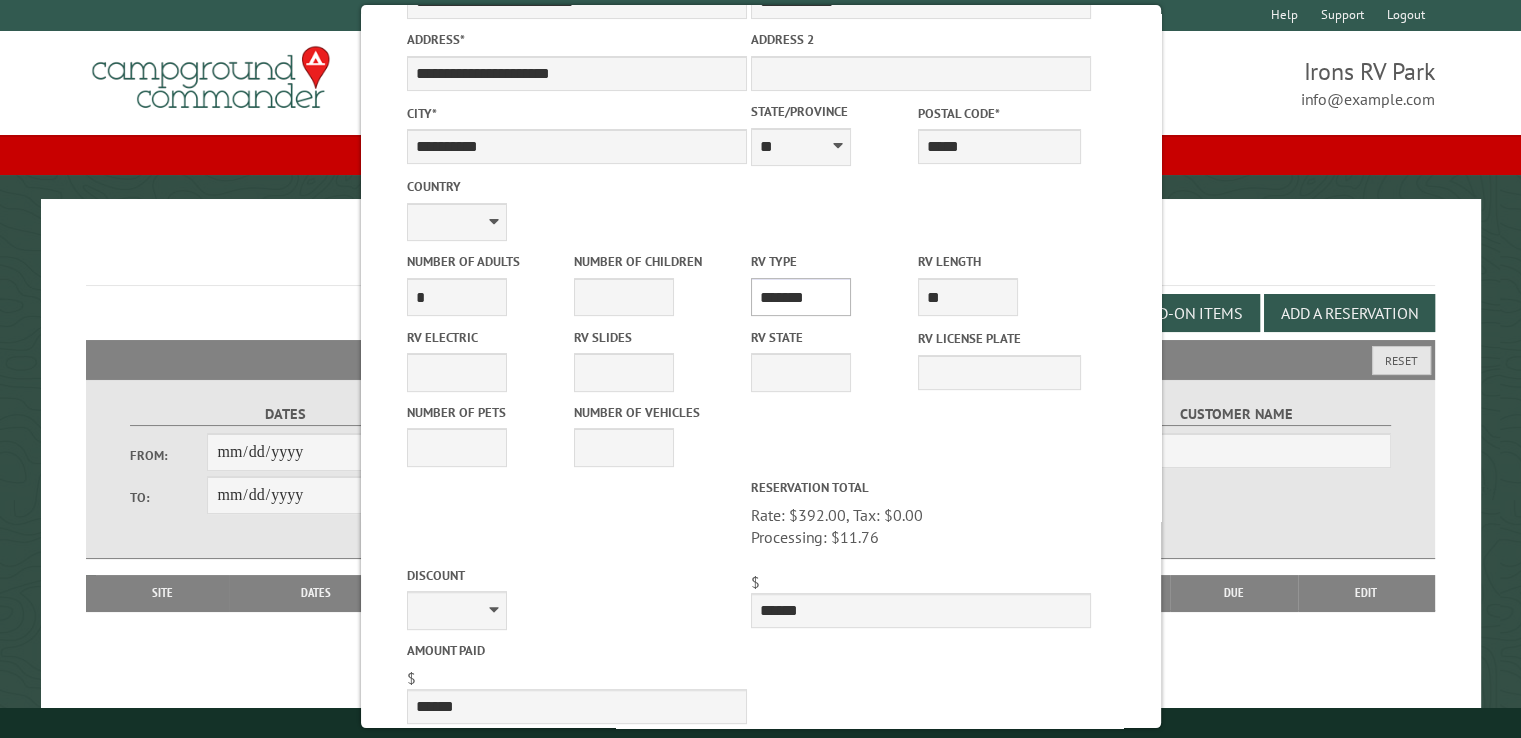 scroll, scrollTop: 600, scrollLeft: 0, axis: vertical 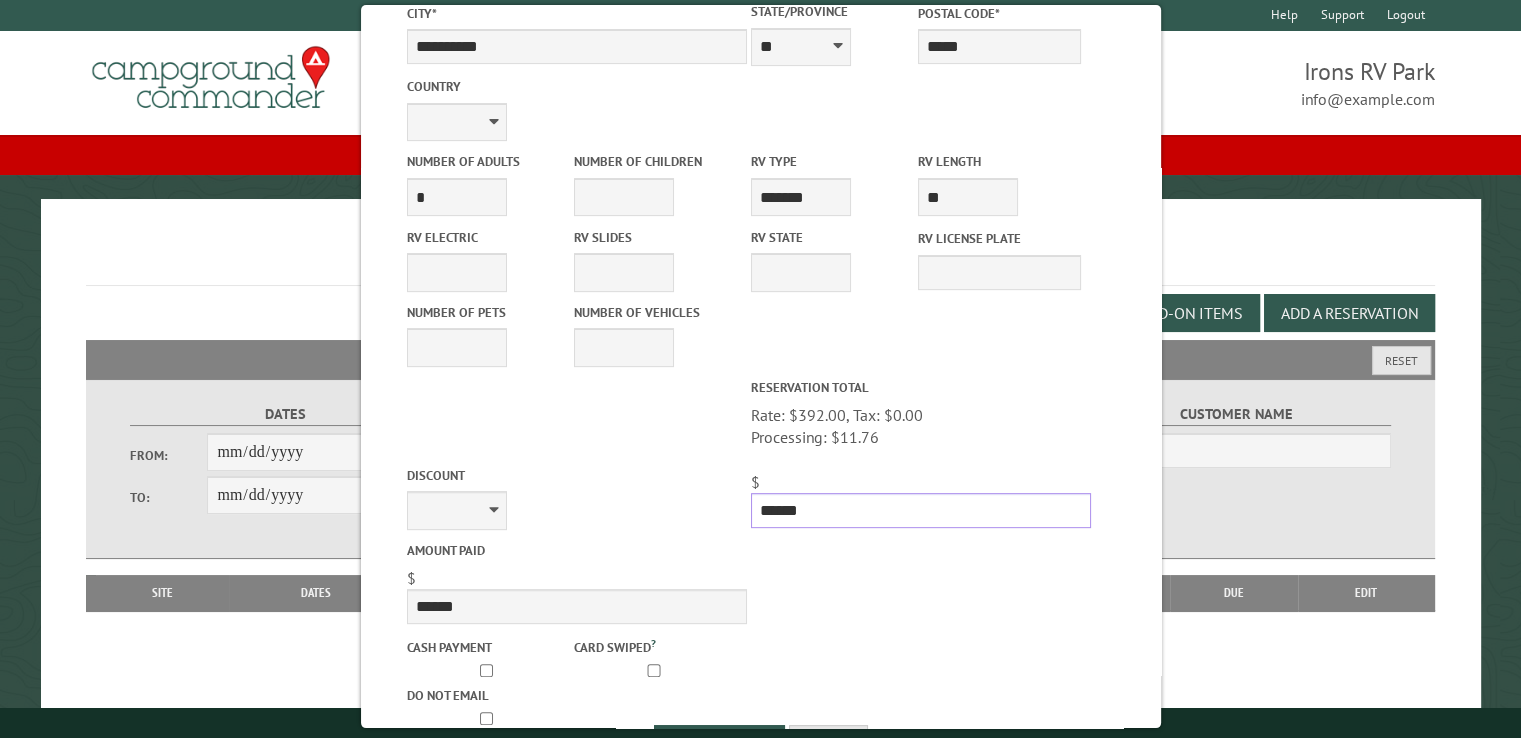 drag, startPoint x: 827, startPoint y: 501, endPoint x: 731, endPoint y: 515, distance: 97.015465 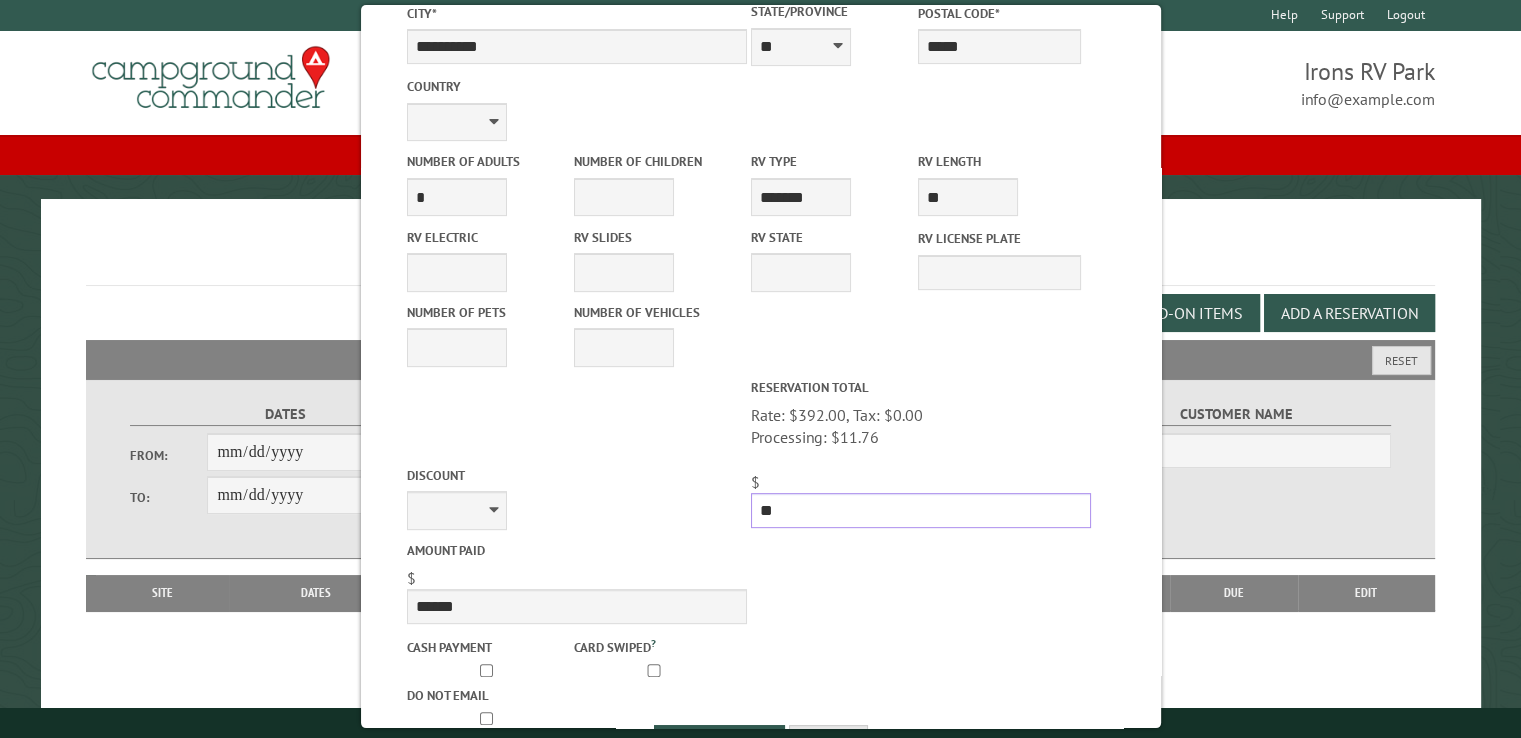 drag, startPoint x: 833, startPoint y: 501, endPoint x: 821, endPoint y: 496, distance: 13 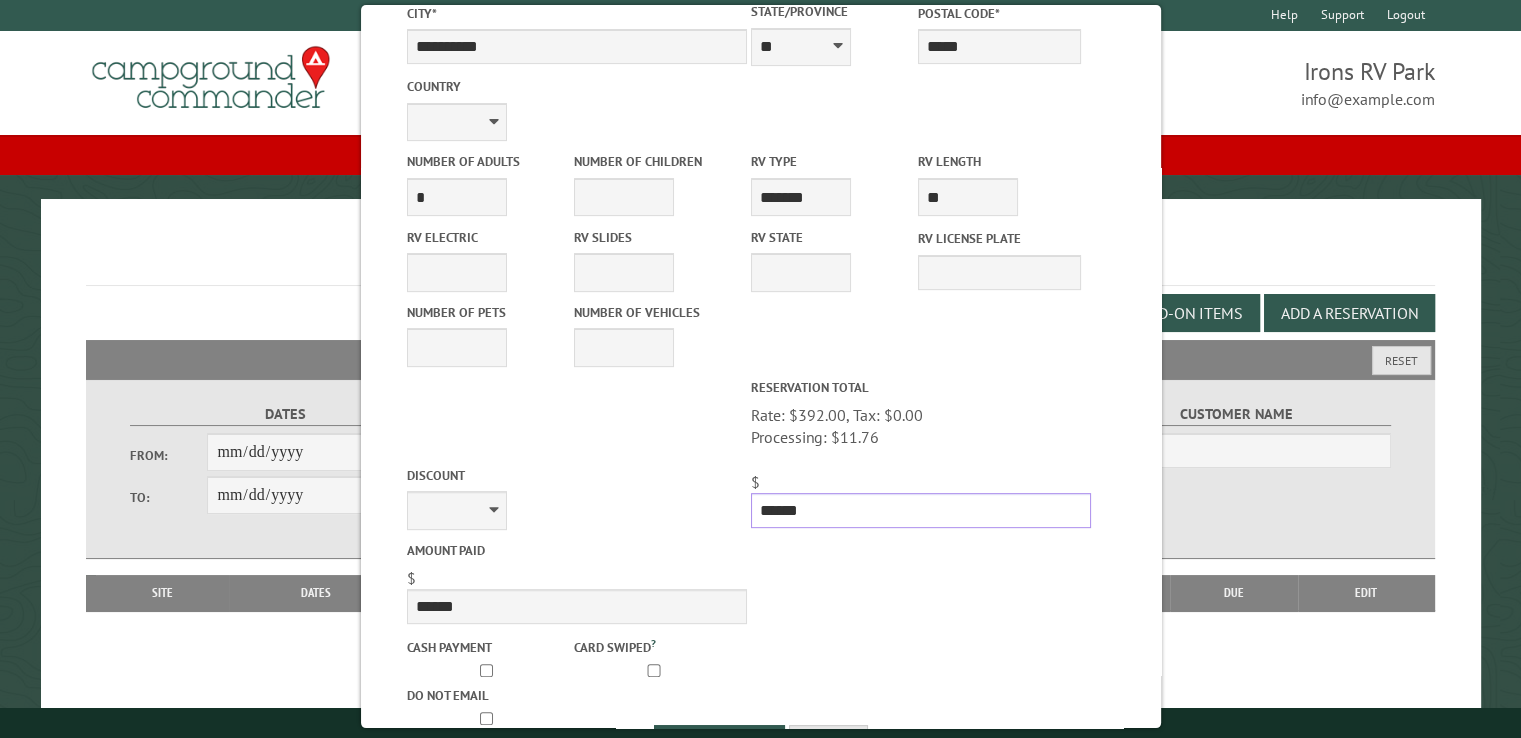 type on "******" 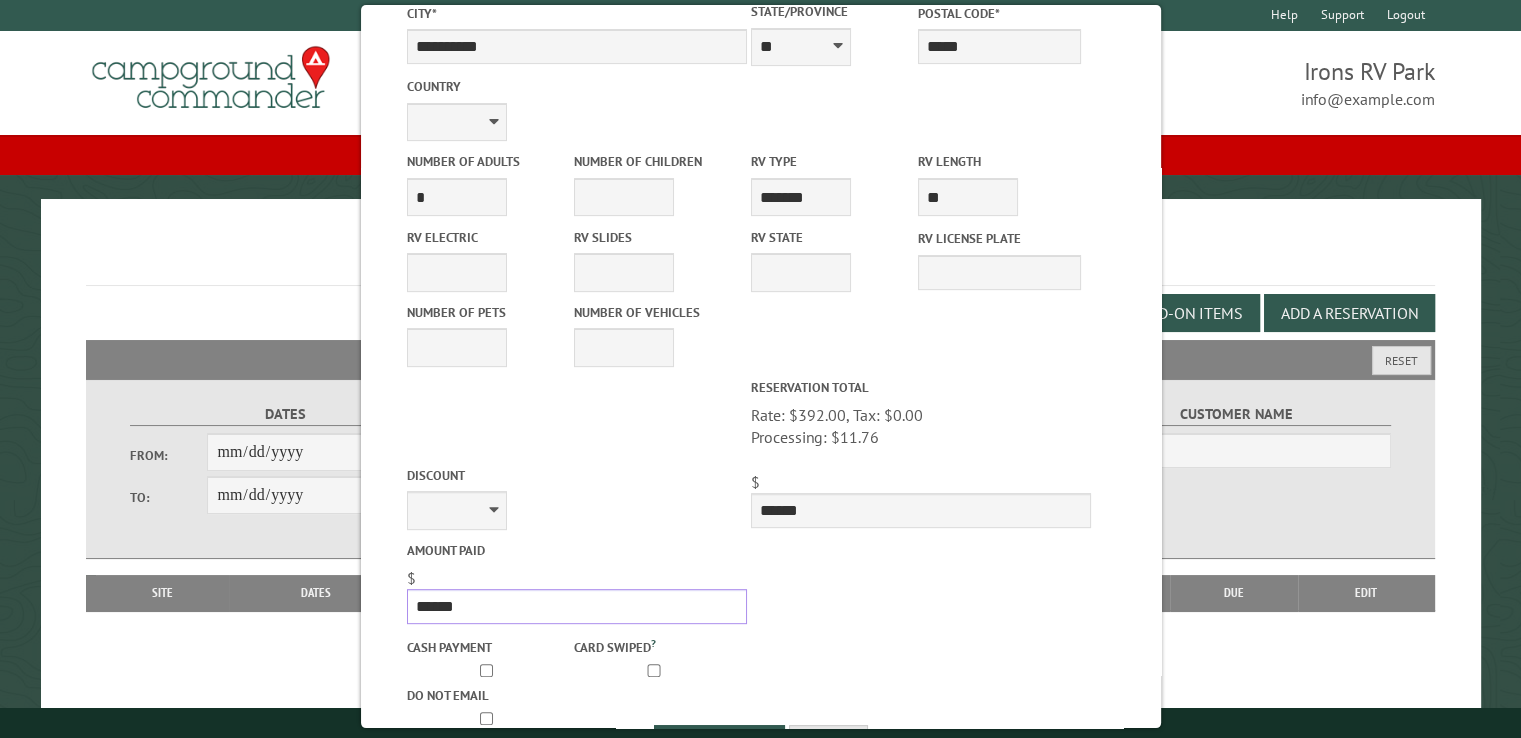 drag, startPoint x: 495, startPoint y: 595, endPoint x: 406, endPoint y: 594, distance: 89.005615 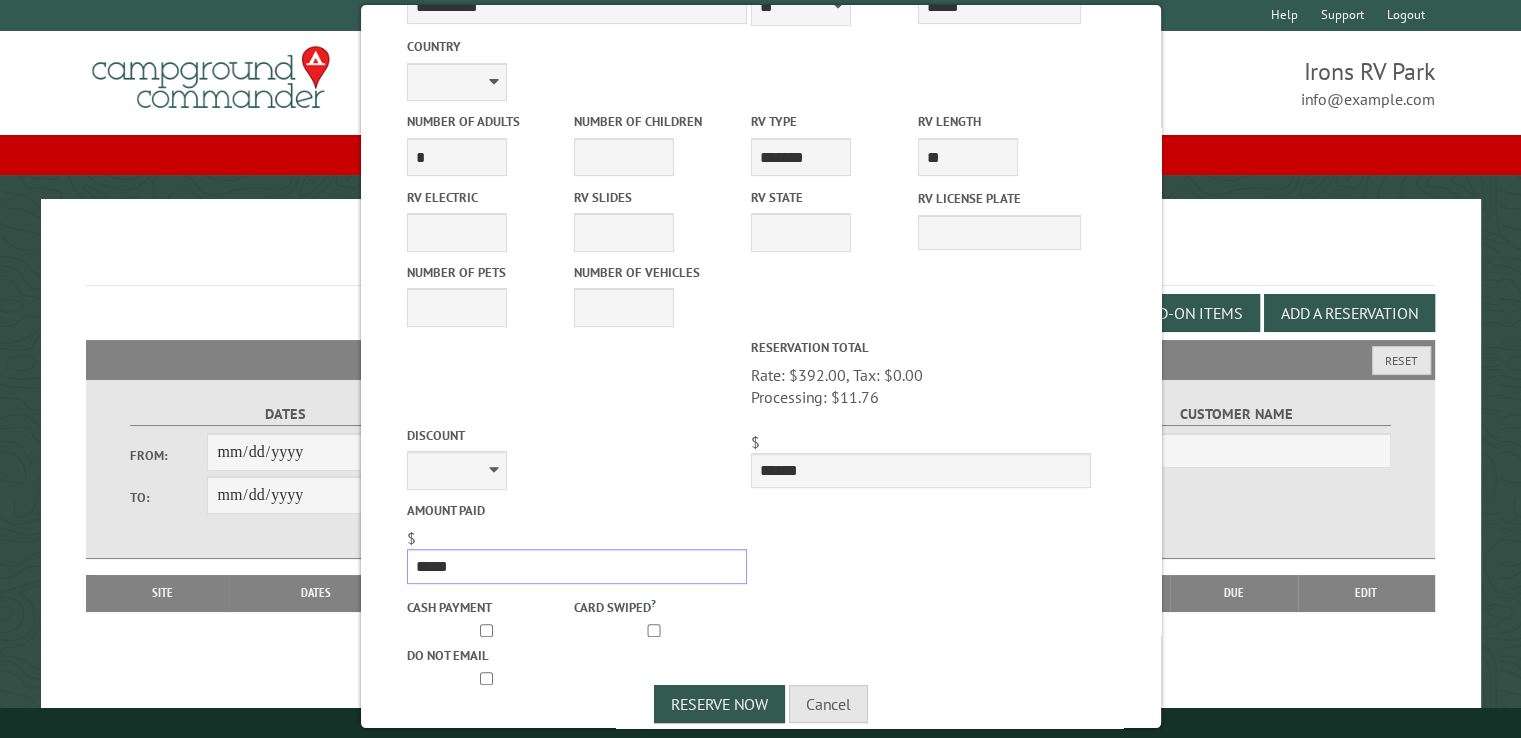 scroll, scrollTop: 660, scrollLeft: 0, axis: vertical 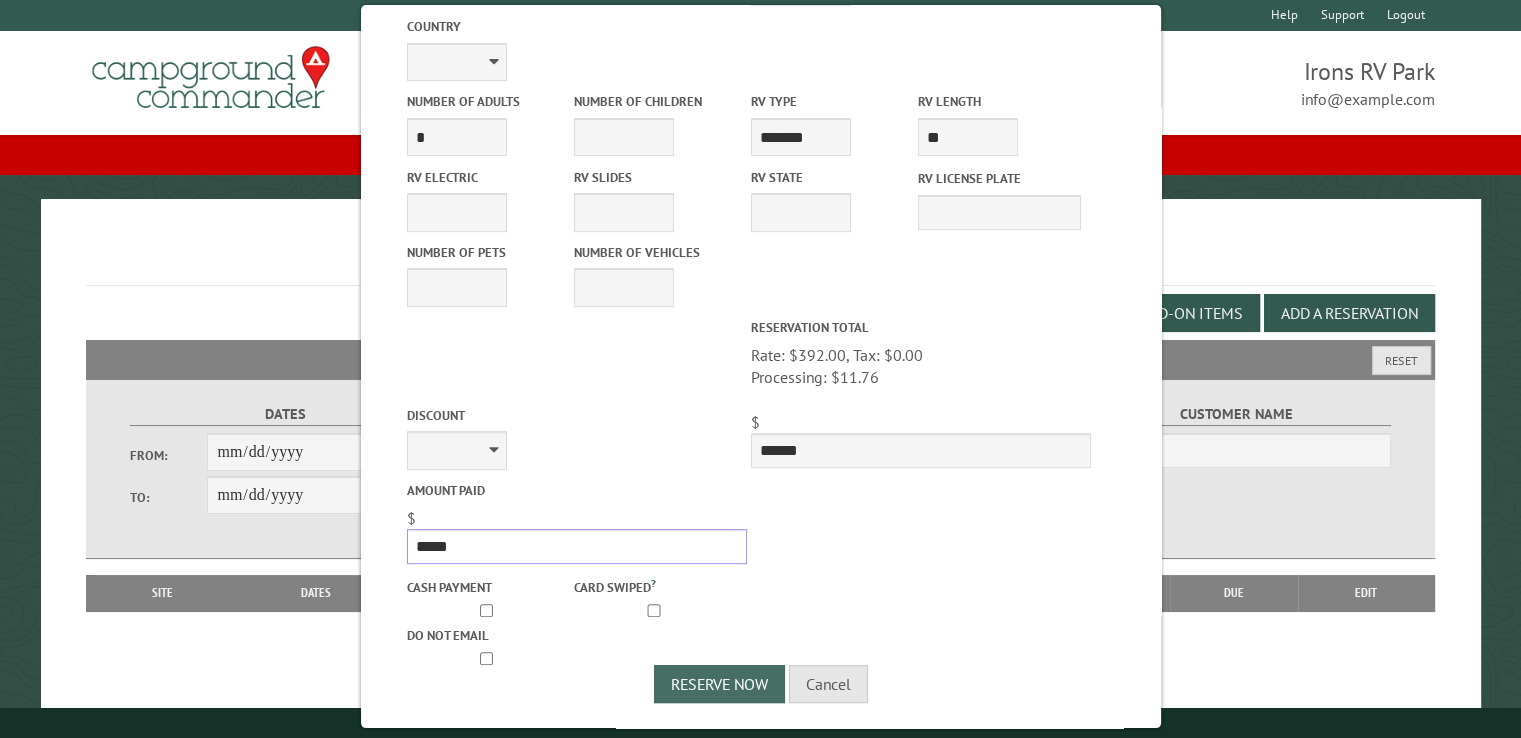 type on "*****" 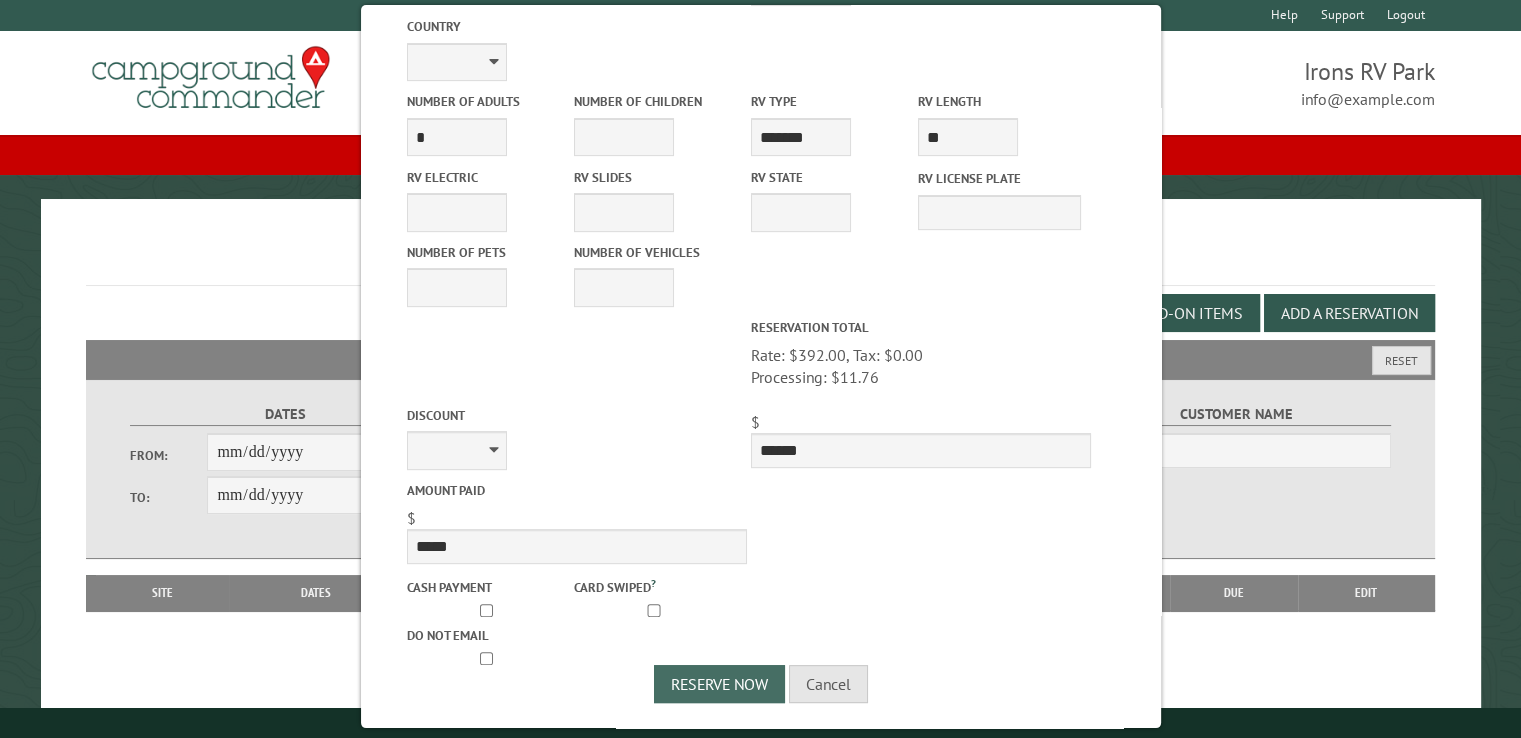 click on "Reserve Now" at bounding box center (719, 684) 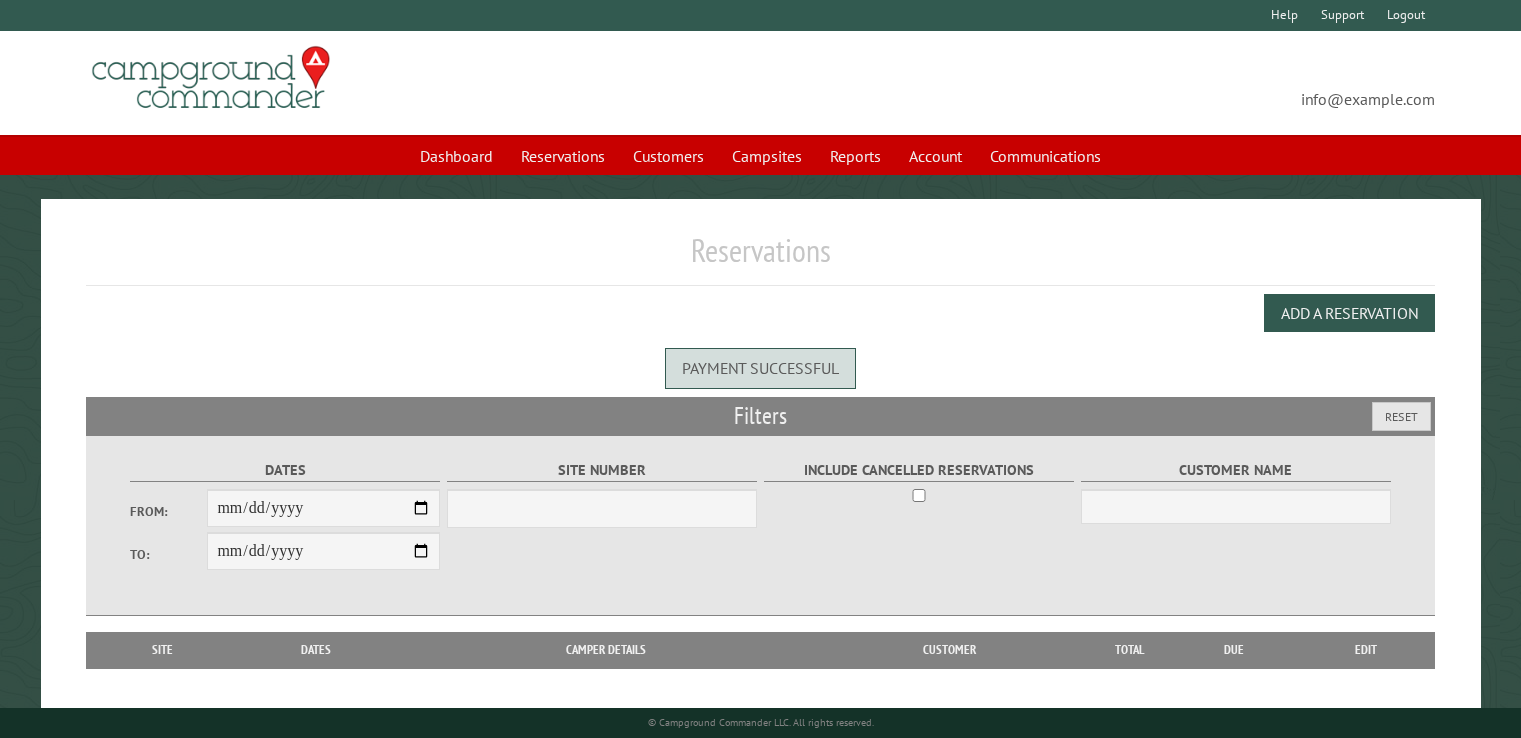 scroll, scrollTop: 0, scrollLeft: 0, axis: both 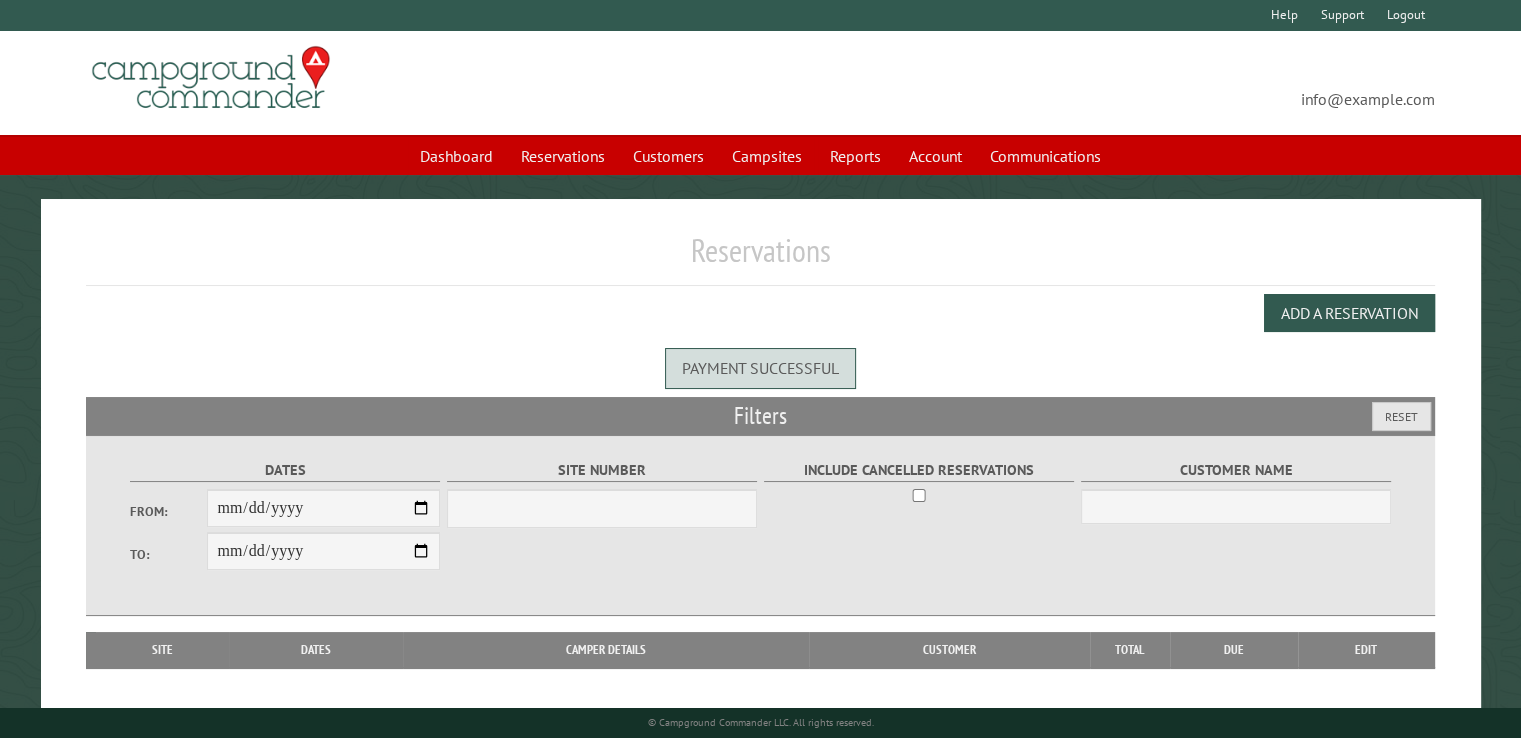 select on "***" 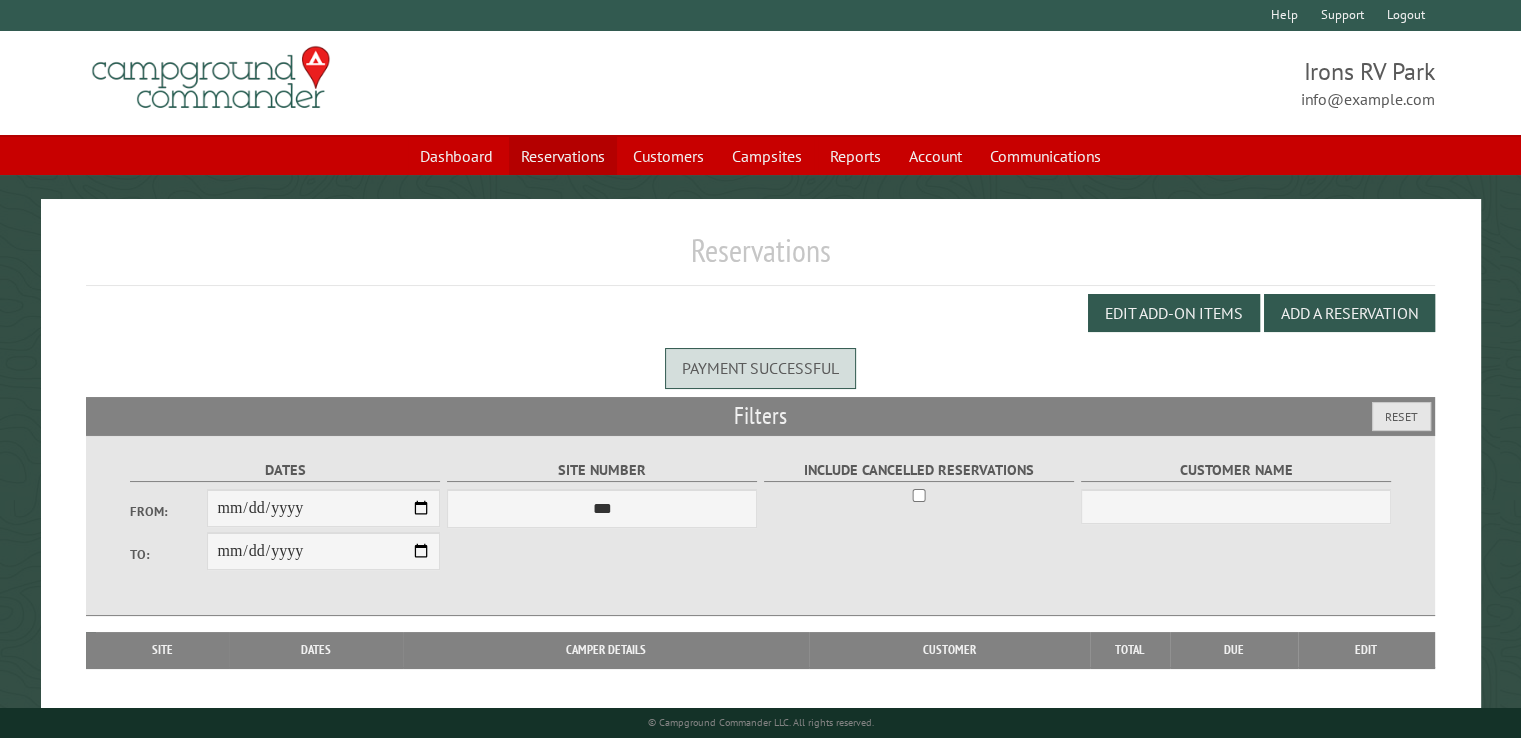 click on "Reservations" at bounding box center (563, 156) 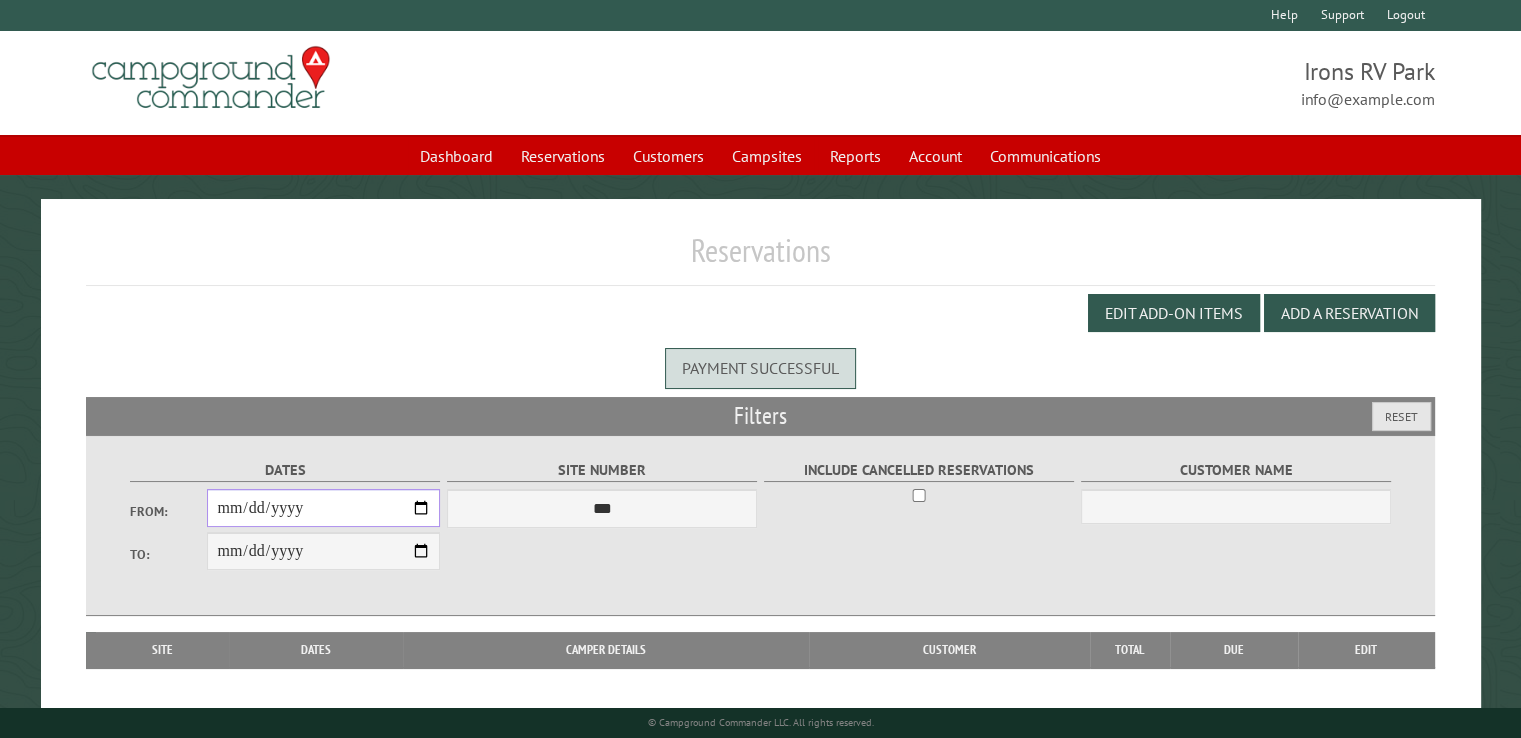 click on "From:" at bounding box center (323, 508) 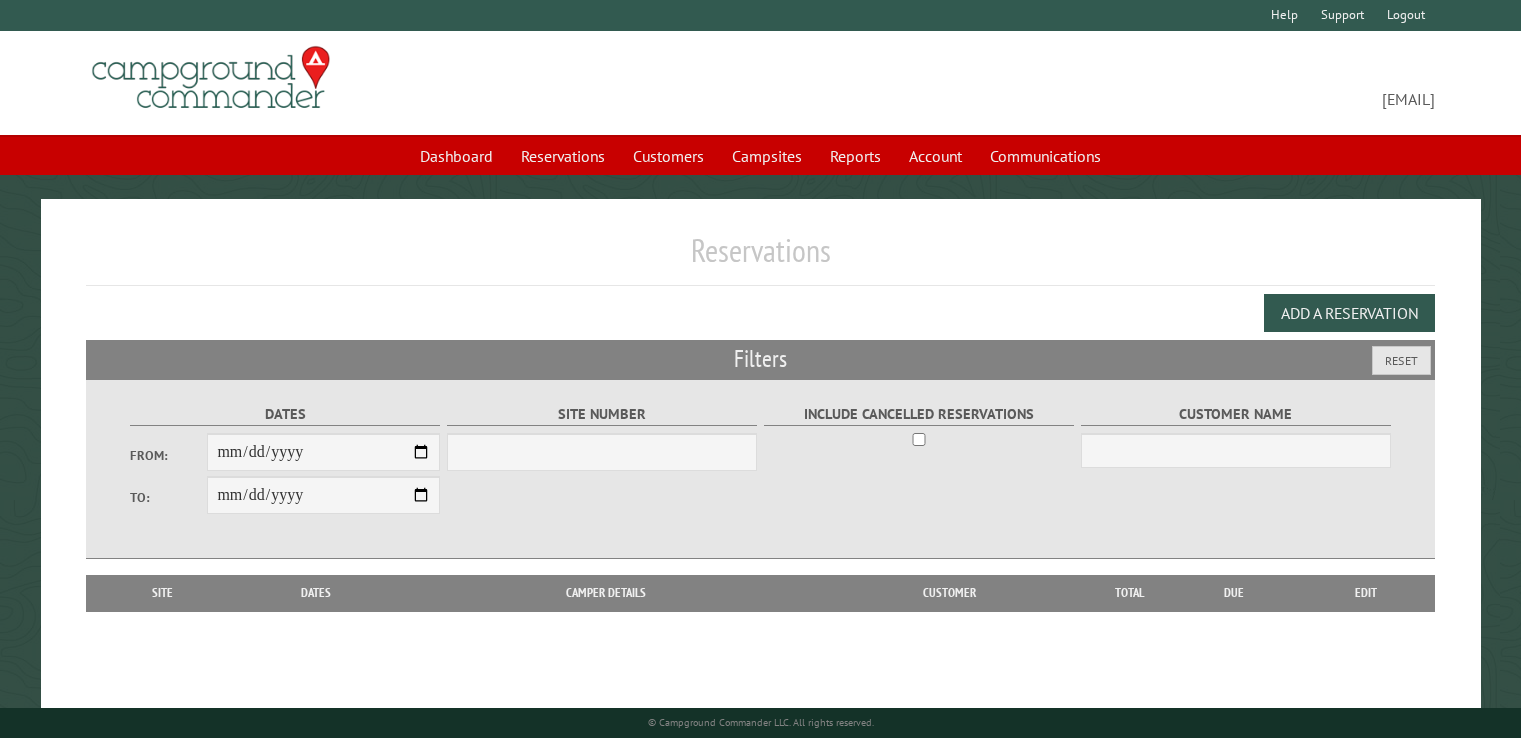 scroll, scrollTop: 0, scrollLeft: 0, axis: both 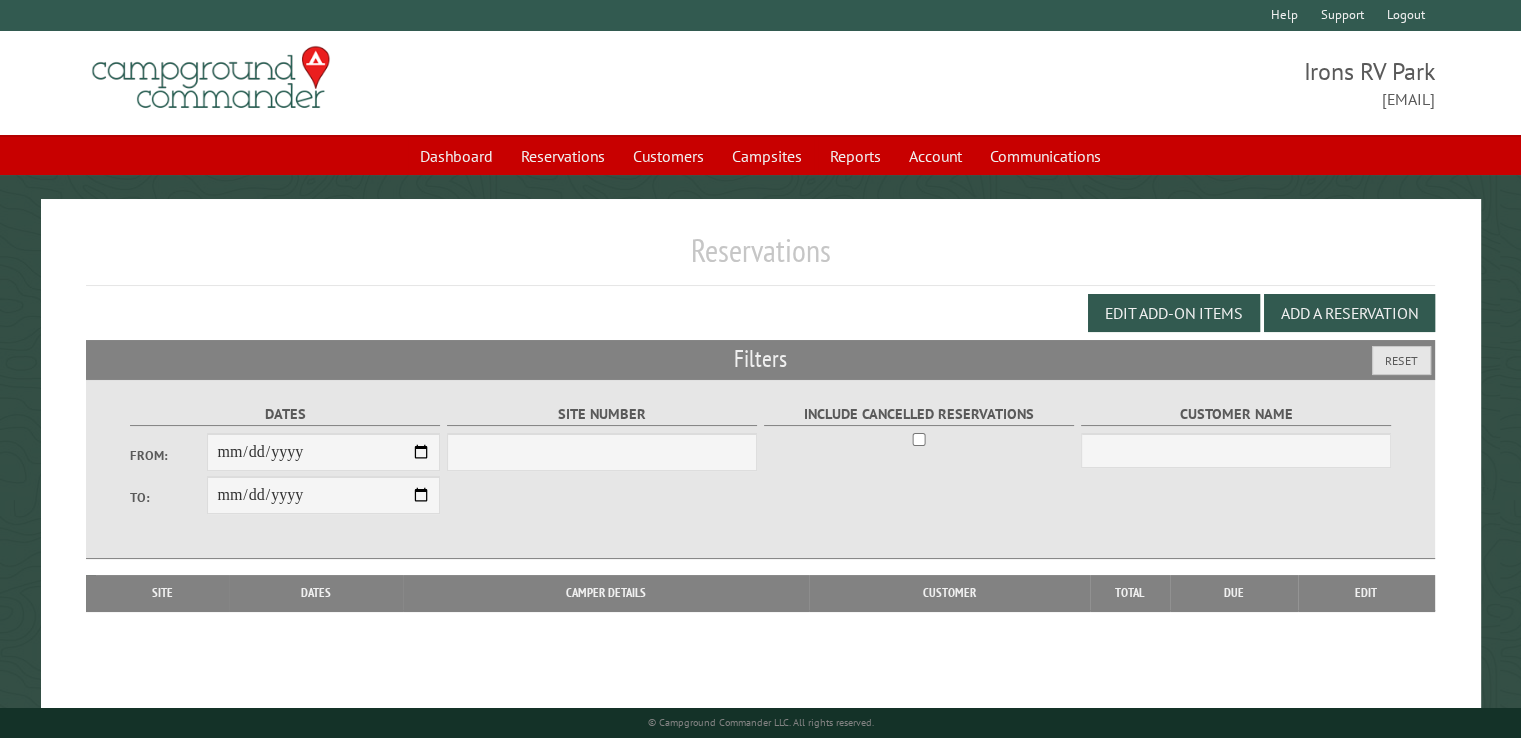 select on "***" 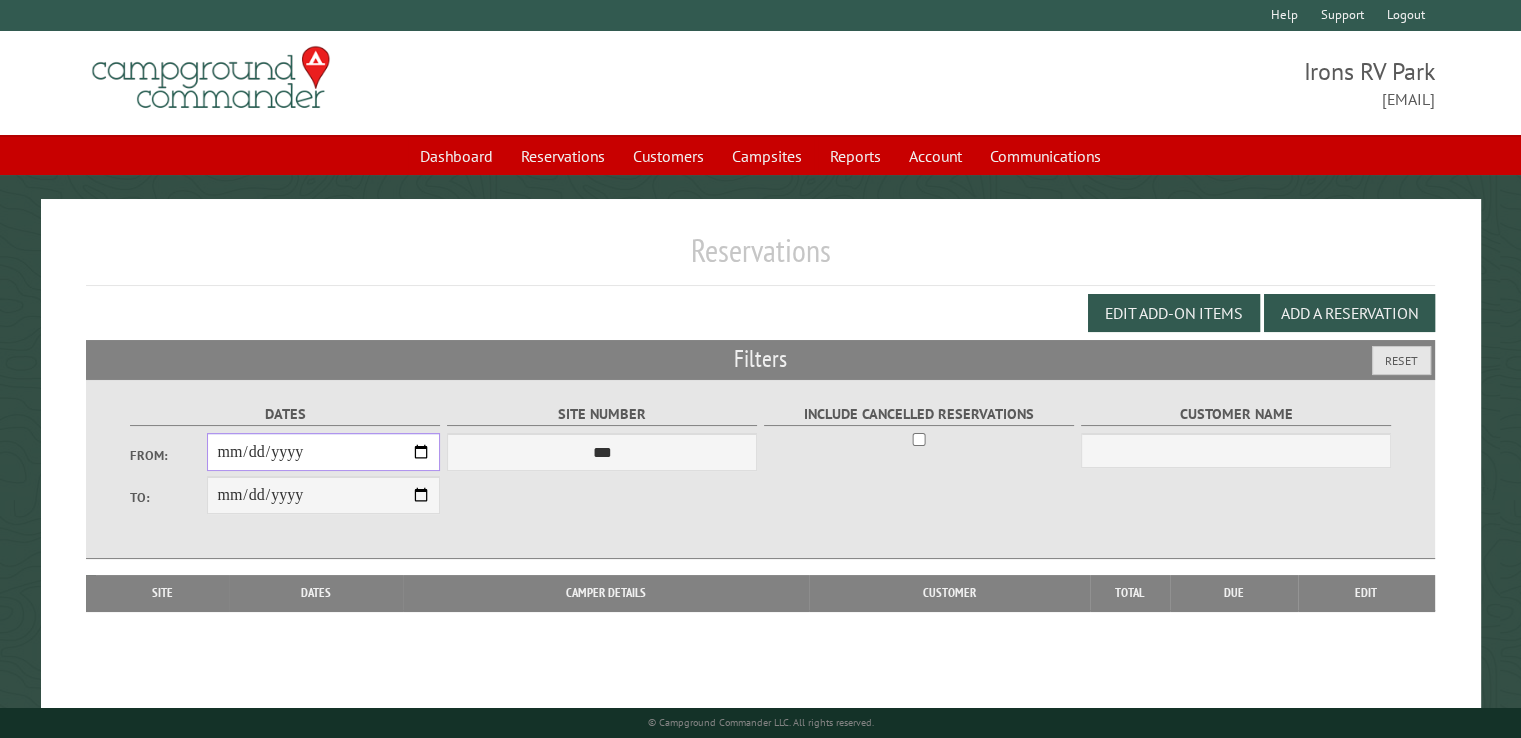 click on "From:" at bounding box center (323, 452) 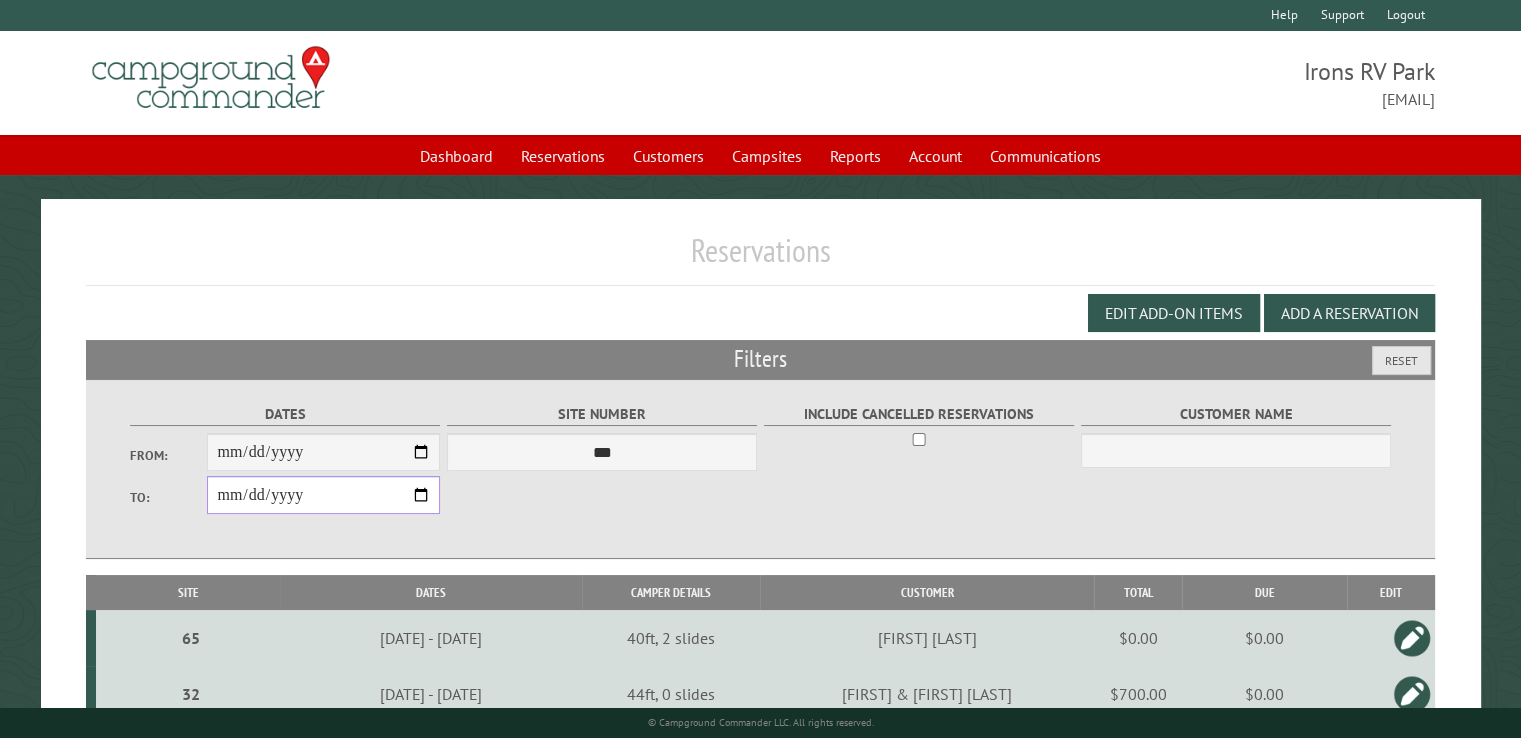 click on "**********" at bounding box center [323, 495] 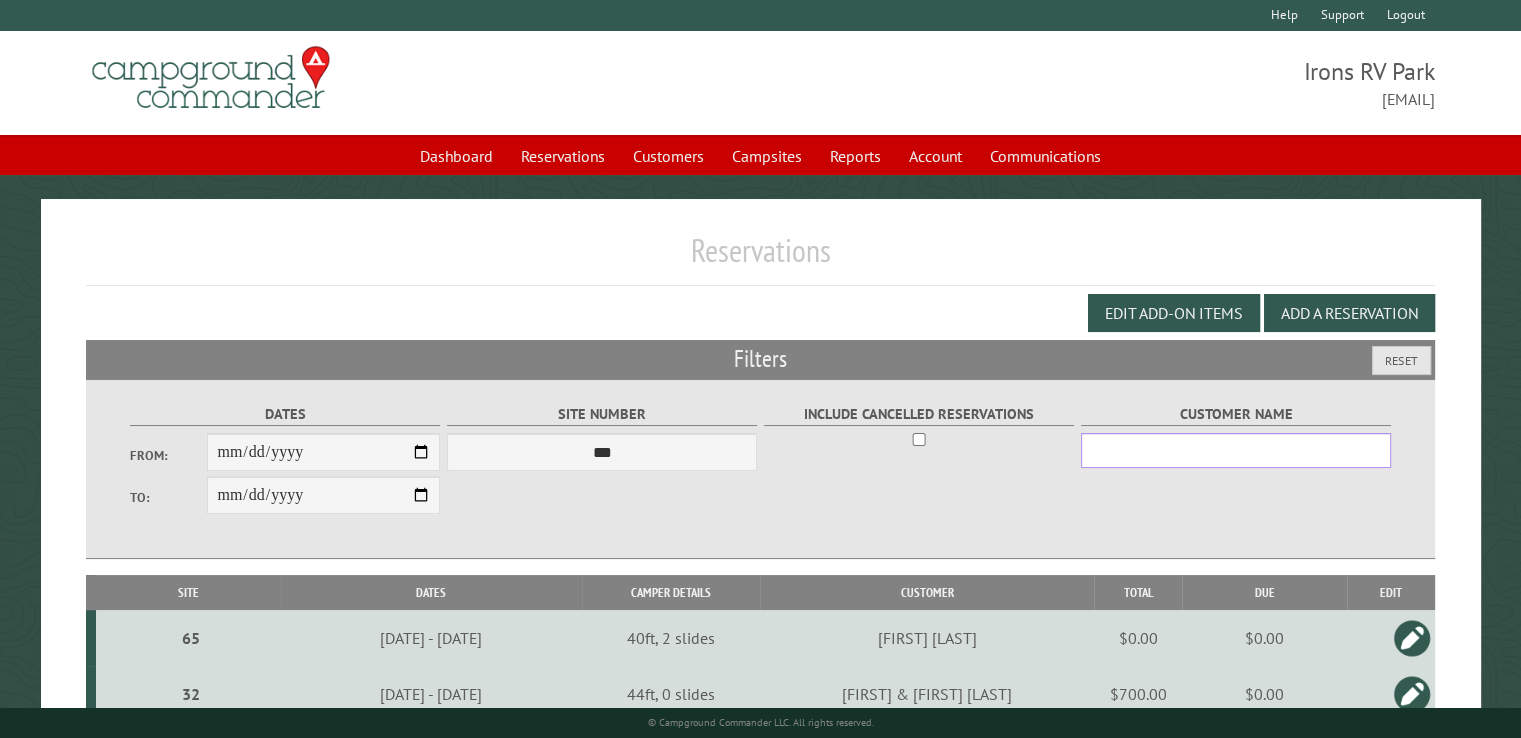 click on "Customer Name" at bounding box center (1236, 450) 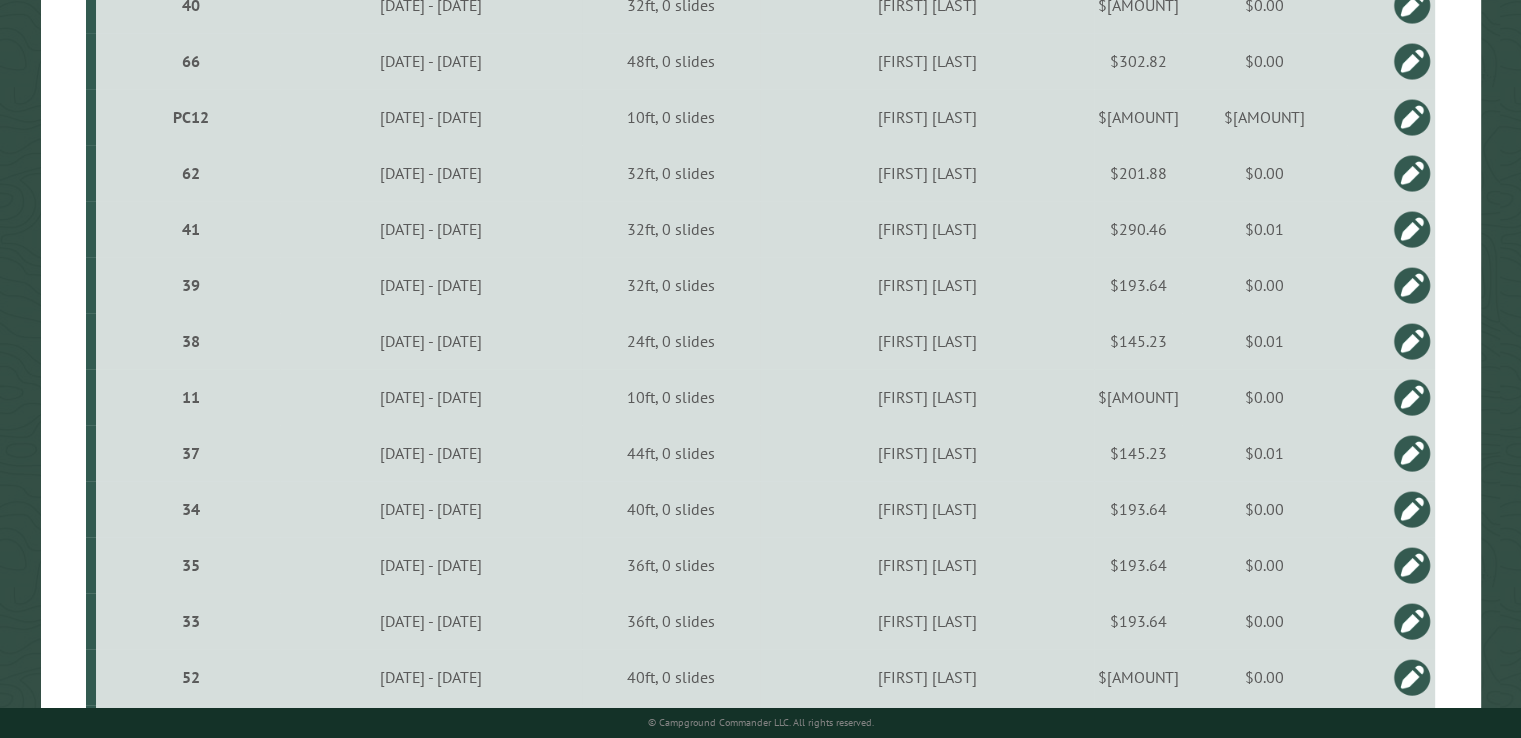 scroll, scrollTop: 1100, scrollLeft: 0, axis: vertical 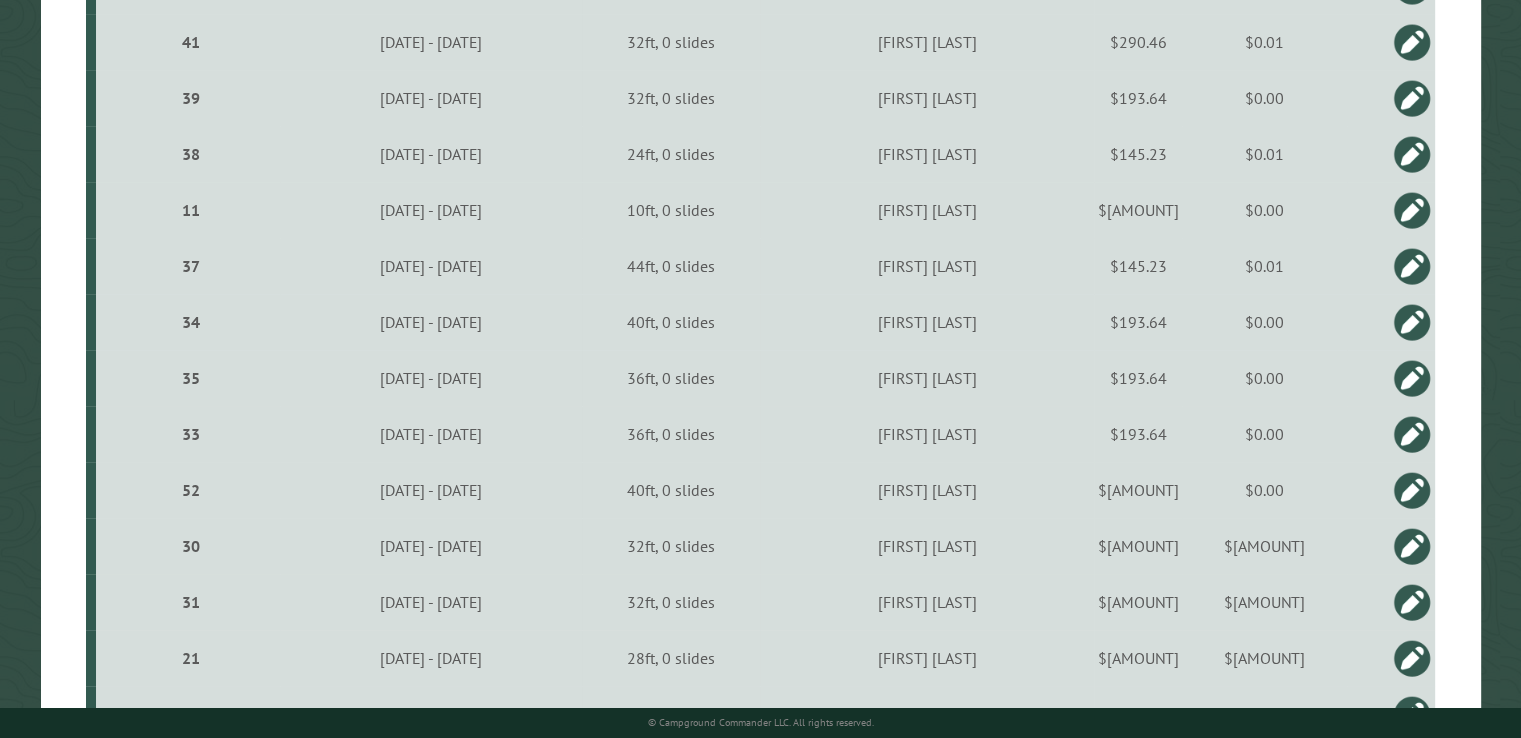 click at bounding box center (1412, 546) 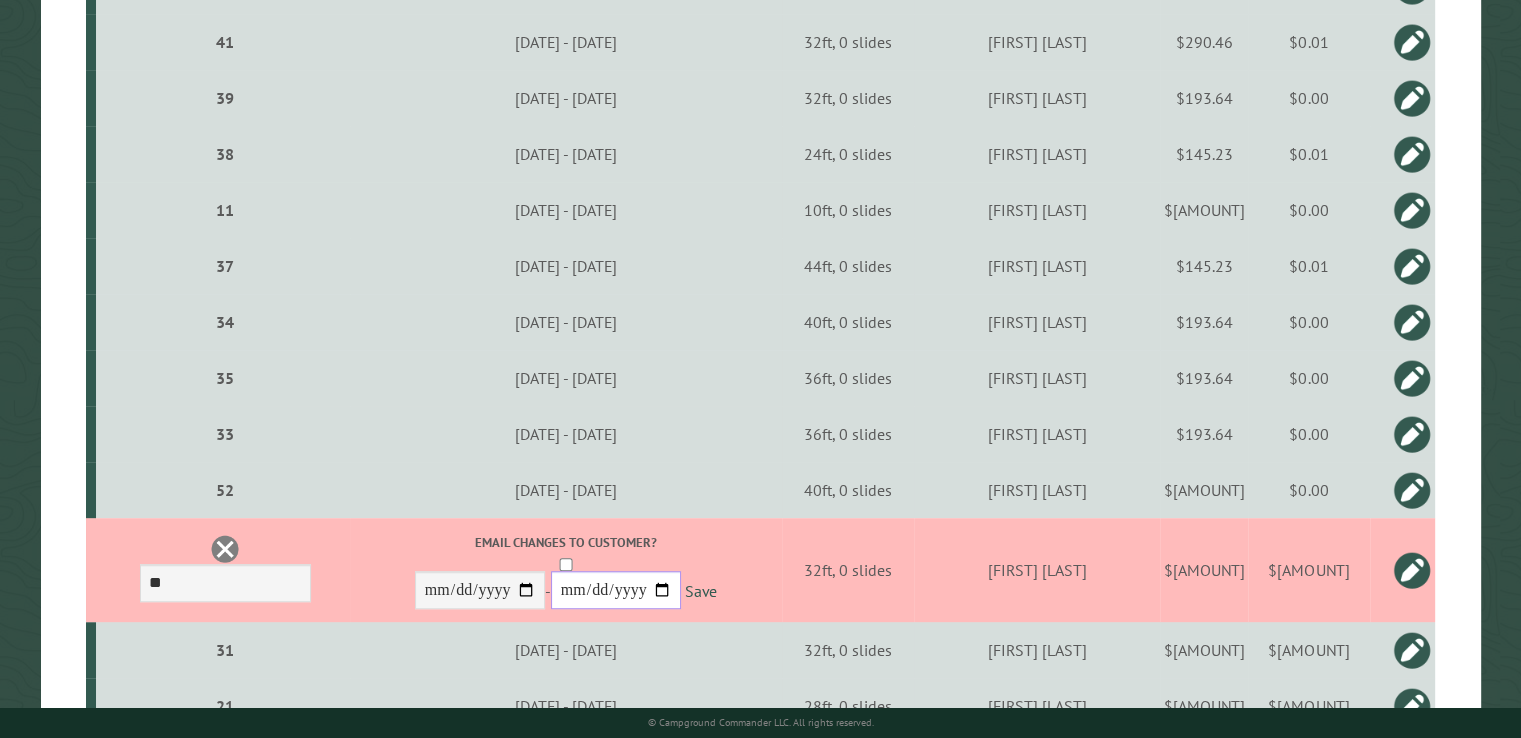 click on "**********" at bounding box center [616, 590] 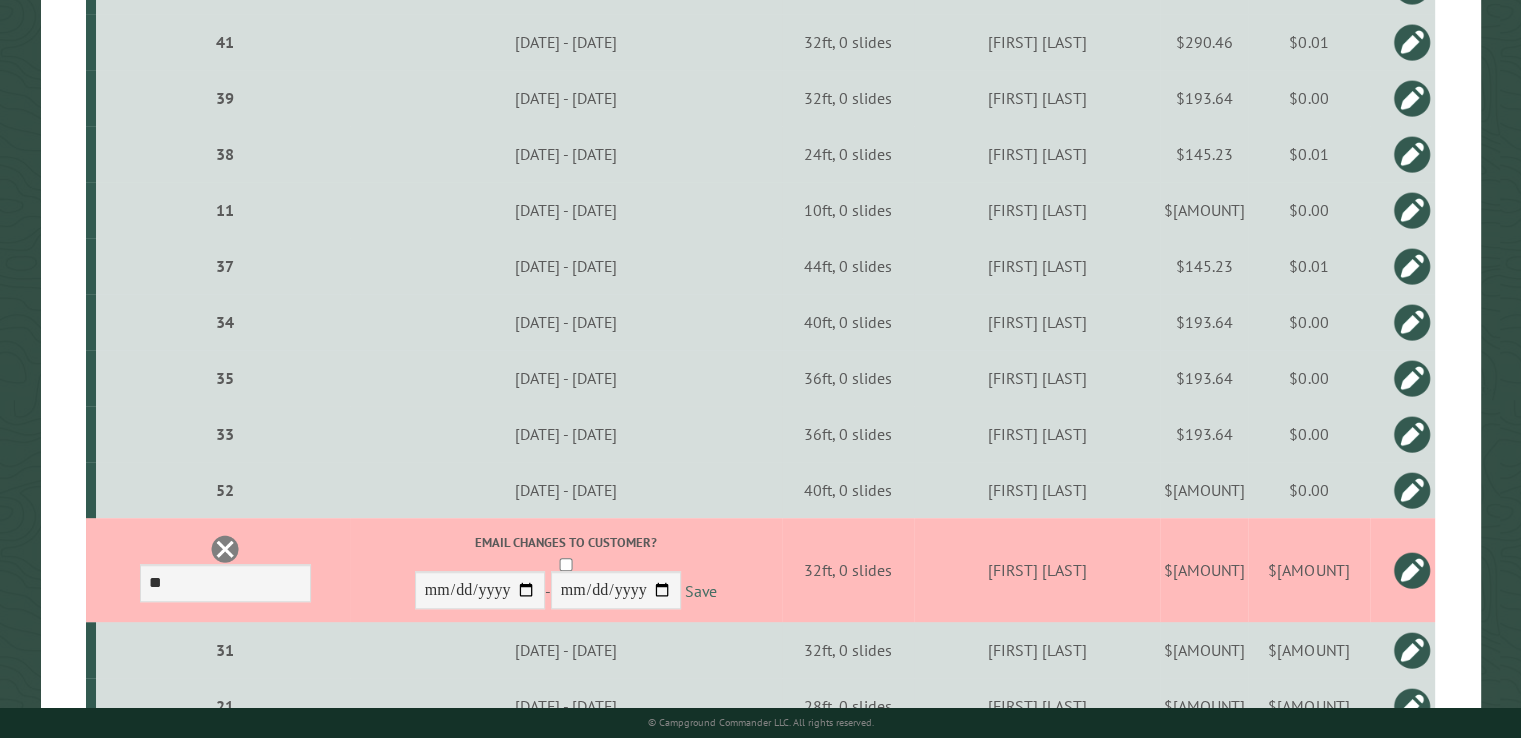 click on "Save" at bounding box center (701, 591) 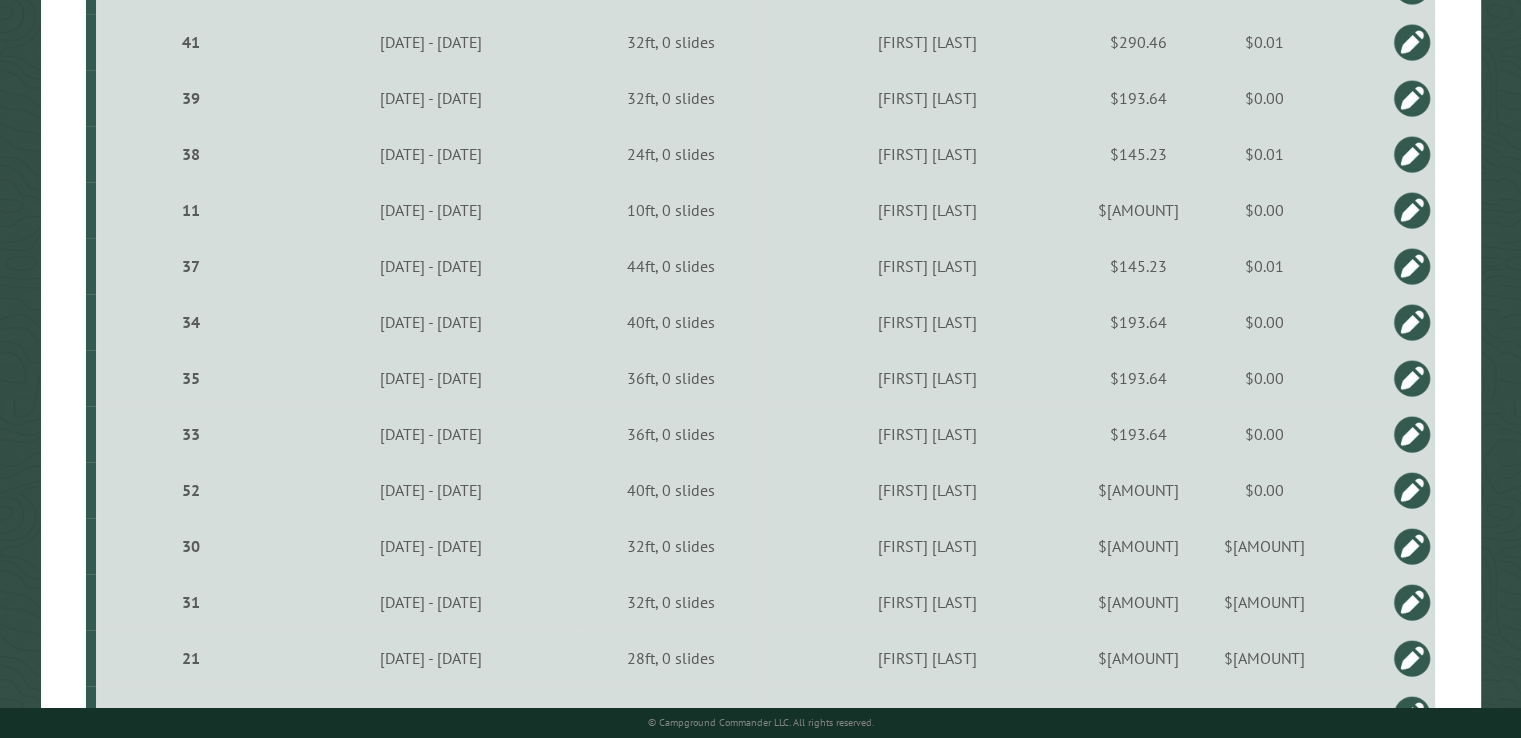 click on "$-102.45" at bounding box center [1264, 602] 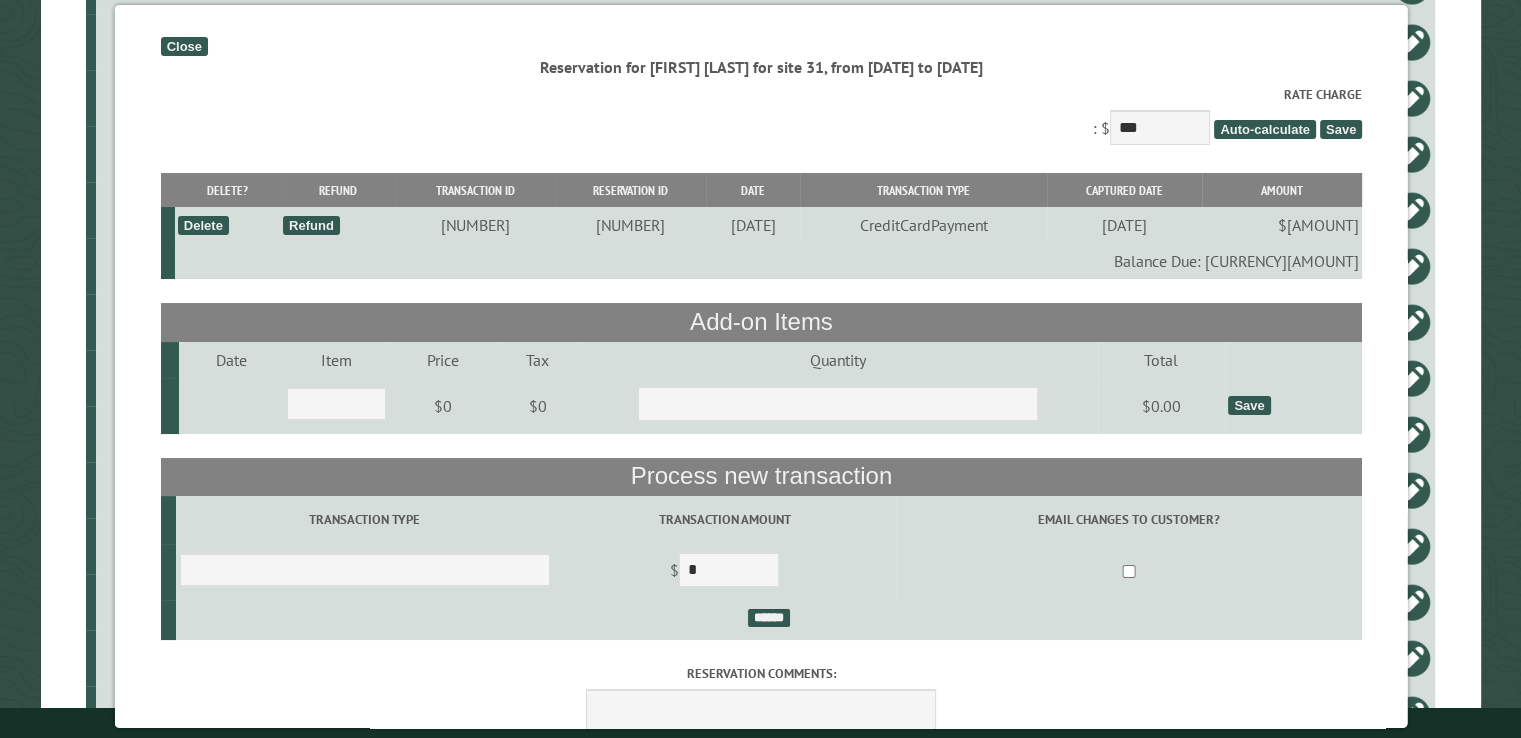 click on "Close" at bounding box center [183, 46] 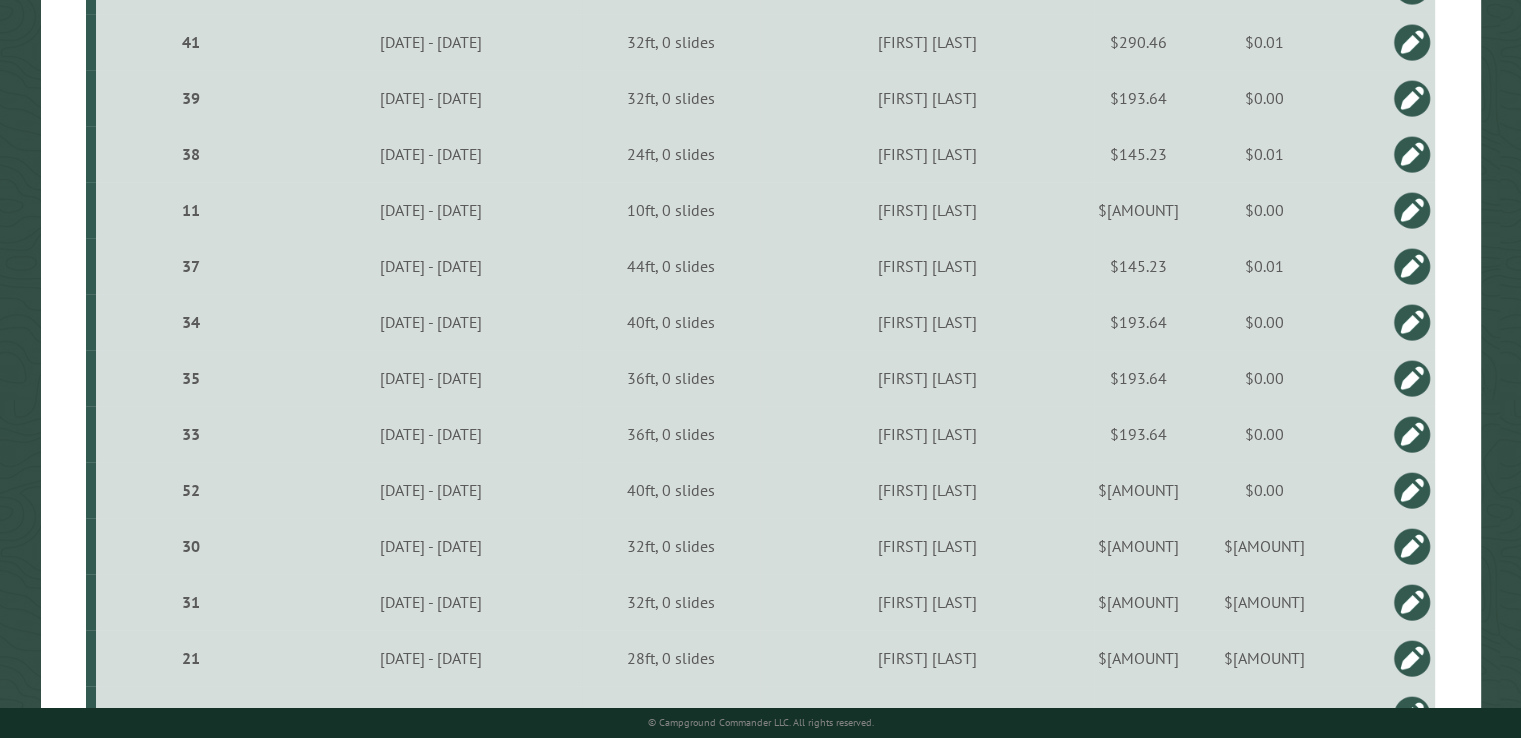 drag, startPoint x: 1408, startPoint y: 603, endPoint x: 1388, endPoint y: 597, distance: 20.880613 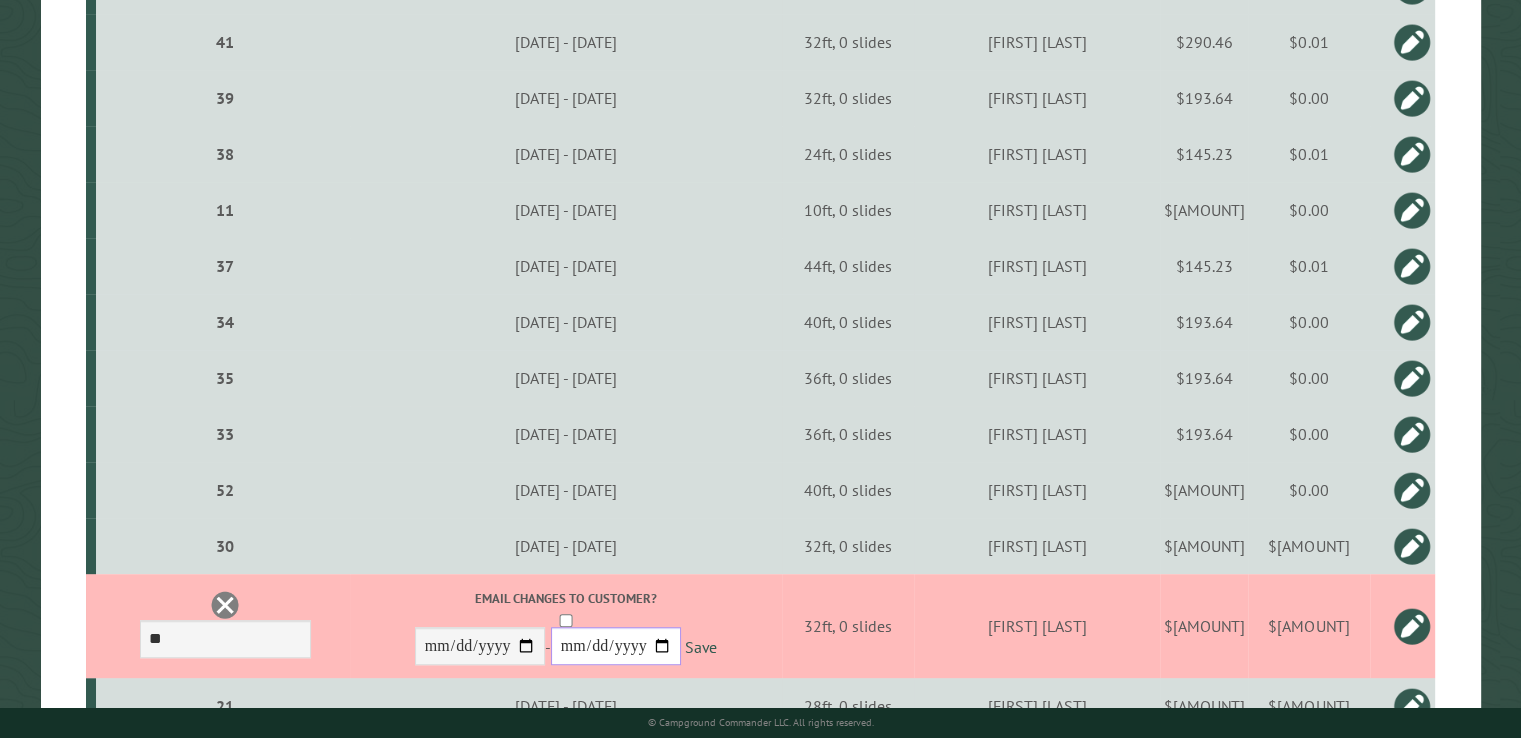 click on "**********" at bounding box center (0, 0) 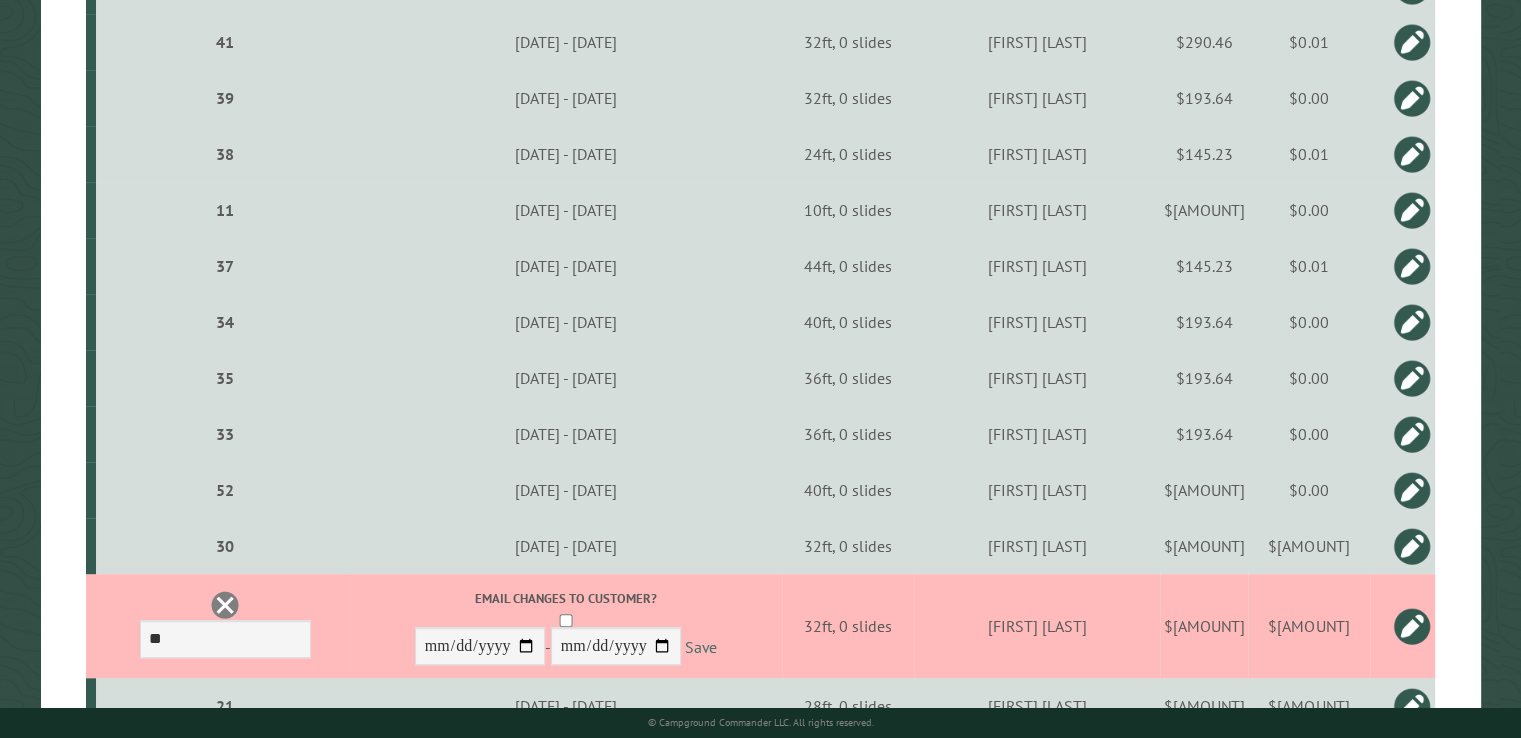 click on "Save" at bounding box center [701, 647] 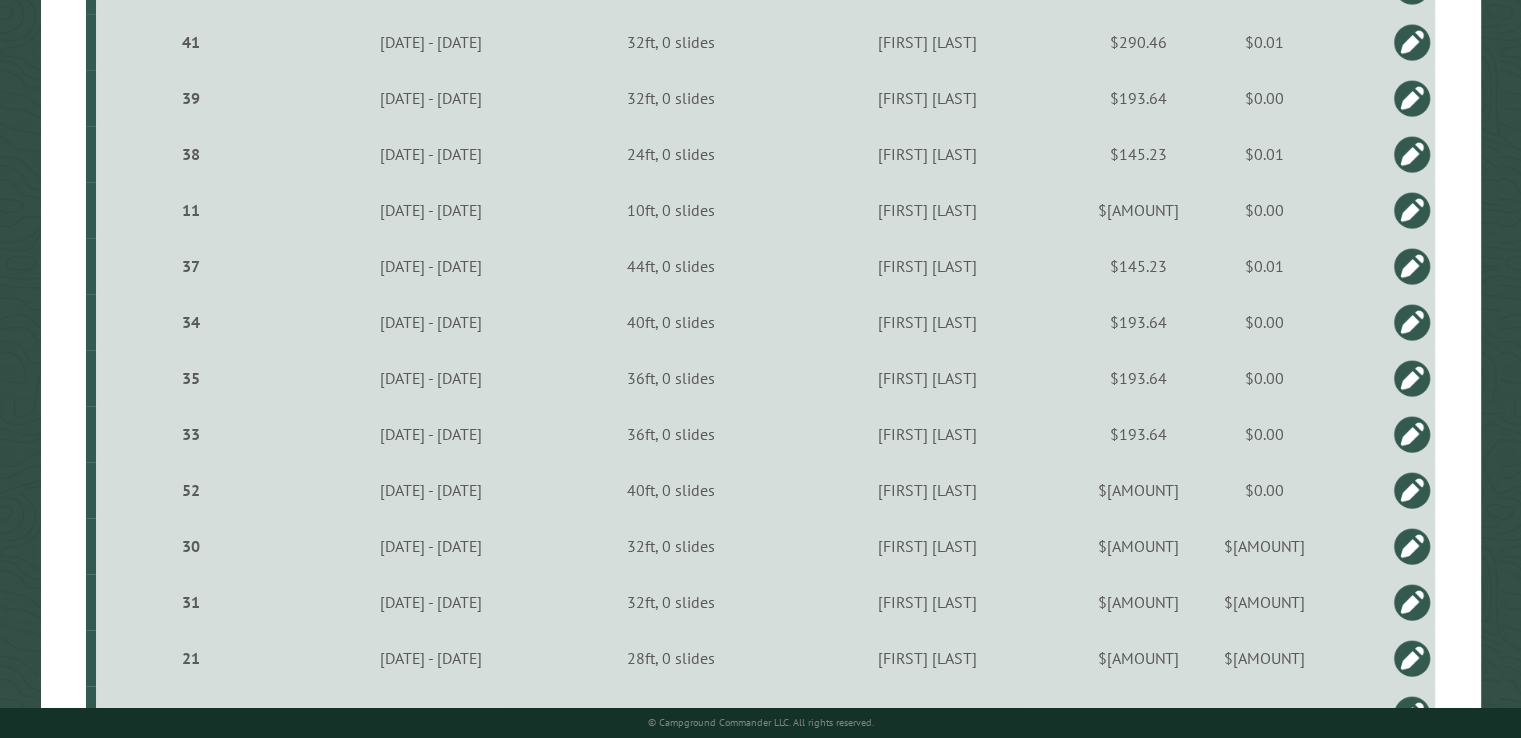 click on "$-55.45" at bounding box center (1264, 546) 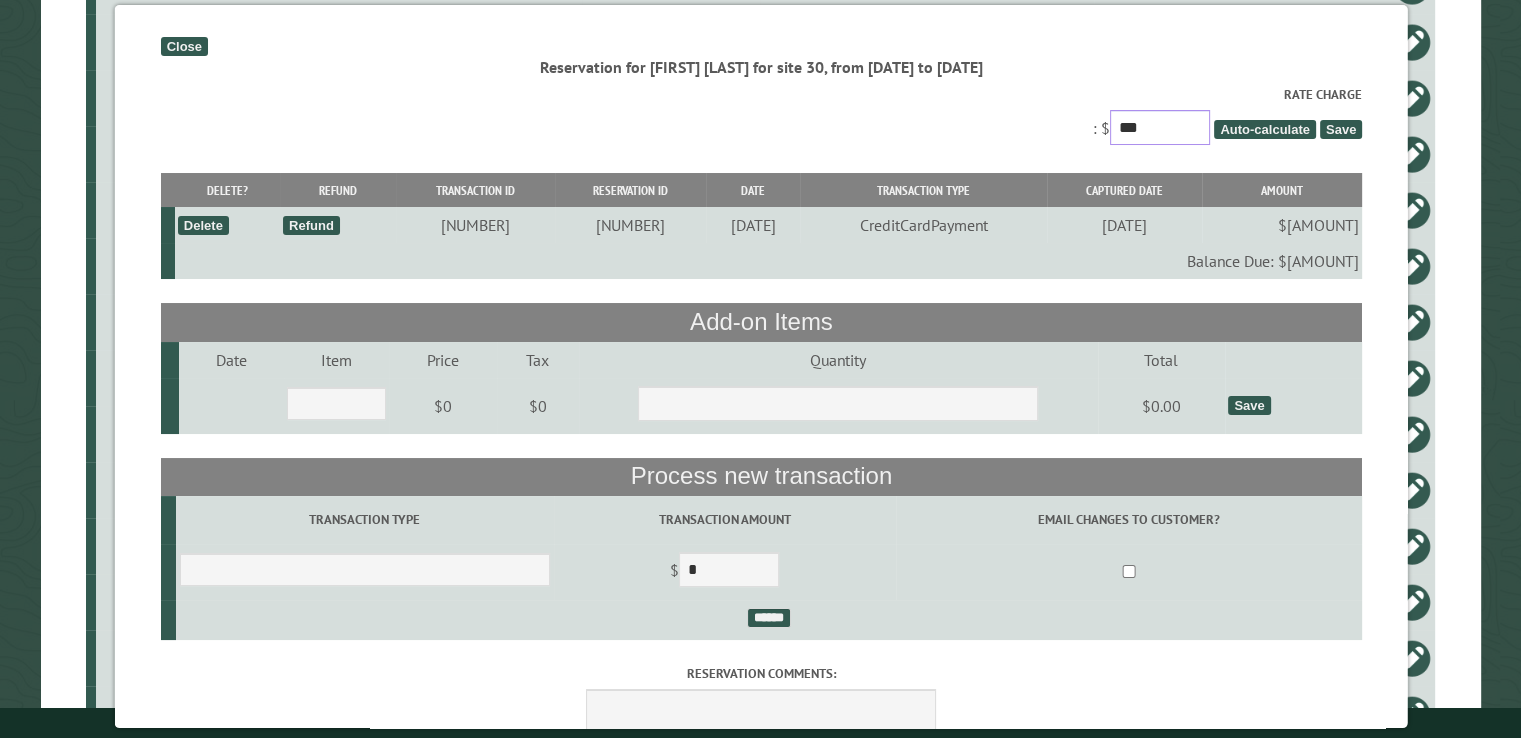 drag, startPoint x: 1176, startPoint y: 135, endPoint x: 1089, endPoint y: 123, distance: 87.823685 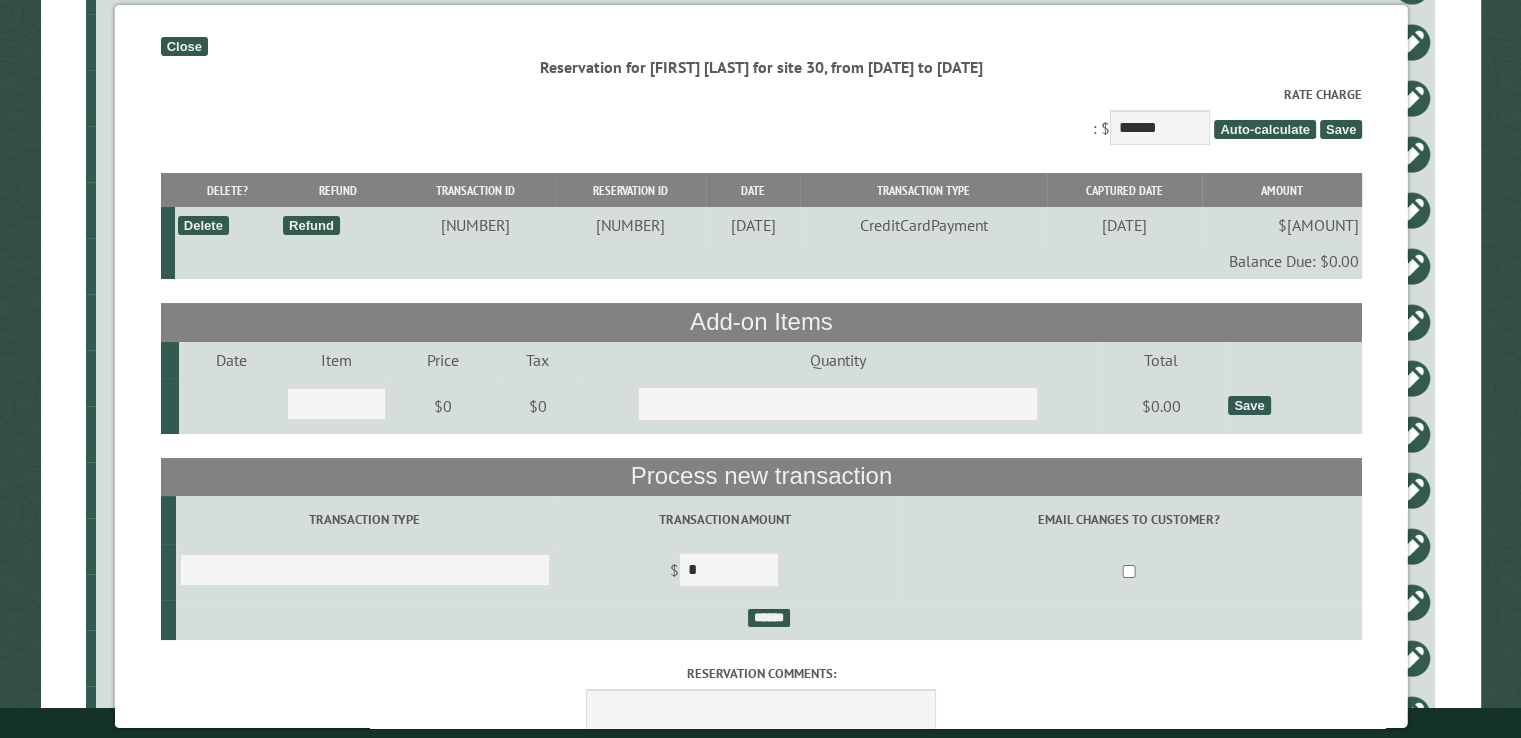 click on "Save" at bounding box center [1340, 129] 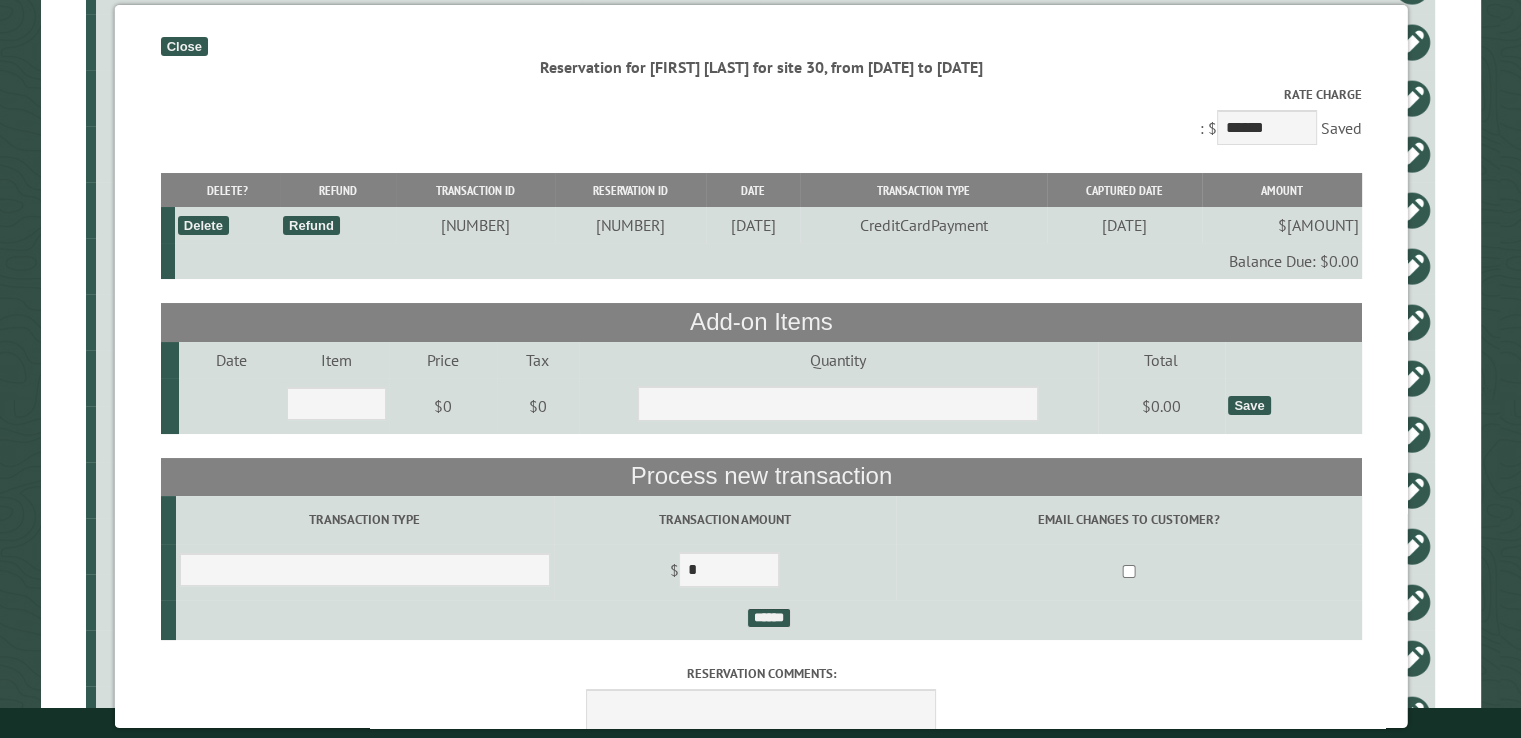 click on "Close" at bounding box center [183, 46] 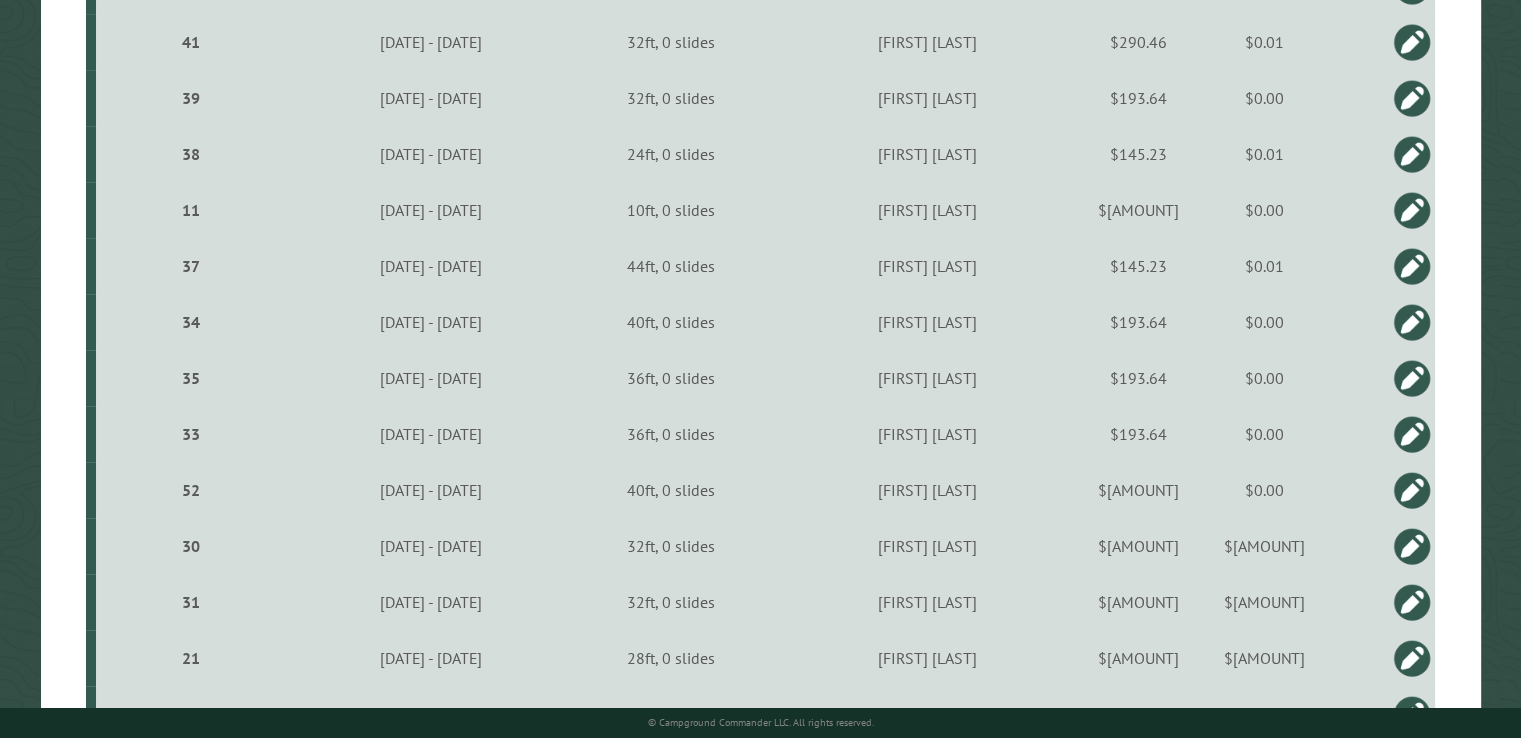 click on "$-55.45" at bounding box center (1264, 602) 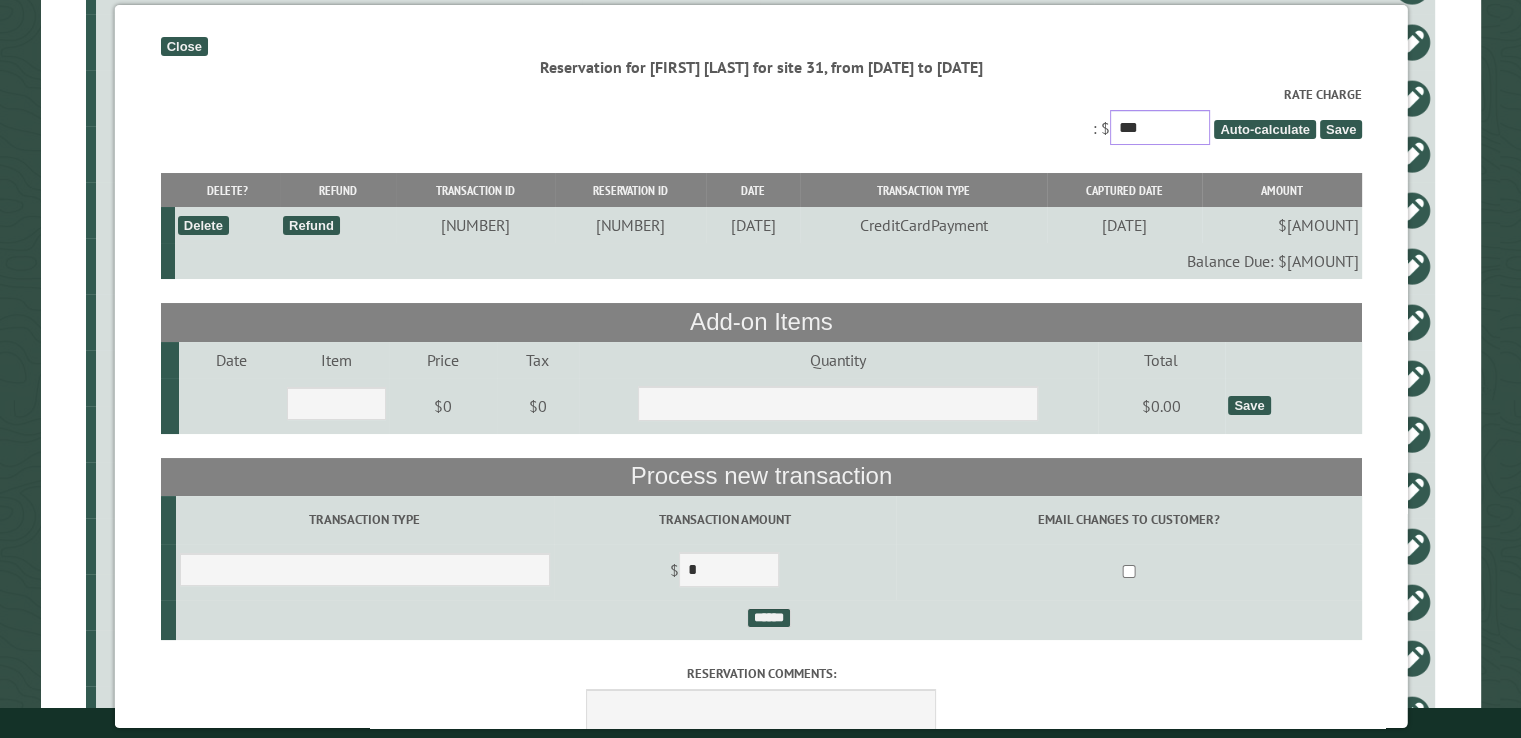 drag, startPoint x: 1157, startPoint y: 134, endPoint x: 1100, endPoint y: 125, distance: 57.706154 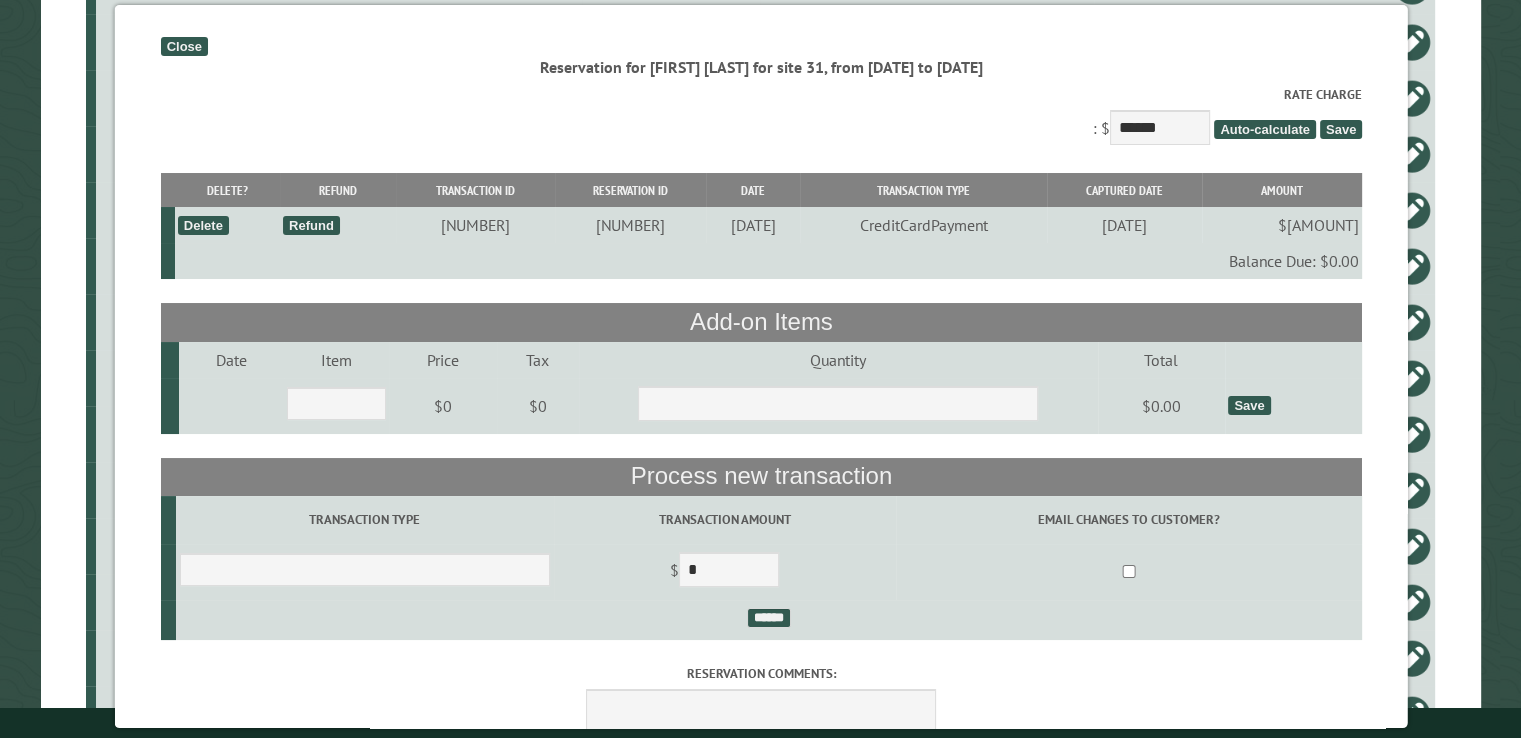click on "Save" at bounding box center [1340, 129] 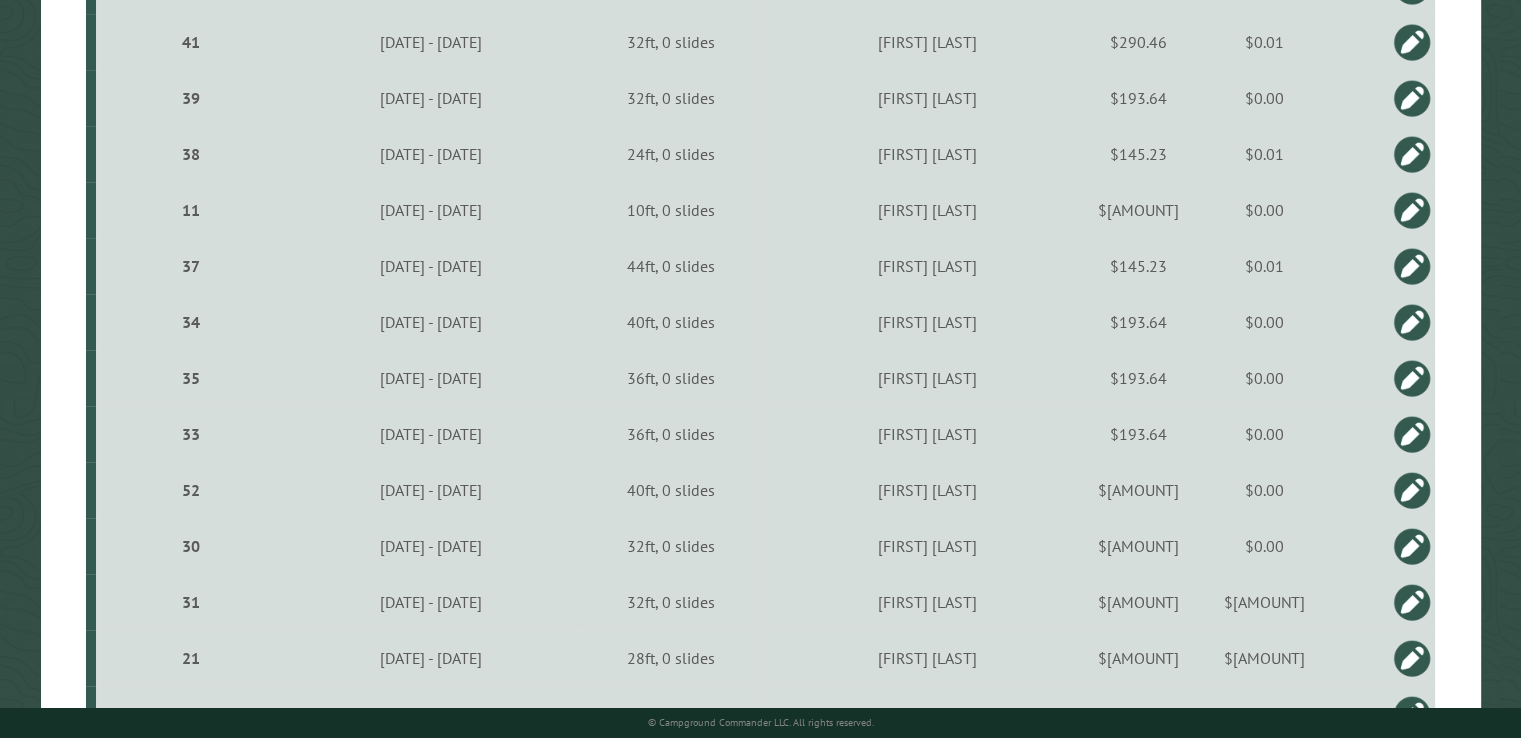 click on "$-55.45" at bounding box center (1264, 602) 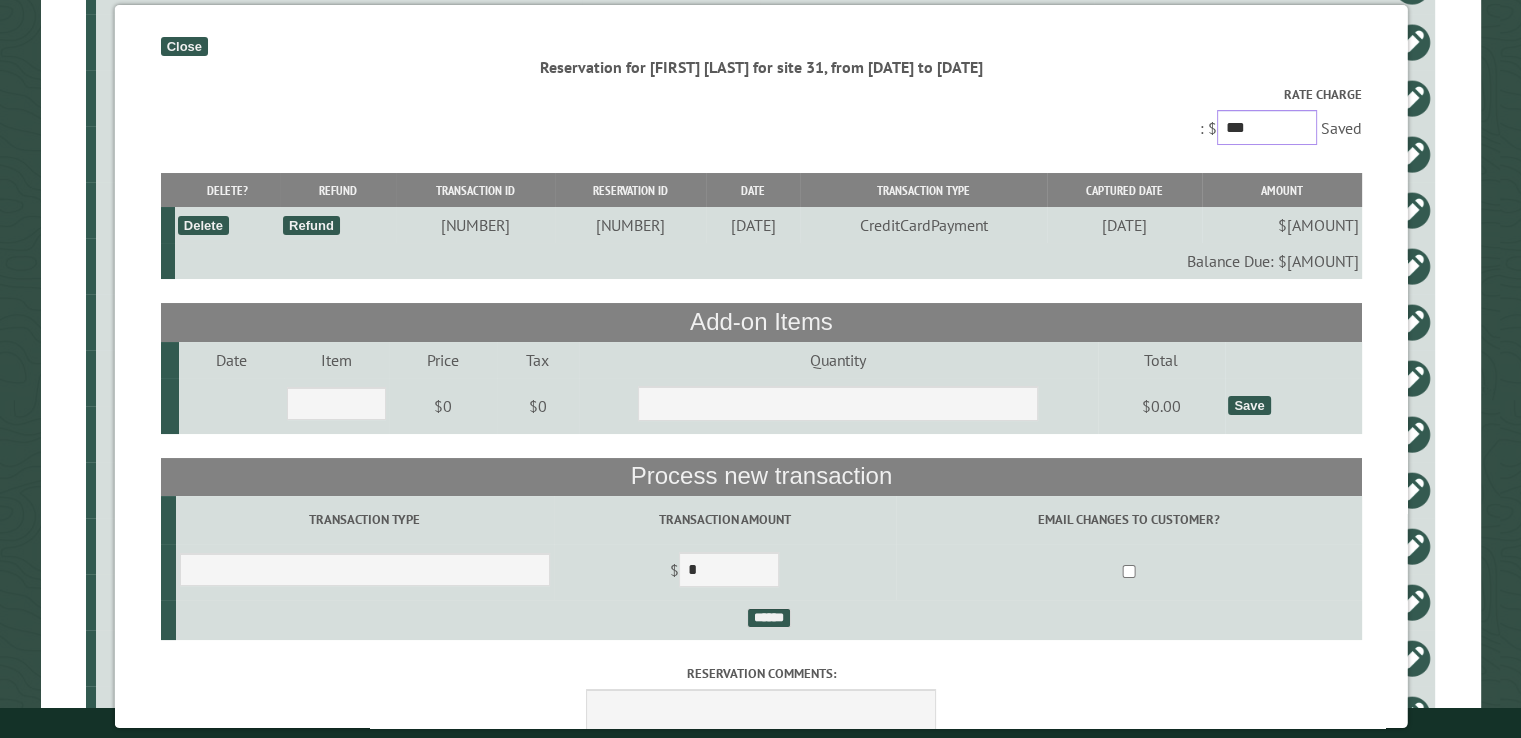 drag, startPoint x: 1260, startPoint y: 133, endPoint x: 1160, endPoint y: 121, distance: 100.71743 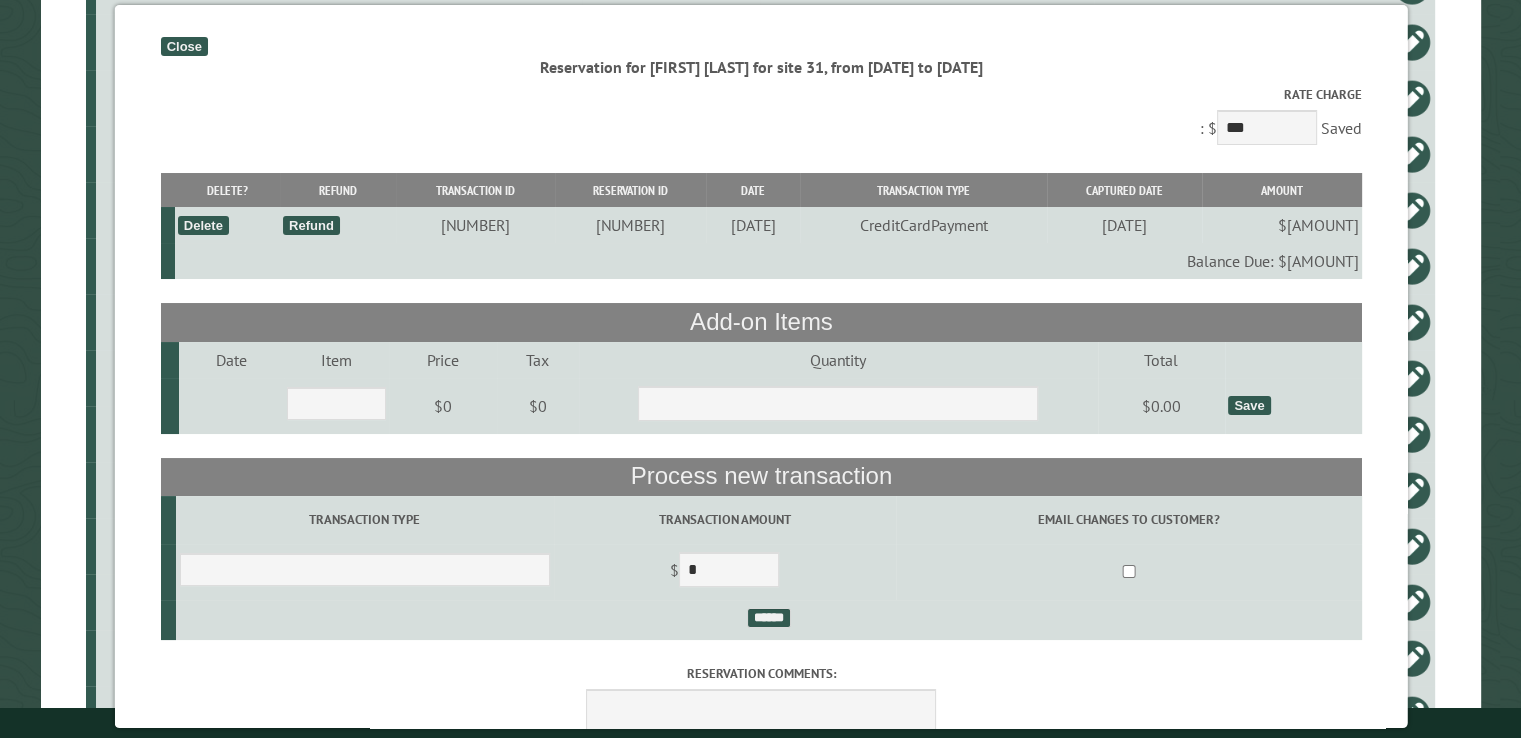drag, startPoint x: 1160, startPoint y: 121, endPoint x: 1158, endPoint y: 137, distance: 16.124516 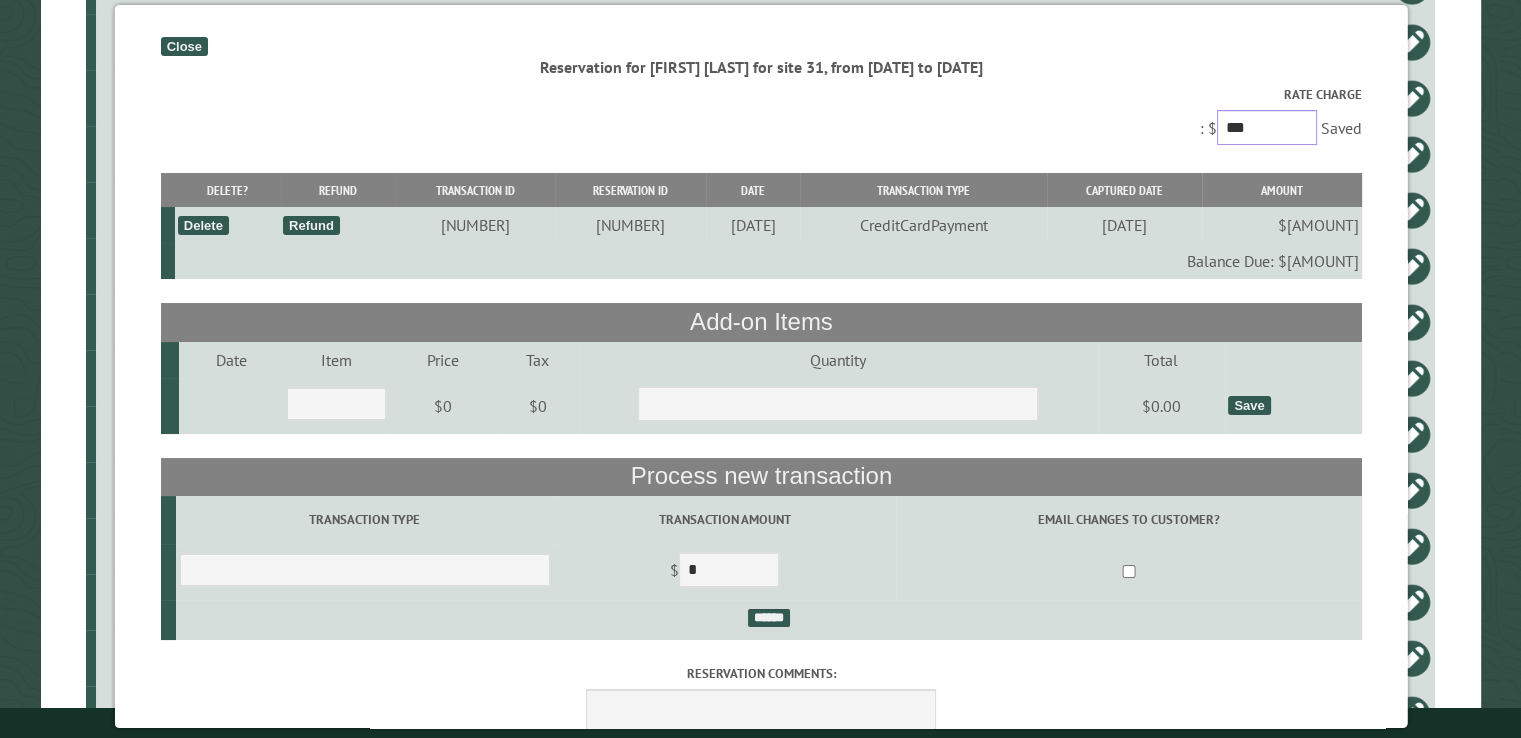 drag, startPoint x: 1258, startPoint y: 133, endPoint x: 1174, endPoint y: 120, distance: 85 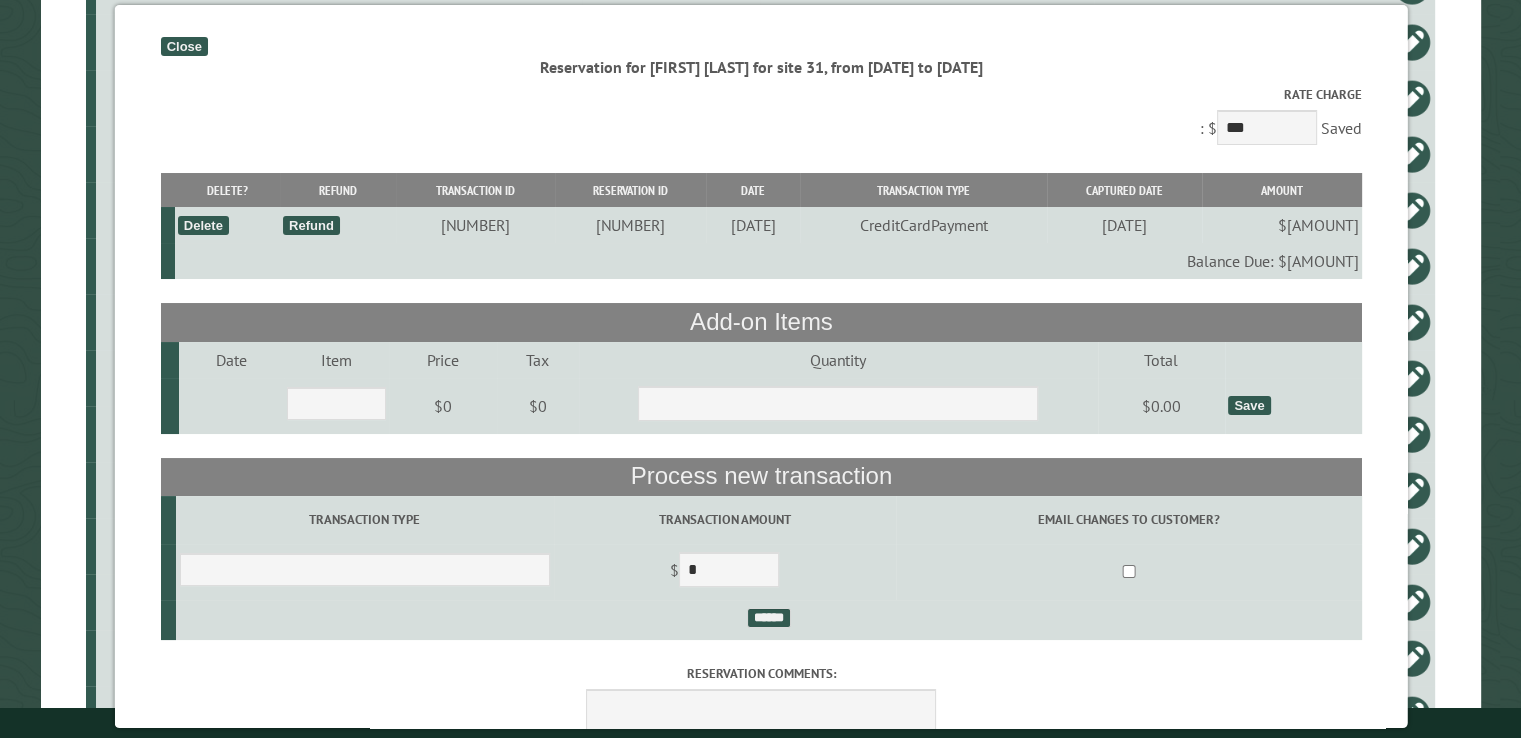 click on "Rate Charge : $ ***
Auto-calculate
Save
Saved" at bounding box center [761, 117] 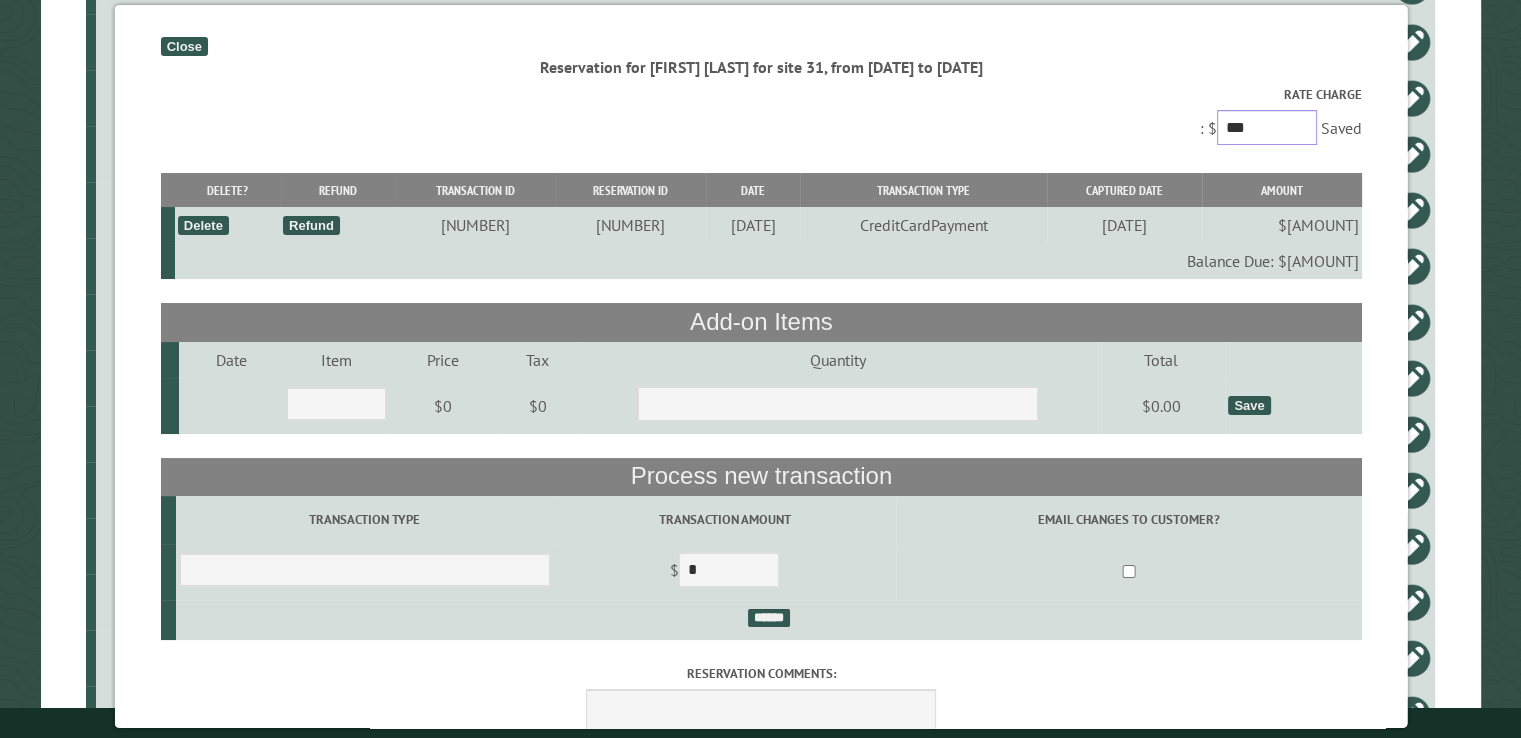 drag, startPoint x: 1251, startPoint y: 122, endPoint x: 1203, endPoint y: 120, distance: 48.04165 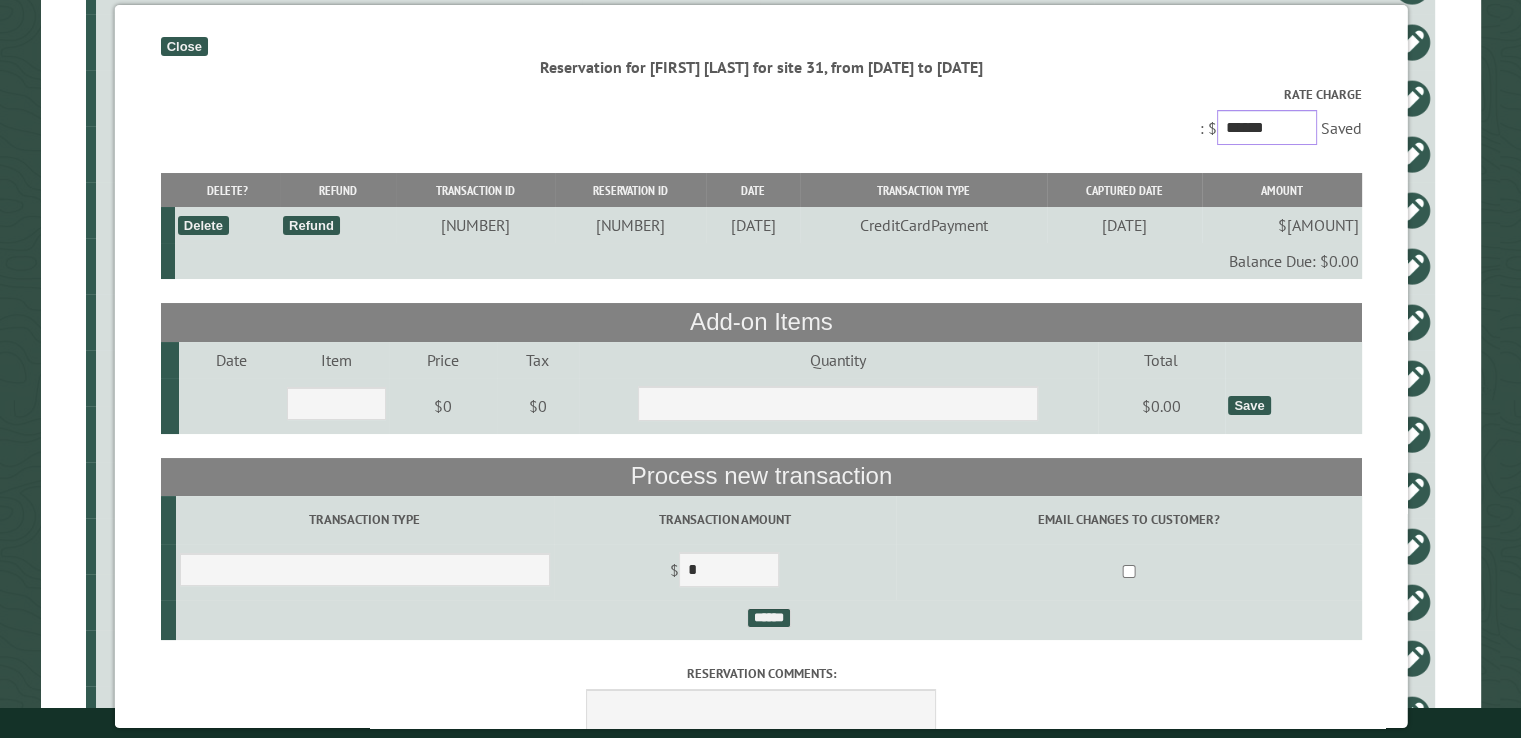 type on "******" 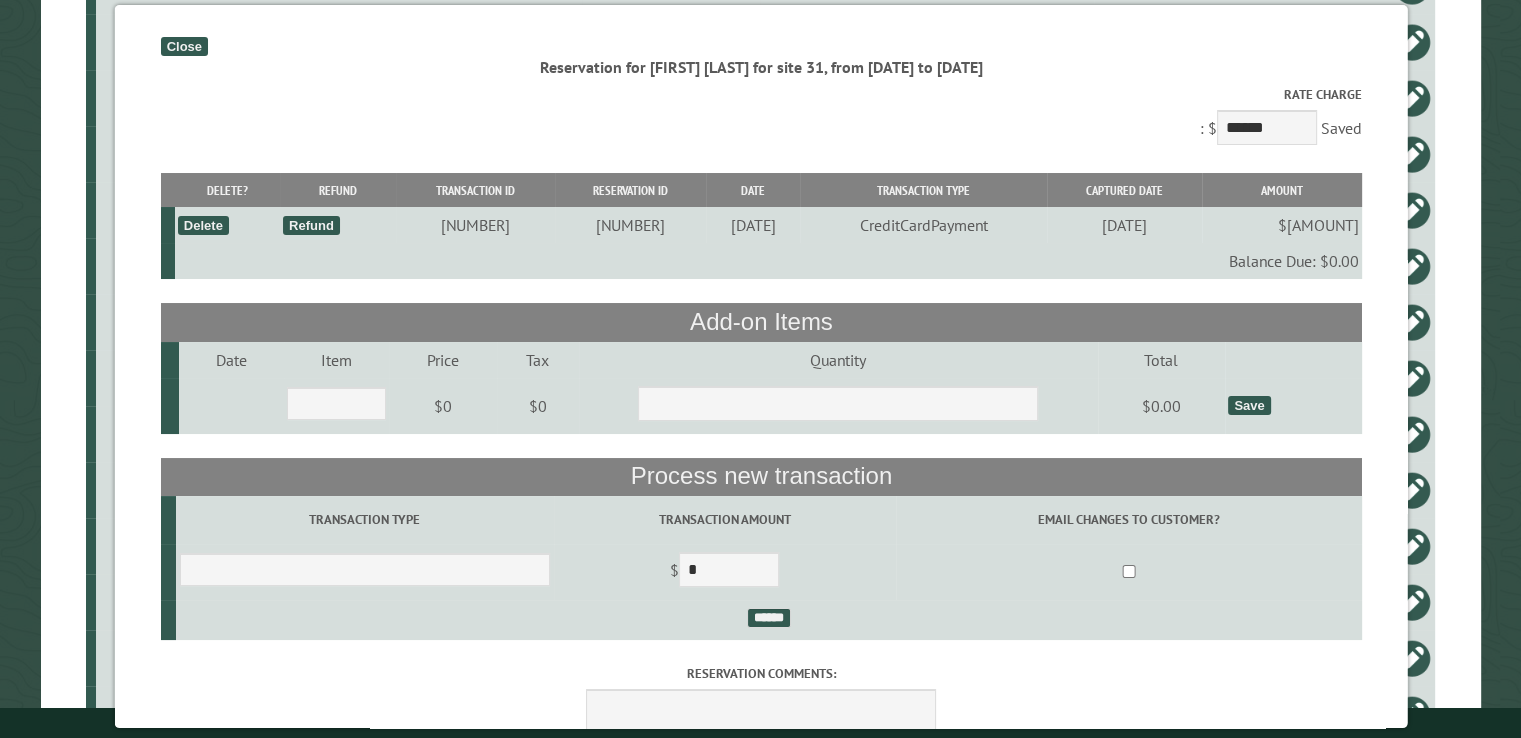click on "Close" at bounding box center [183, 46] 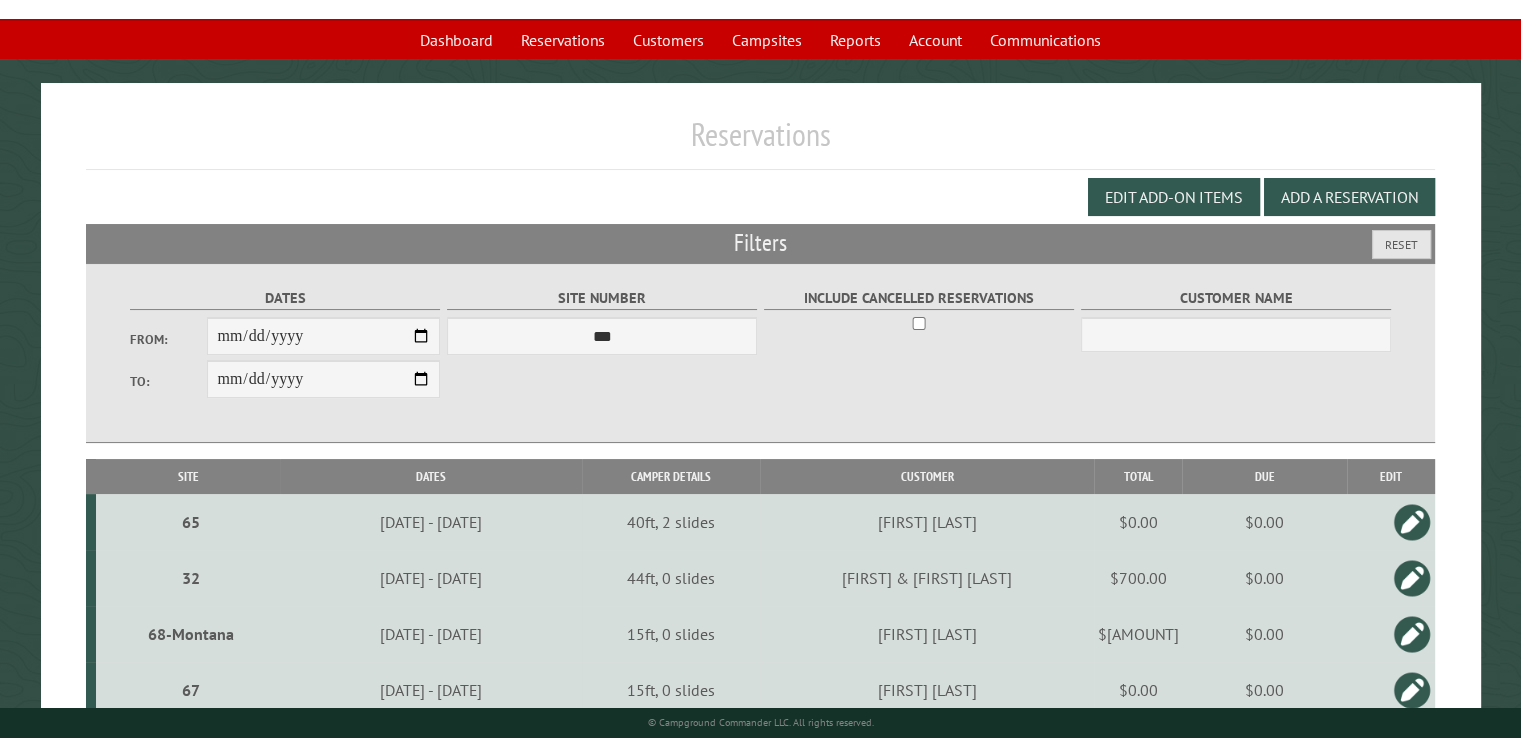 scroll, scrollTop: 0, scrollLeft: 0, axis: both 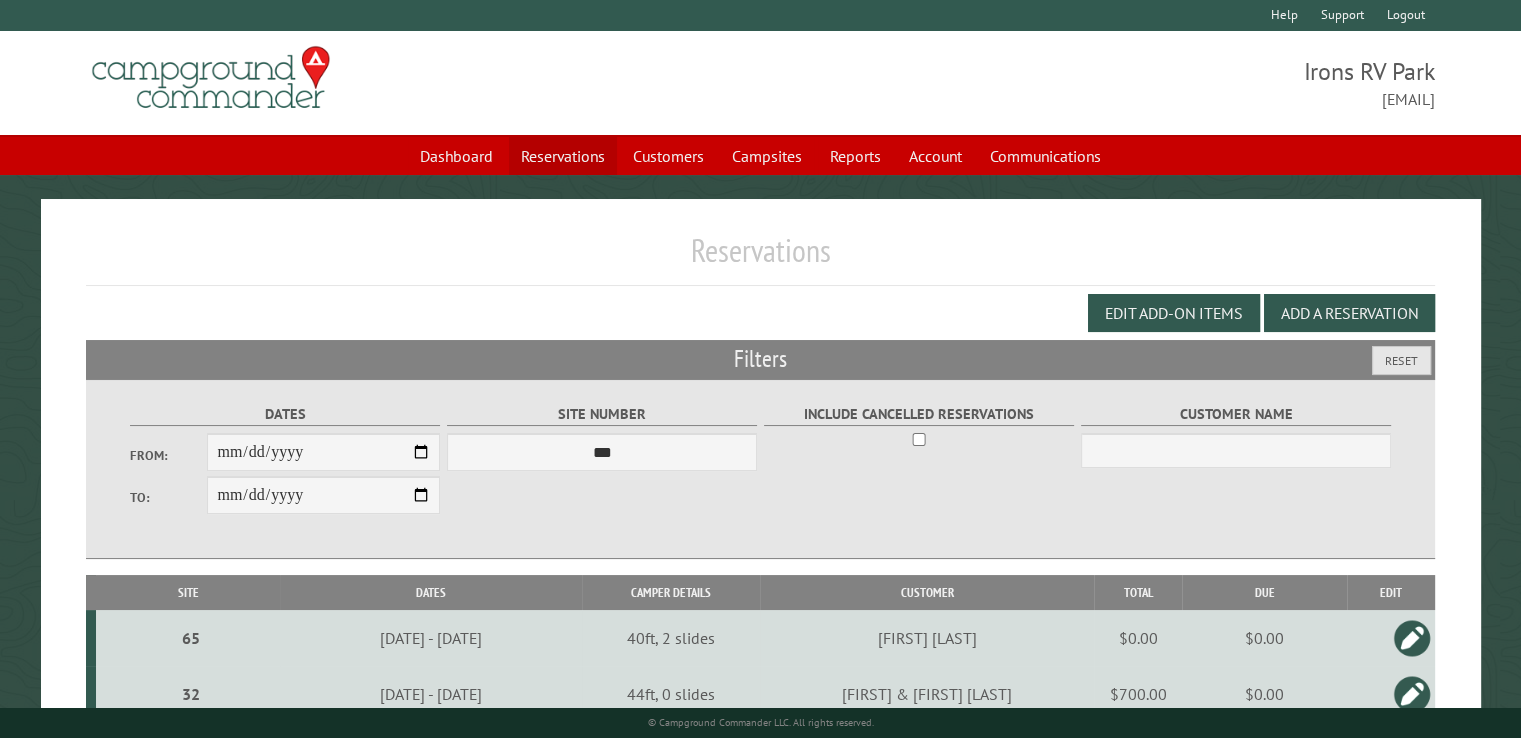 click on "Reservations" at bounding box center [563, 156] 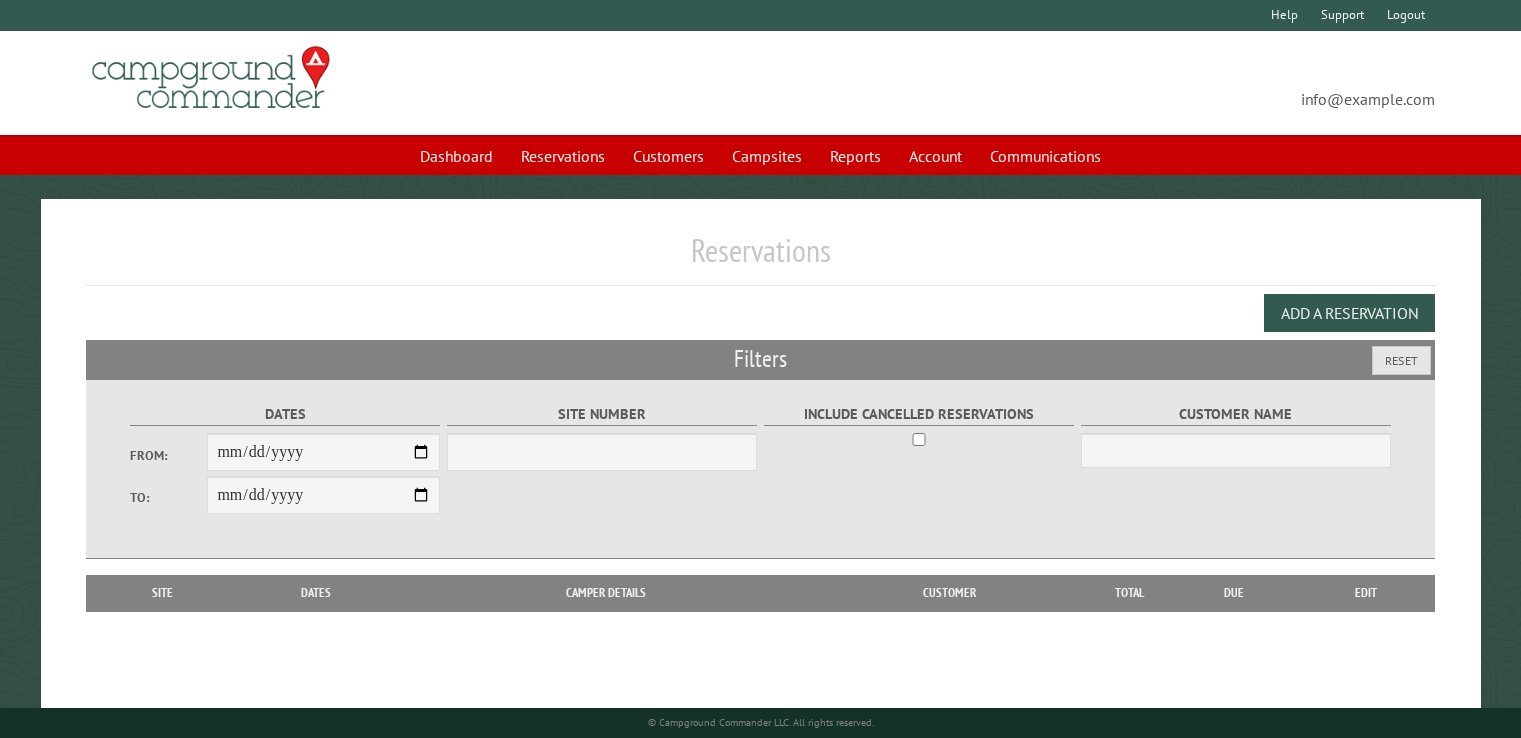 scroll, scrollTop: 0, scrollLeft: 0, axis: both 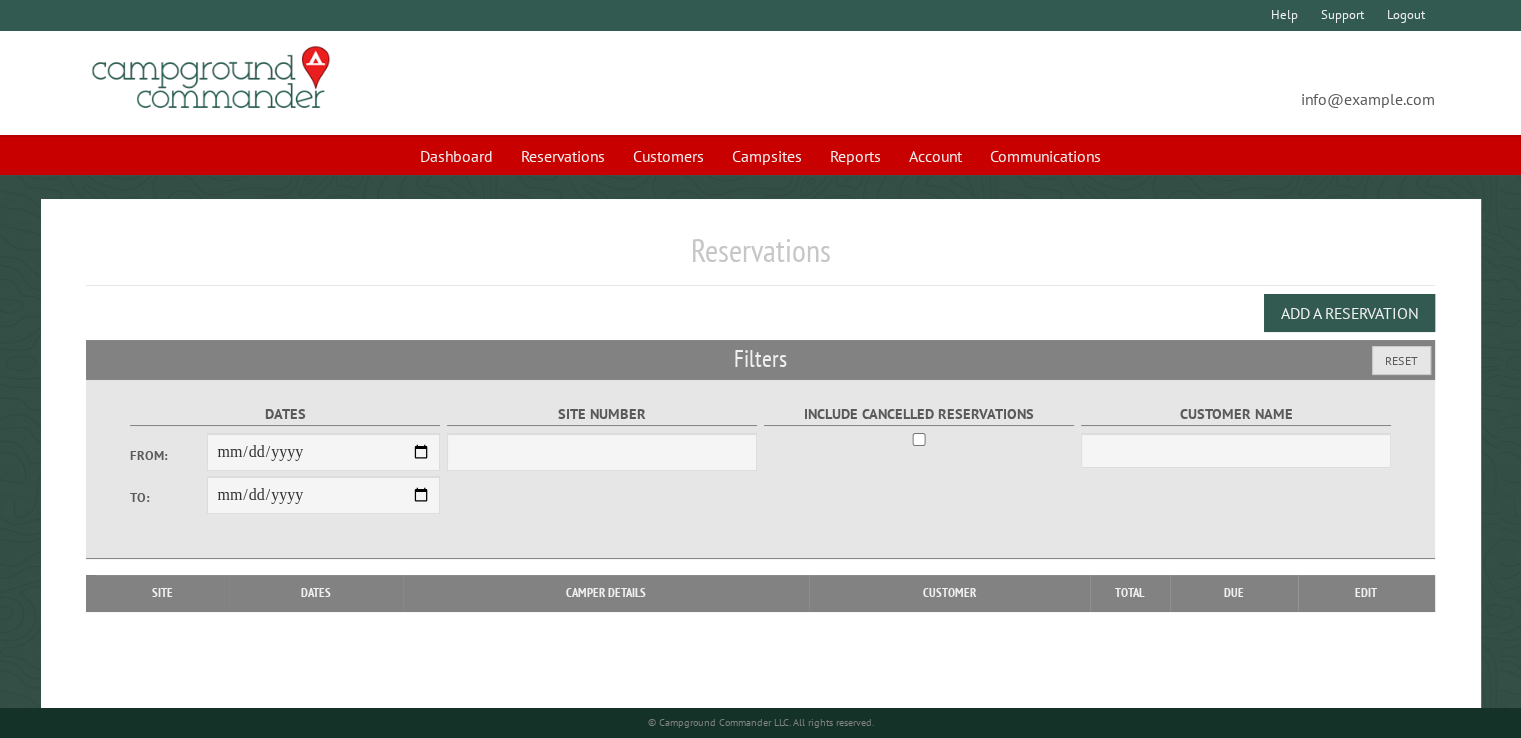 select on "***" 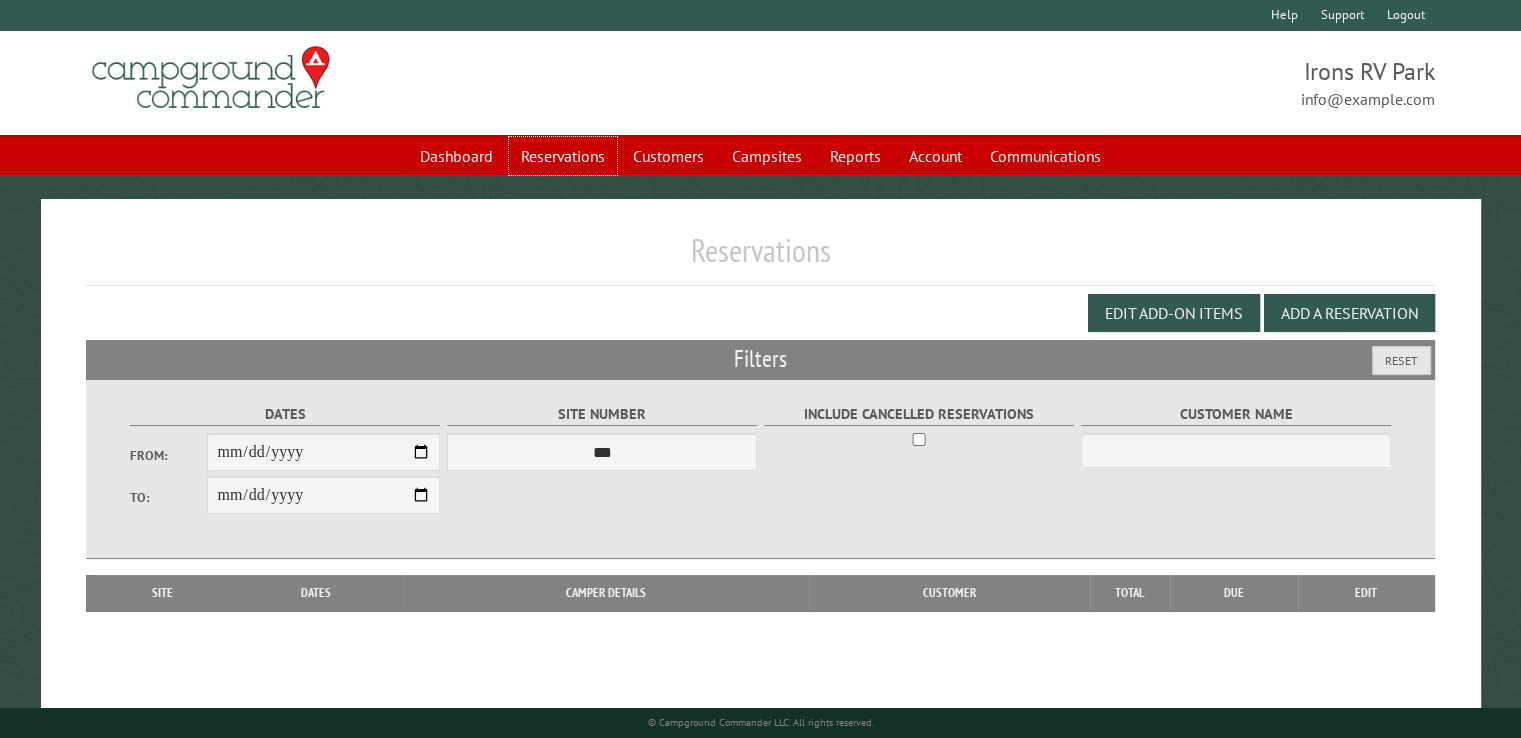 drag, startPoint x: 0, startPoint y: 0, endPoint x: 730, endPoint y: 345, distance: 807.4187 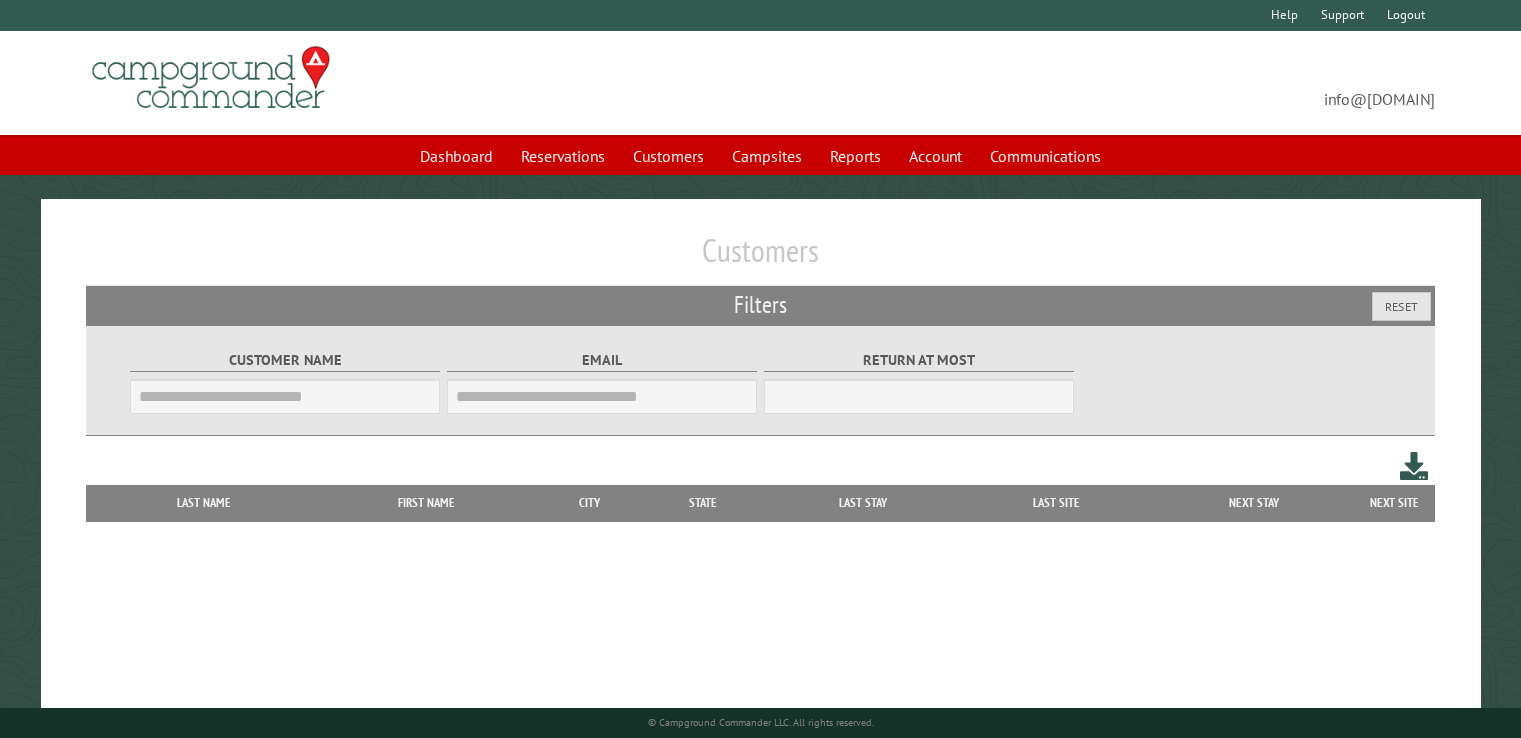 scroll, scrollTop: 0, scrollLeft: 0, axis: both 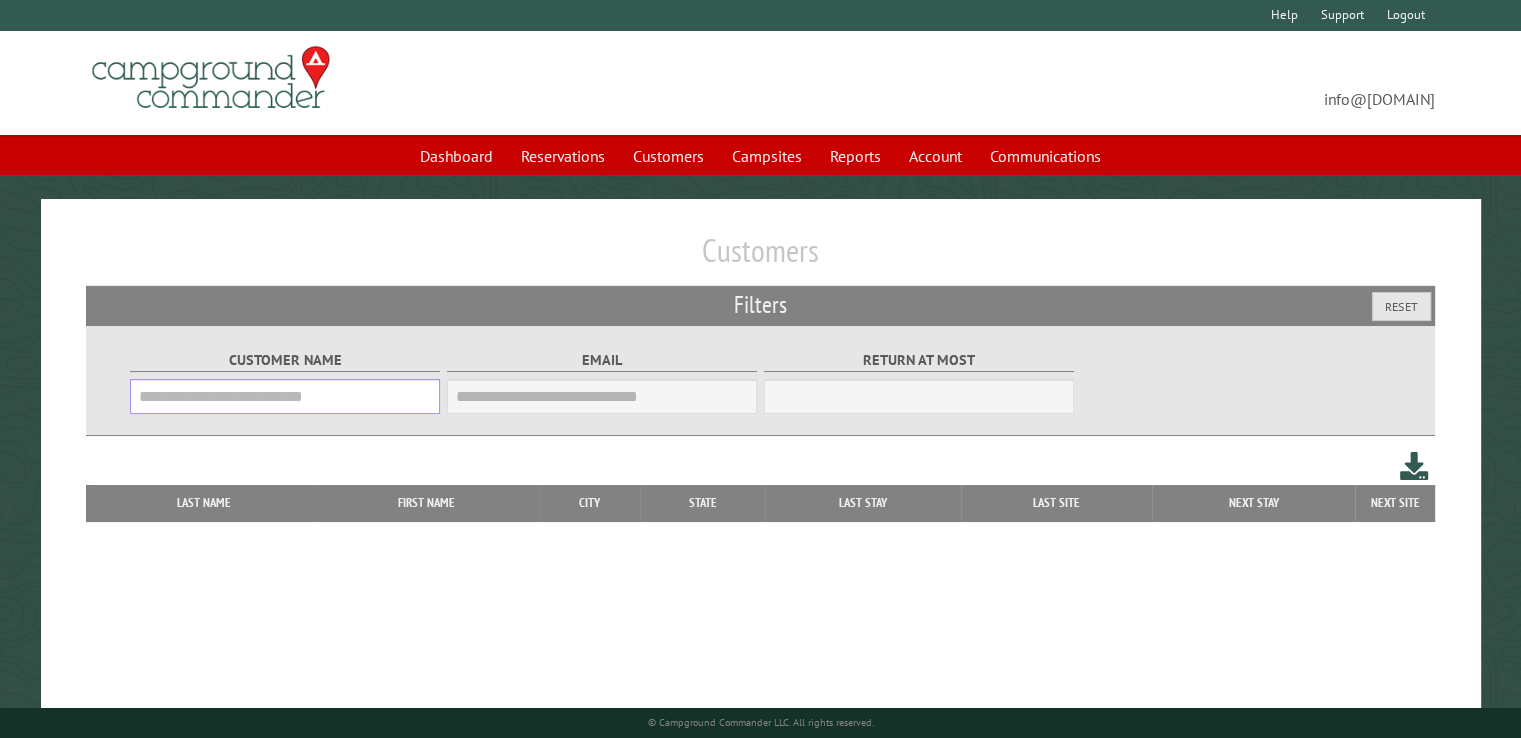 click on "Customer Name" at bounding box center [285, 396] 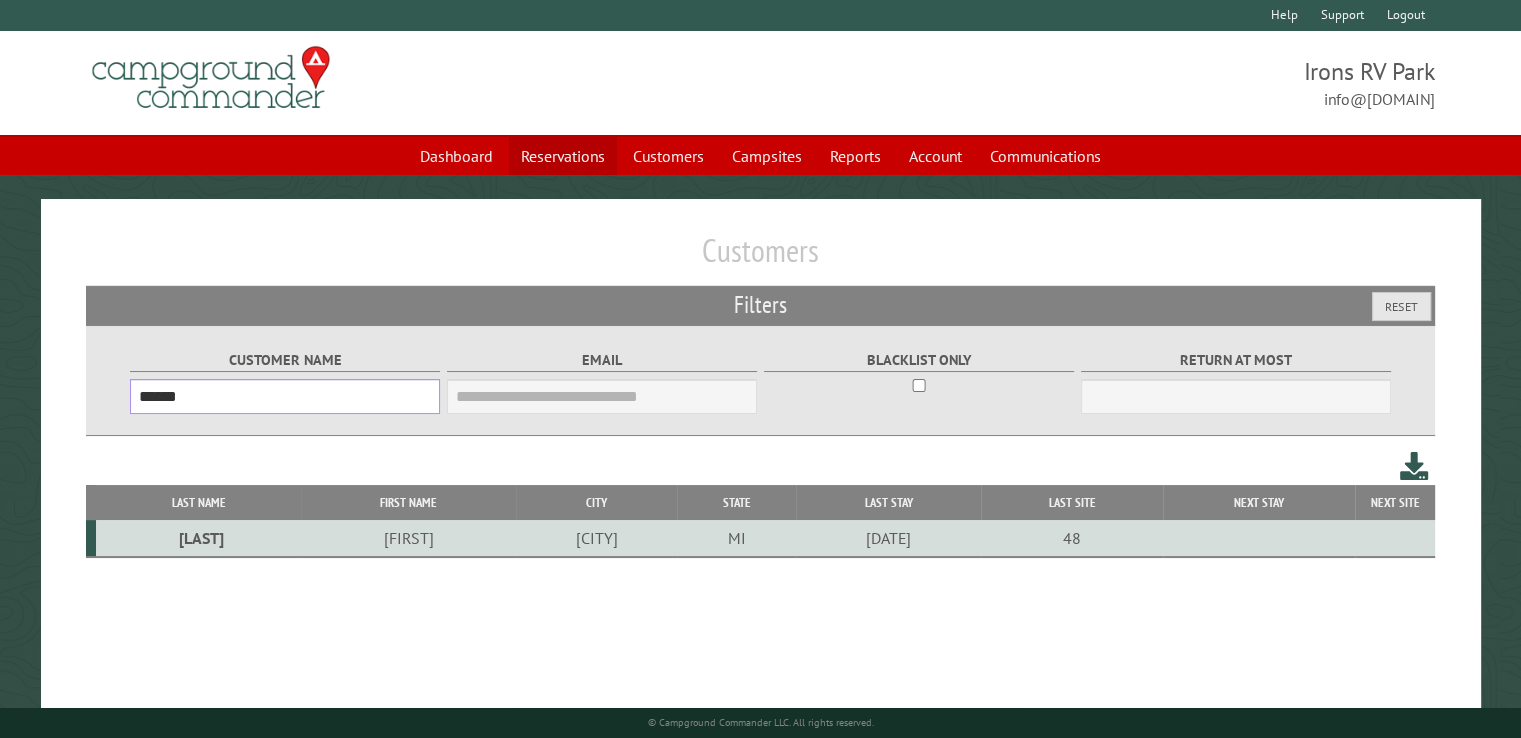 type on "******" 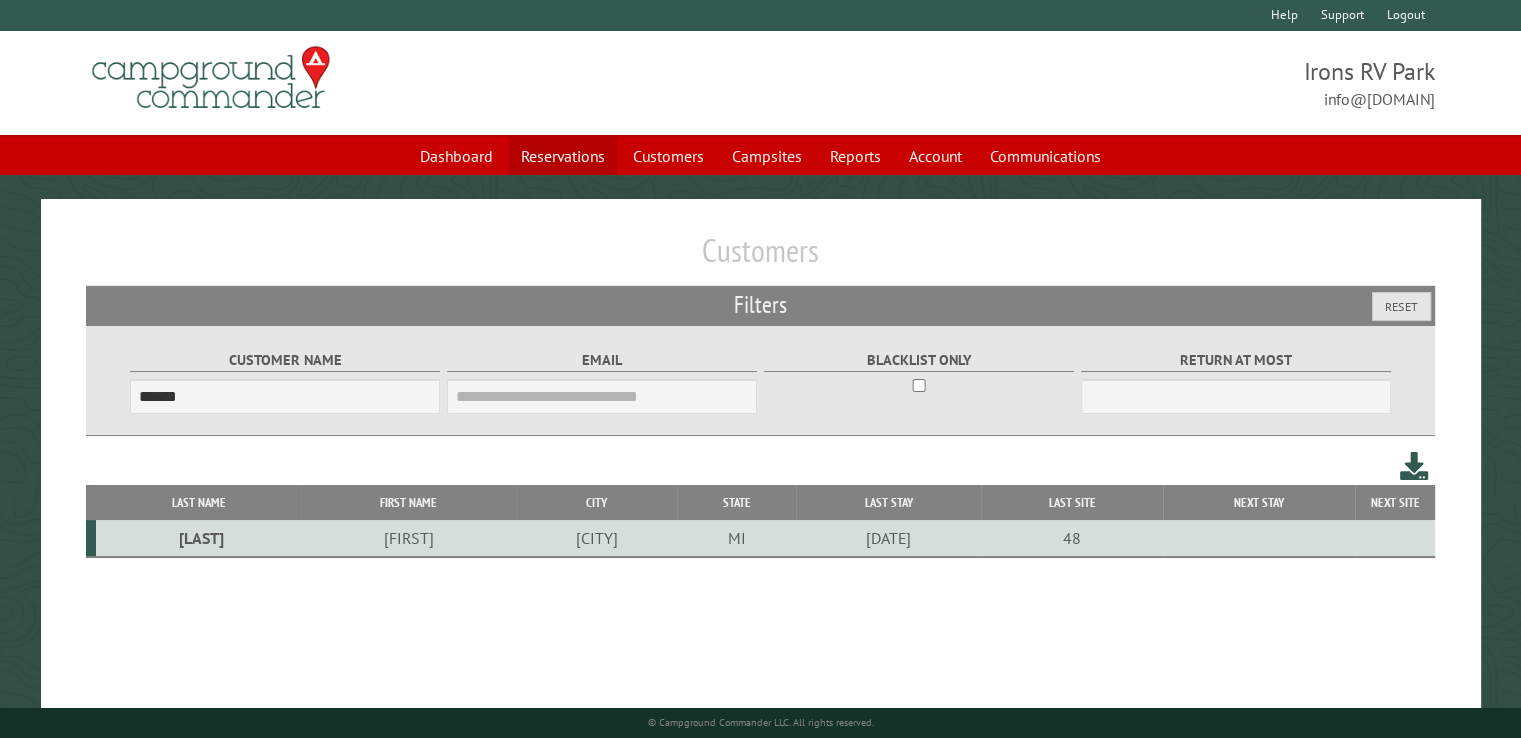 click on "Reservations" at bounding box center [563, 156] 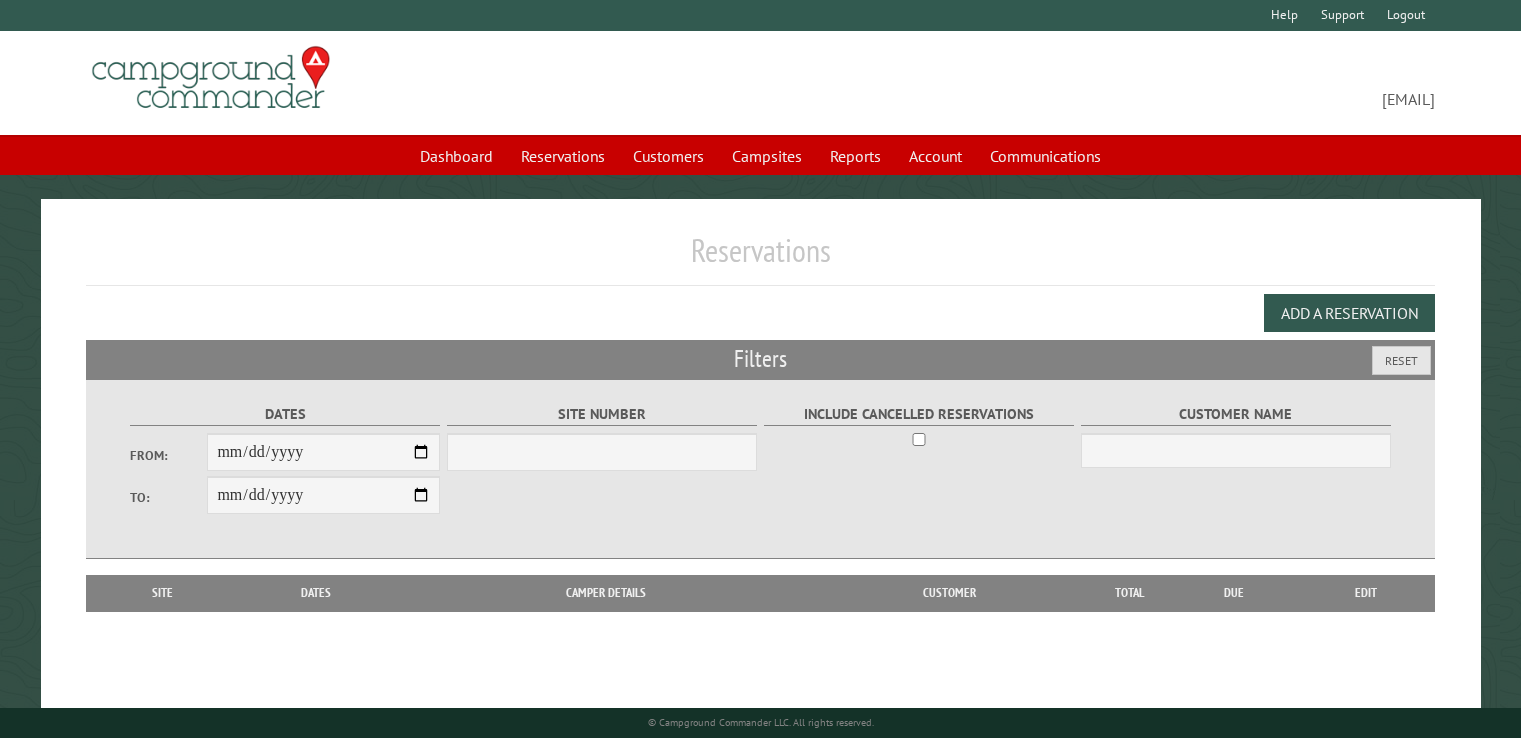 scroll, scrollTop: 0, scrollLeft: 0, axis: both 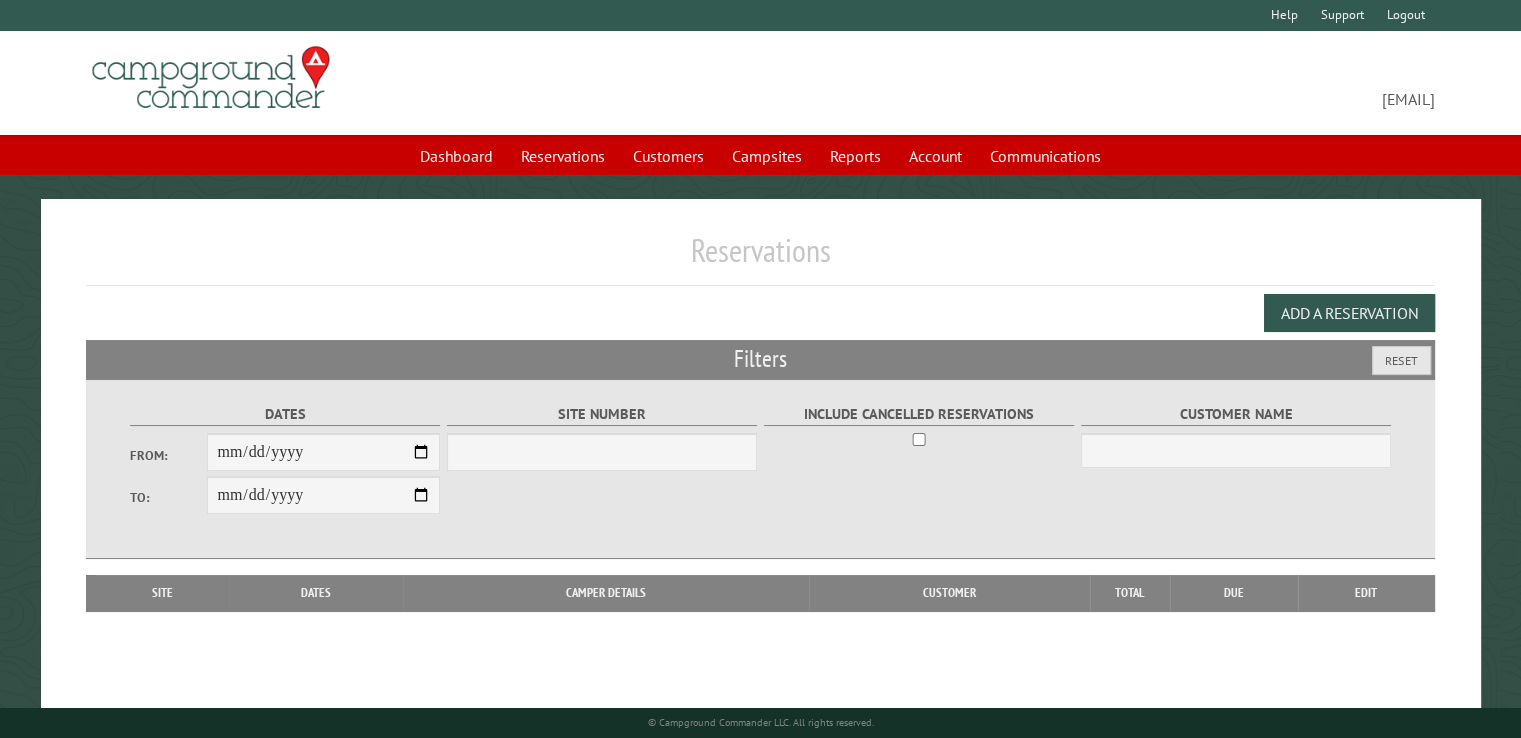 select on "***" 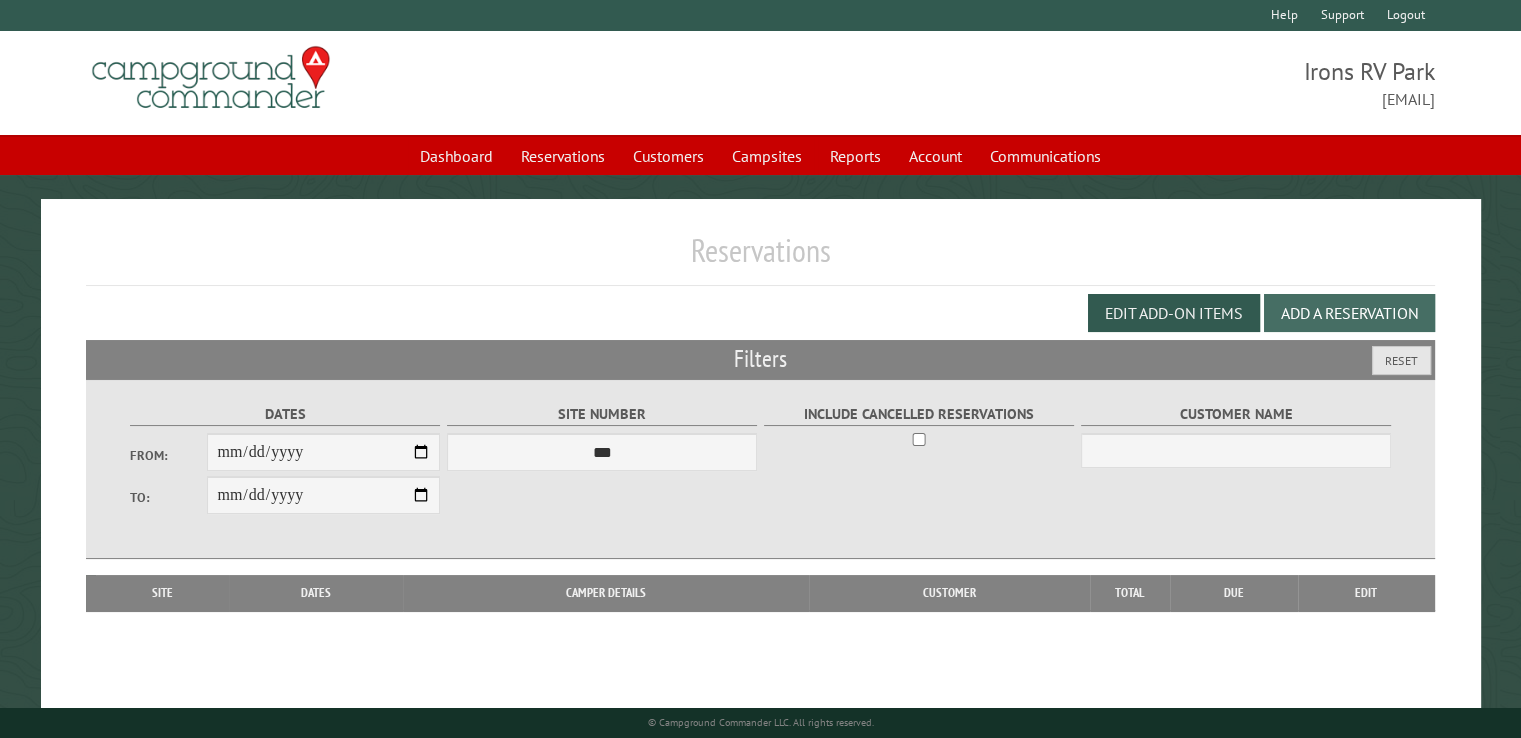 click on "Add a Reservation" at bounding box center (1349, 313) 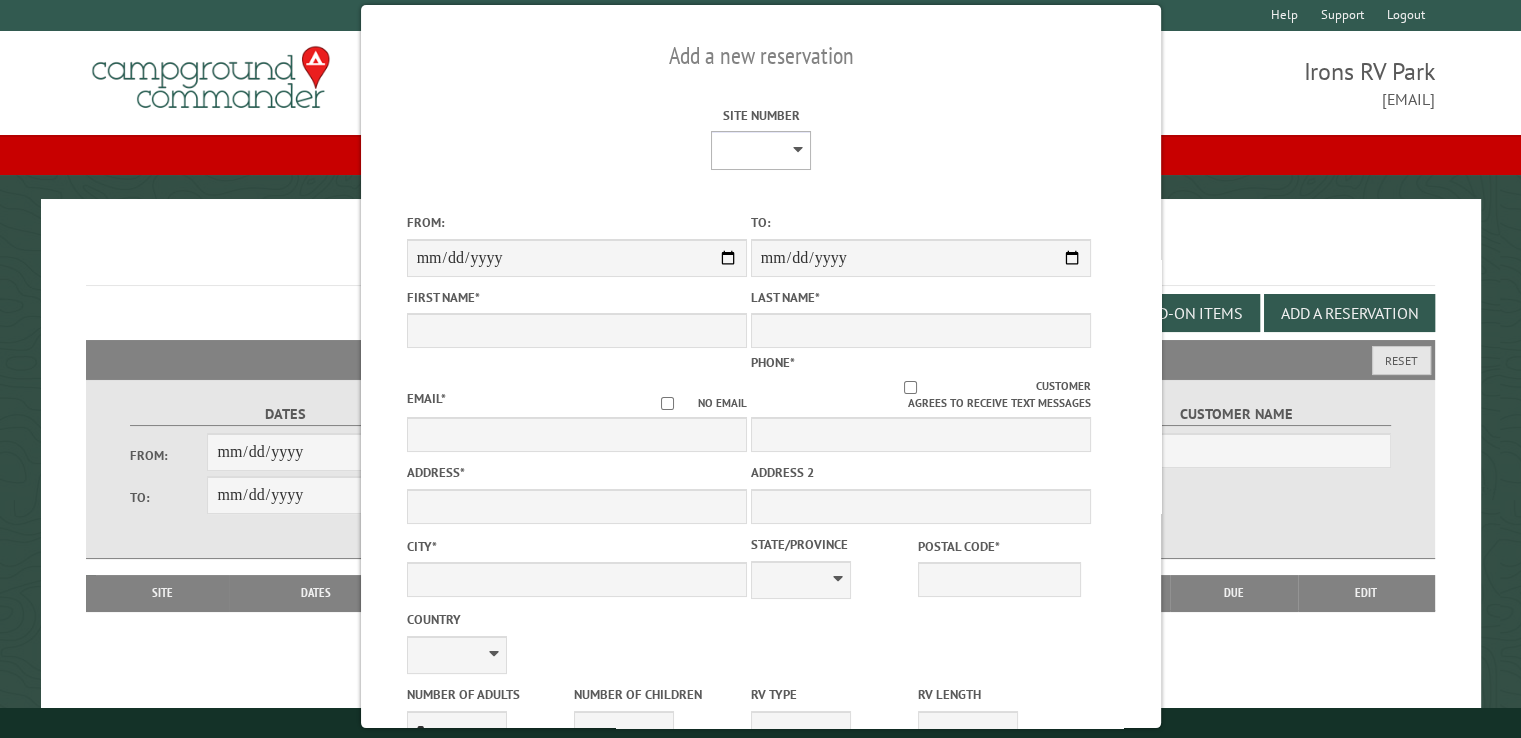 click on "**********" at bounding box center [761, 150] 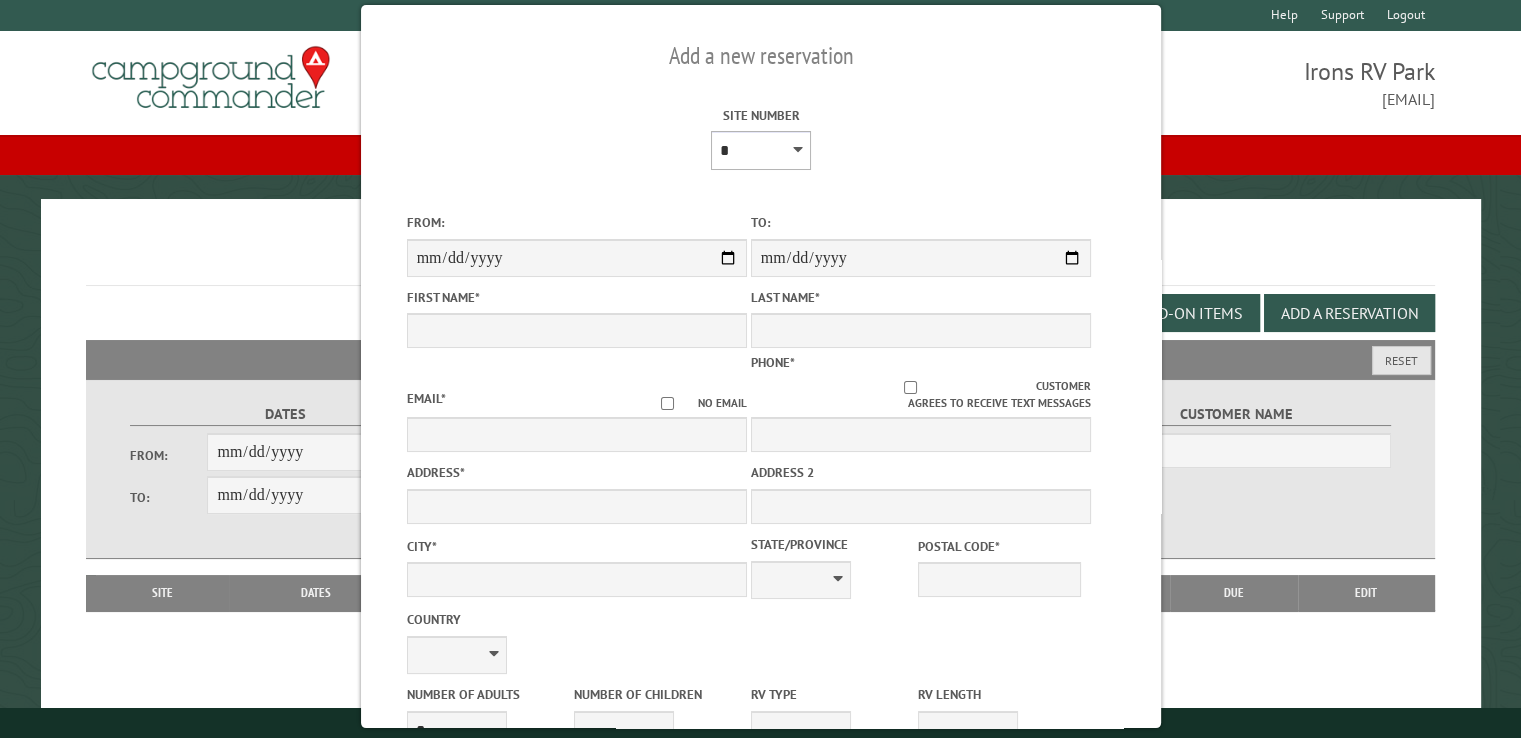 click on "**********" at bounding box center (761, 150) 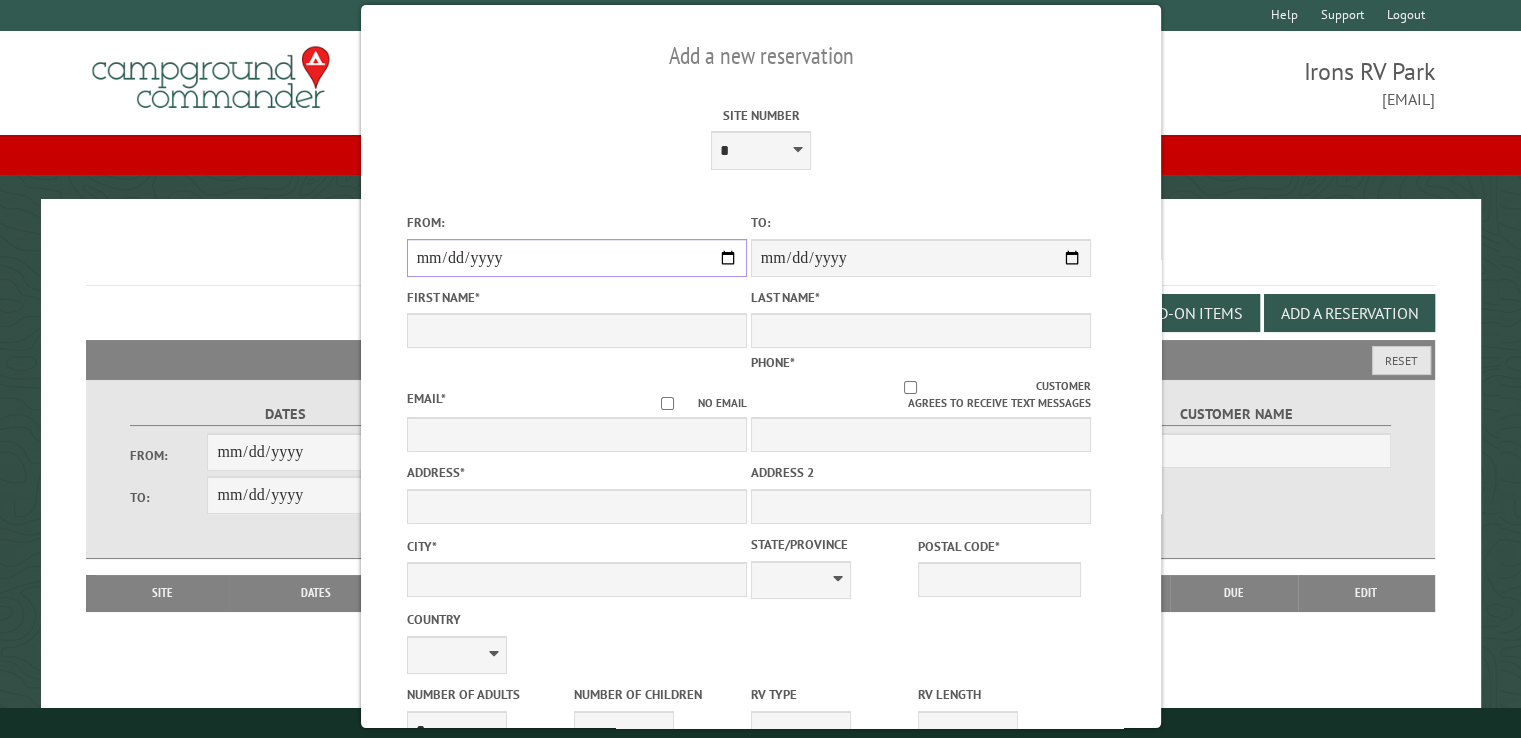 click on "From:" at bounding box center [576, 258] 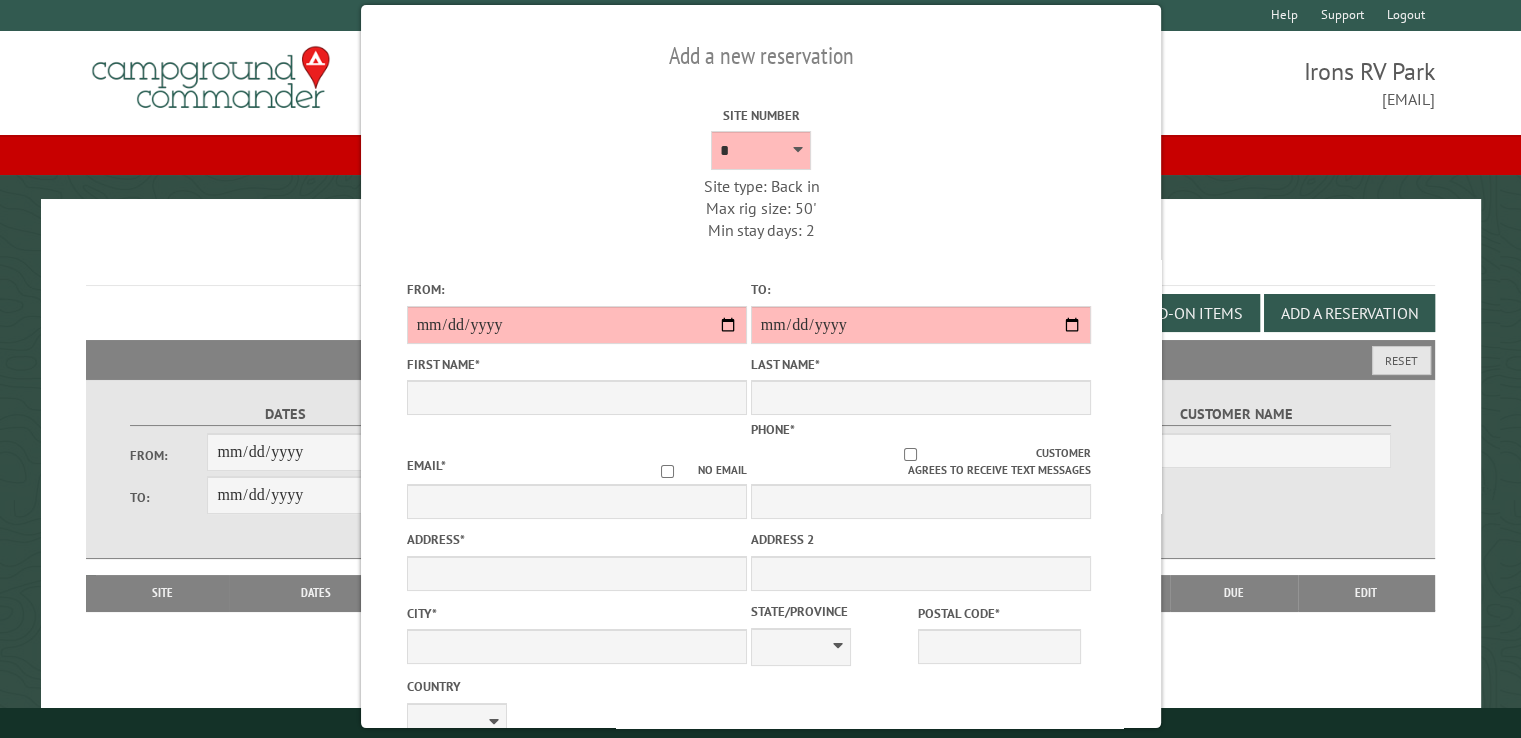 click on "**********" at bounding box center [760, 726] 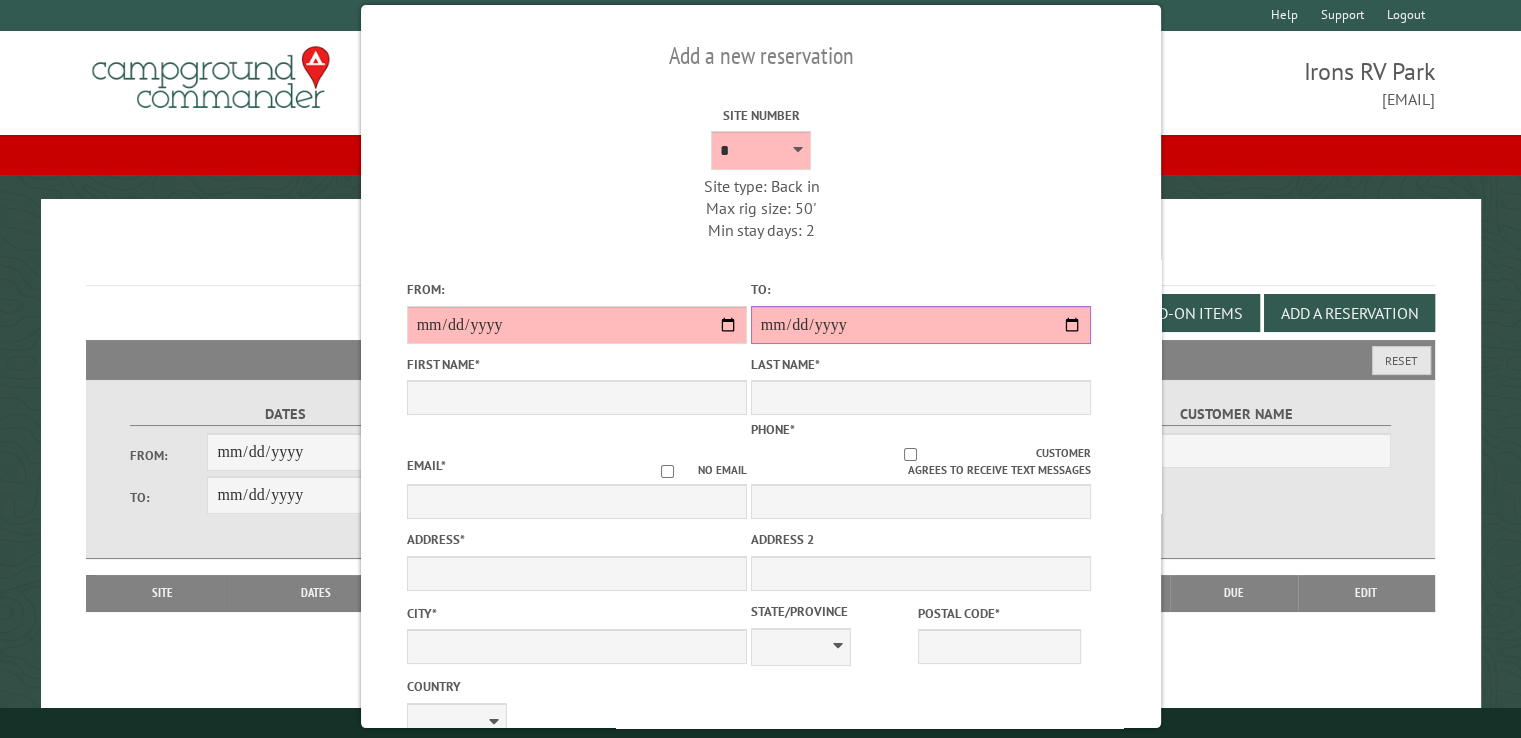 click on "**********" at bounding box center [920, 325] 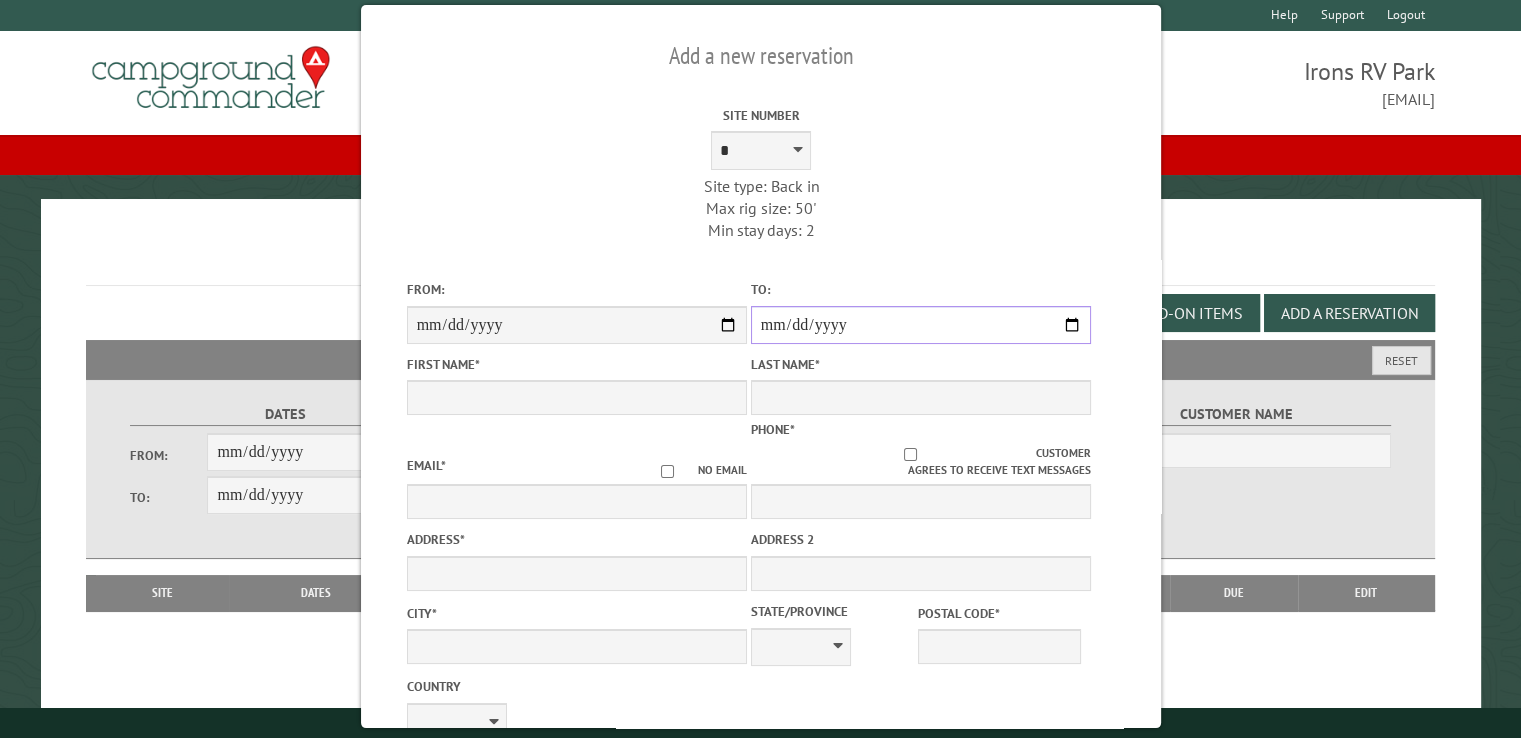 type on "*******" 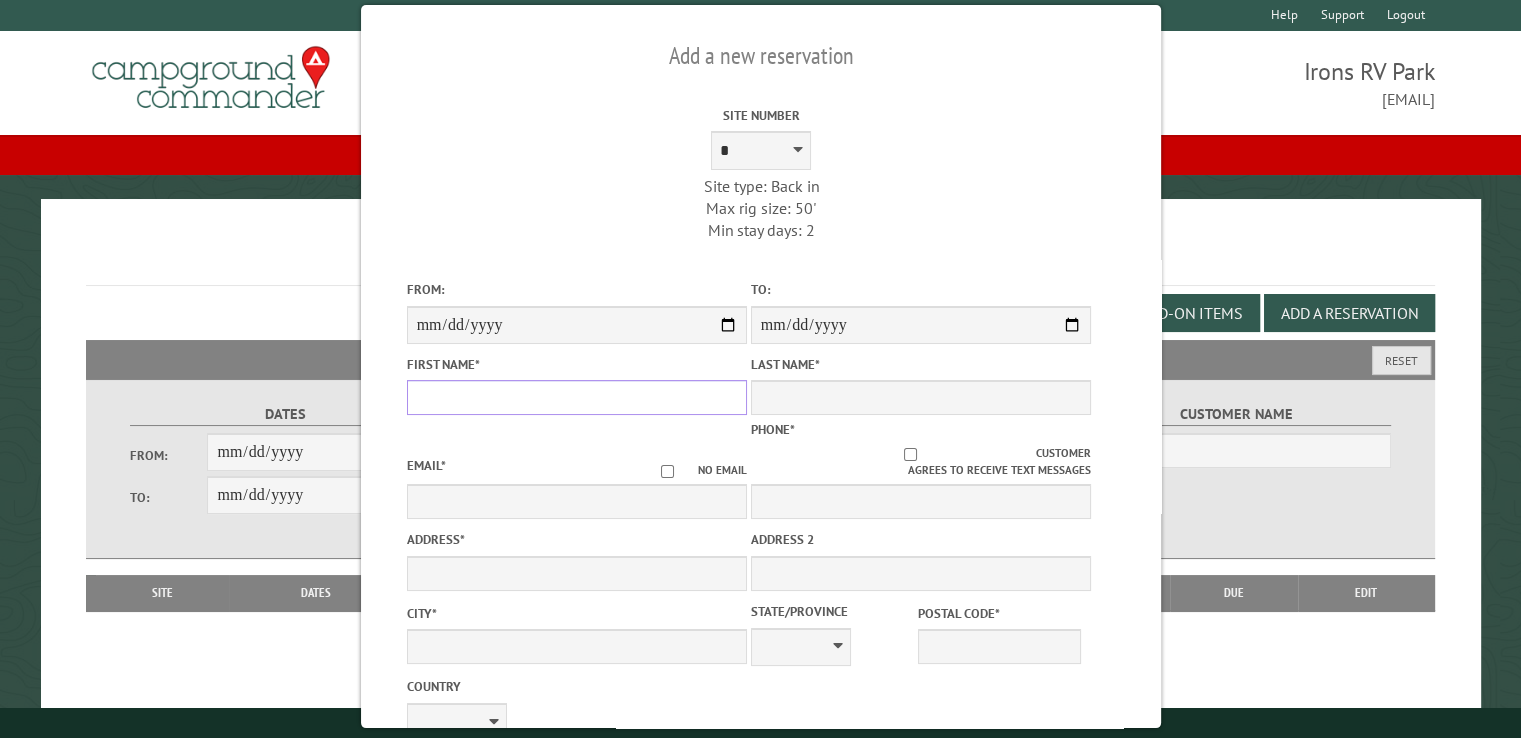 click on "First Name *" at bounding box center [576, 397] 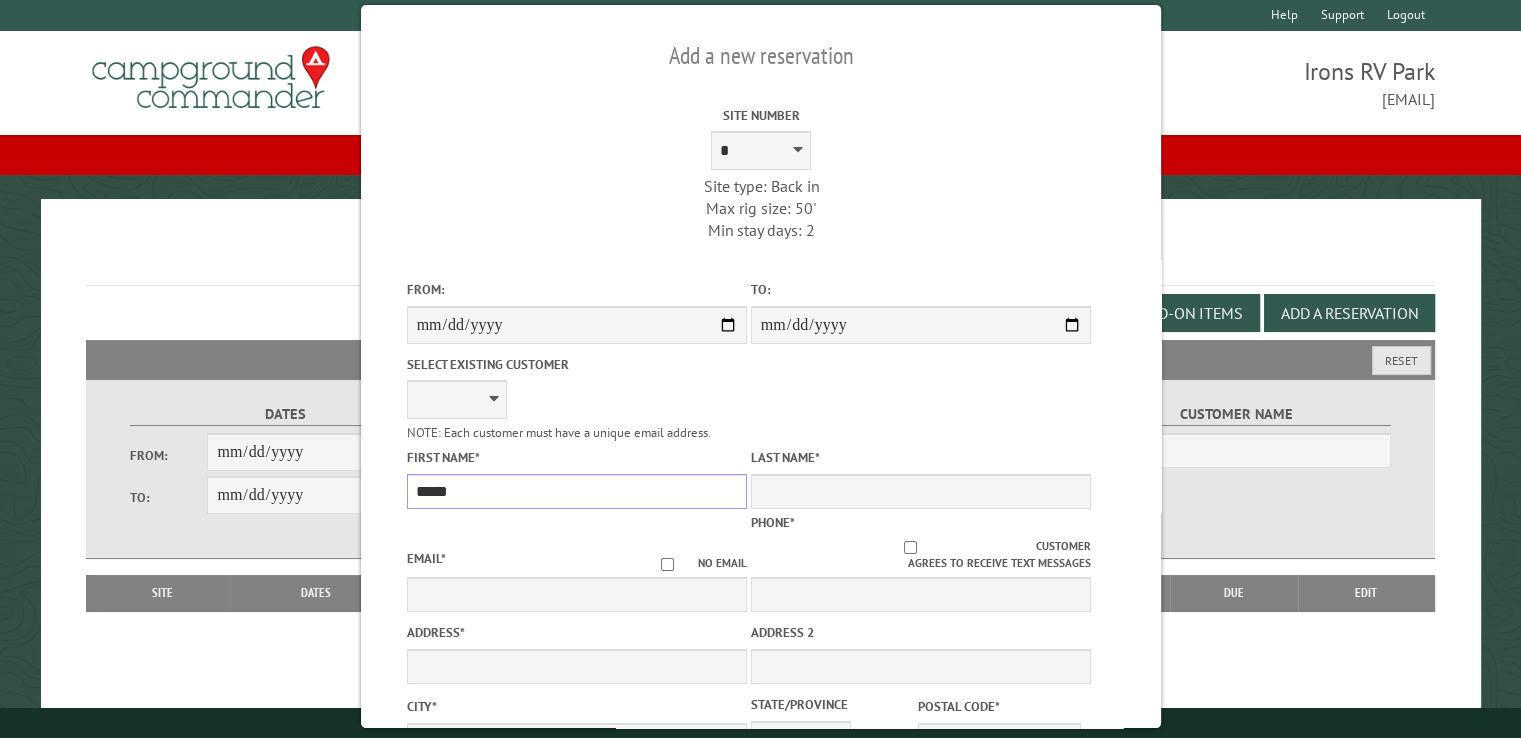 type on "*****" 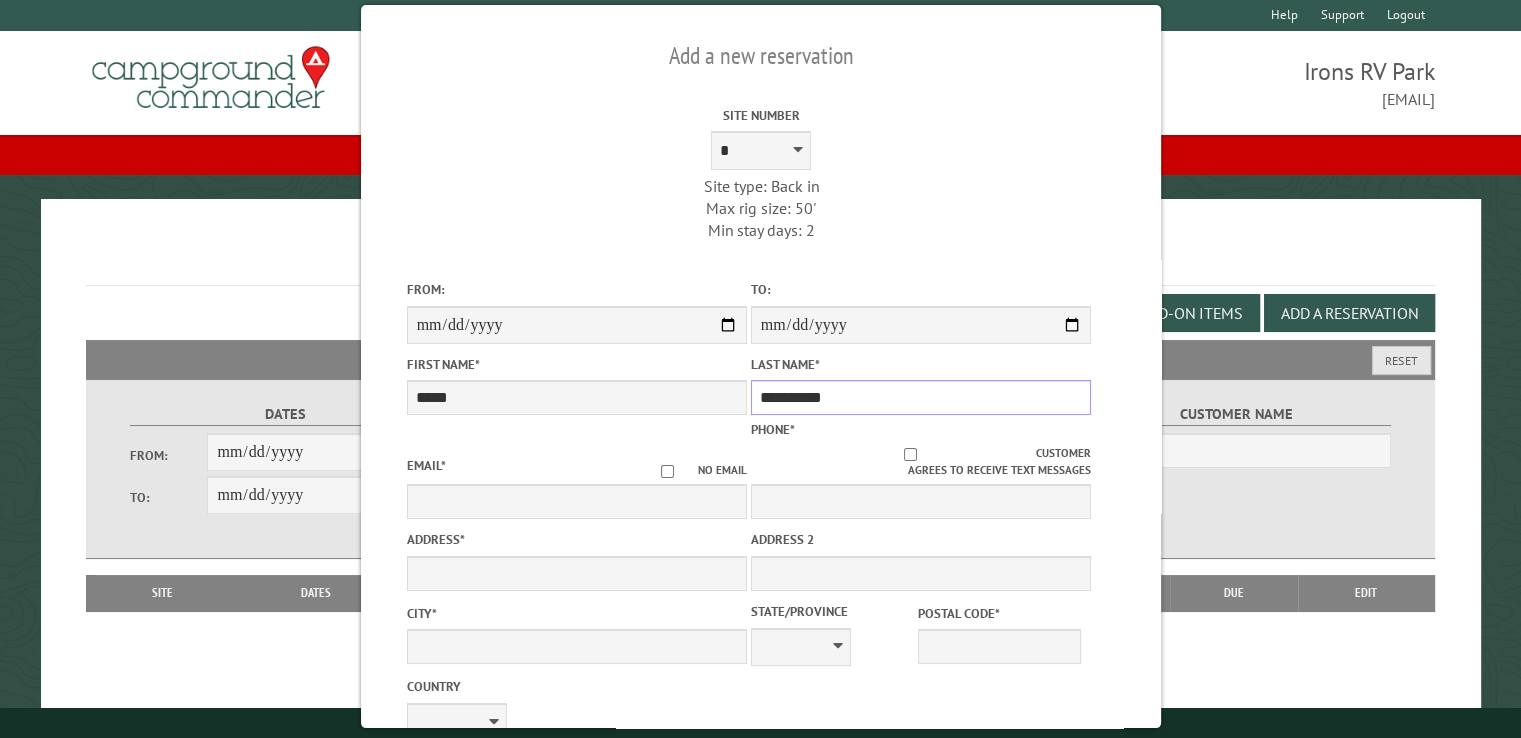 type on "**********" 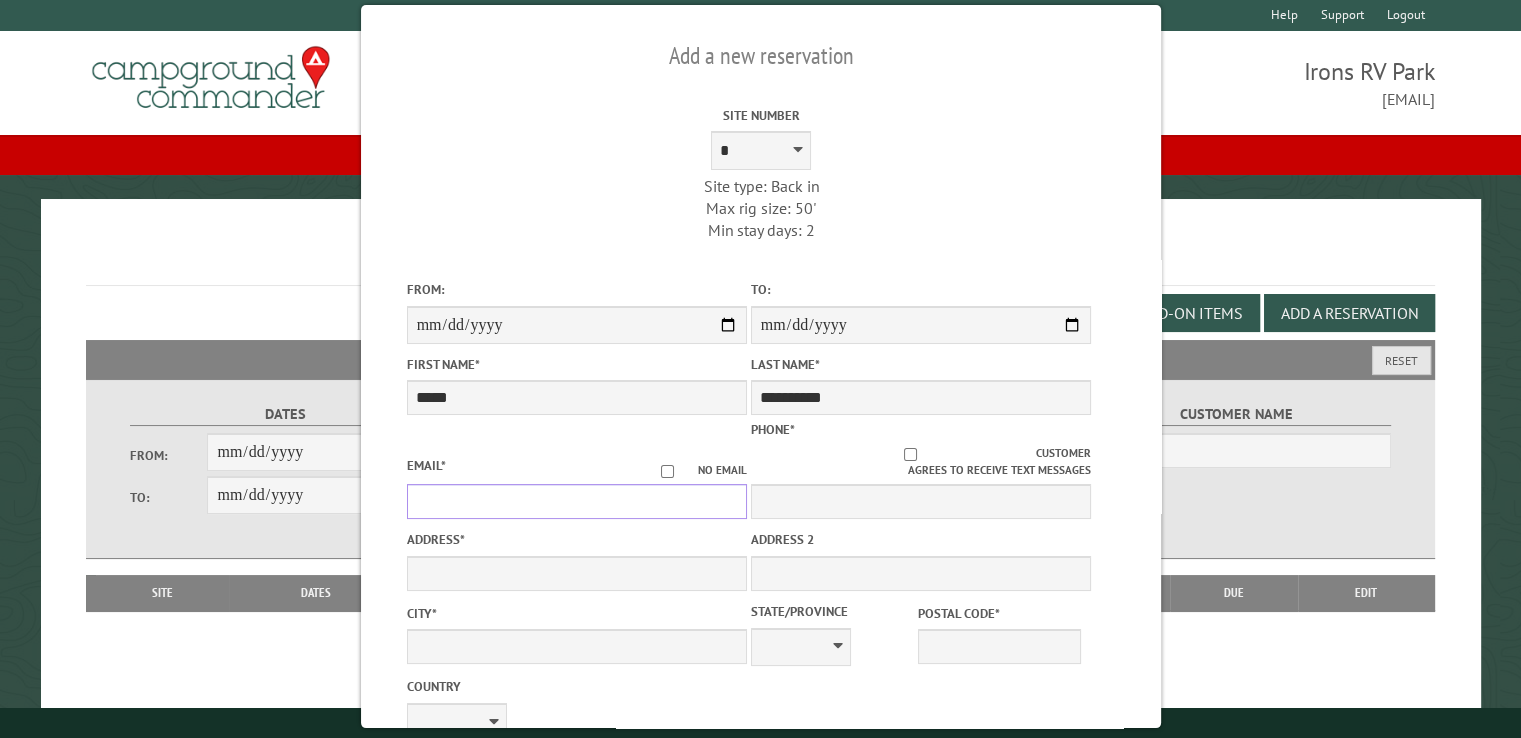 click on "Email *" at bounding box center [576, 501] 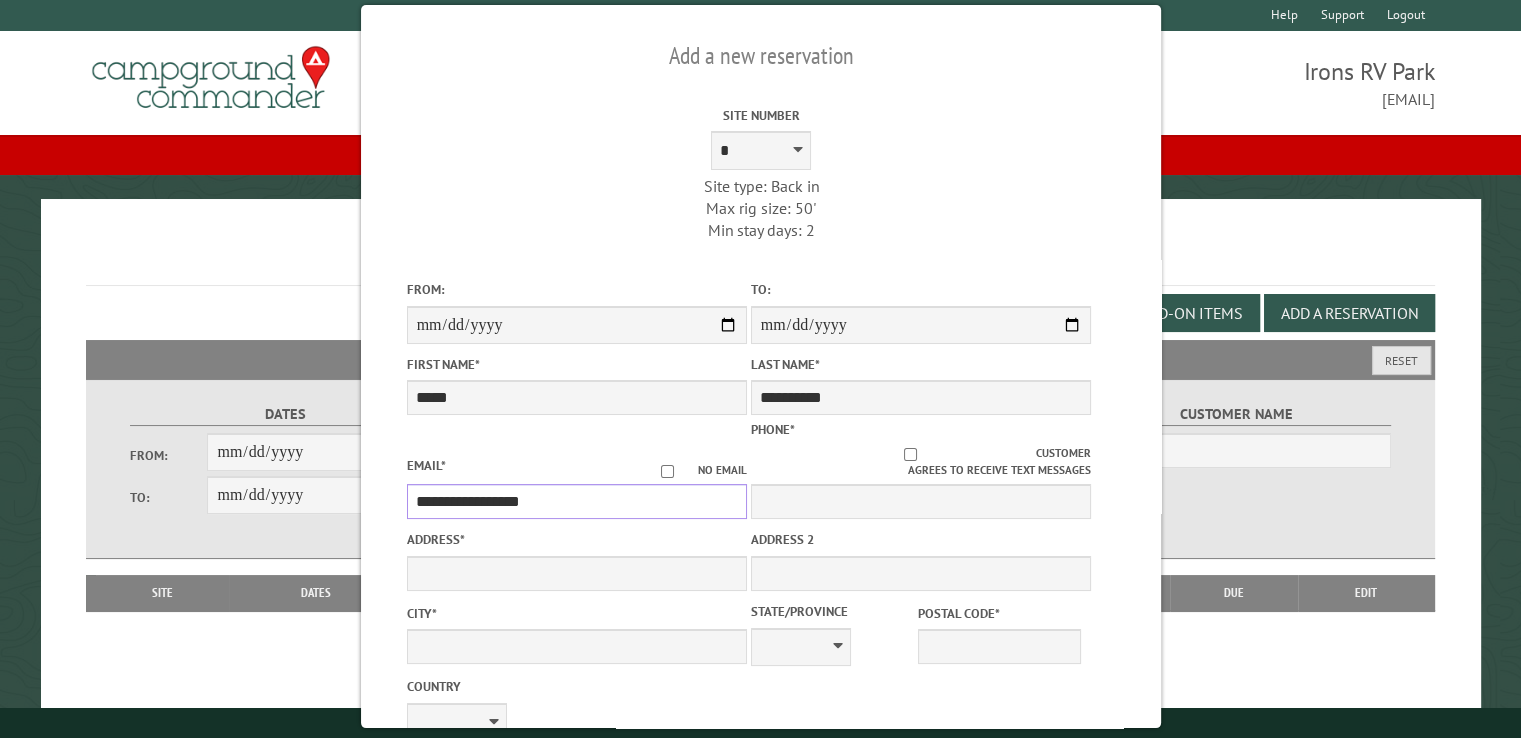 type on "**********" 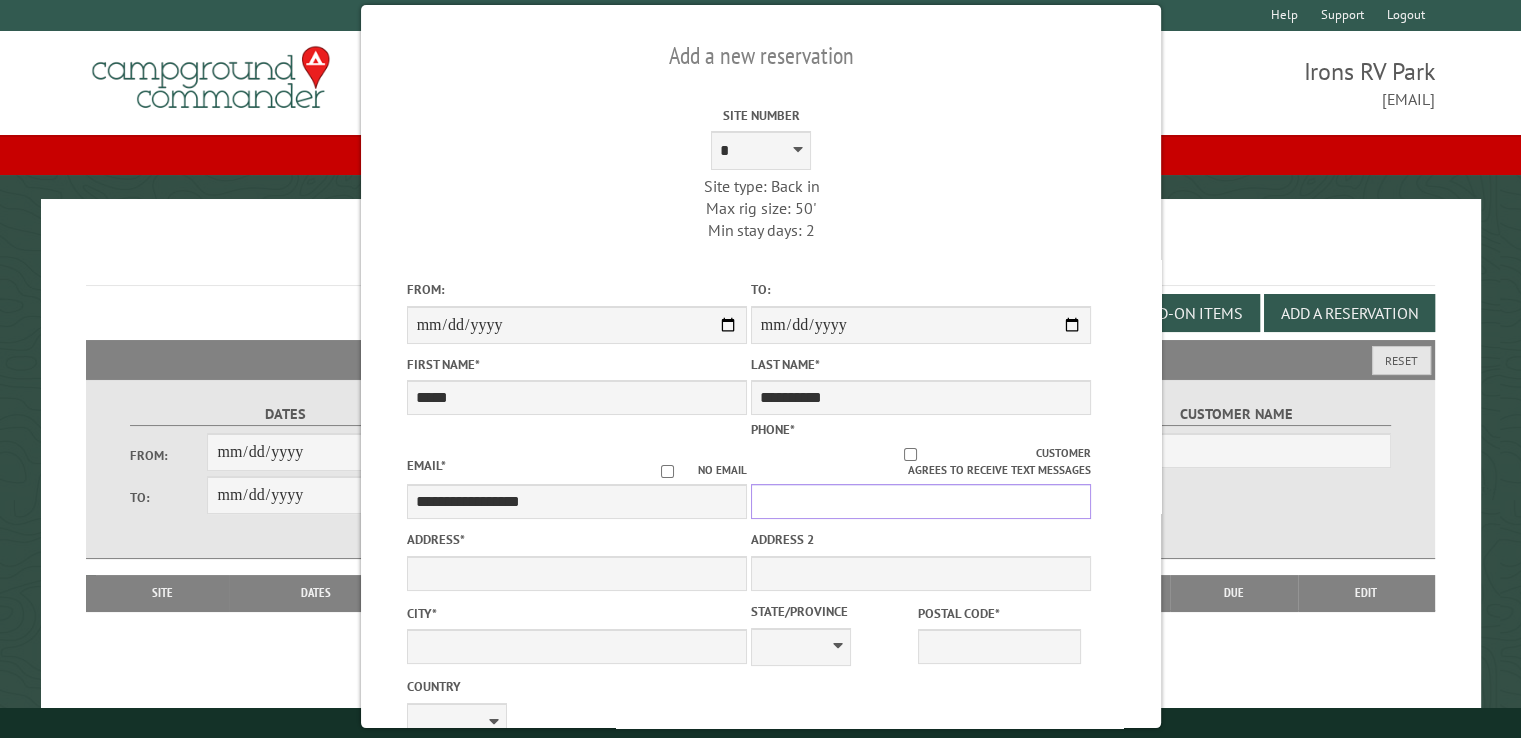 click on "Phone *" at bounding box center (920, 501) 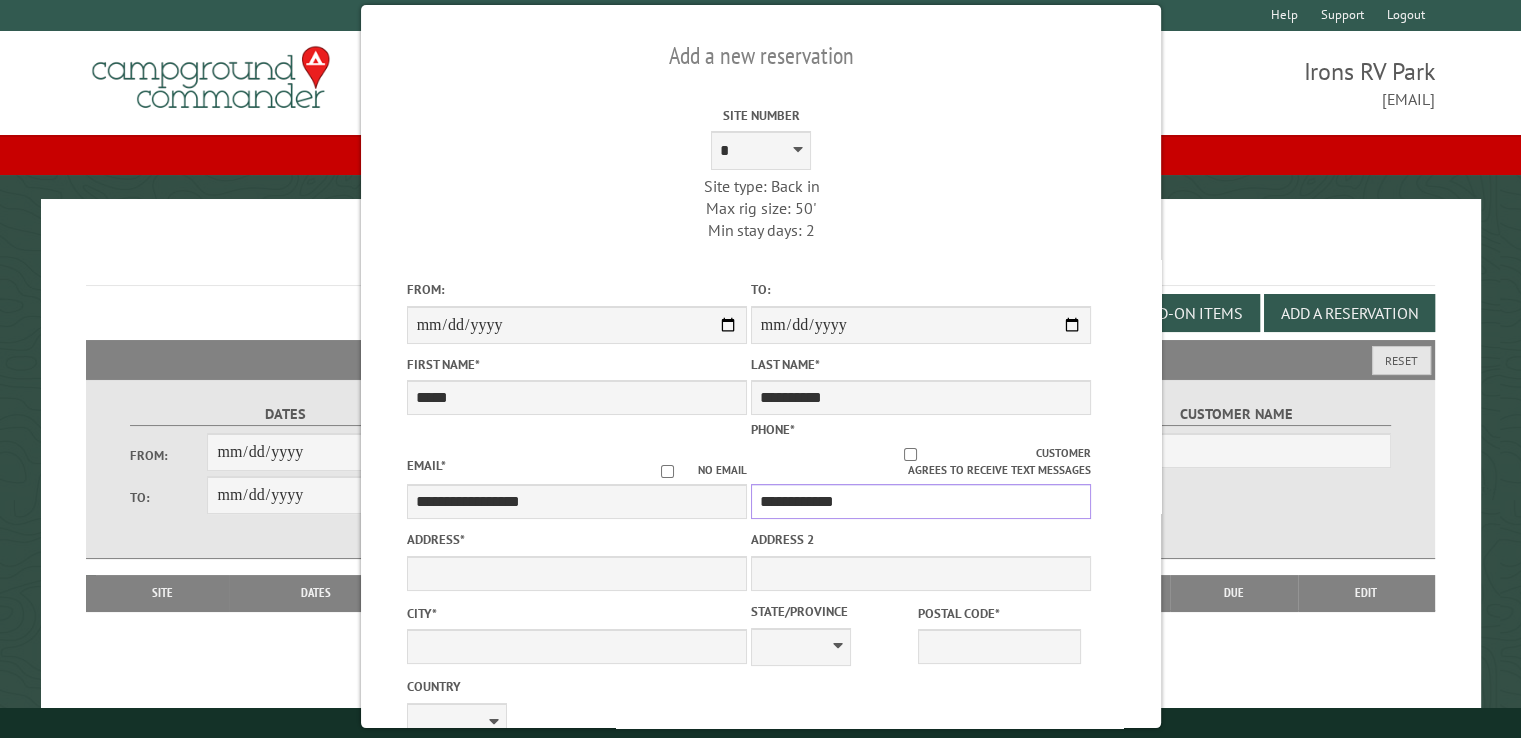 type on "**********" 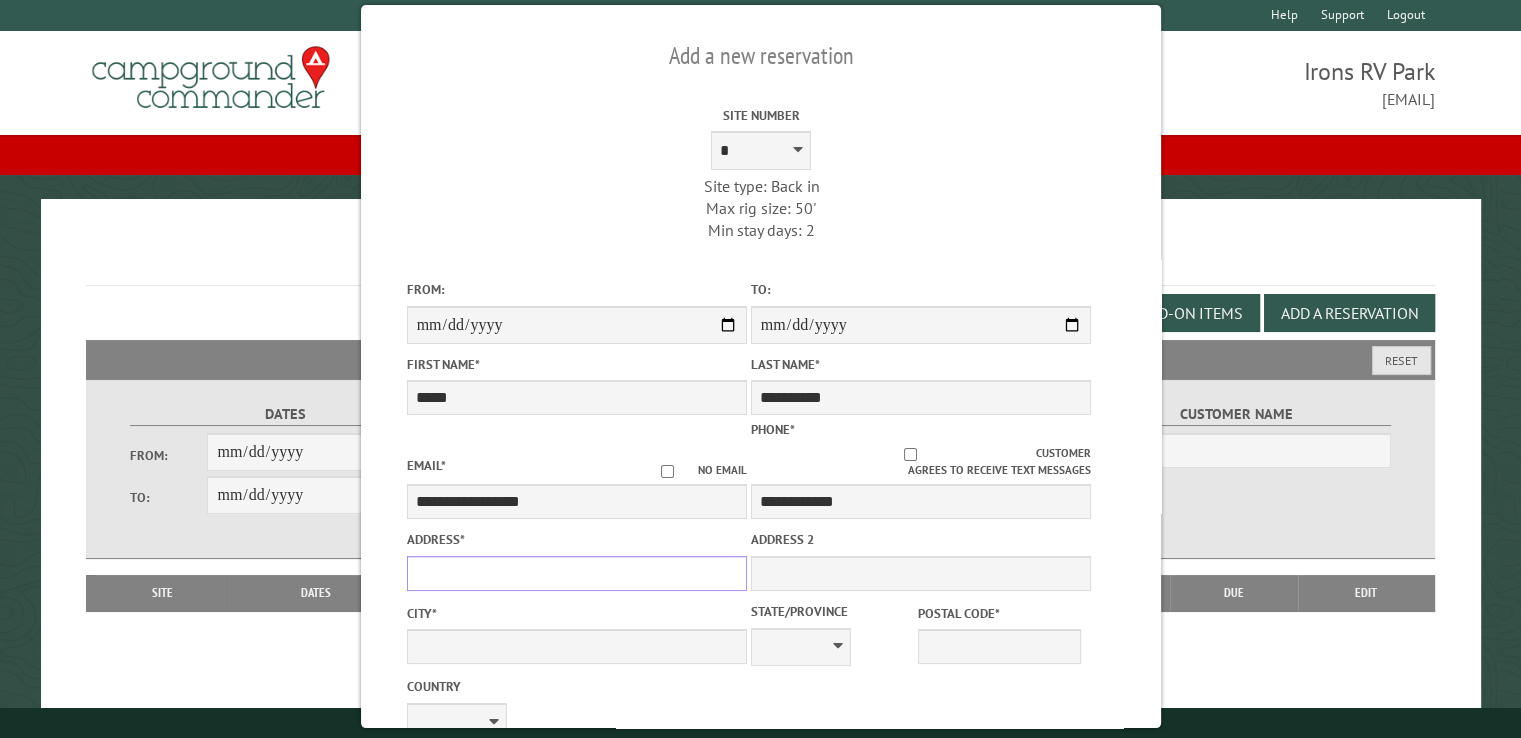 drag, startPoint x: 487, startPoint y: 567, endPoint x: 501, endPoint y: 545, distance: 26.076809 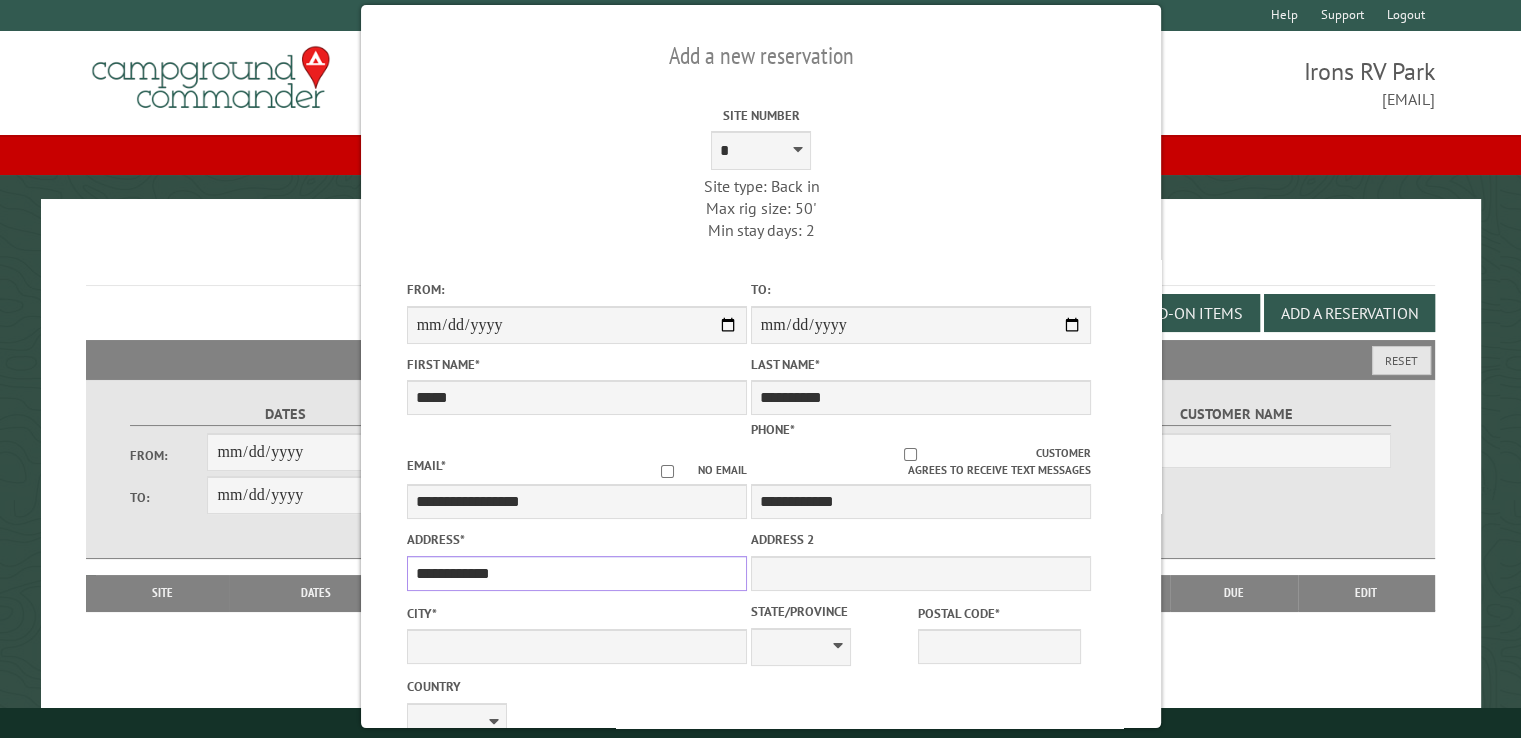 type on "**********" 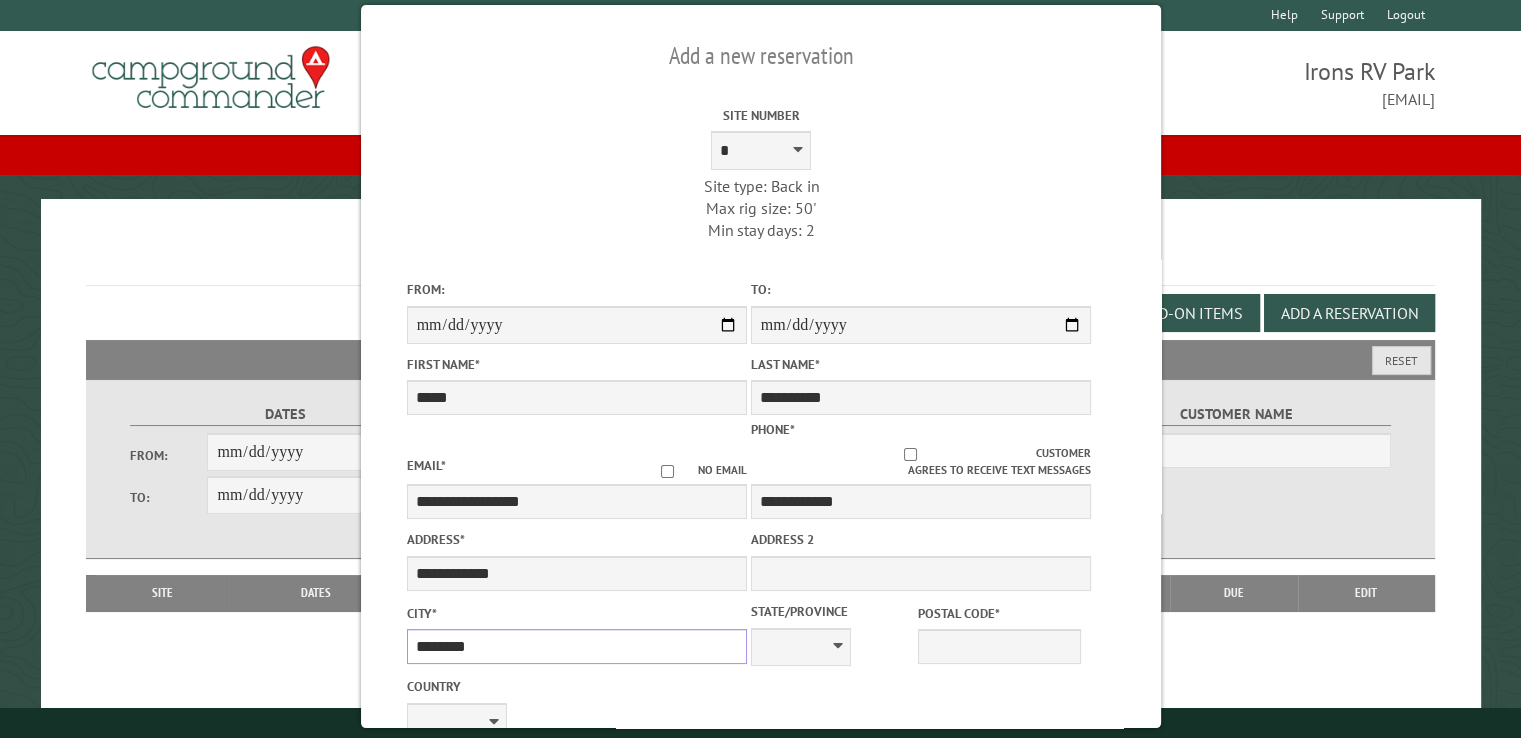 type on "********" 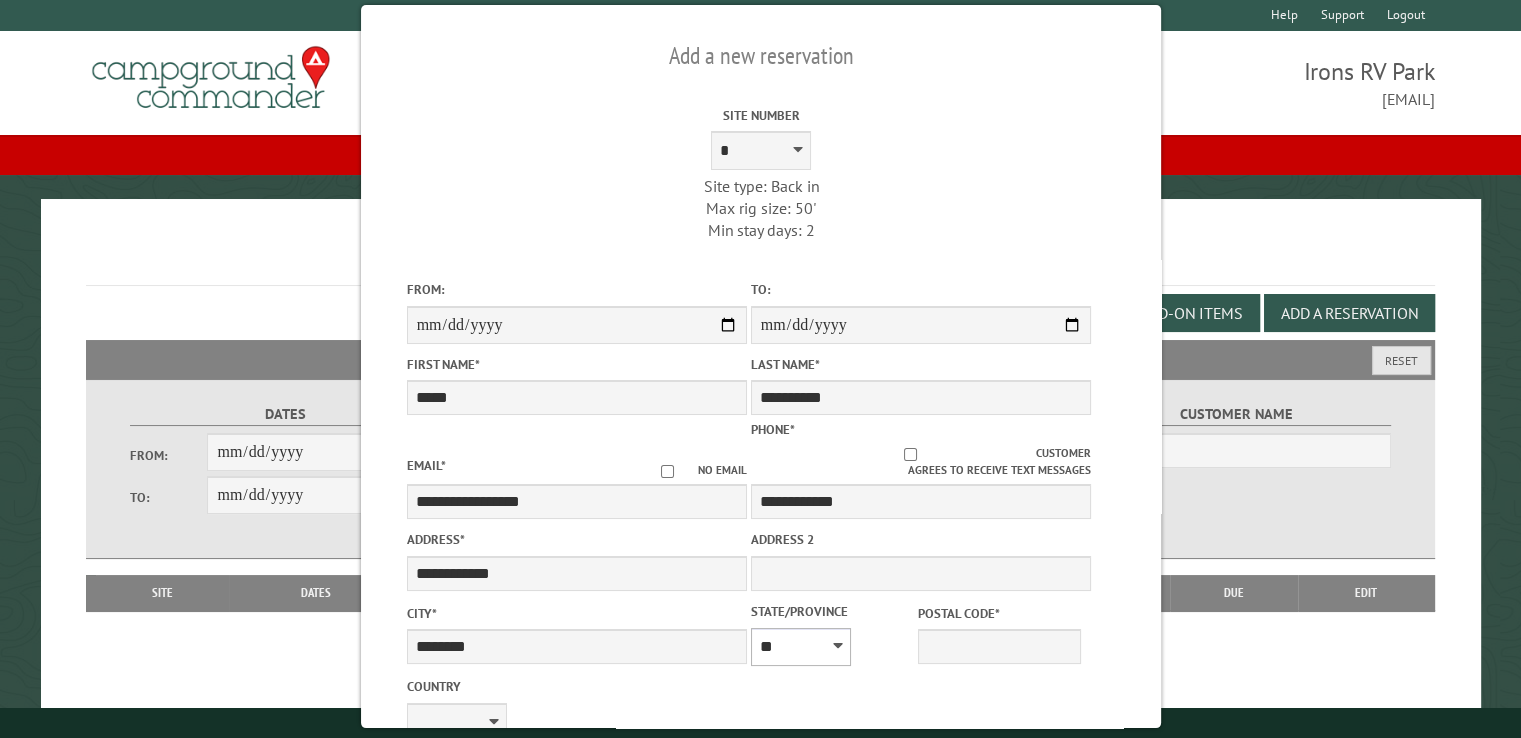 select on "**" 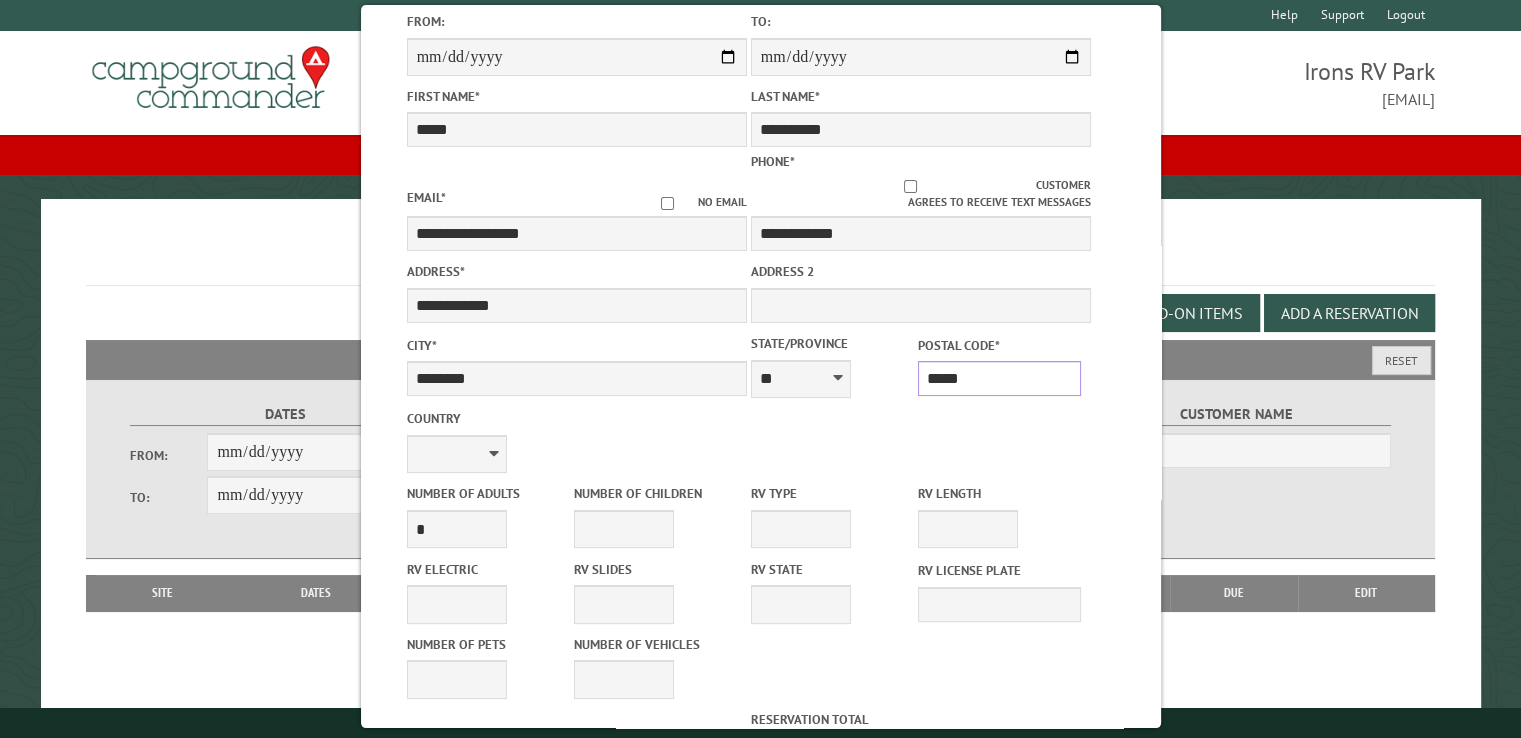 scroll, scrollTop: 300, scrollLeft: 0, axis: vertical 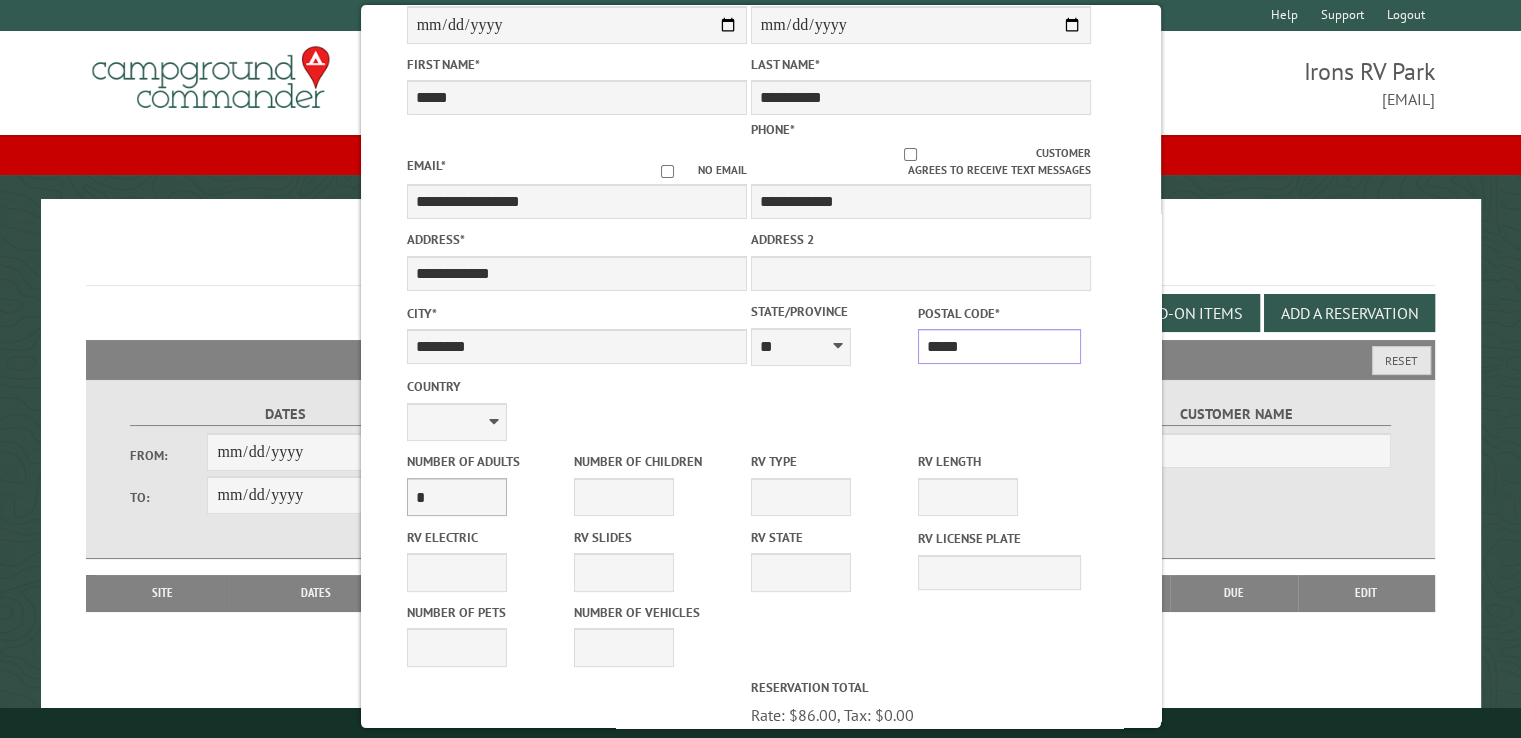 type on "*****" 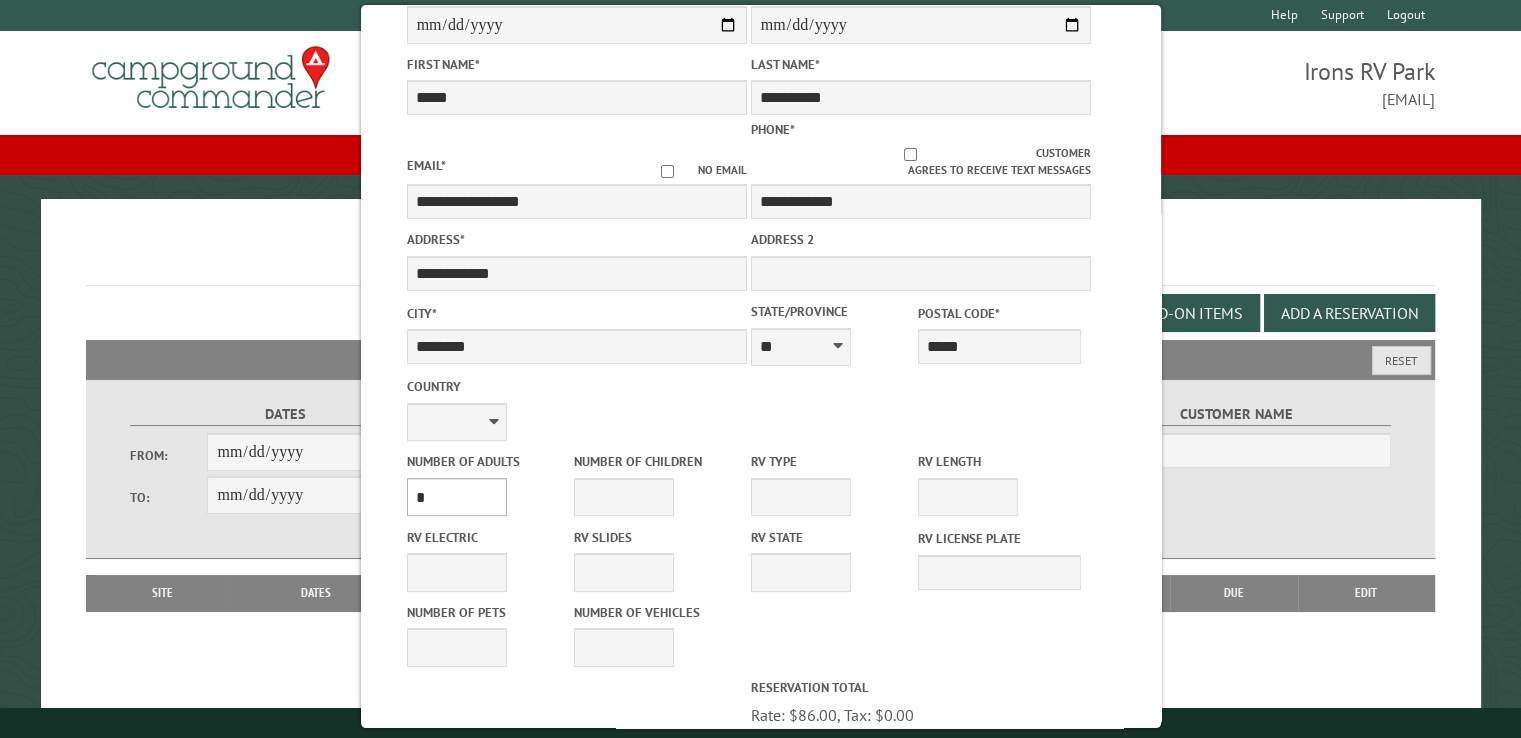 click on "* * * * * * * * * * **" at bounding box center (456, 497) 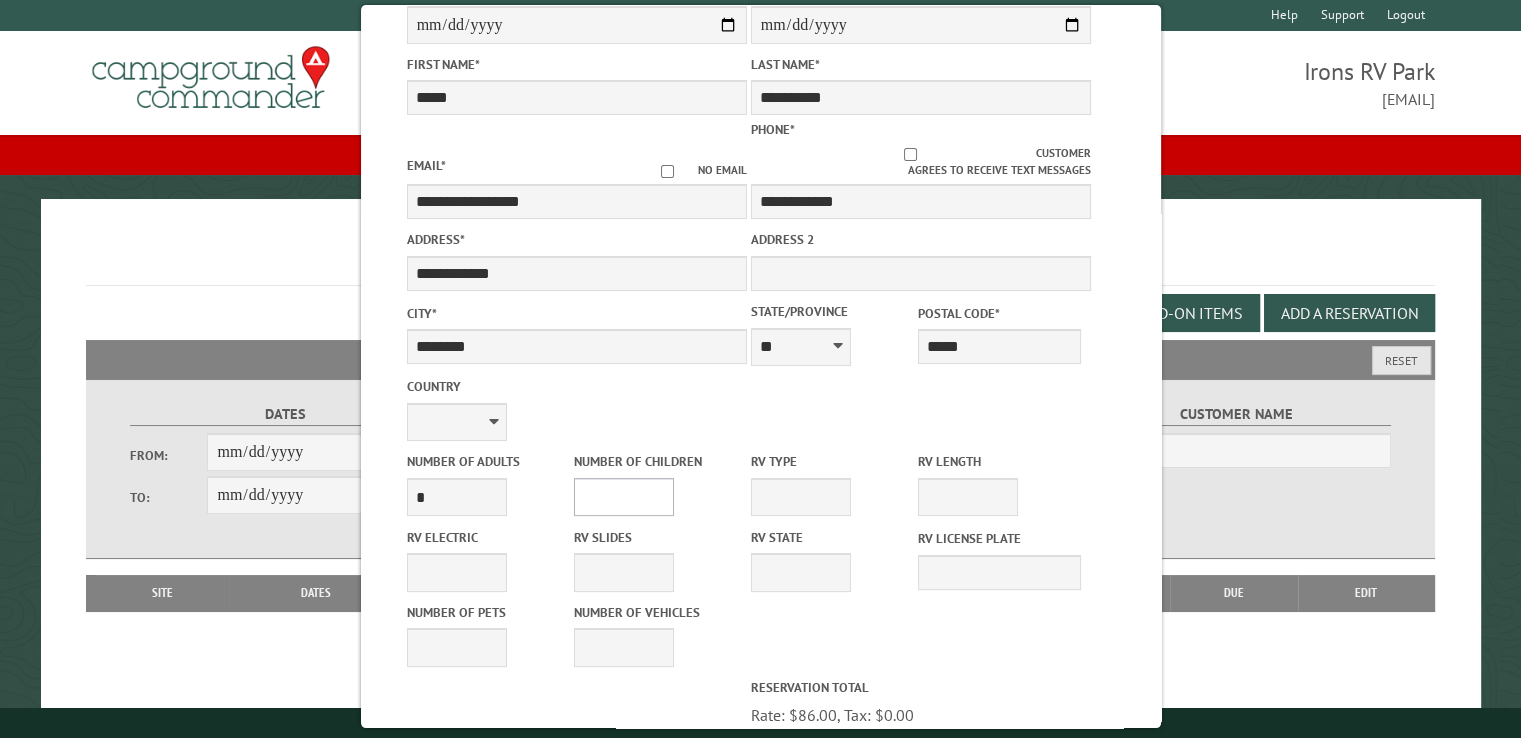 click on "* * * * * * * * * * **" at bounding box center (623, 497) 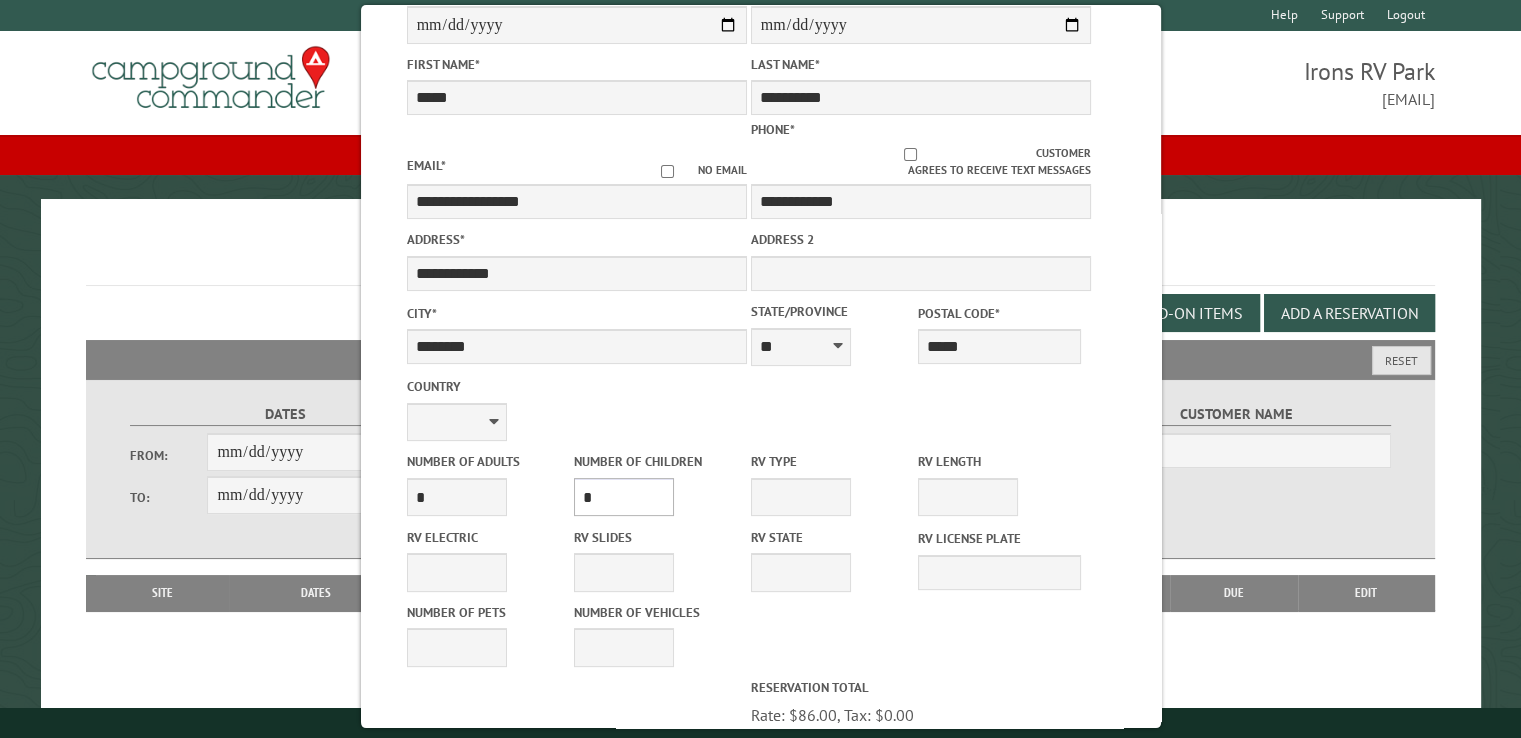 click on "* * * * * * * * * * **" at bounding box center [623, 497] 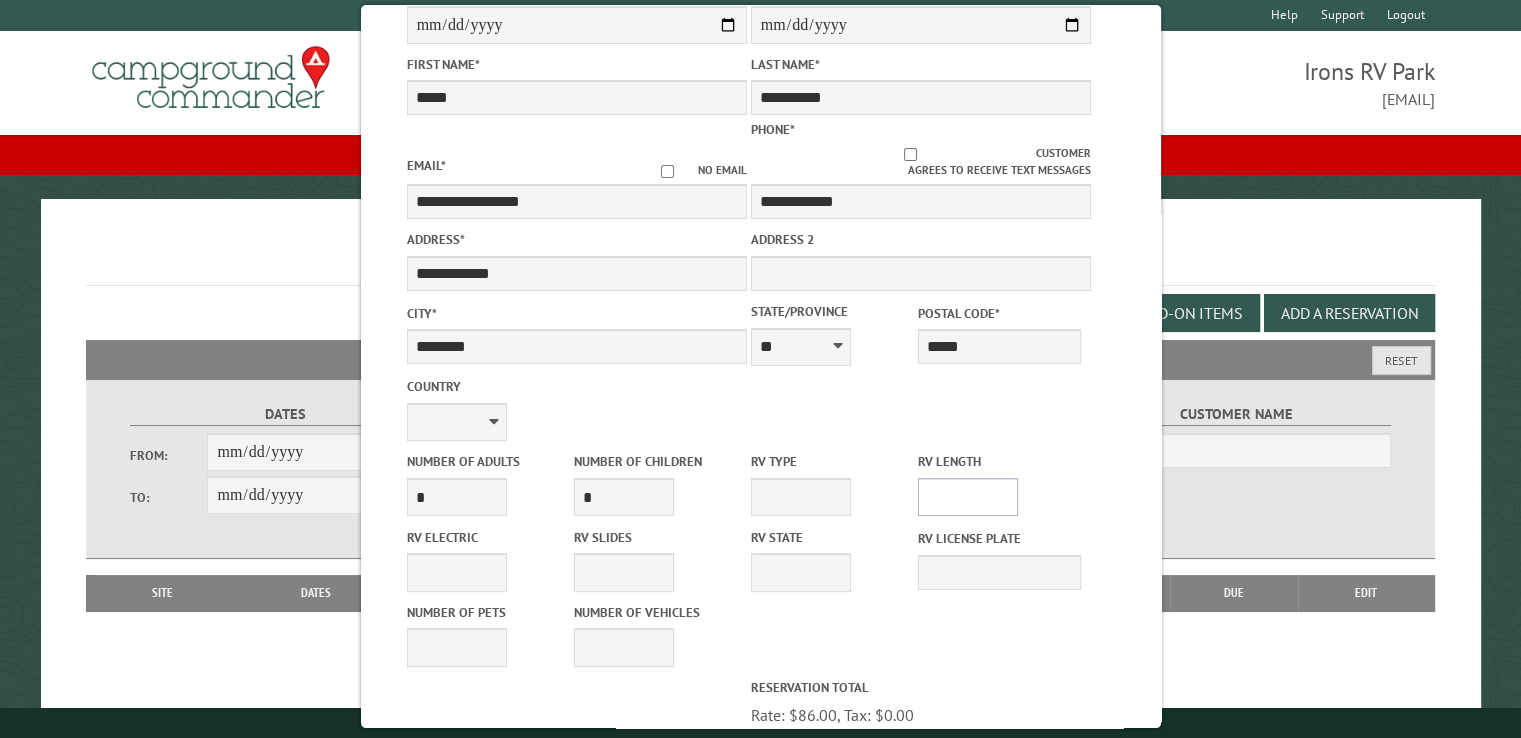 click on "* ** ** ** ** ** ** ** ** ** ** **" at bounding box center (968, 497) 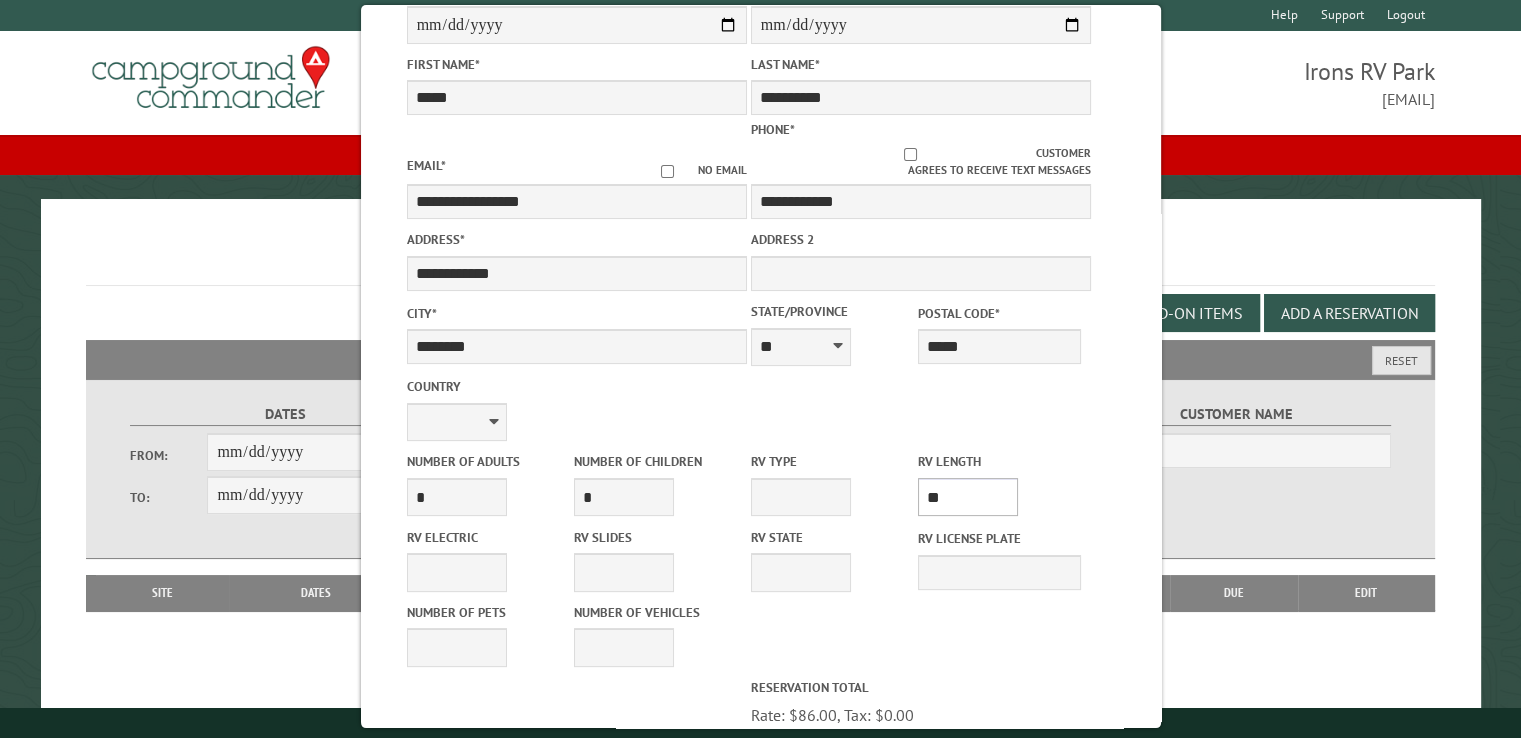 click on "* ** ** ** ** ** ** ** ** ** ** **" at bounding box center [968, 497] 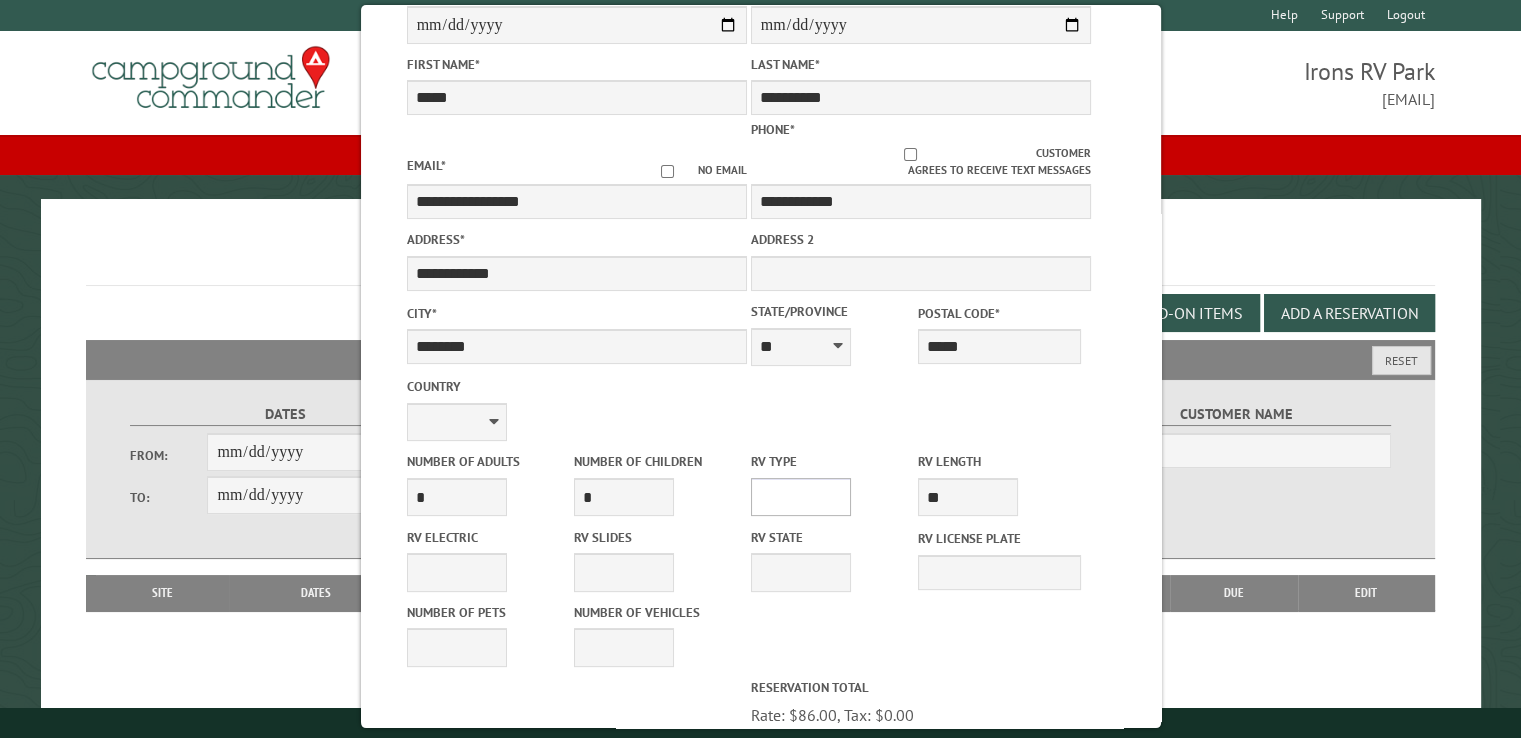 click on "**********" at bounding box center (800, 497) 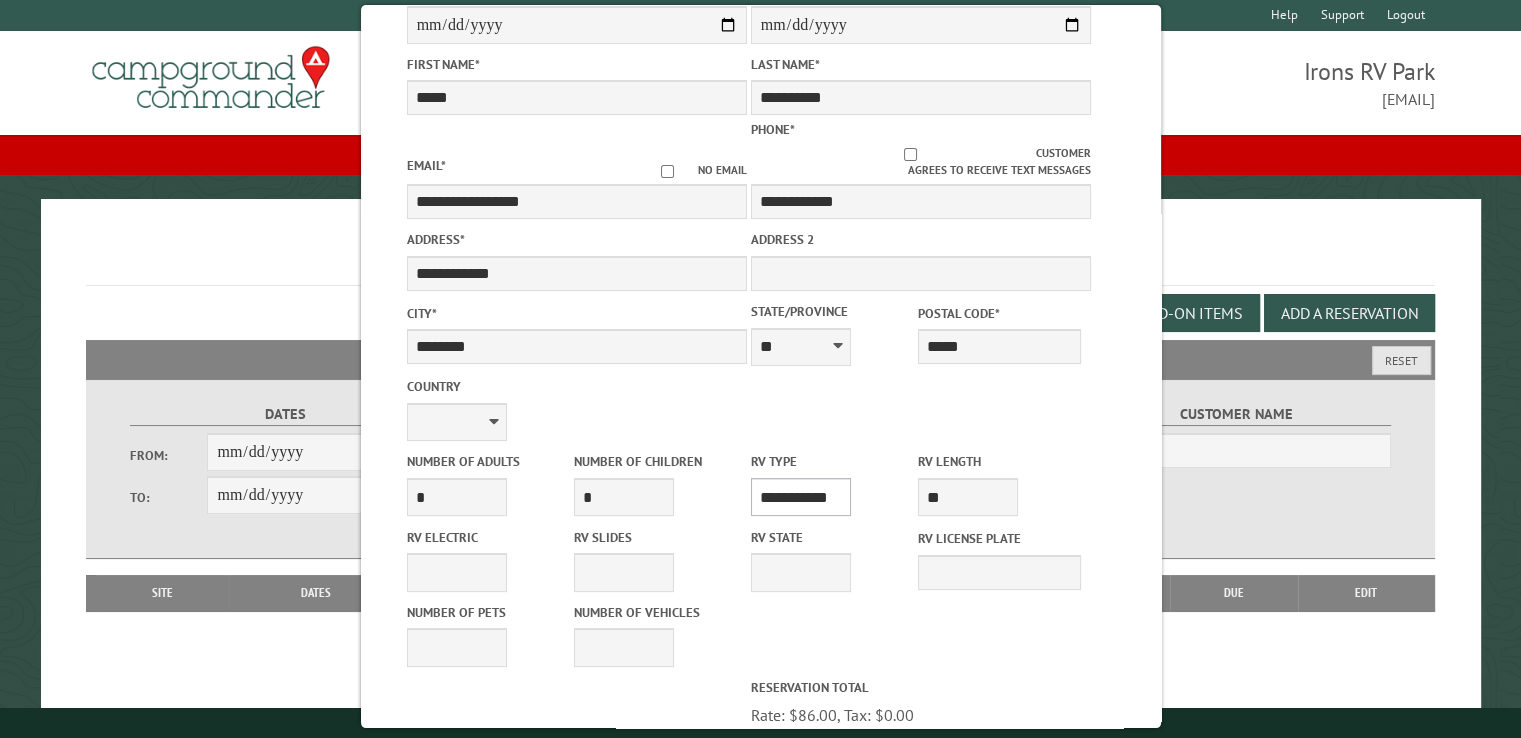 click on "**********" at bounding box center (800, 497) 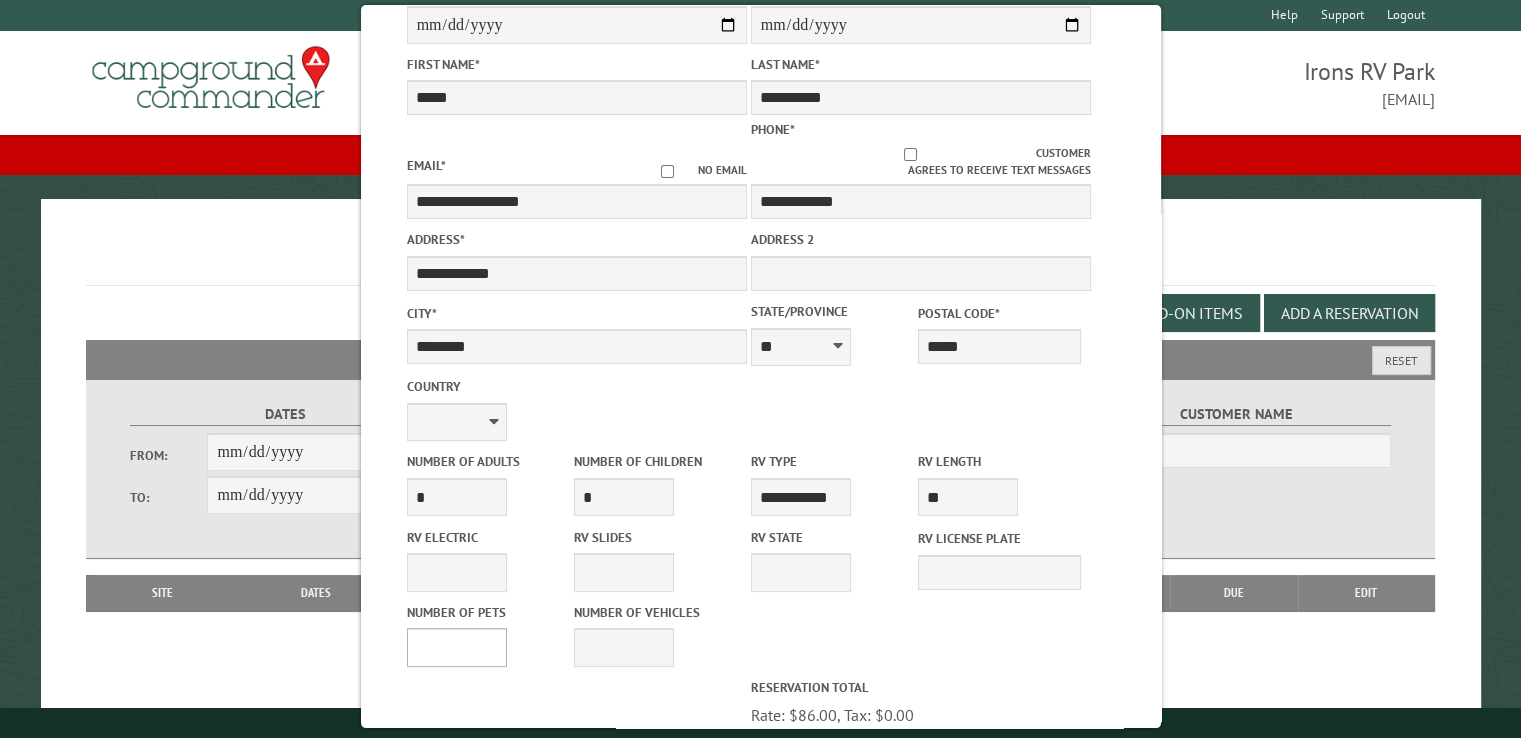 click on "* * * * * * * * * * **" at bounding box center (456, 647) 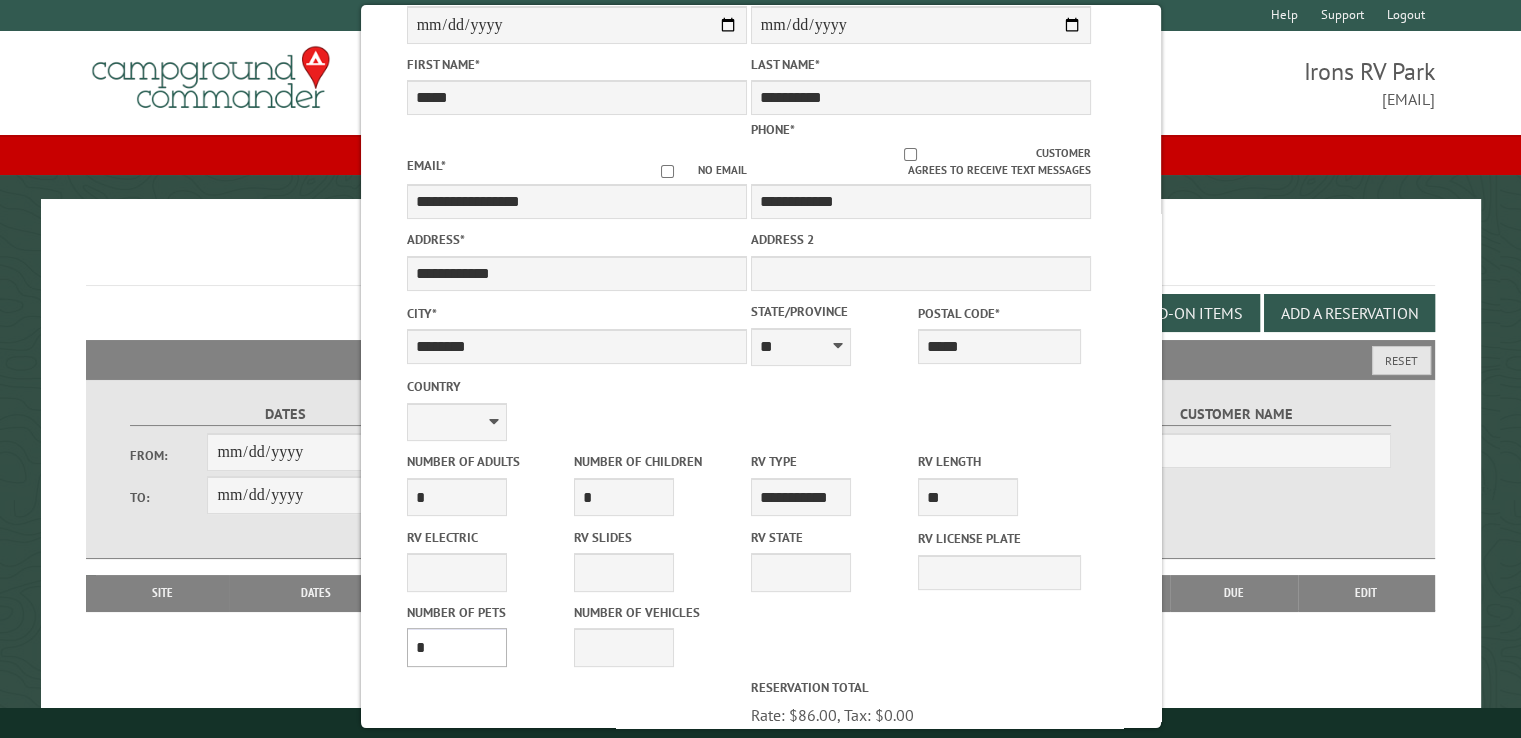 click on "* * * * * * * * * * **" at bounding box center [456, 647] 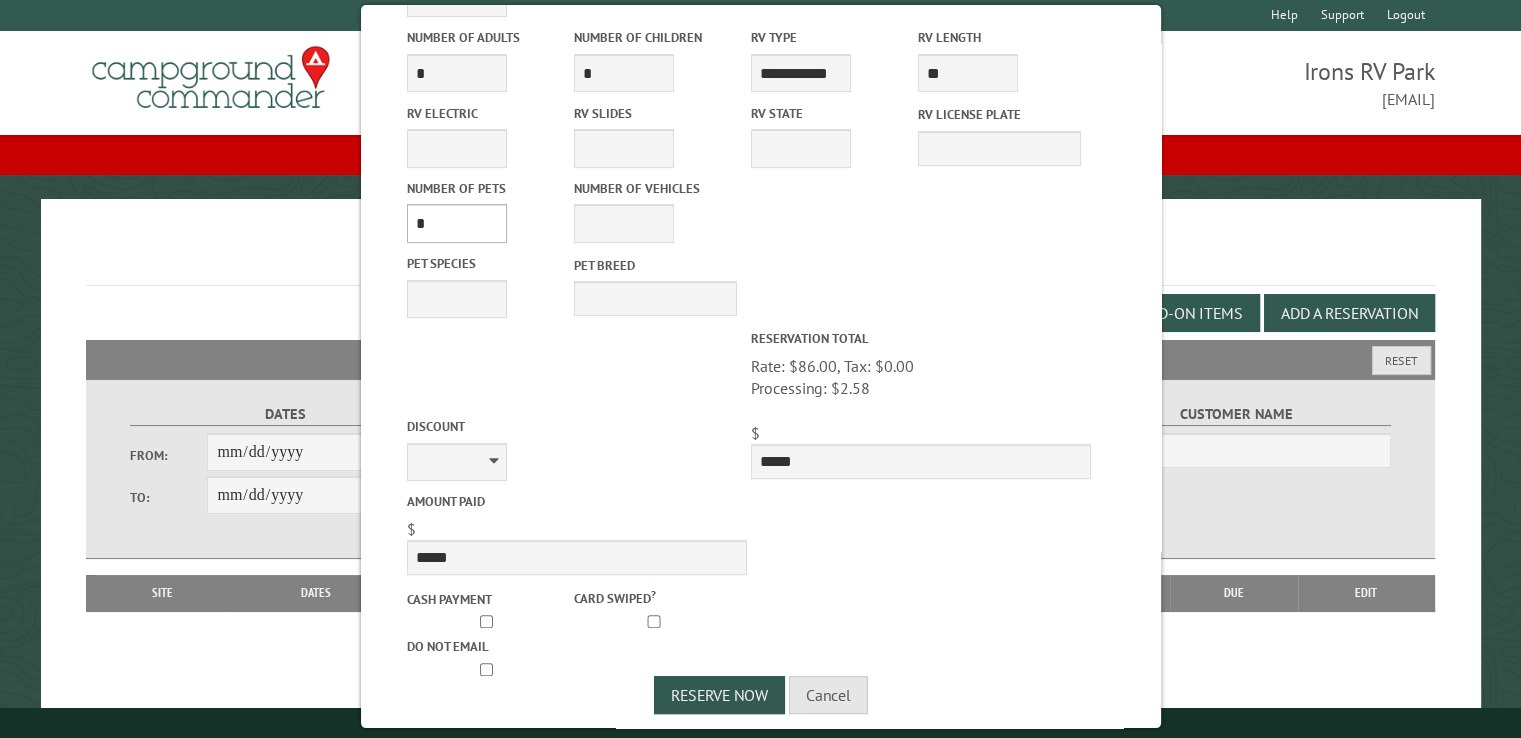 scroll, scrollTop: 736, scrollLeft: 0, axis: vertical 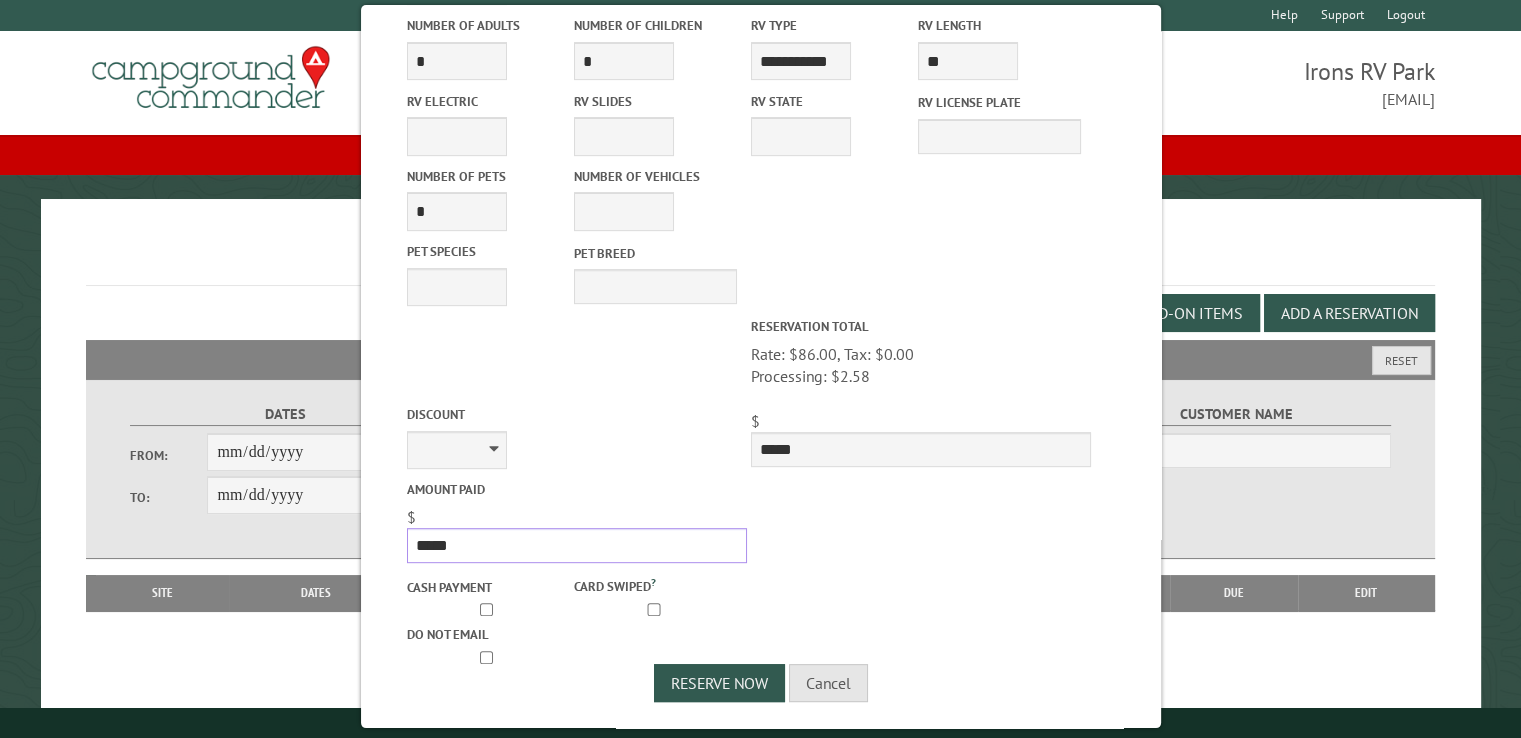 drag, startPoint x: 460, startPoint y: 538, endPoint x: 412, endPoint y: 537, distance: 48.010414 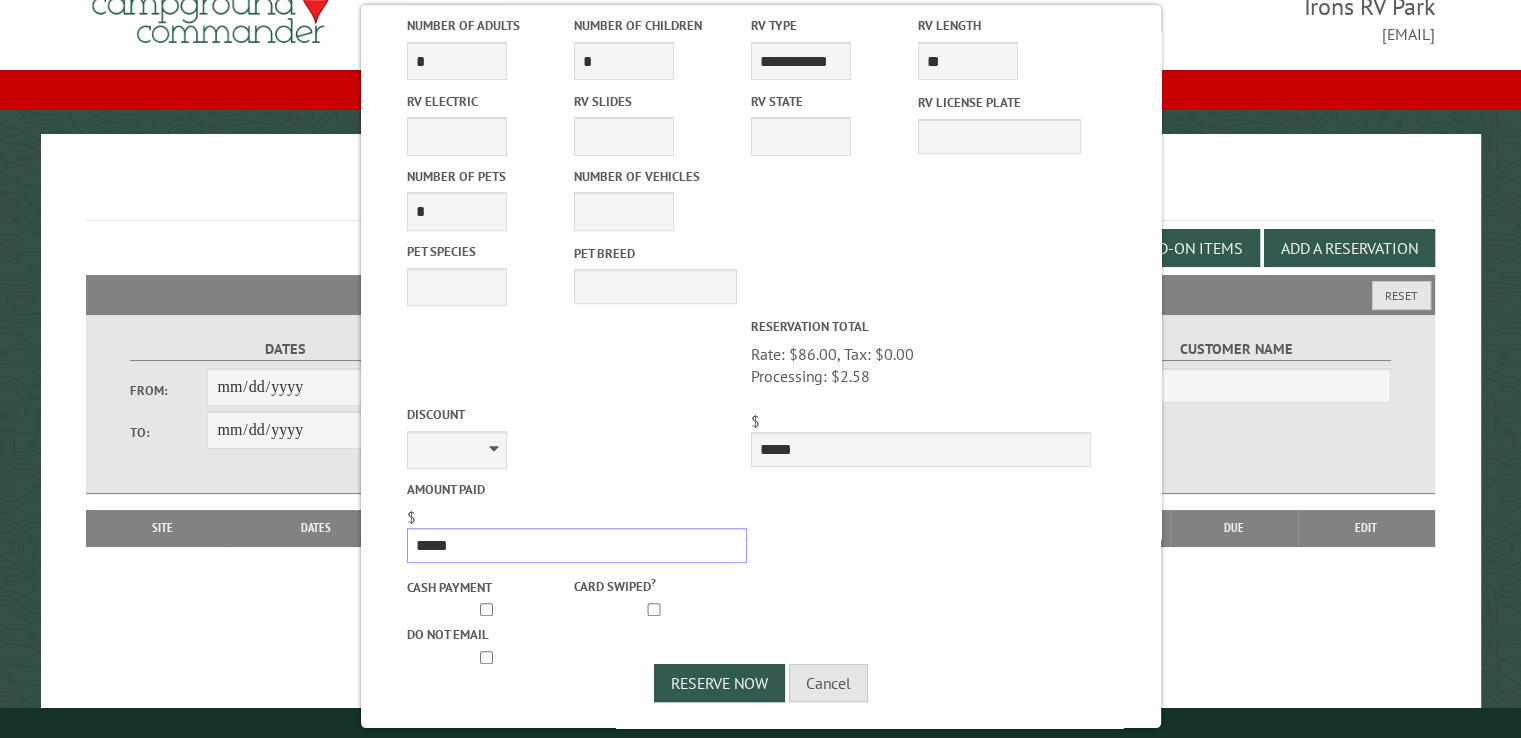 scroll, scrollTop: 99, scrollLeft: 0, axis: vertical 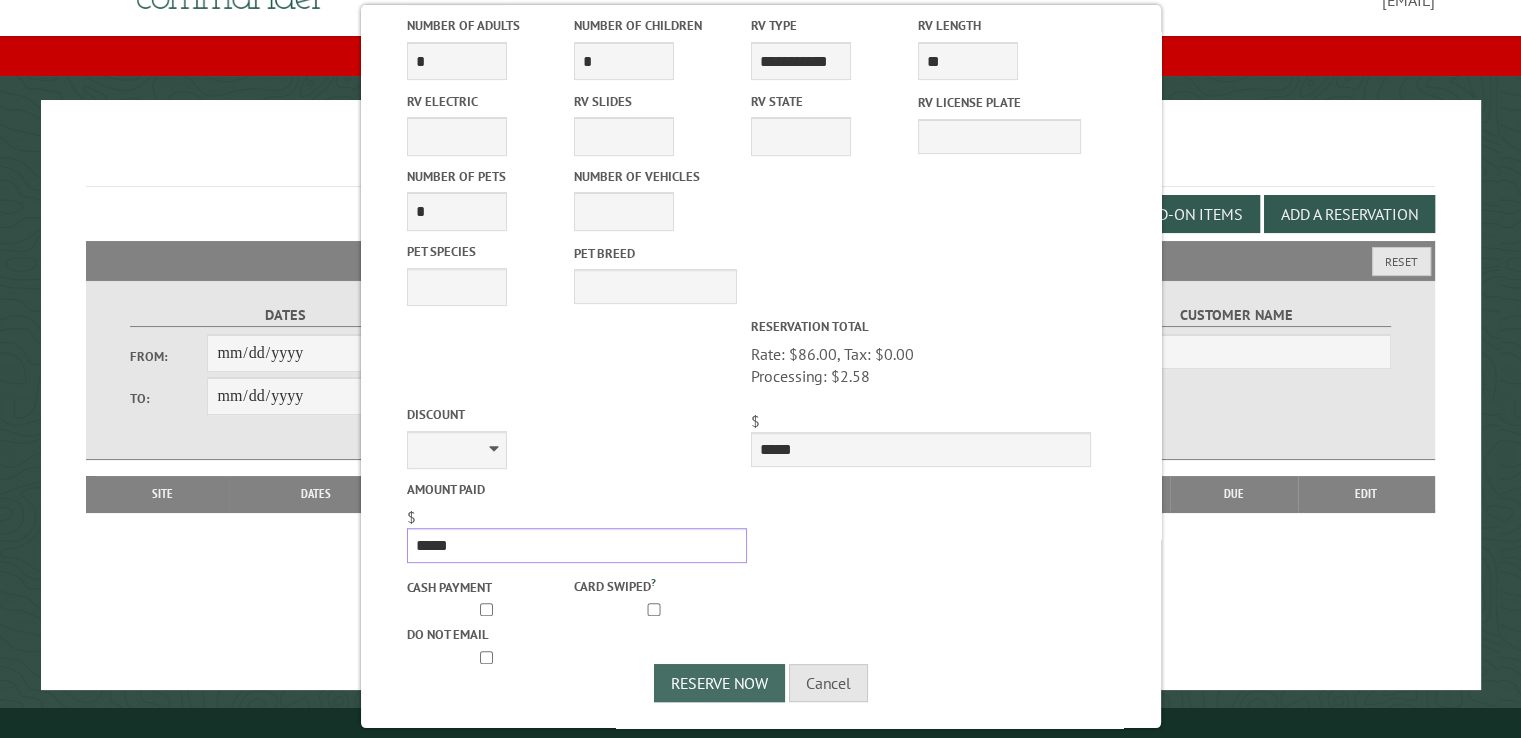 type on "*****" 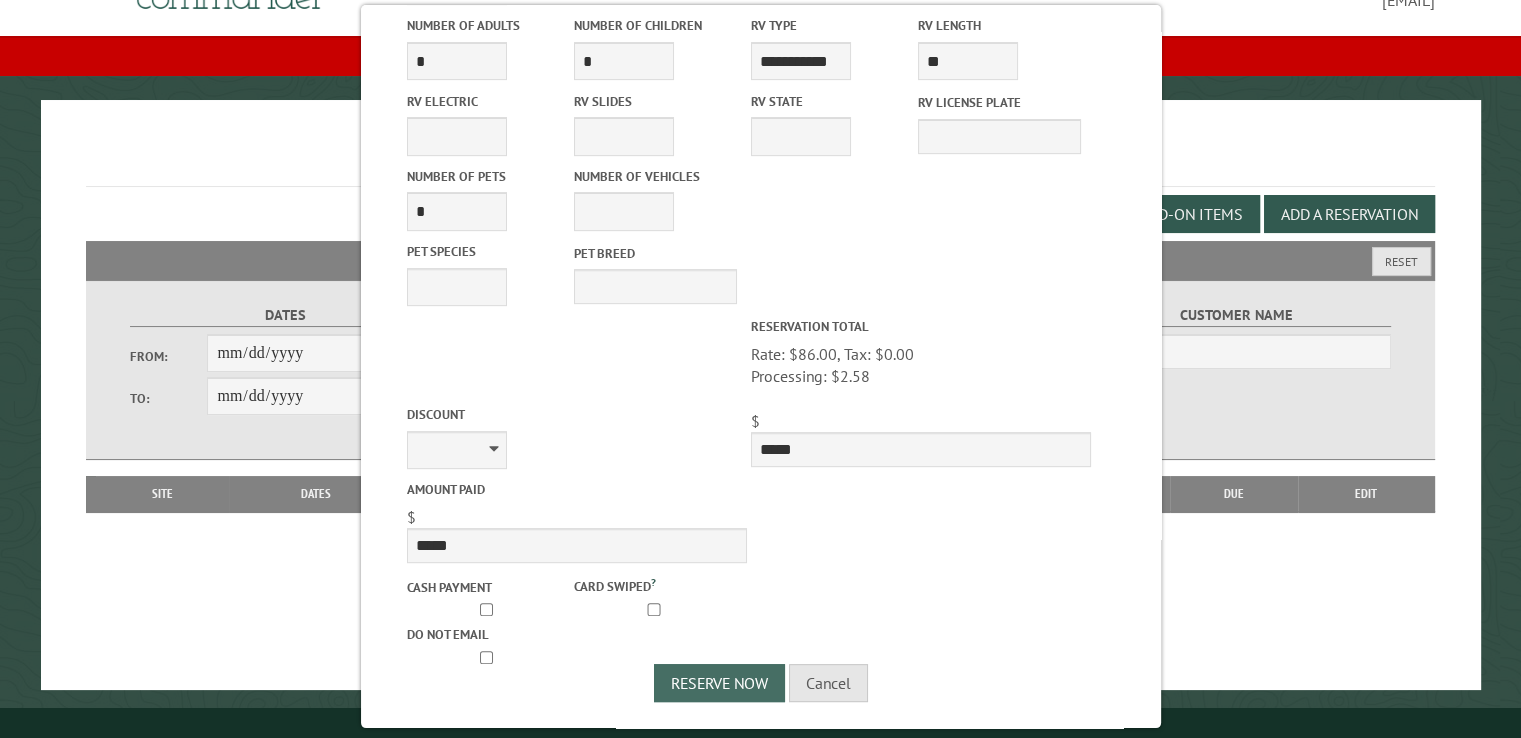 click on "Reserve Now" at bounding box center [719, 683] 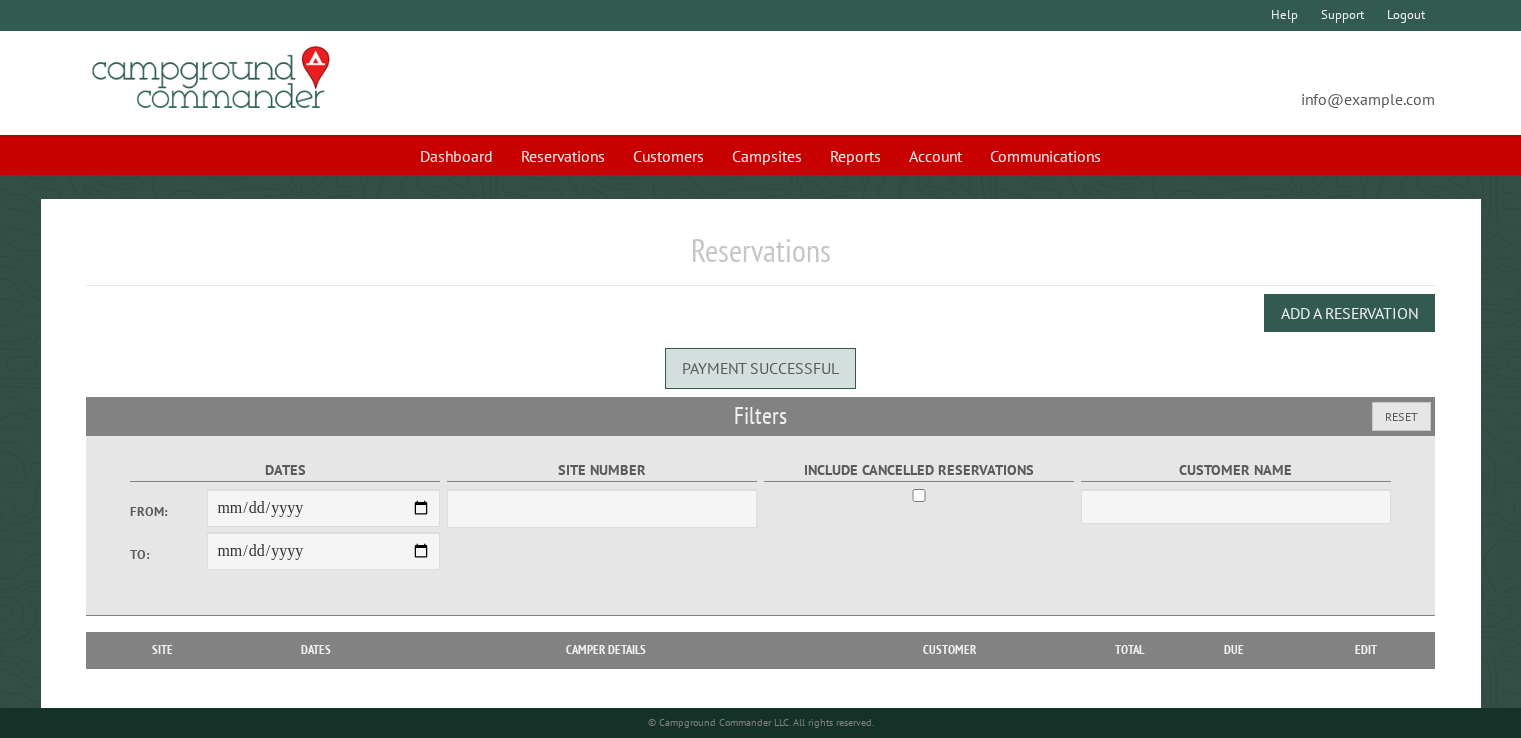scroll, scrollTop: 0, scrollLeft: 0, axis: both 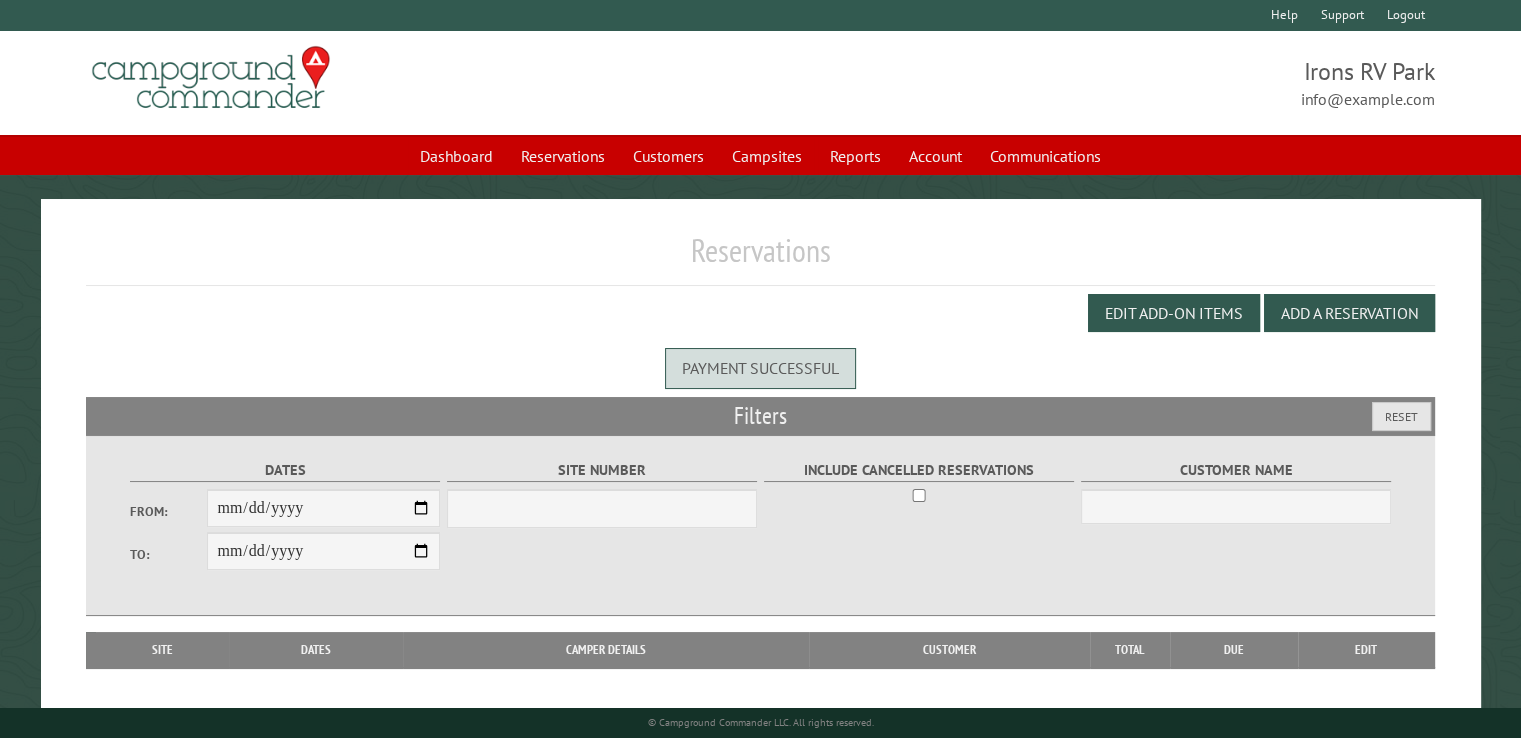 select on "***" 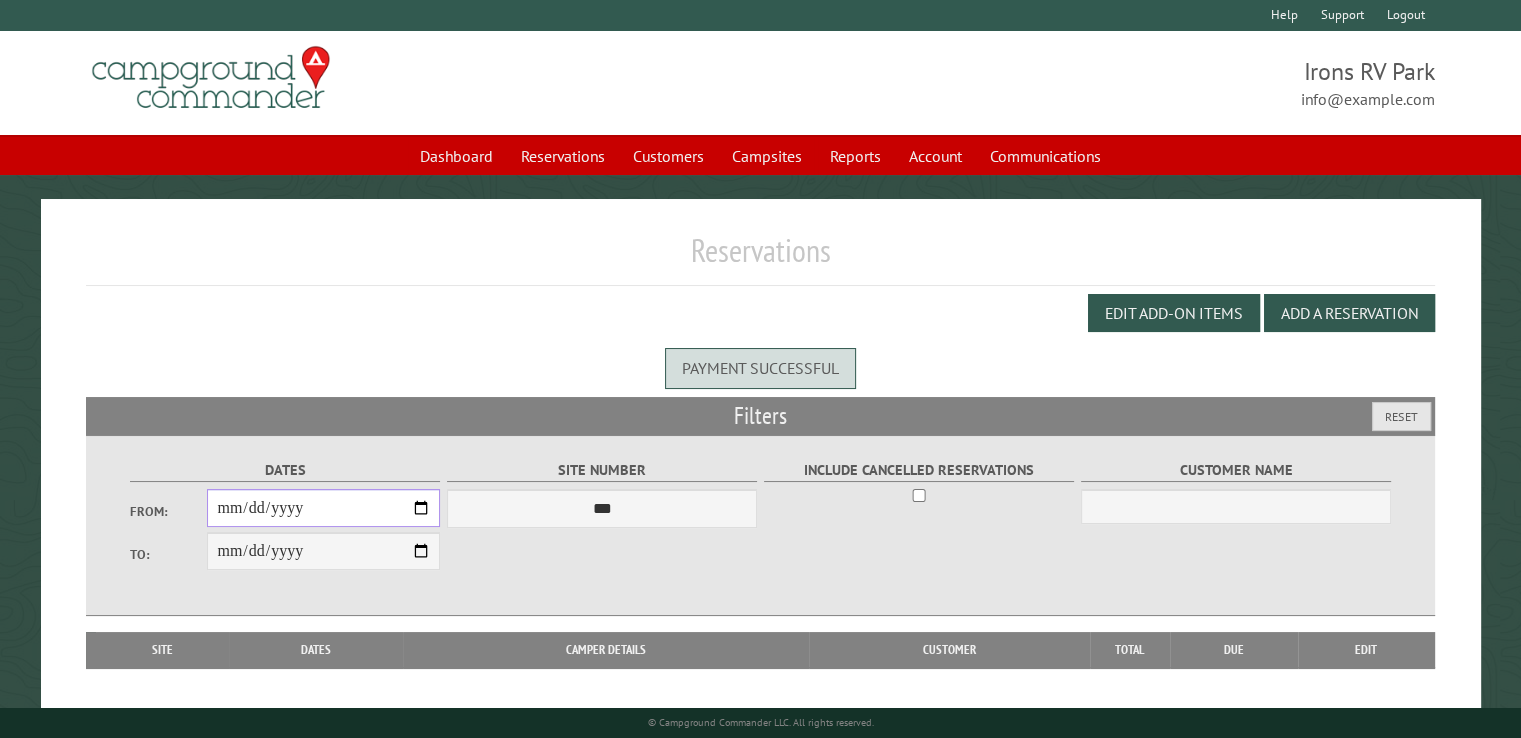 click on "From:" at bounding box center [323, 508] 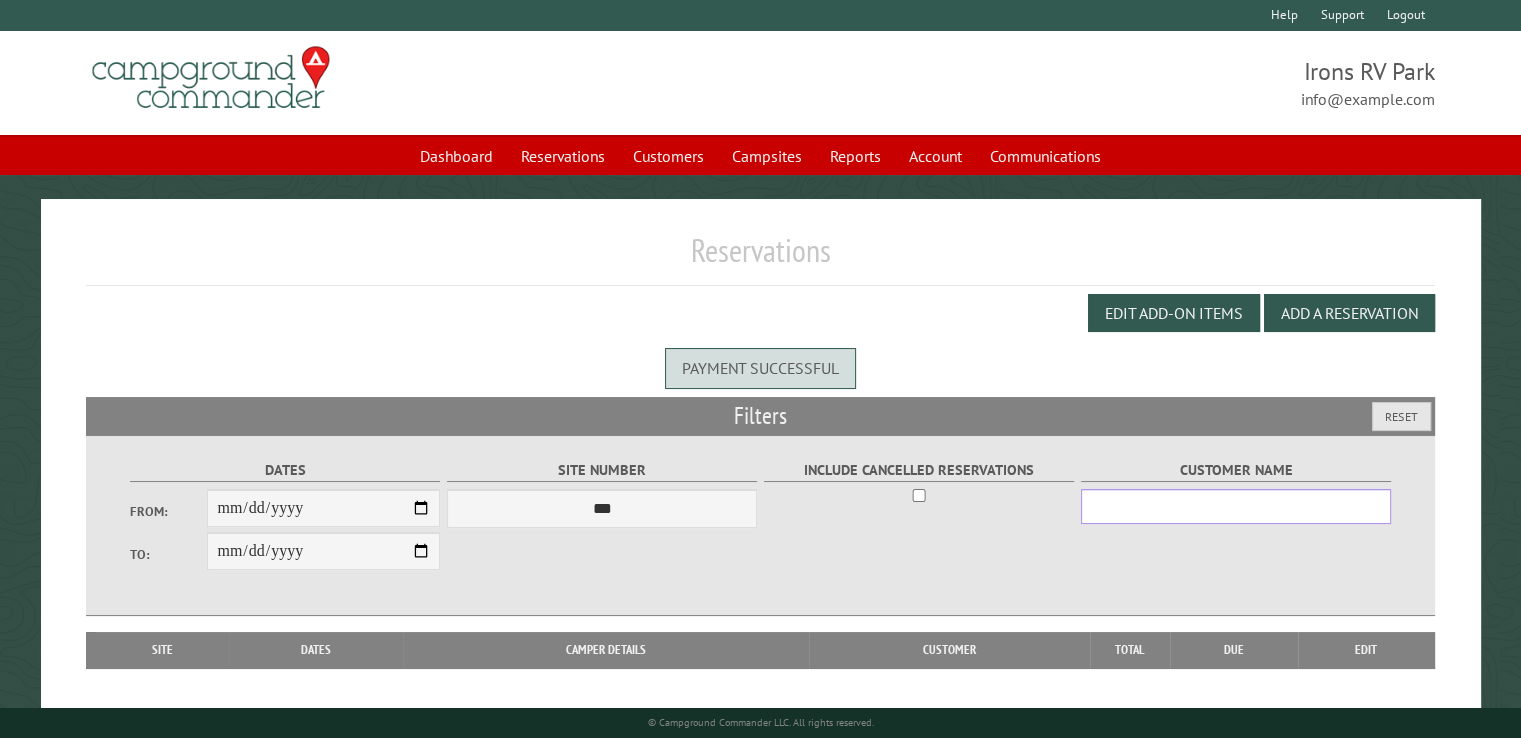 click on "Customer Name" at bounding box center (1236, 506) 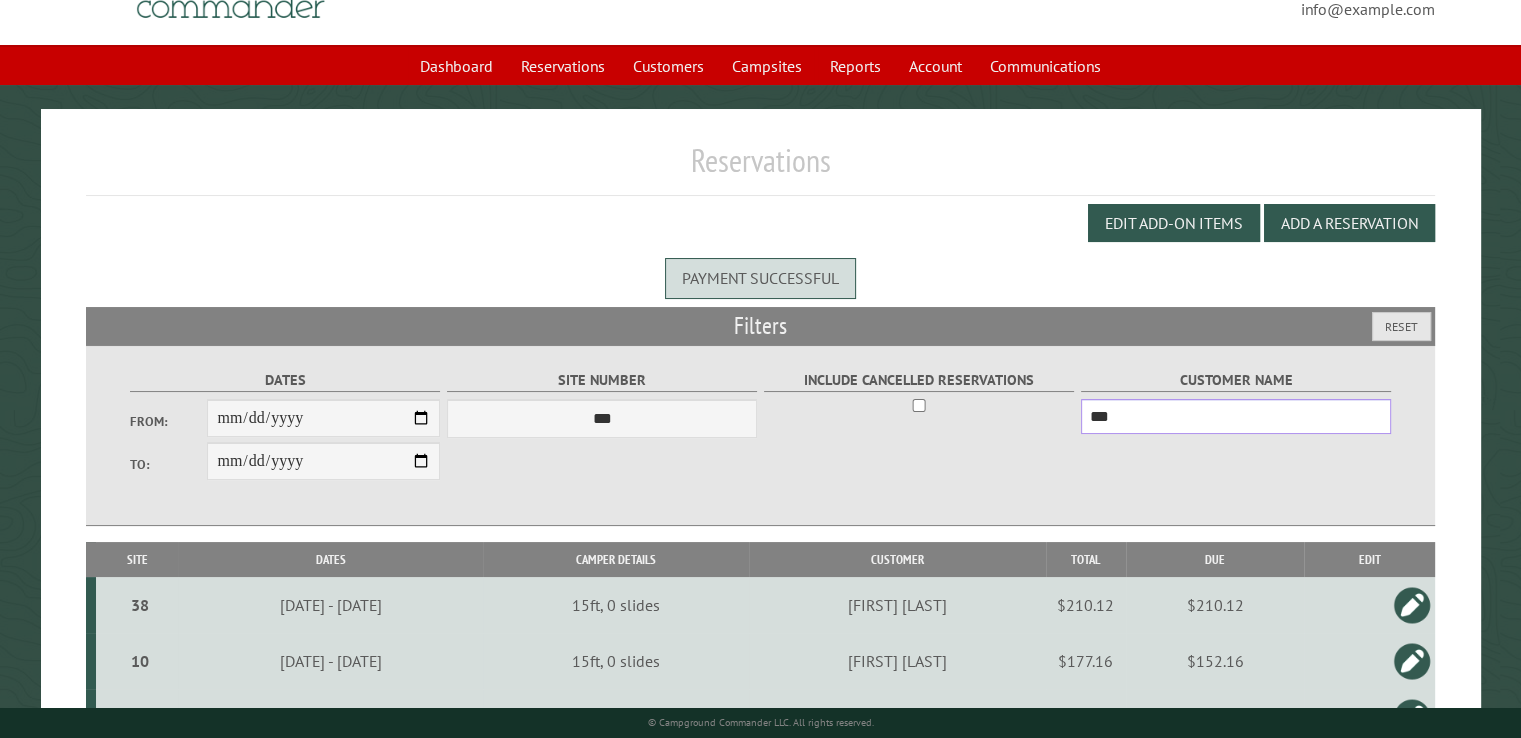 scroll, scrollTop: 0, scrollLeft: 0, axis: both 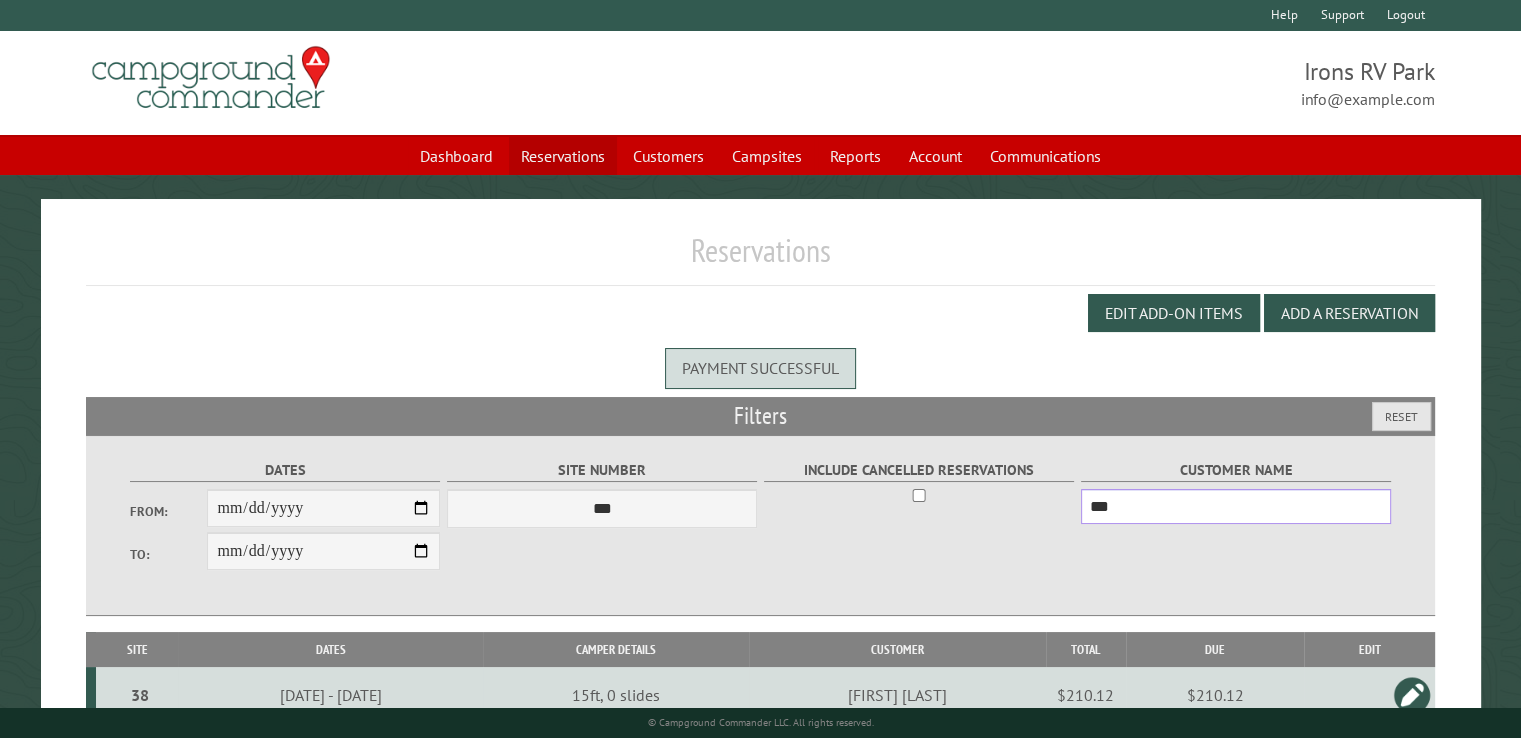 type on "***" 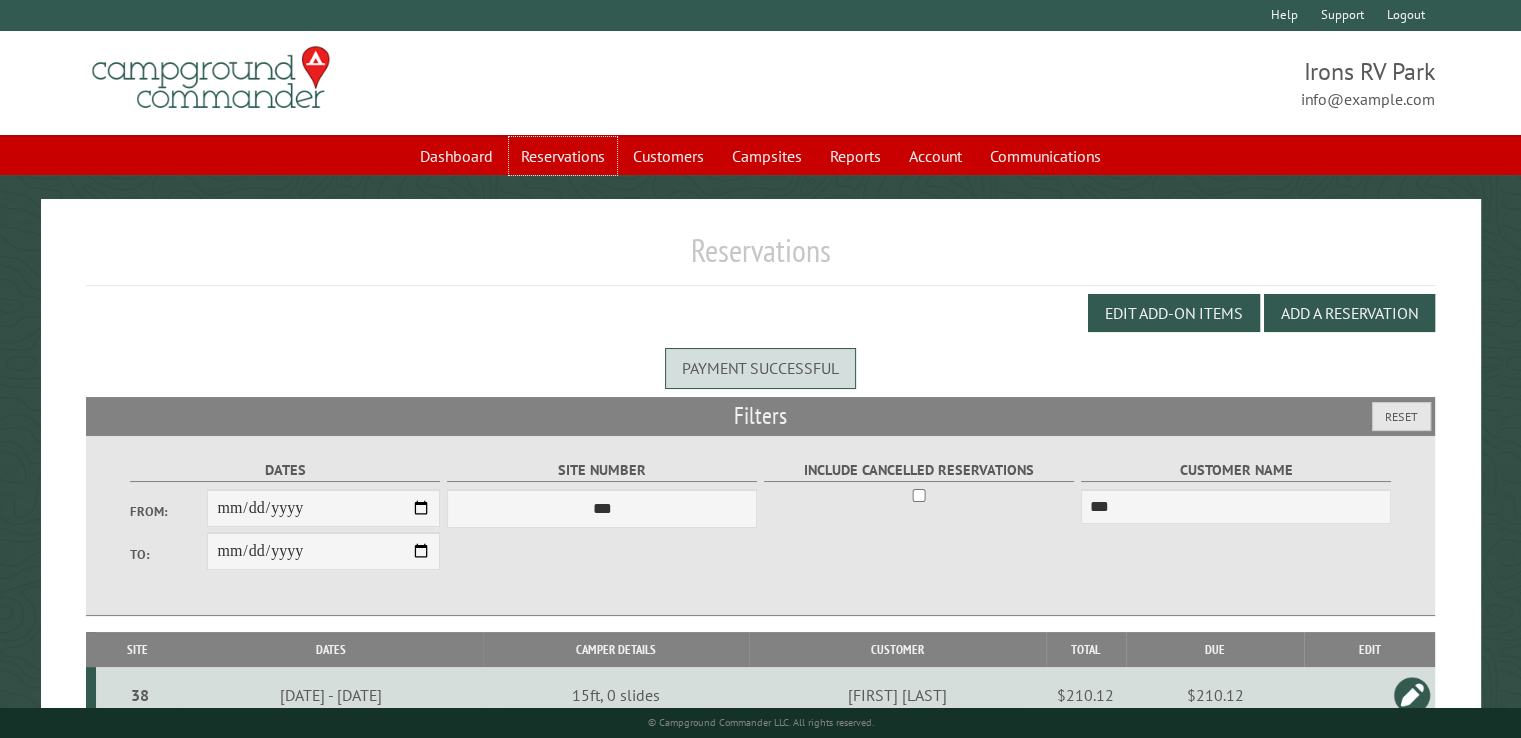drag, startPoint x: 544, startPoint y: 164, endPoint x: 1284, endPoint y: 32, distance: 751.6808 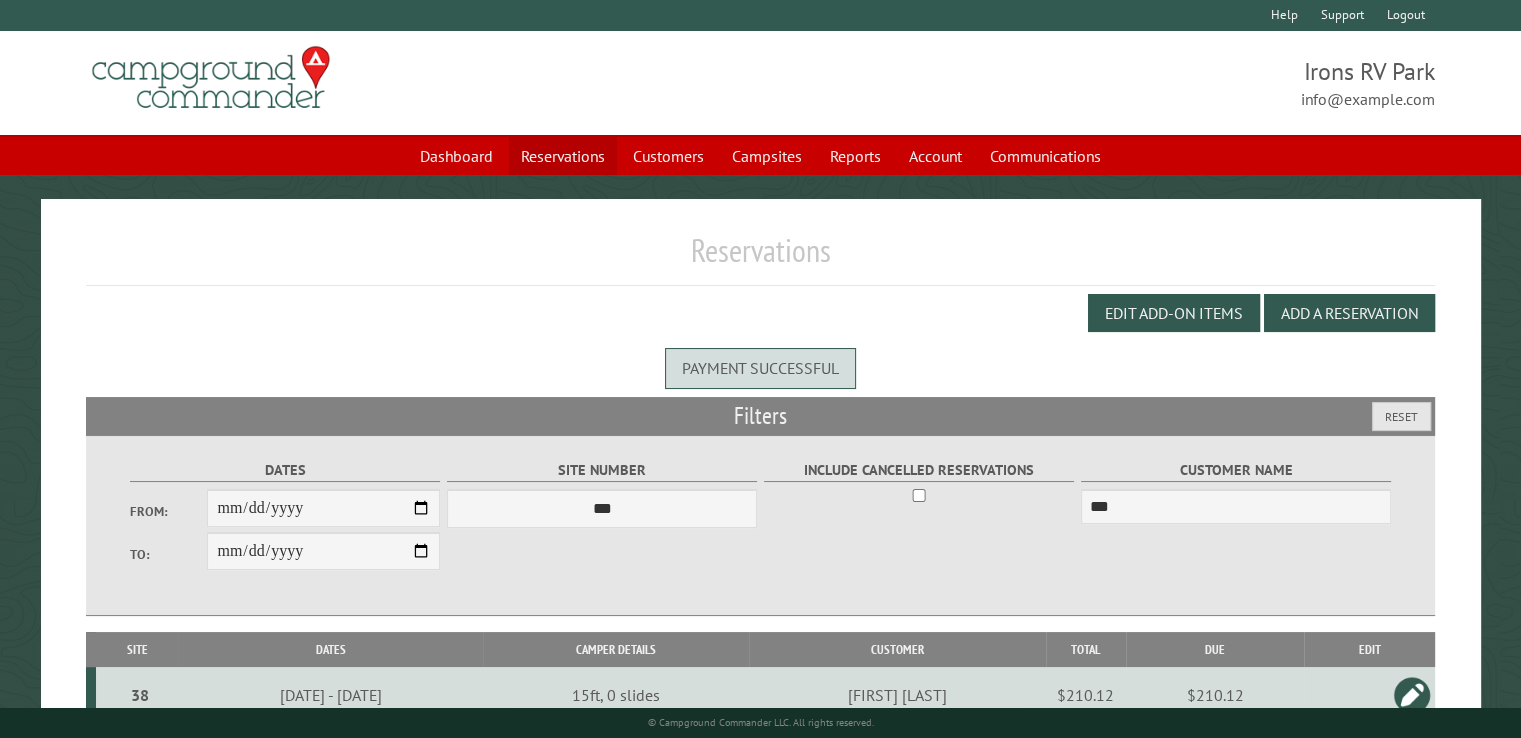 click on "Reservations" at bounding box center (563, 156) 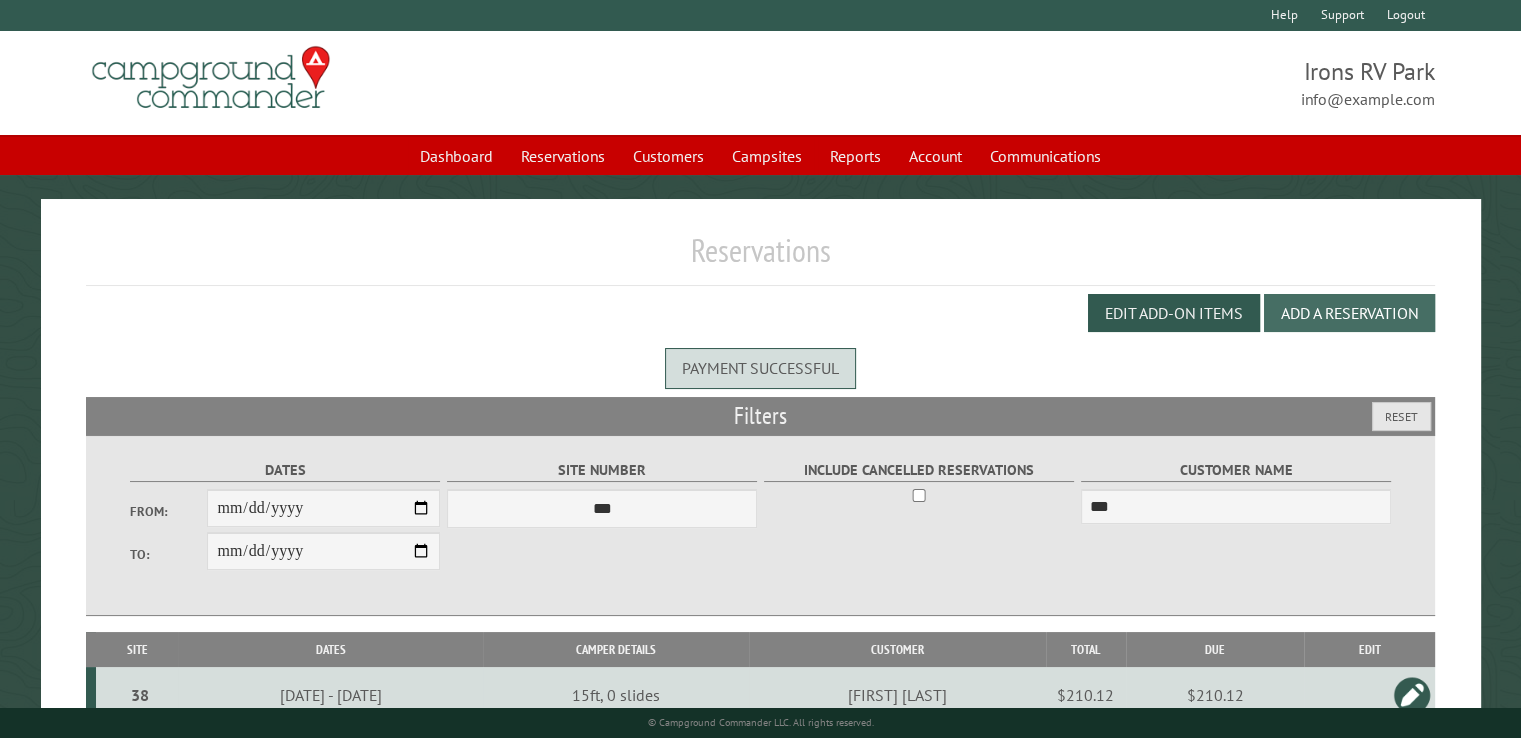 click on "Add a Reservation" at bounding box center (1349, 313) 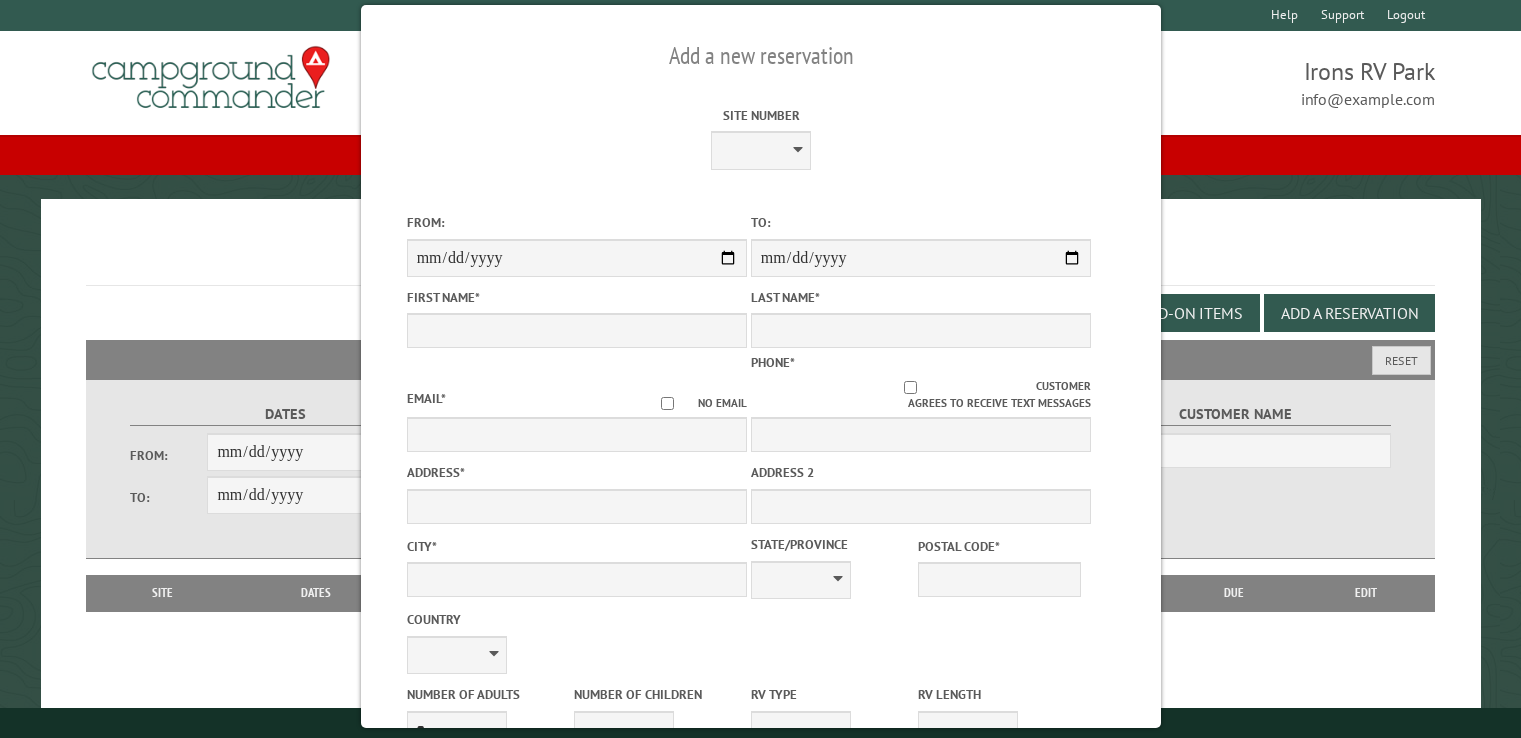 scroll, scrollTop: 0, scrollLeft: 0, axis: both 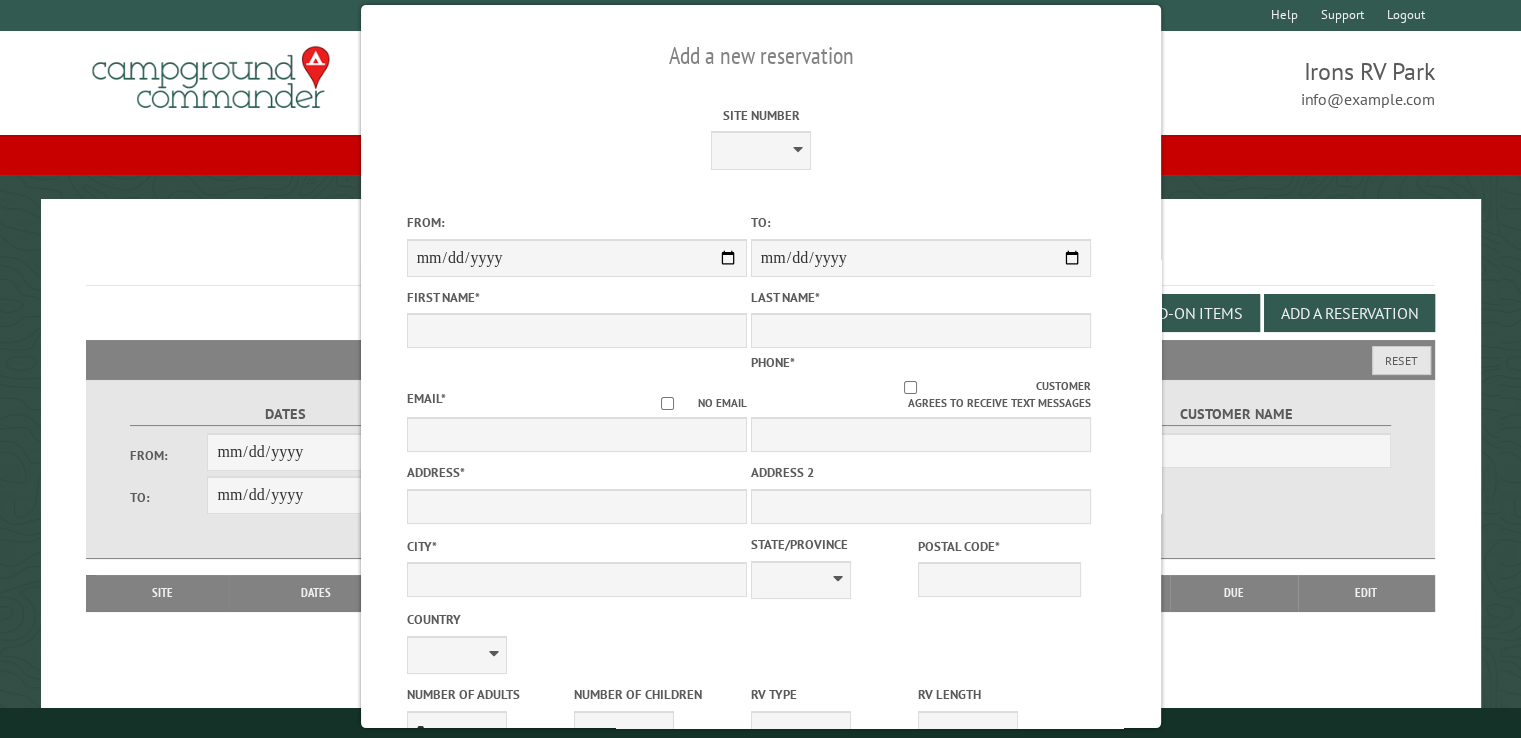 select 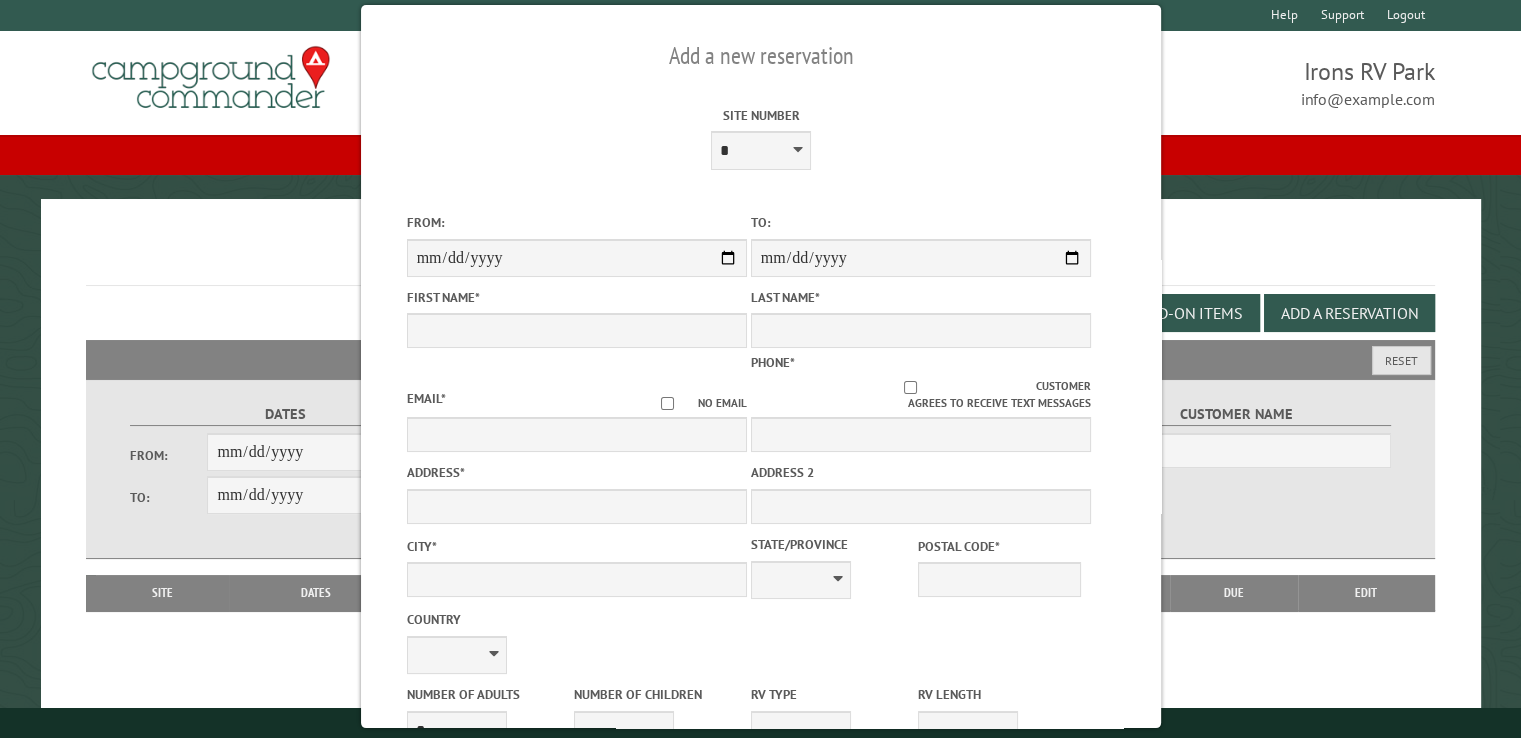 click on "**********" at bounding box center (761, 150) 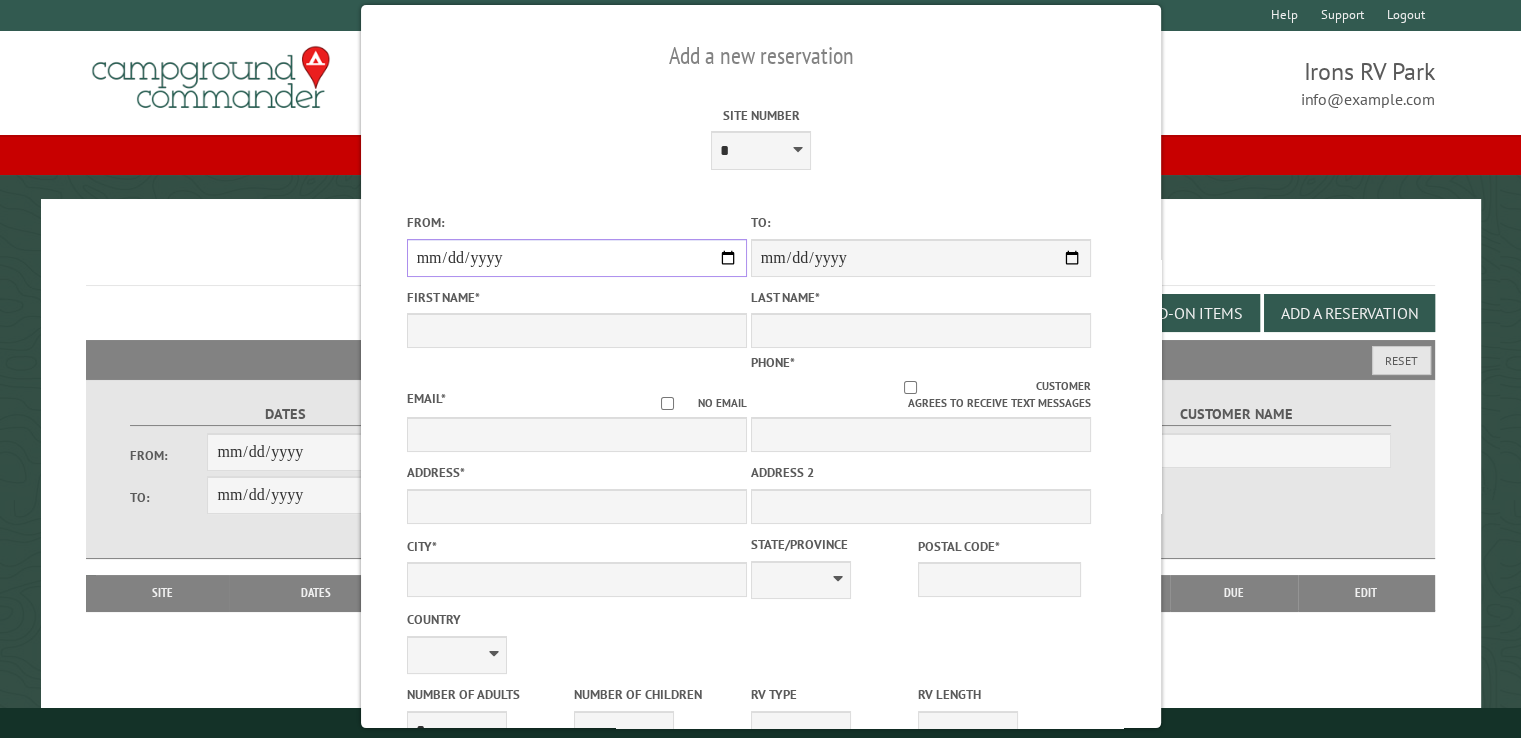 click on "From:" at bounding box center (576, 258) 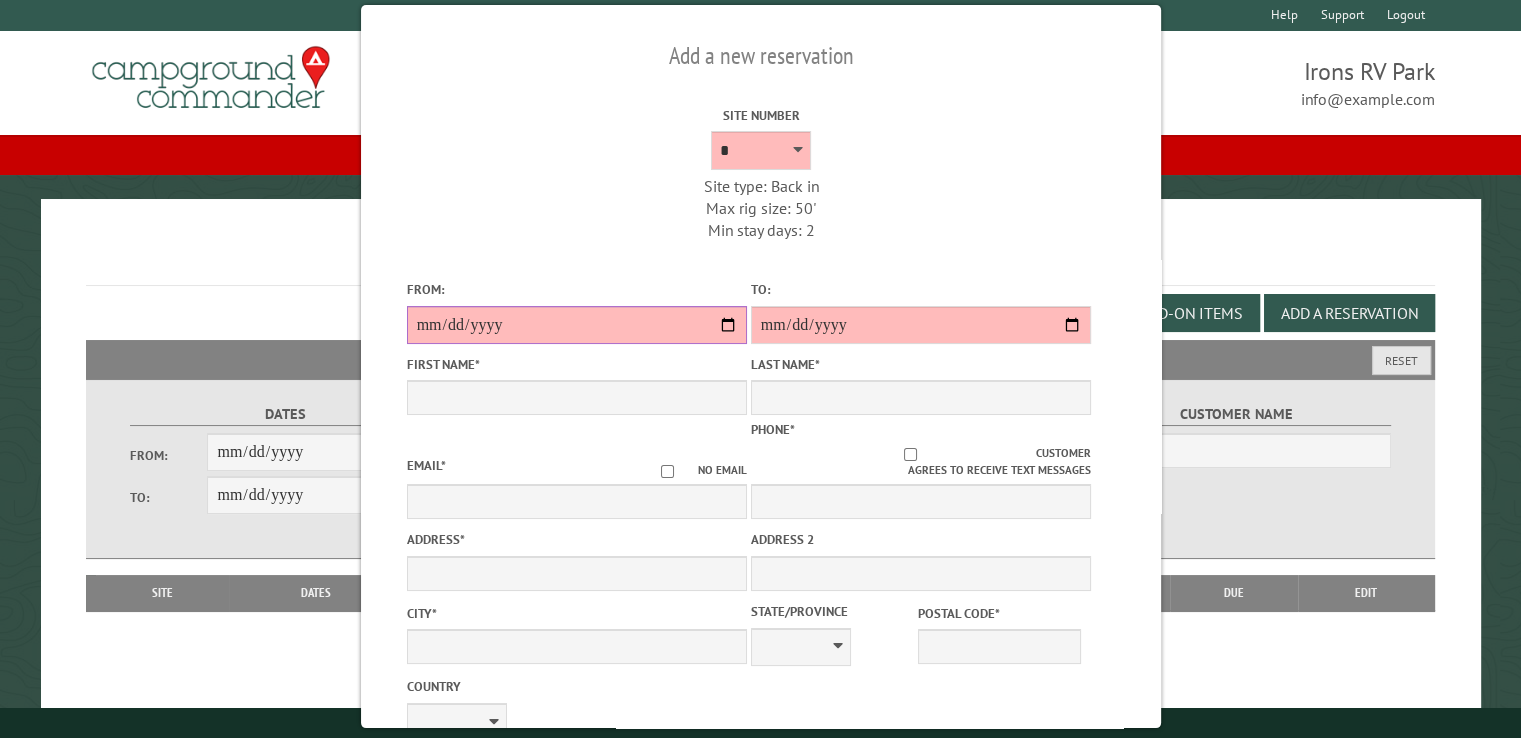 type on "**********" 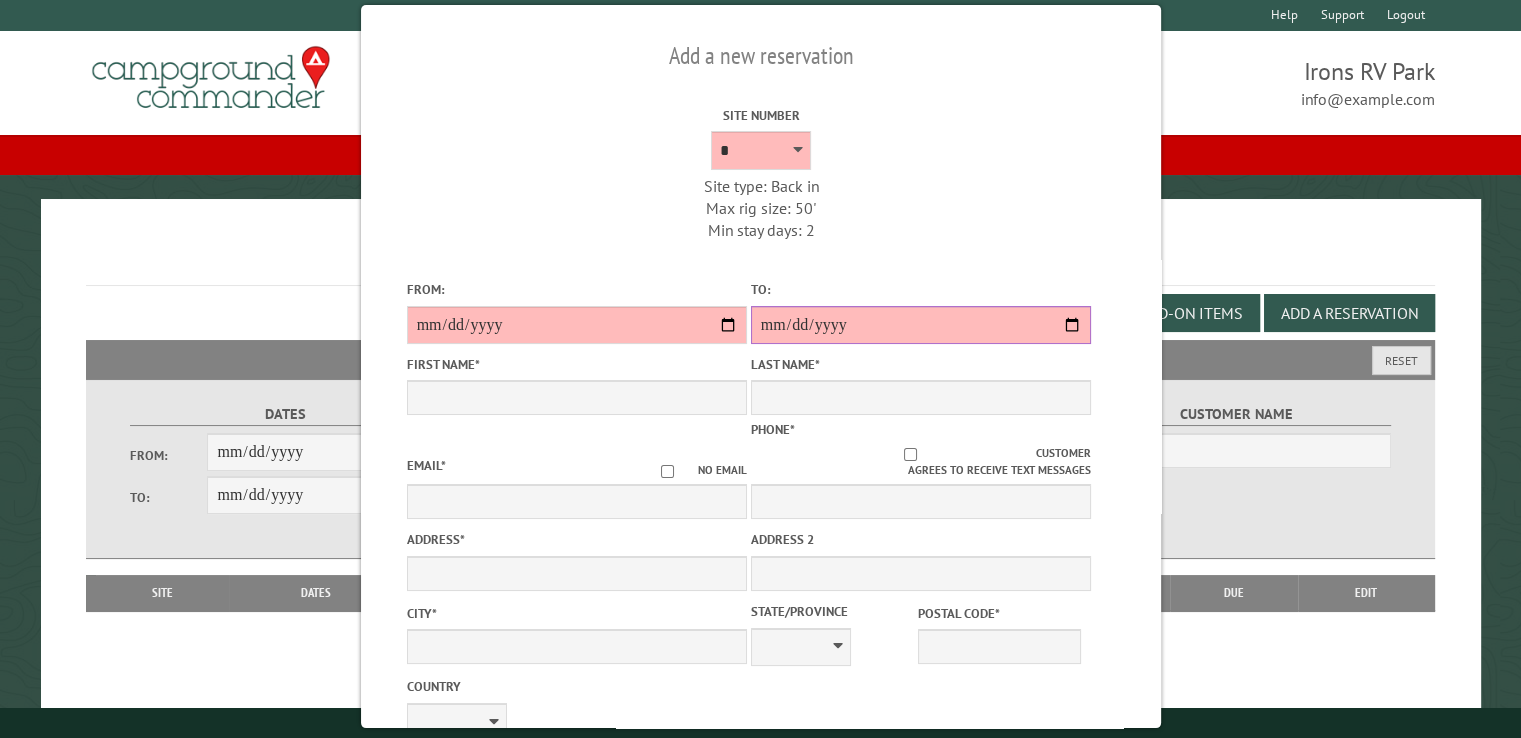 click on "**********" at bounding box center (920, 325) 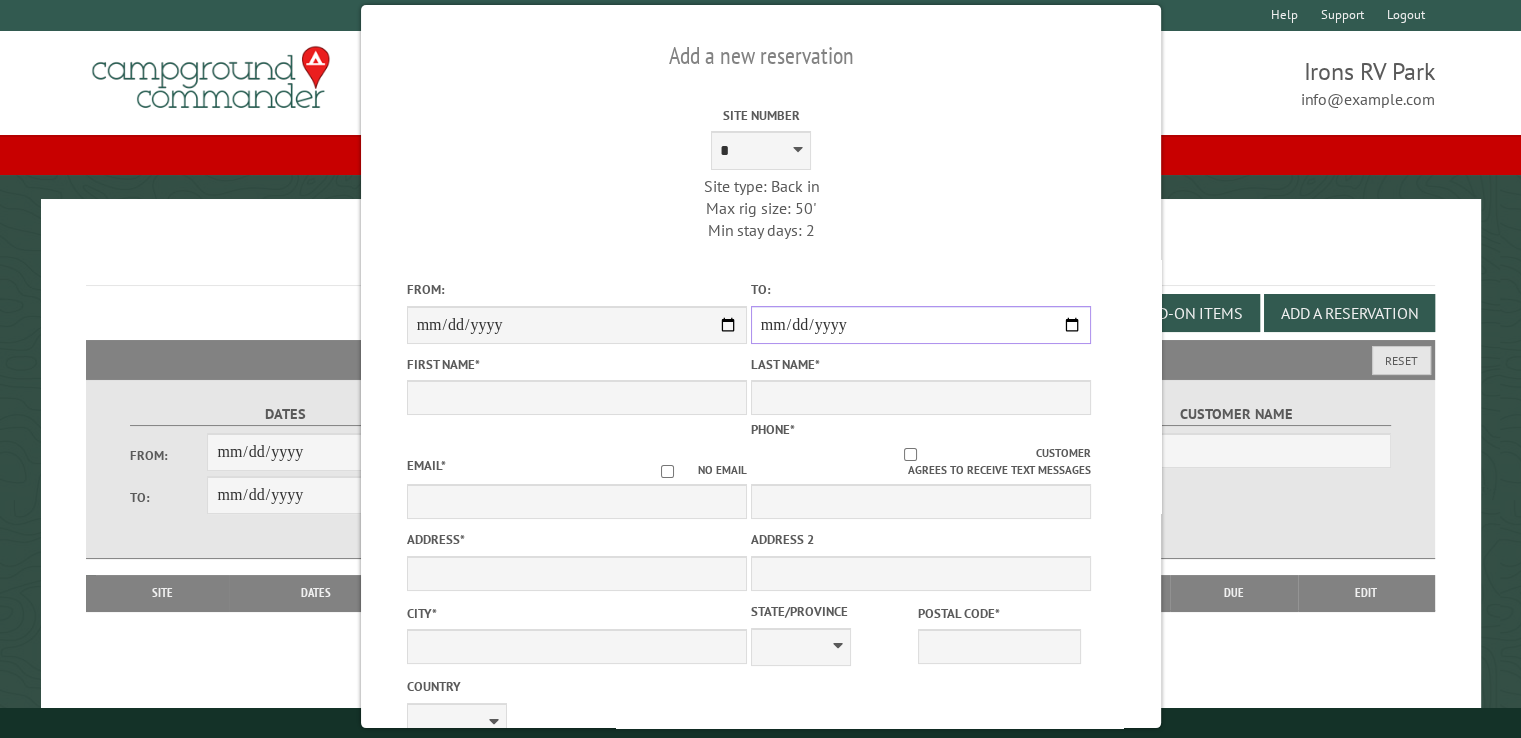 type on "******" 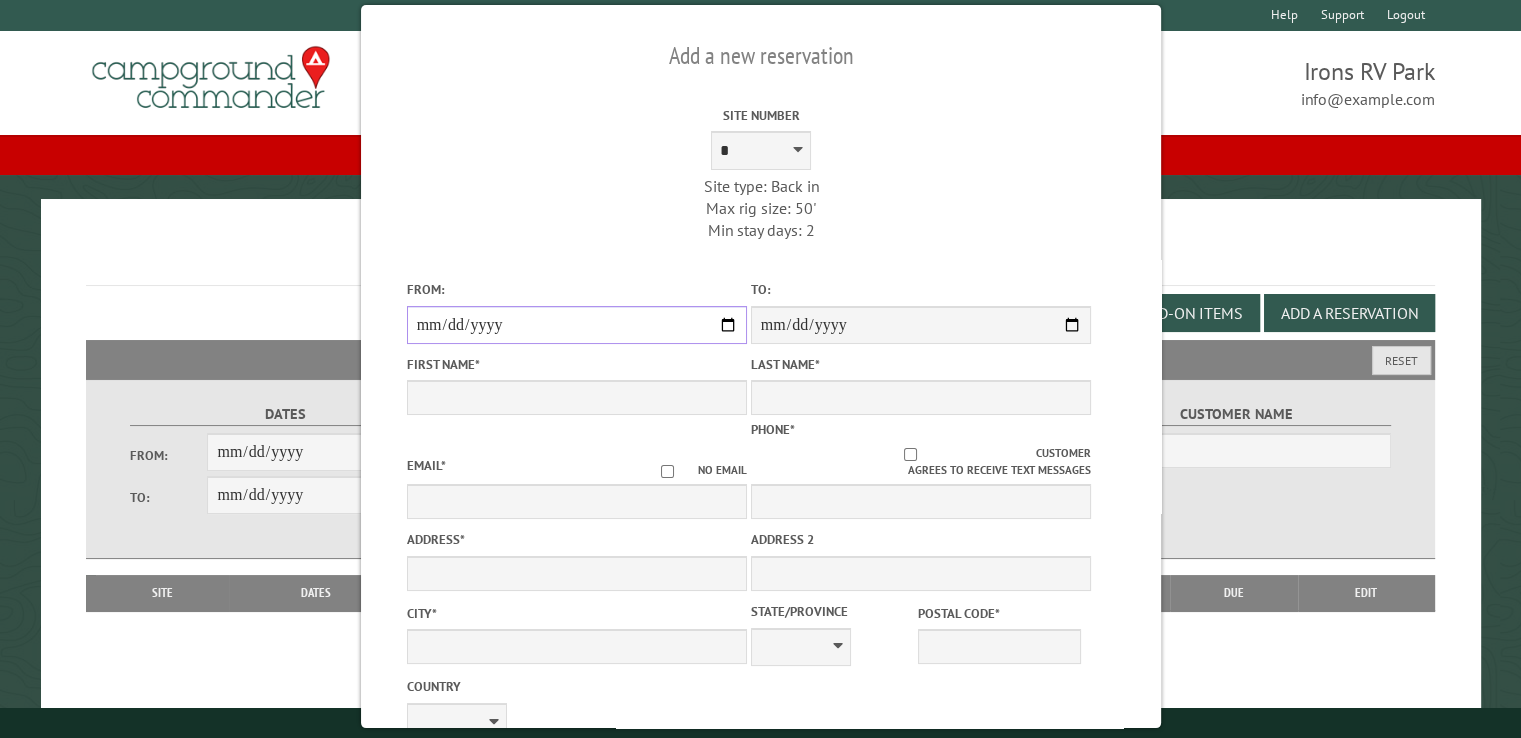 click on "**********" at bounding box center [576, 325] 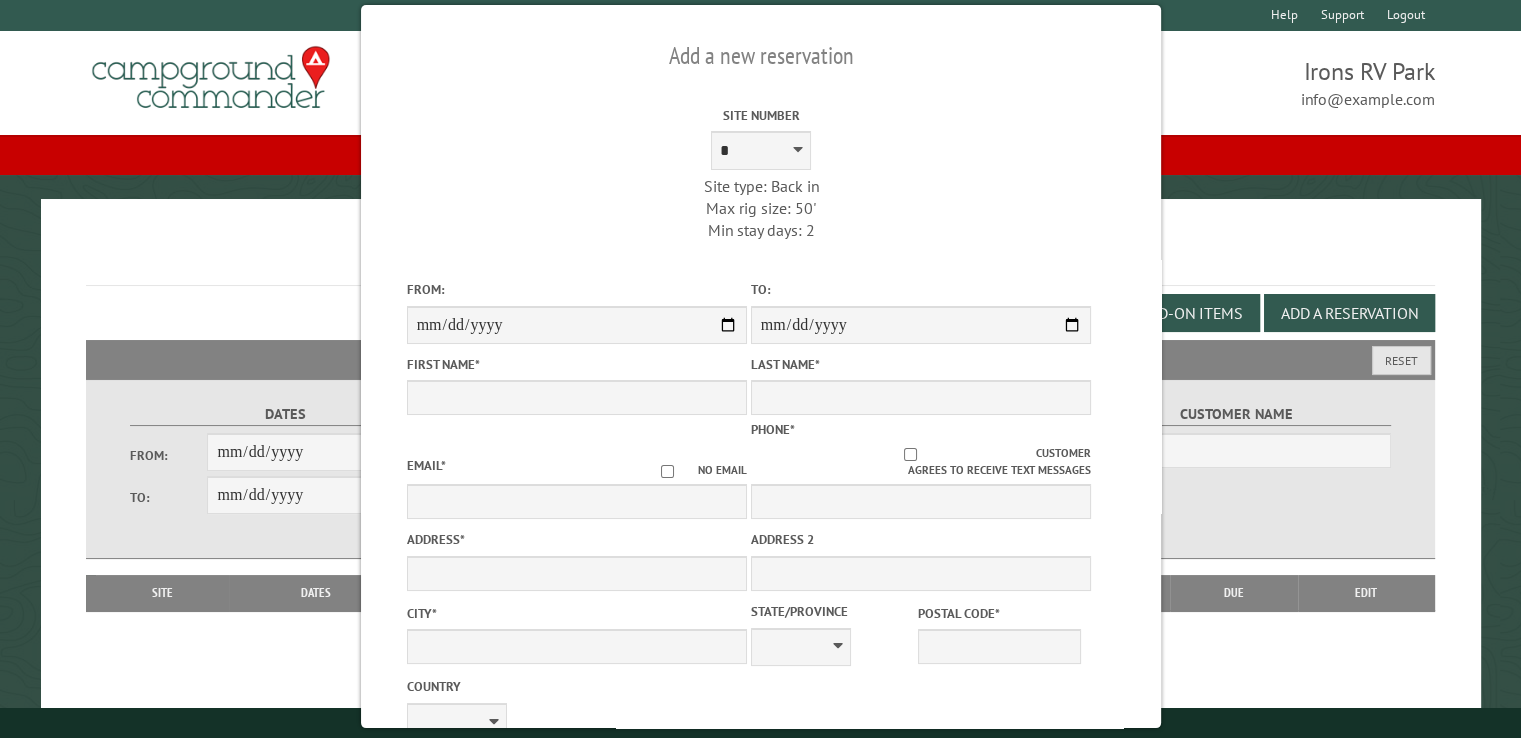 click on "**********" at bounding box center [760, 726] 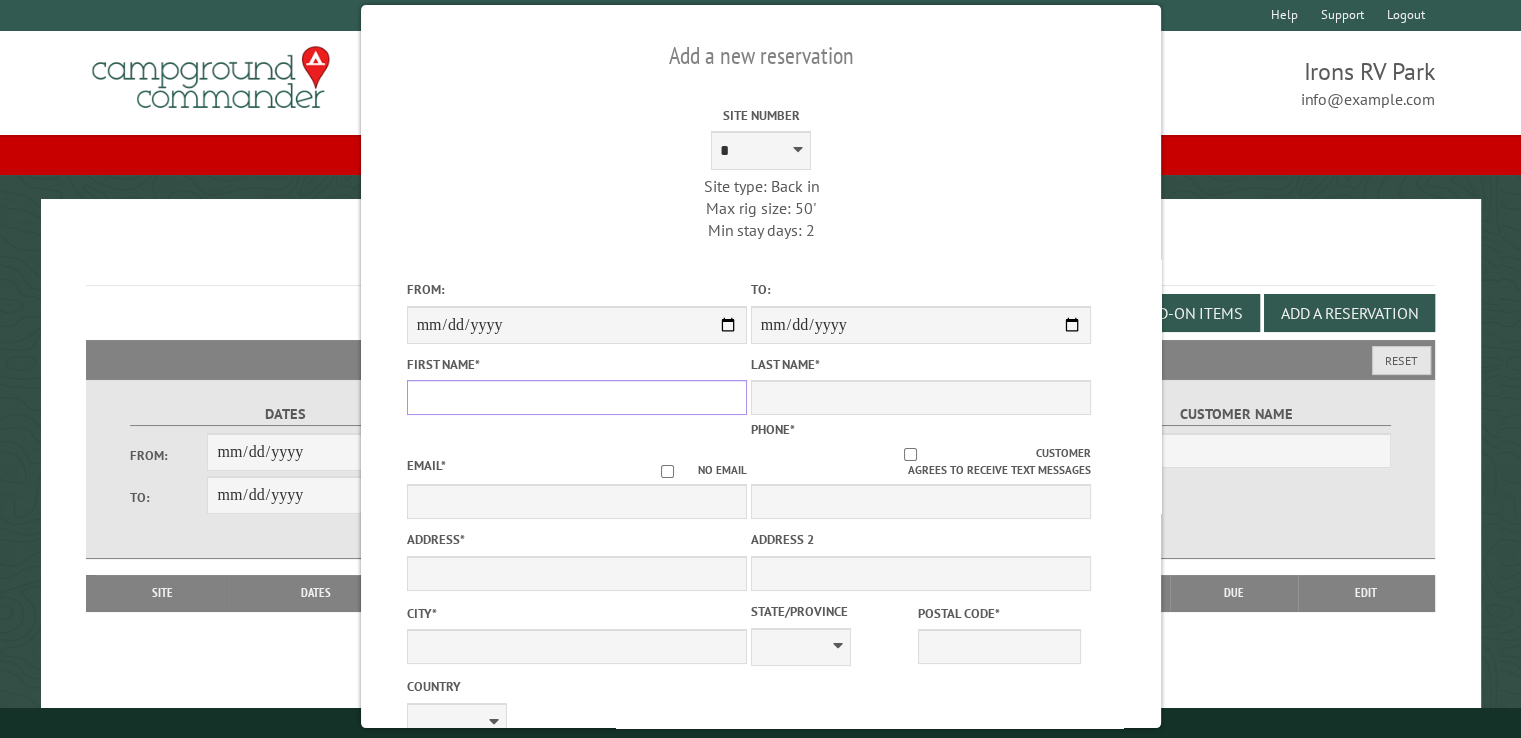 click on "First Name *" at bounding box center (576, 397) 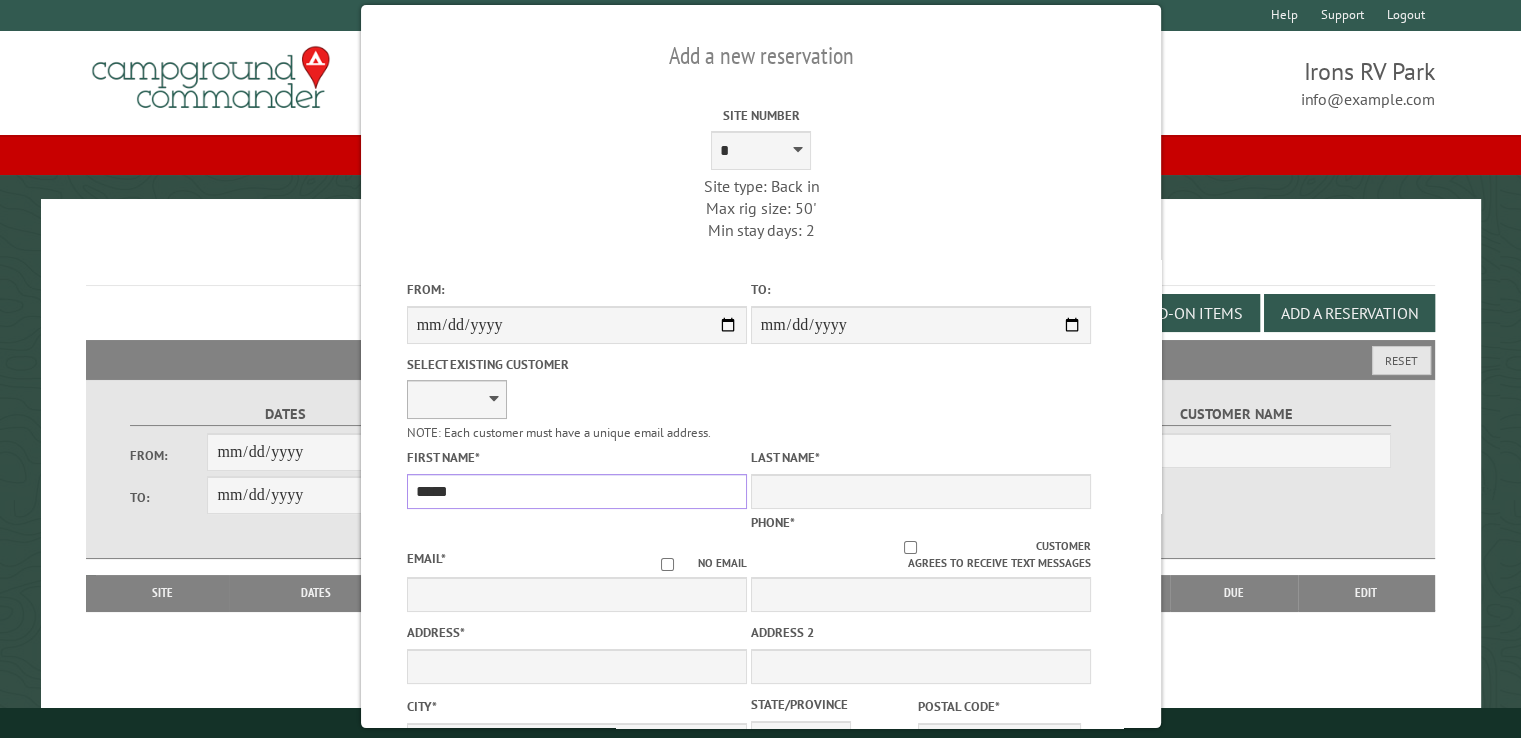 type on "*****" 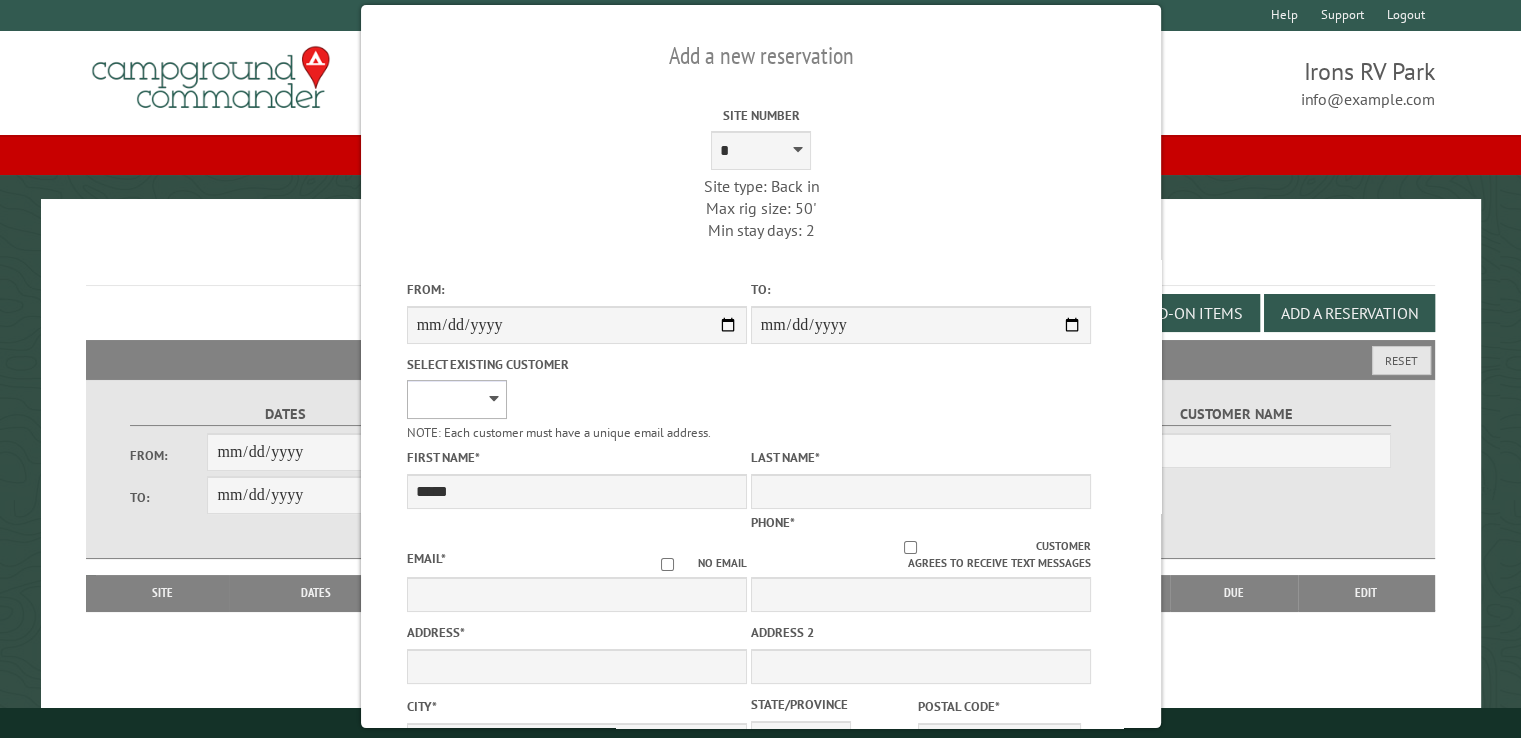 click on "**********" at bounding box center [456, 399] 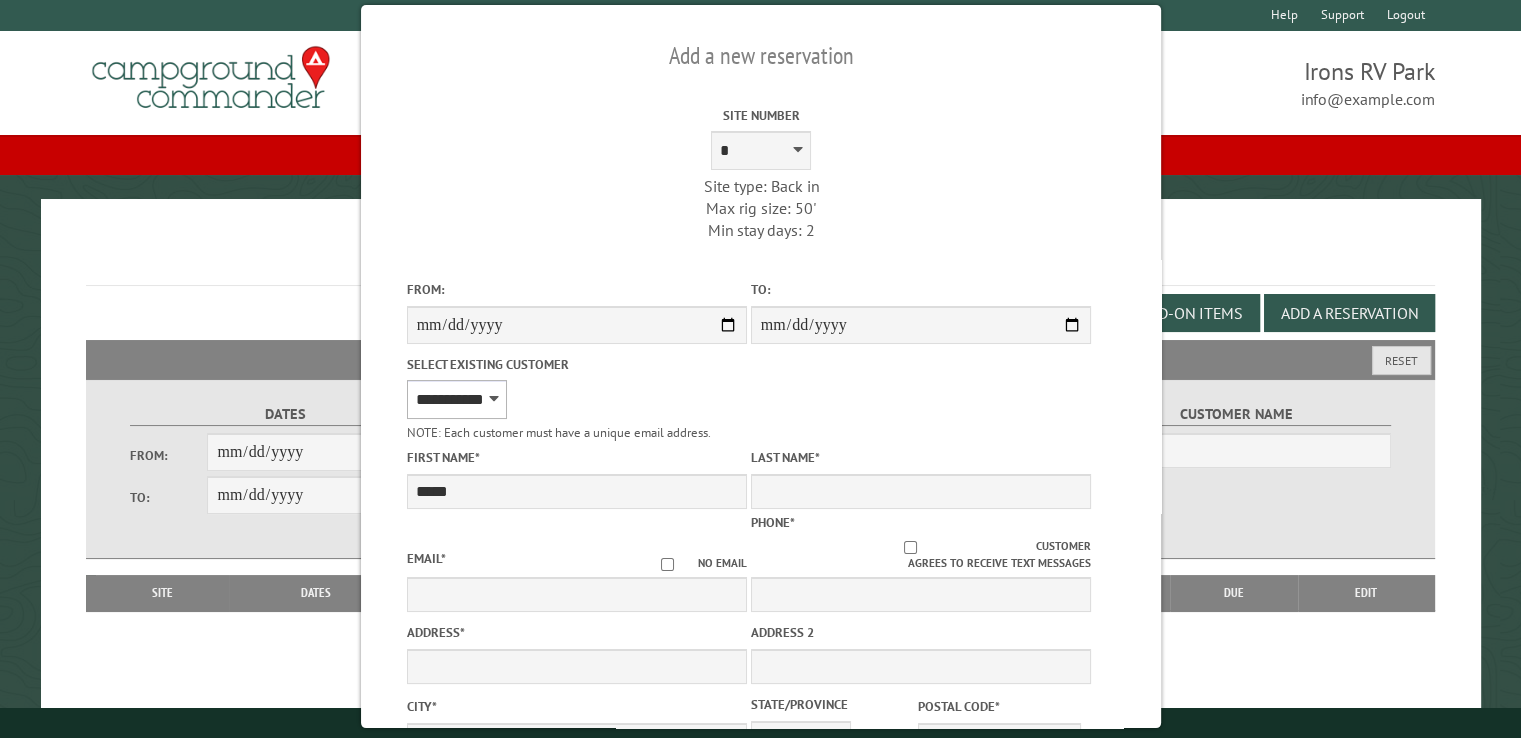 click on "**********" at bounding box center [456, 399] 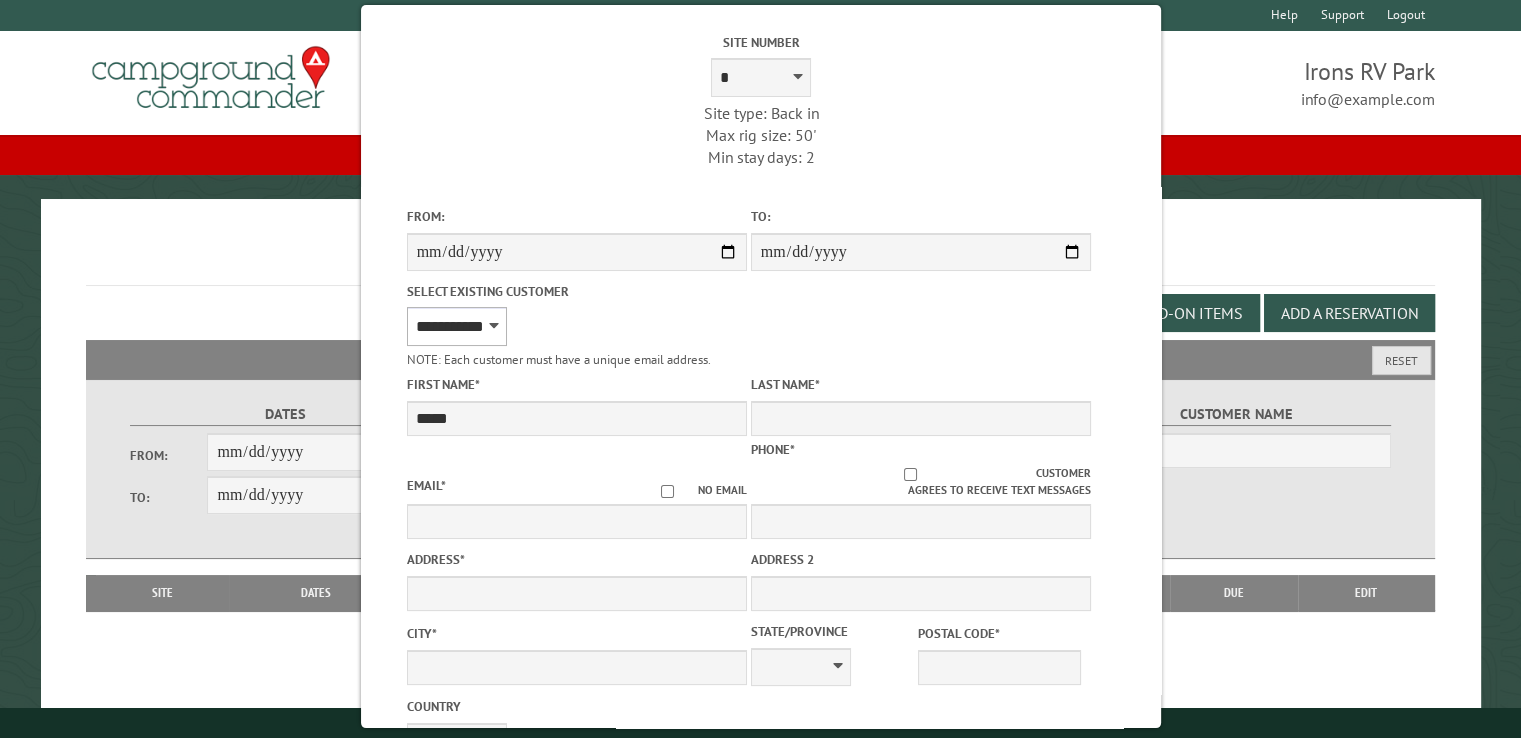 scroll, scrollTop: 200, scrollLeft: 0, axis: vertical 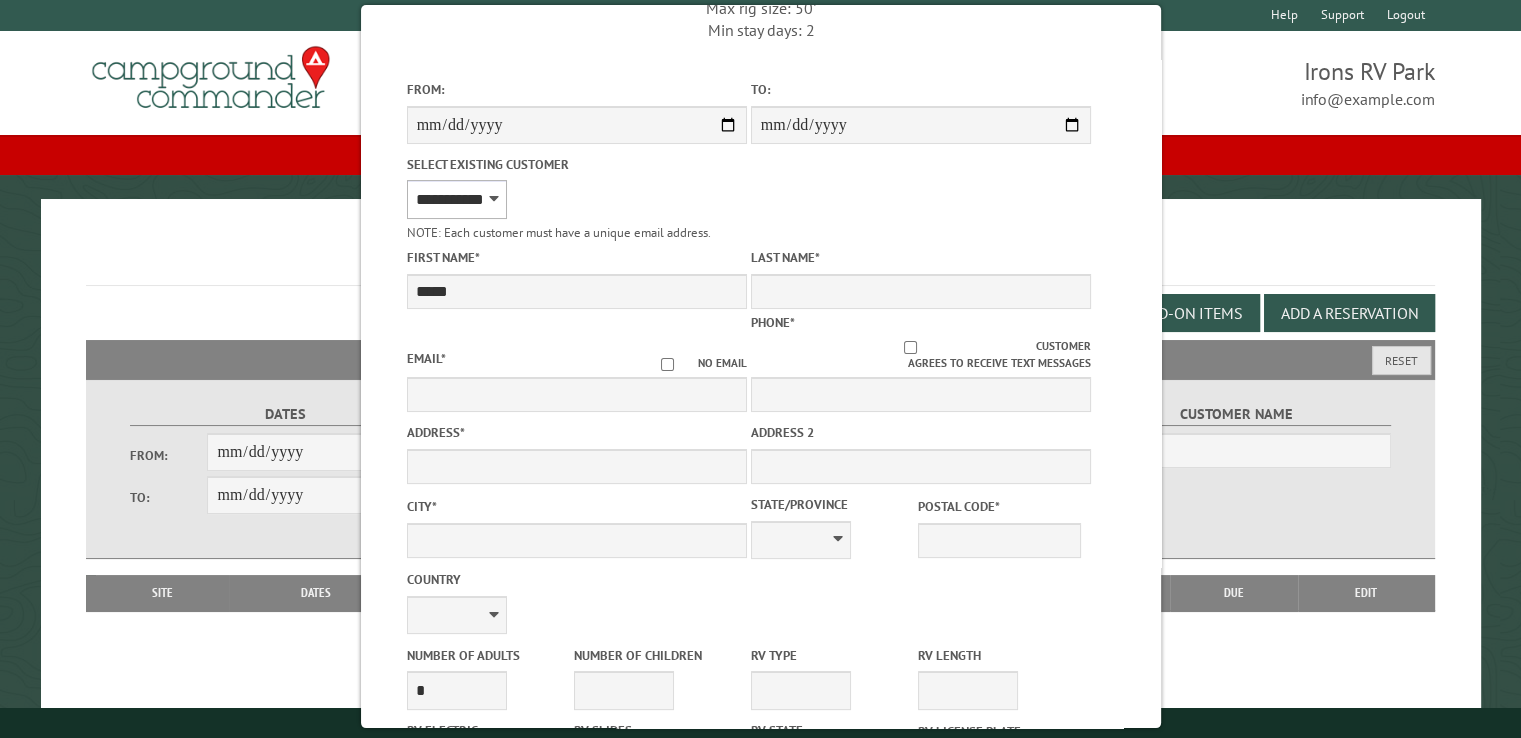 type on "*****" 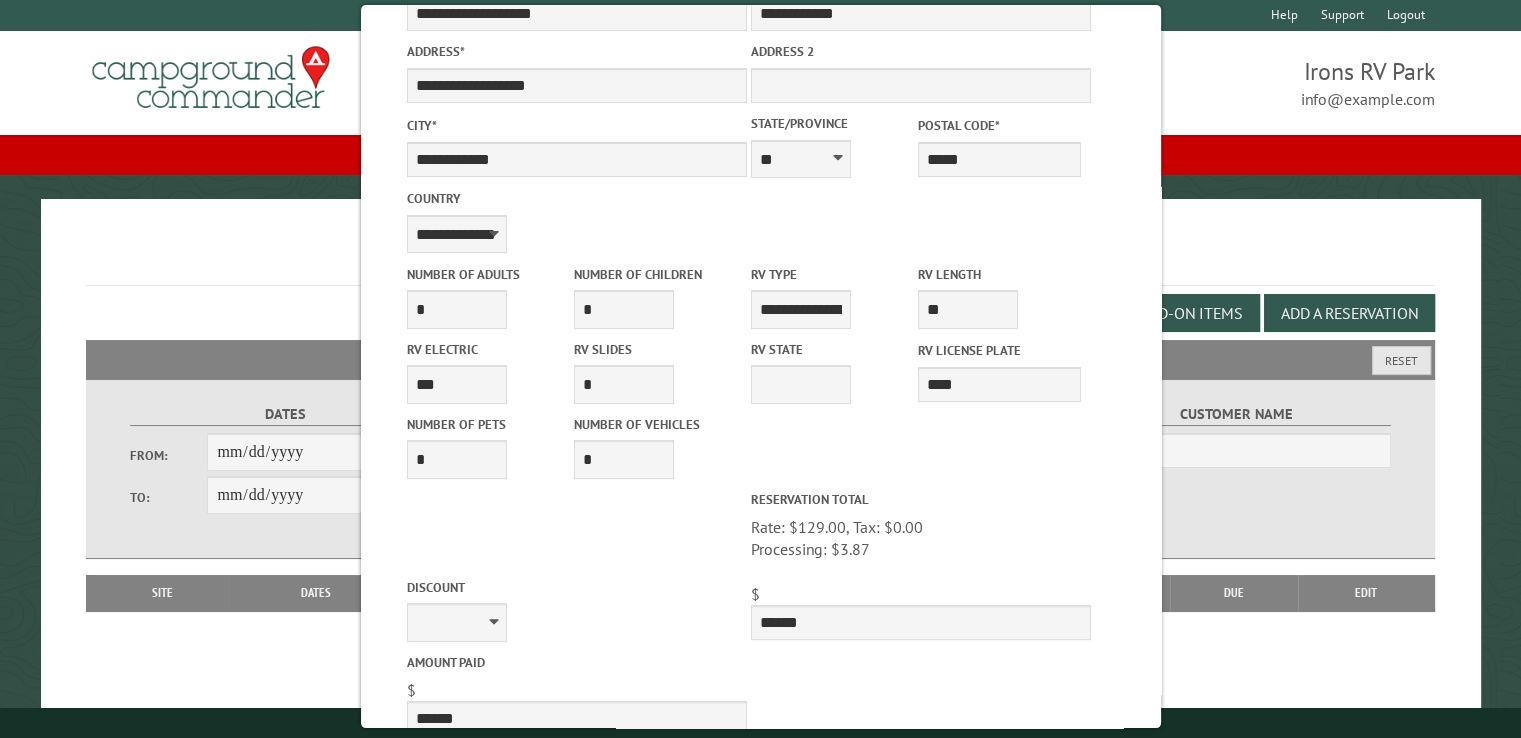 scroll, scrollTop: 700, scrollLeft: 0, axis: vertical 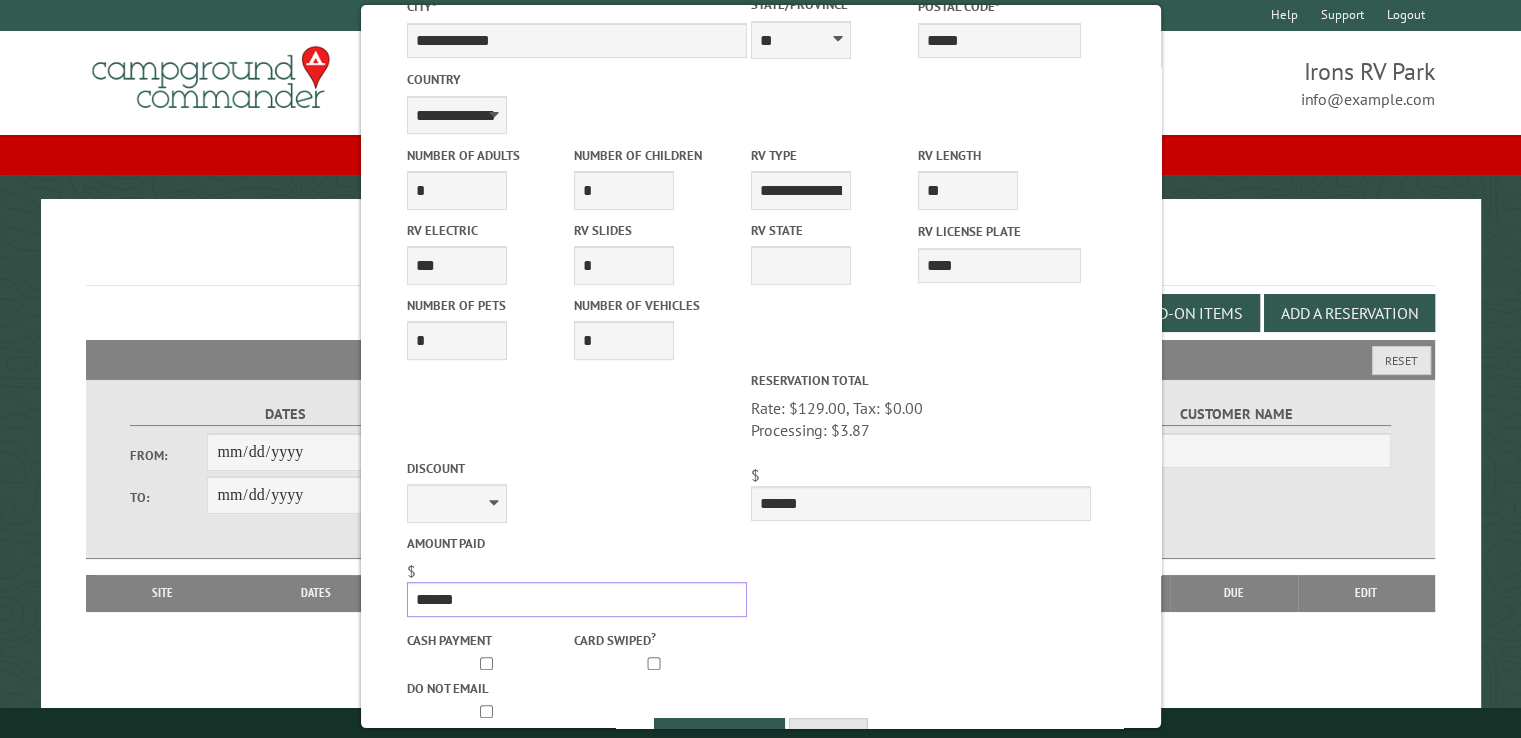 drag, startPoint x: 485, startPoint y: 582, endPoint x: 413, endPoint y: 581, distance: 72.00694 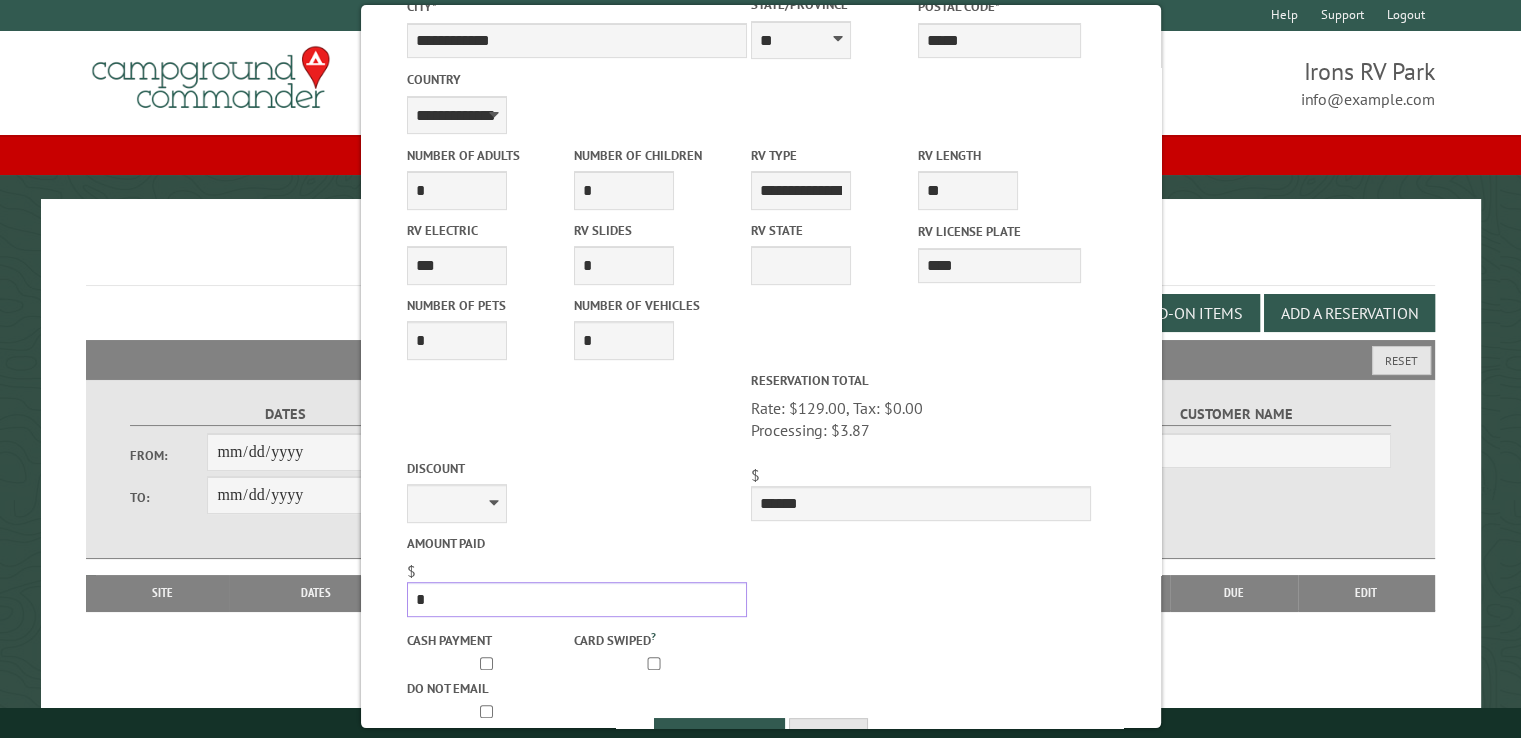 scroll, scrollTop: 754, scrollLeft: 0, axis: vertical 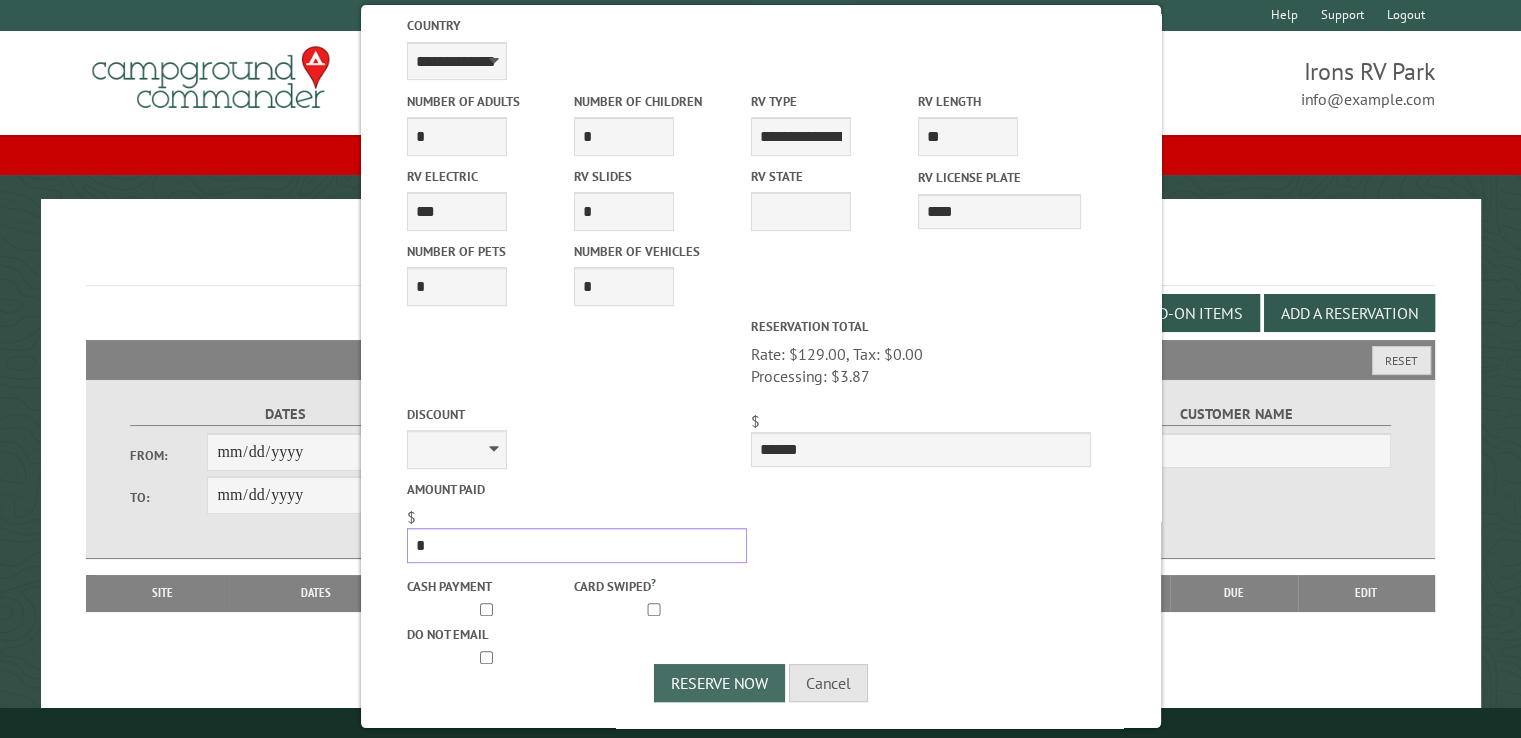 type on "*" 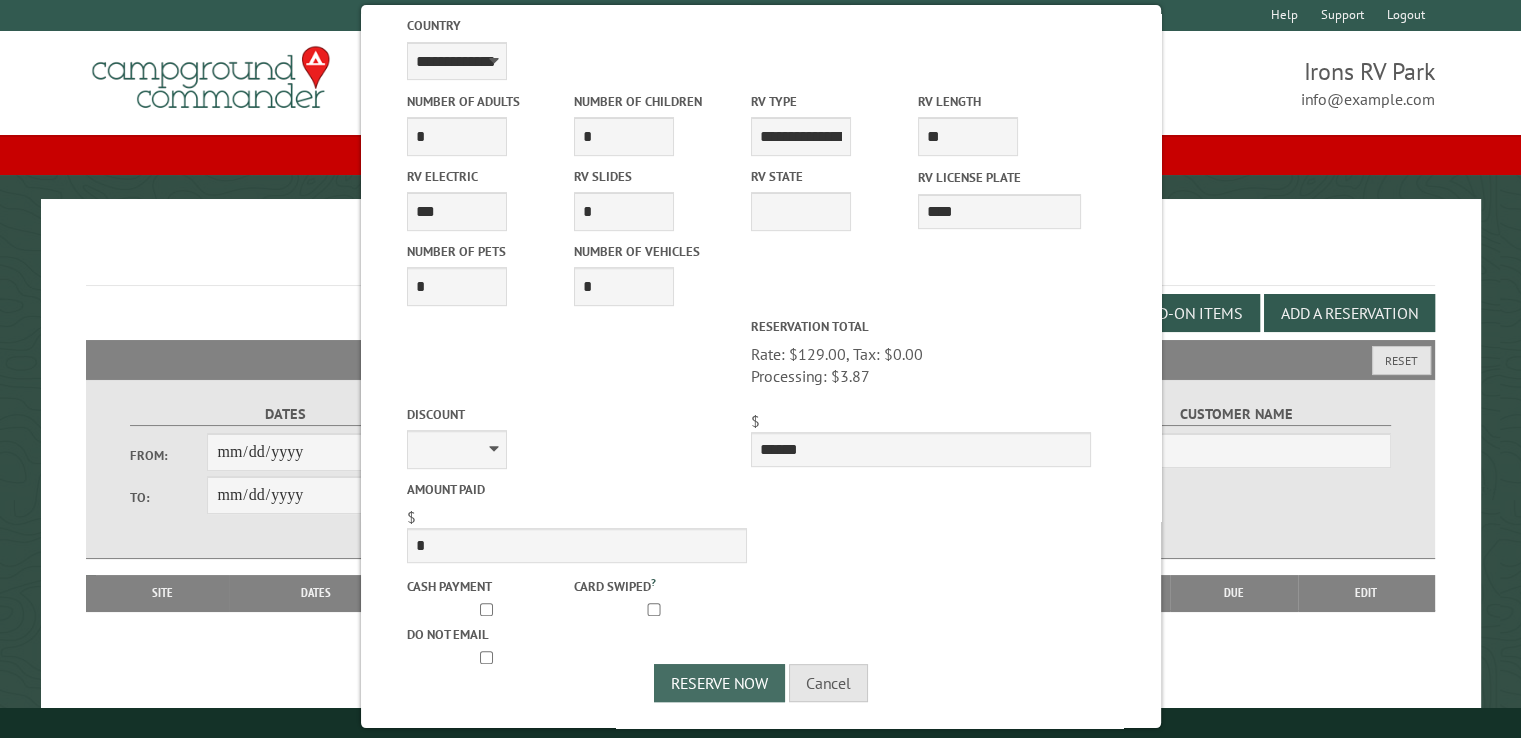 click on "Reserve Now" at bounding box center [719, 683] 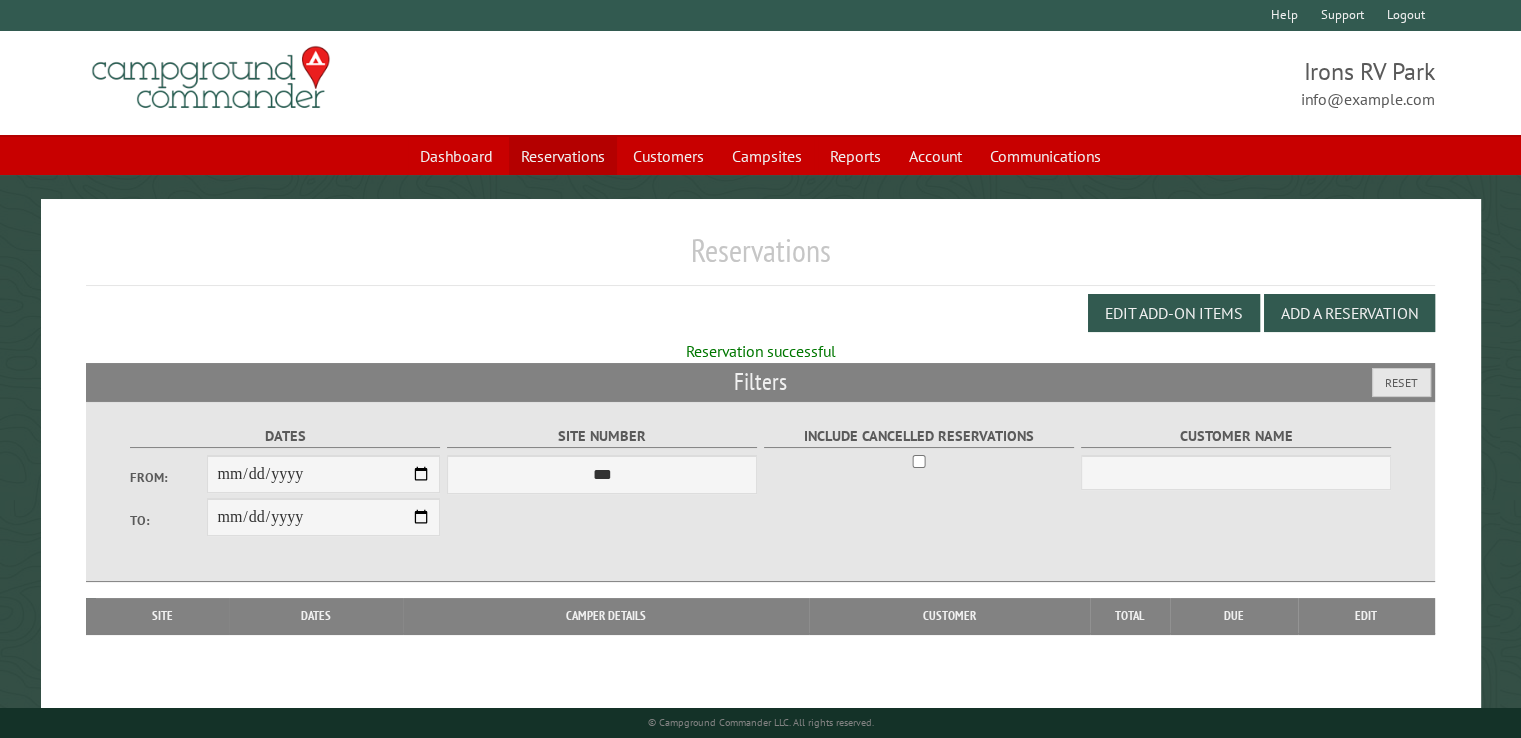 click on "Reservations" at bounding box center [563, 156] 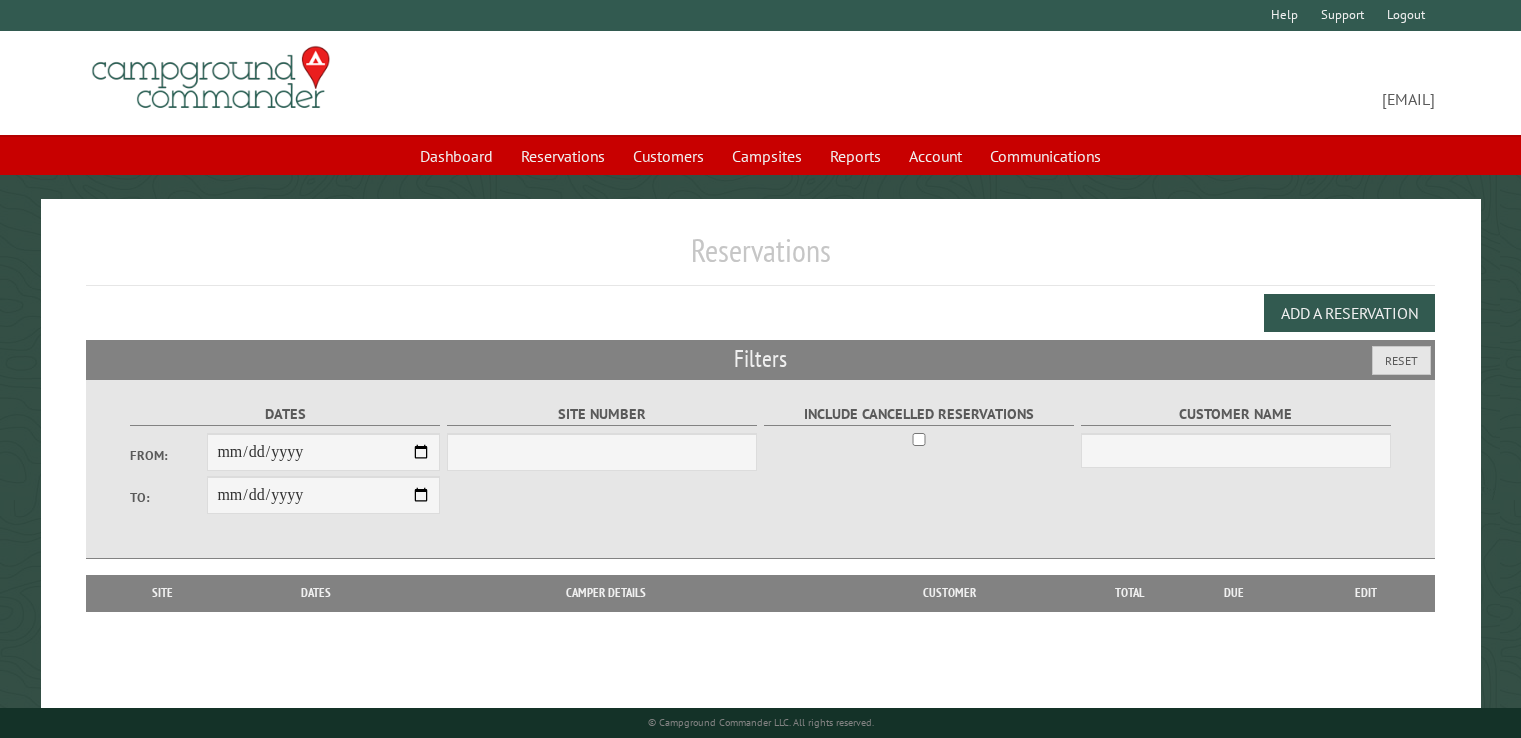 scroll, scrollTop: 0, scrollLeft: 0, axis: both 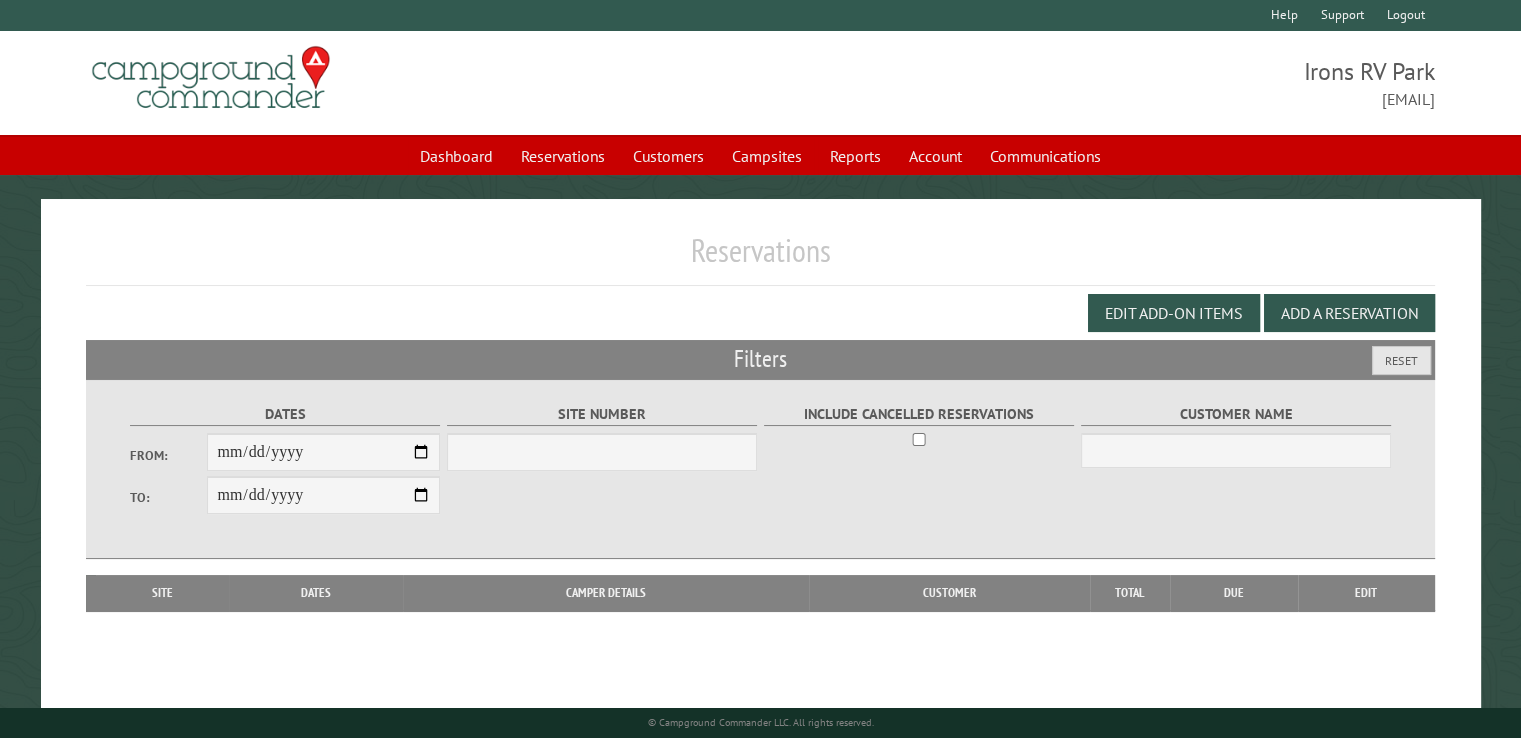 select on "***" 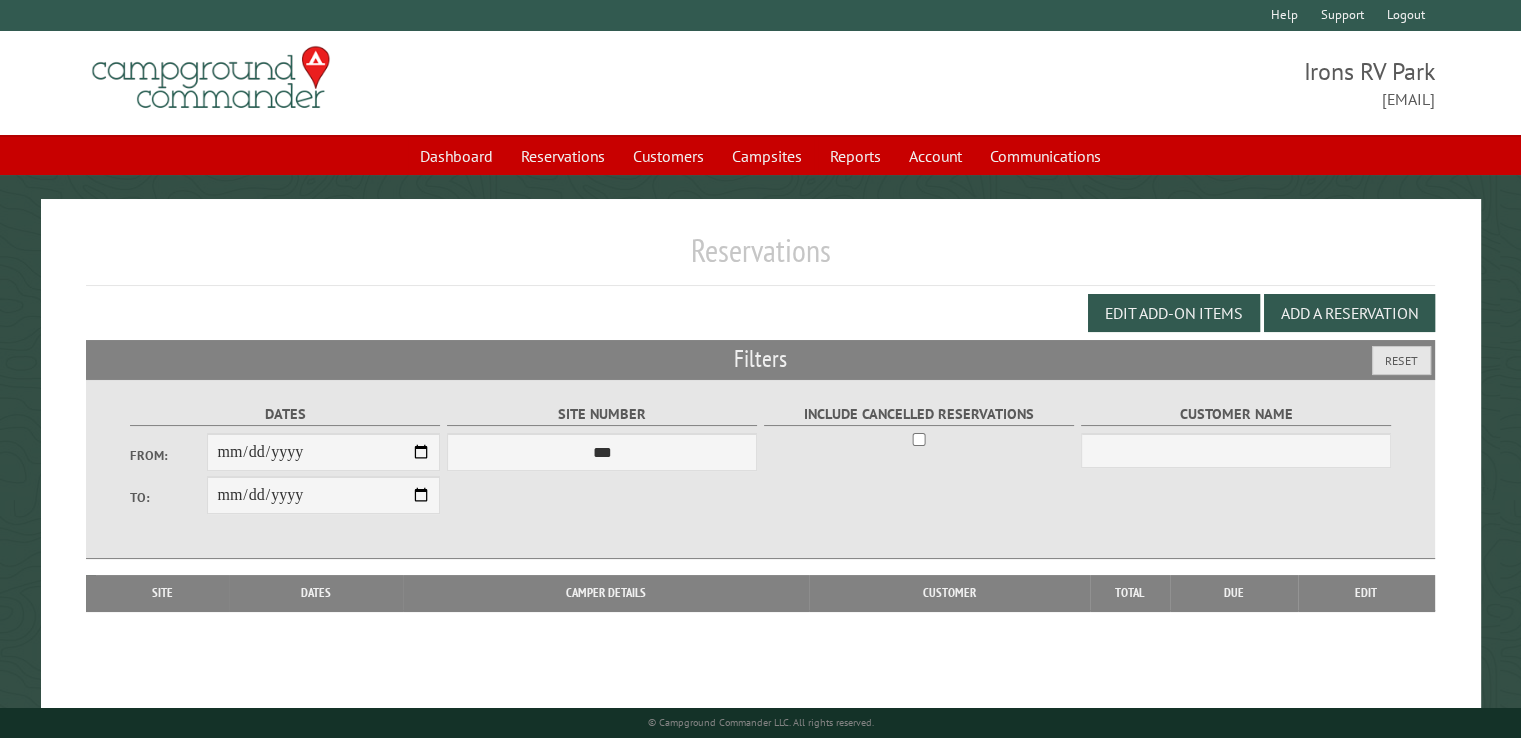 click on "Irons RV Park
[EMAIL]" at bounding box center (760, 418) 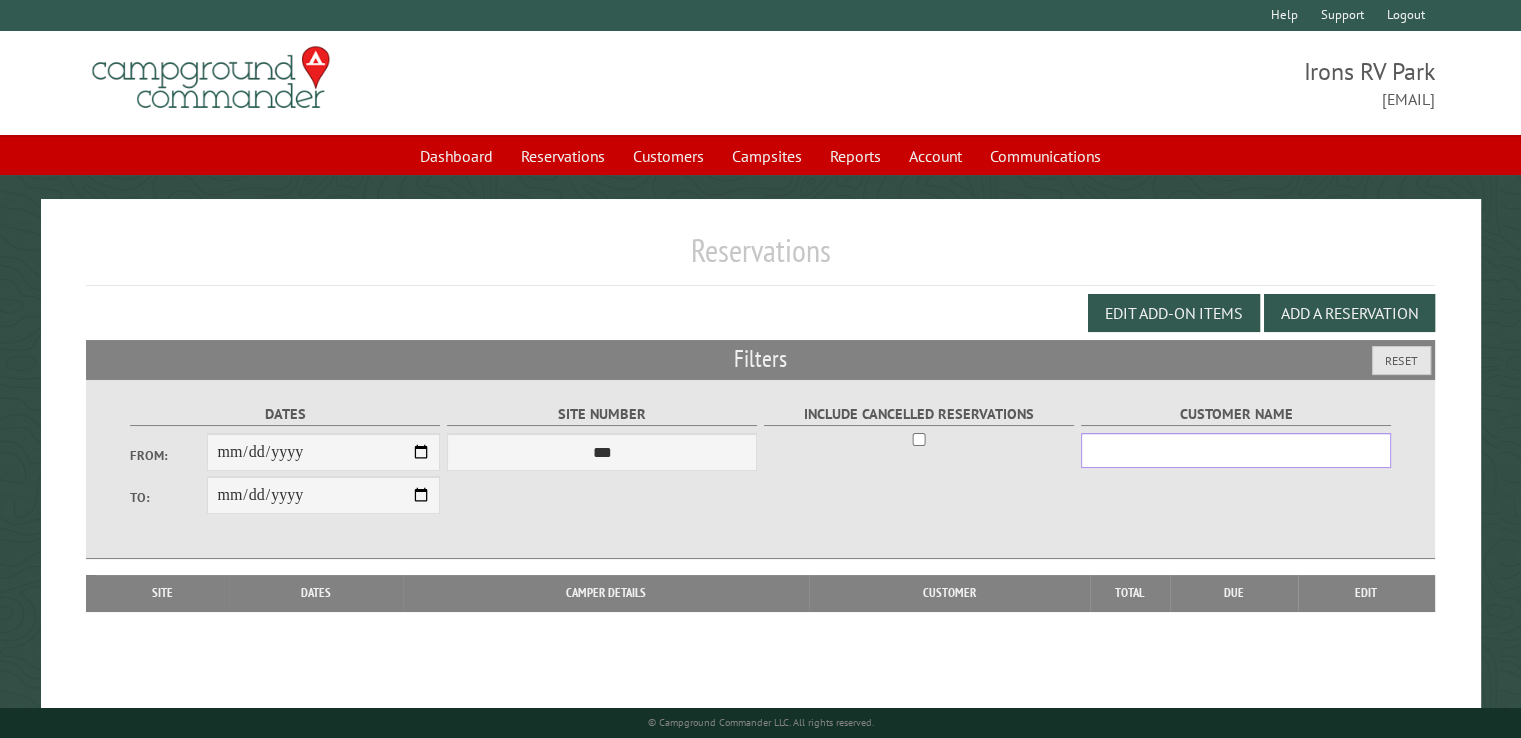 click on "Customer Name" at bounding box center [1236, 450] 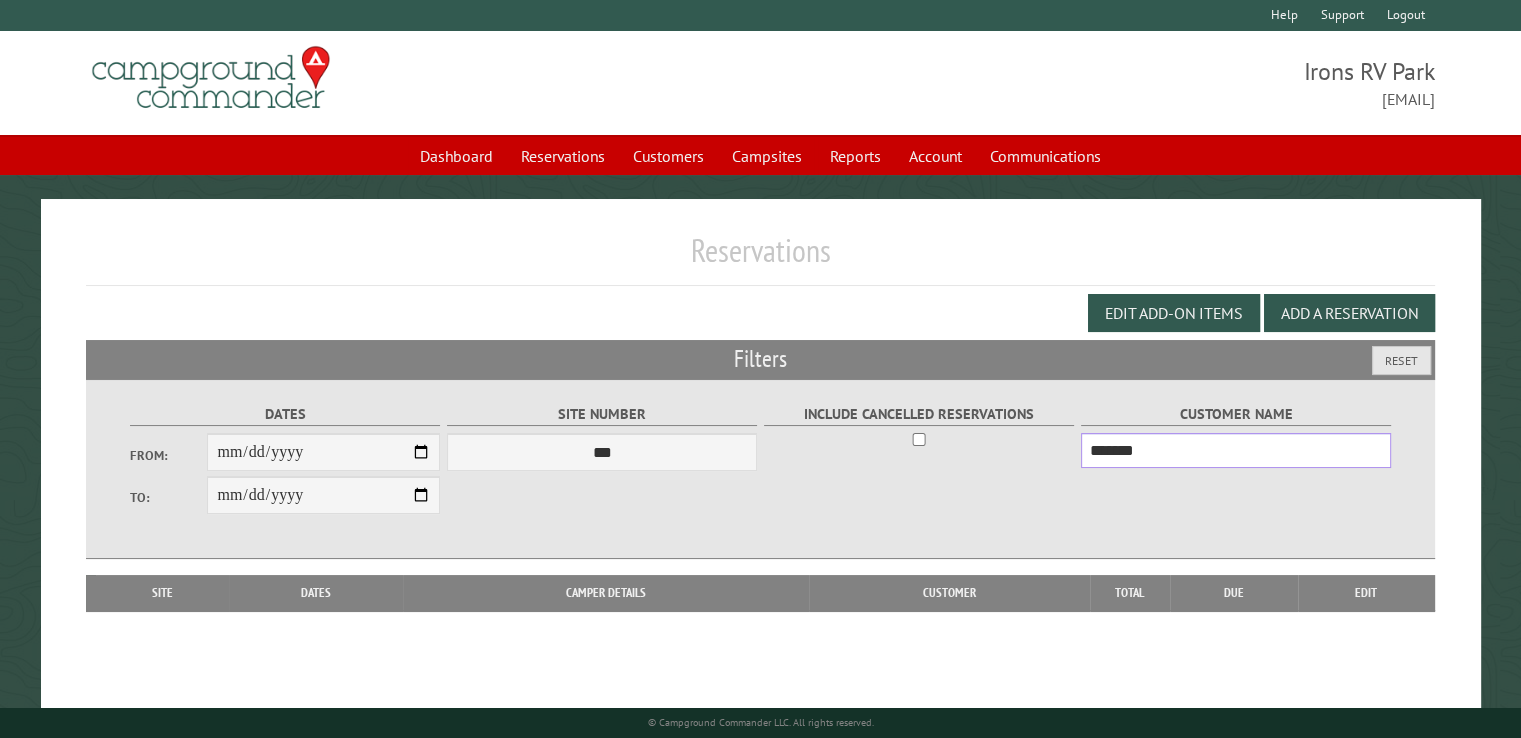 click on "*******" at bounding box center (1236, 450) 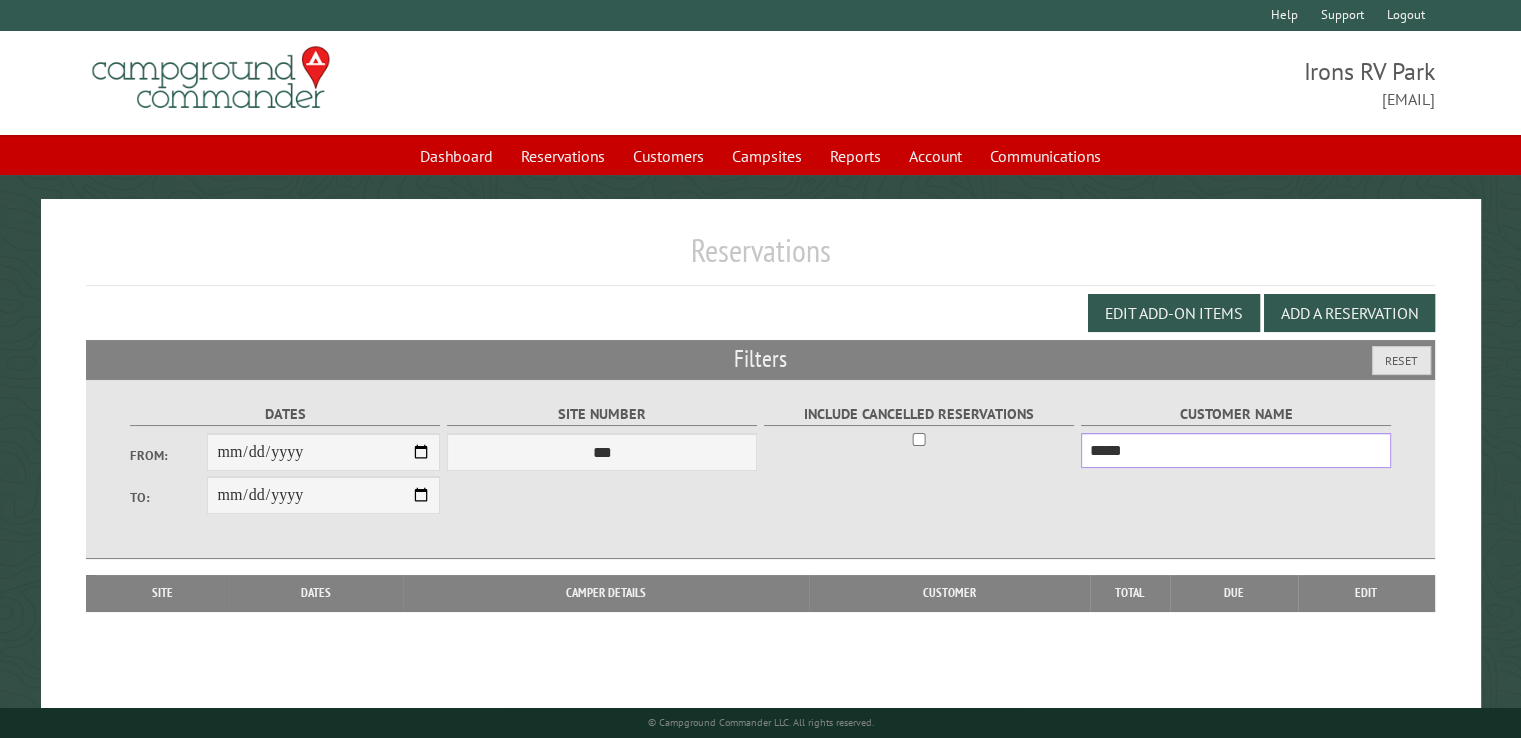 type on "*****" 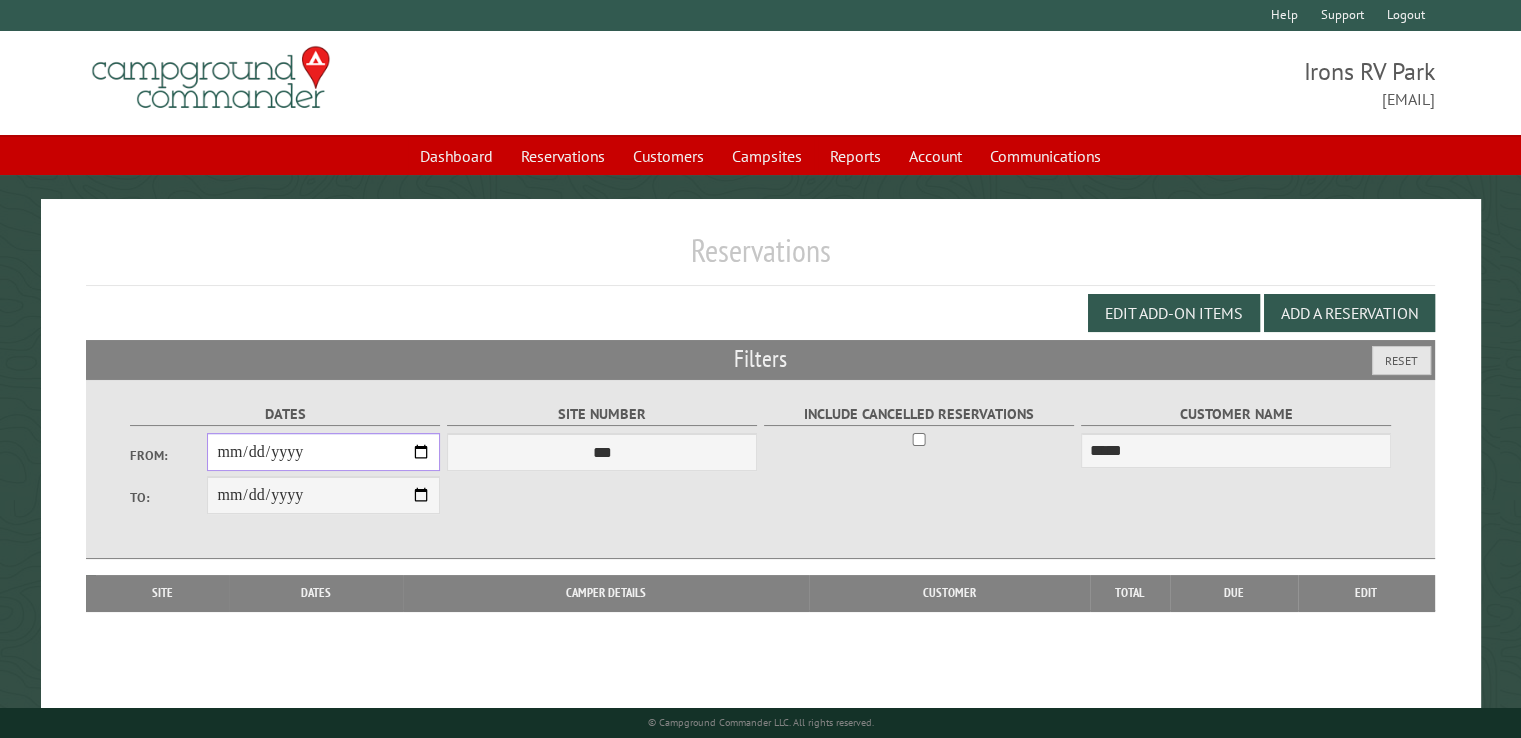 click on "From:" at bounding box center (323, 452) 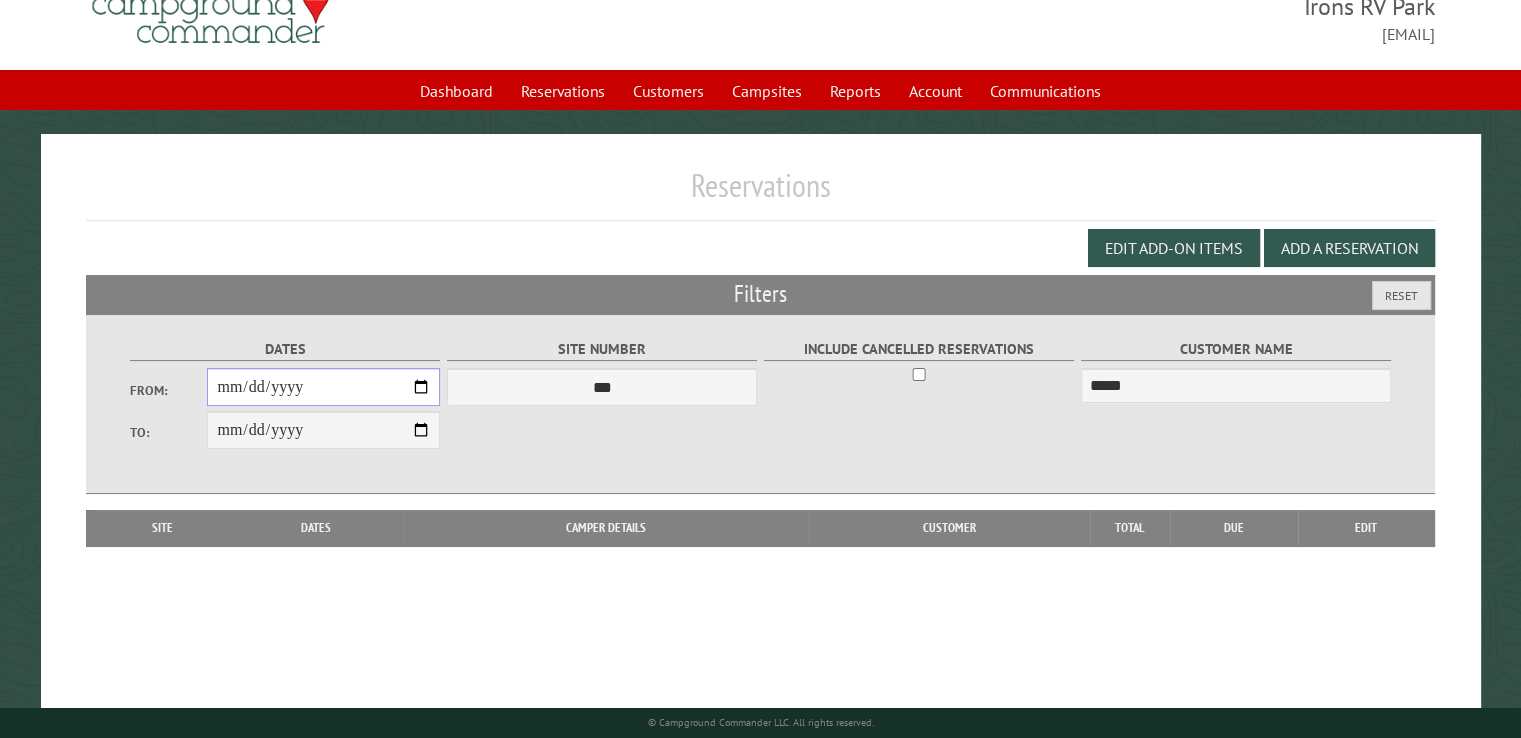 scroll, scrollTop: 99, scrollLeft: 0, axis: vertical 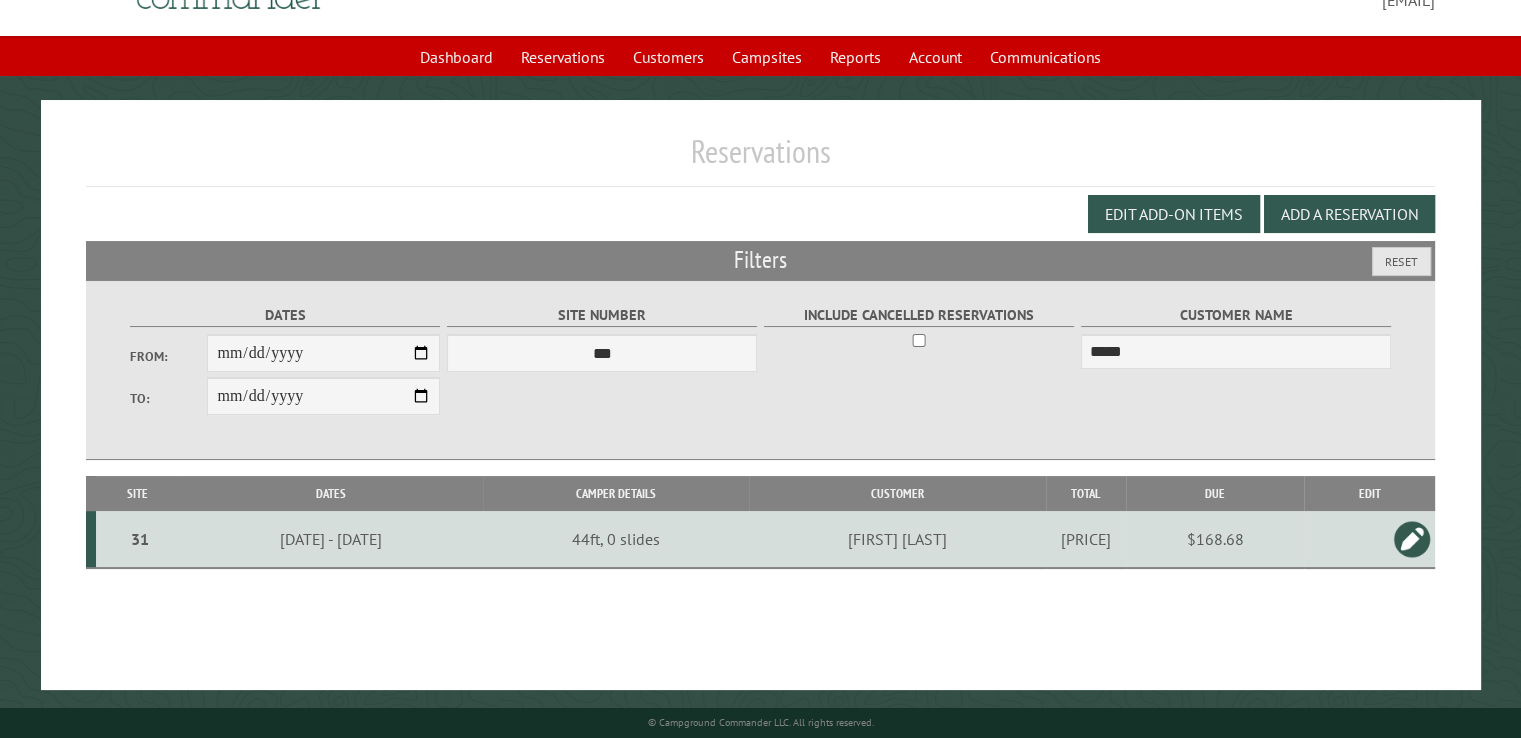 click on "$168.68" at bounding box center [1215, 539] 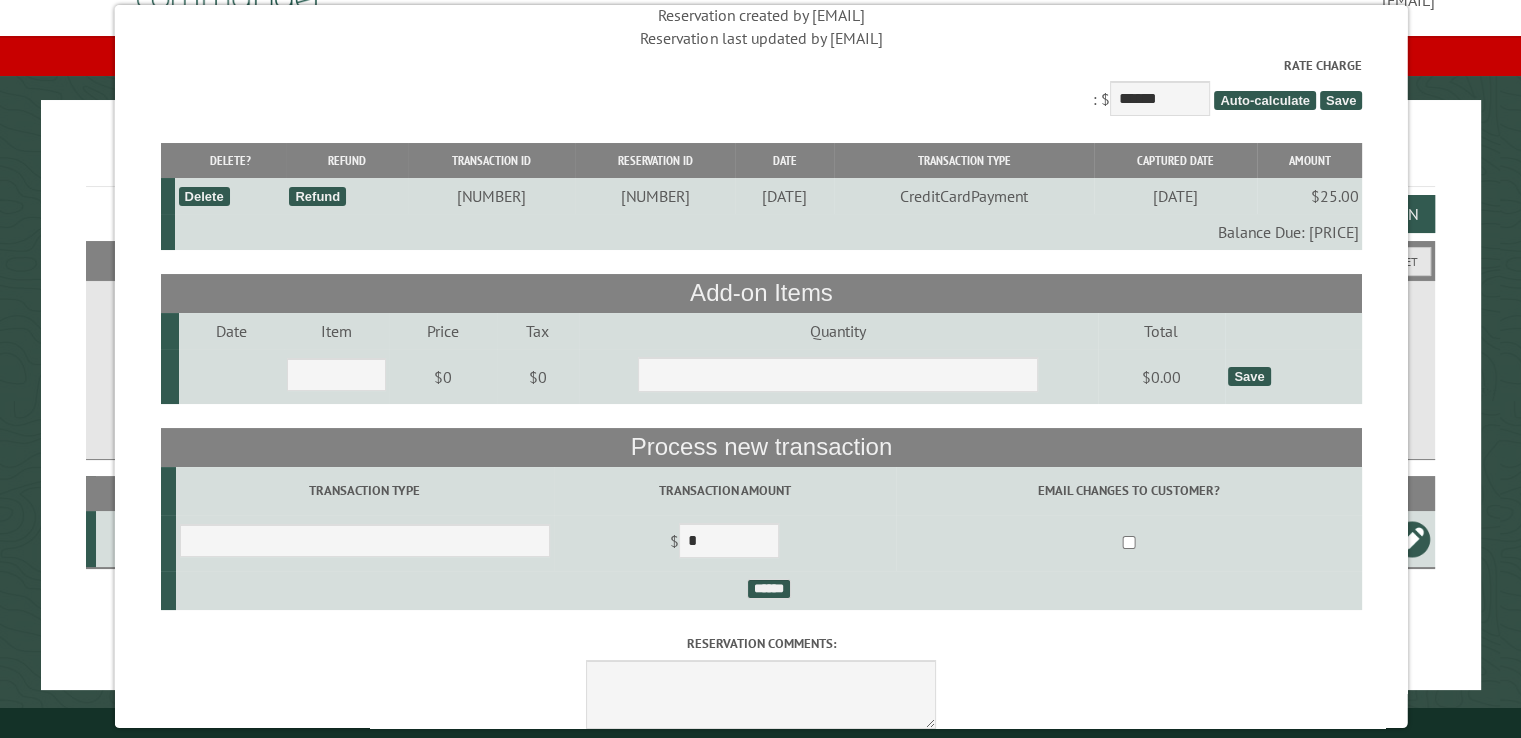 scroll, scrollTop: 160, scrollLeft: 0, axis: vertical 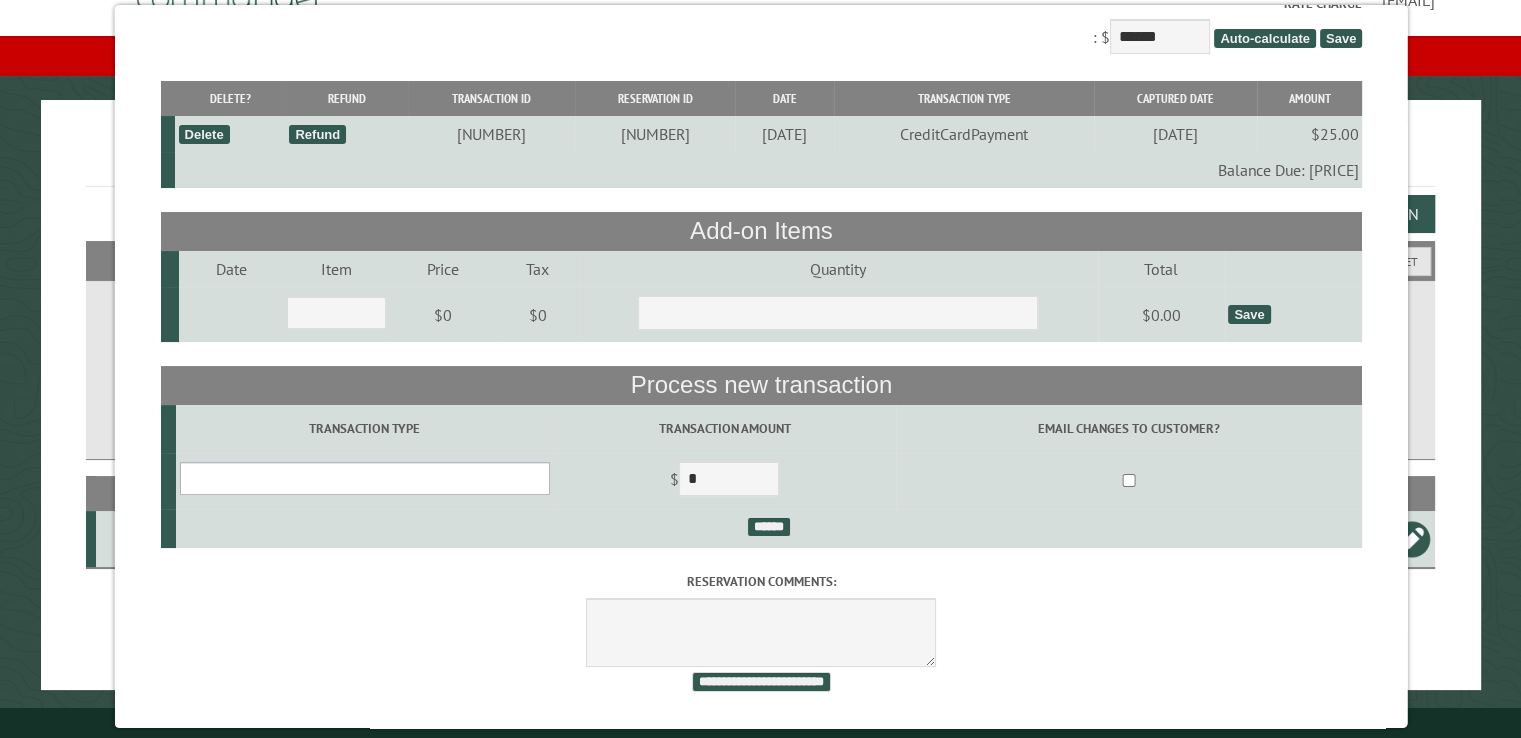 click on "**********" at bounding box center (364, 478) 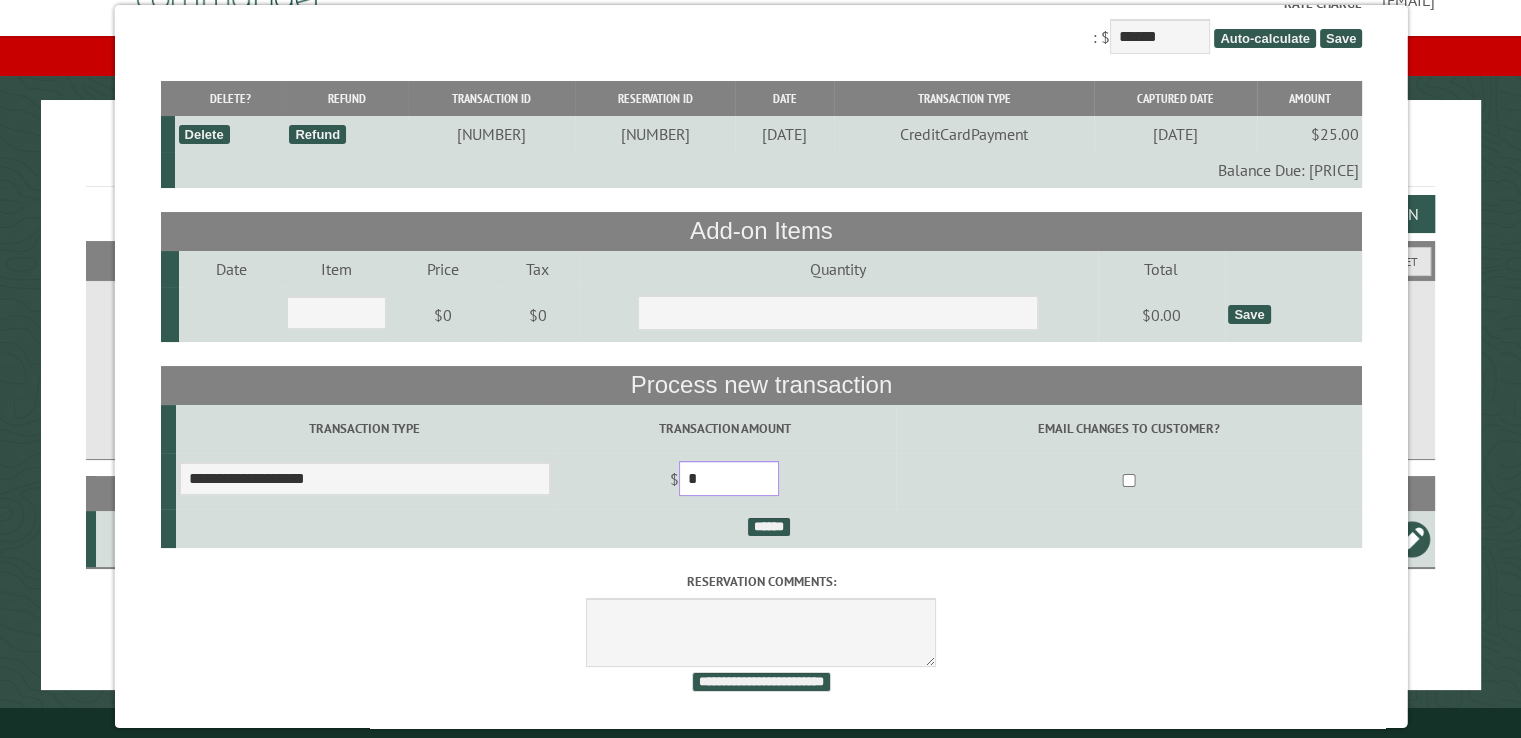 click on "*" at bounding box center [728, 478] 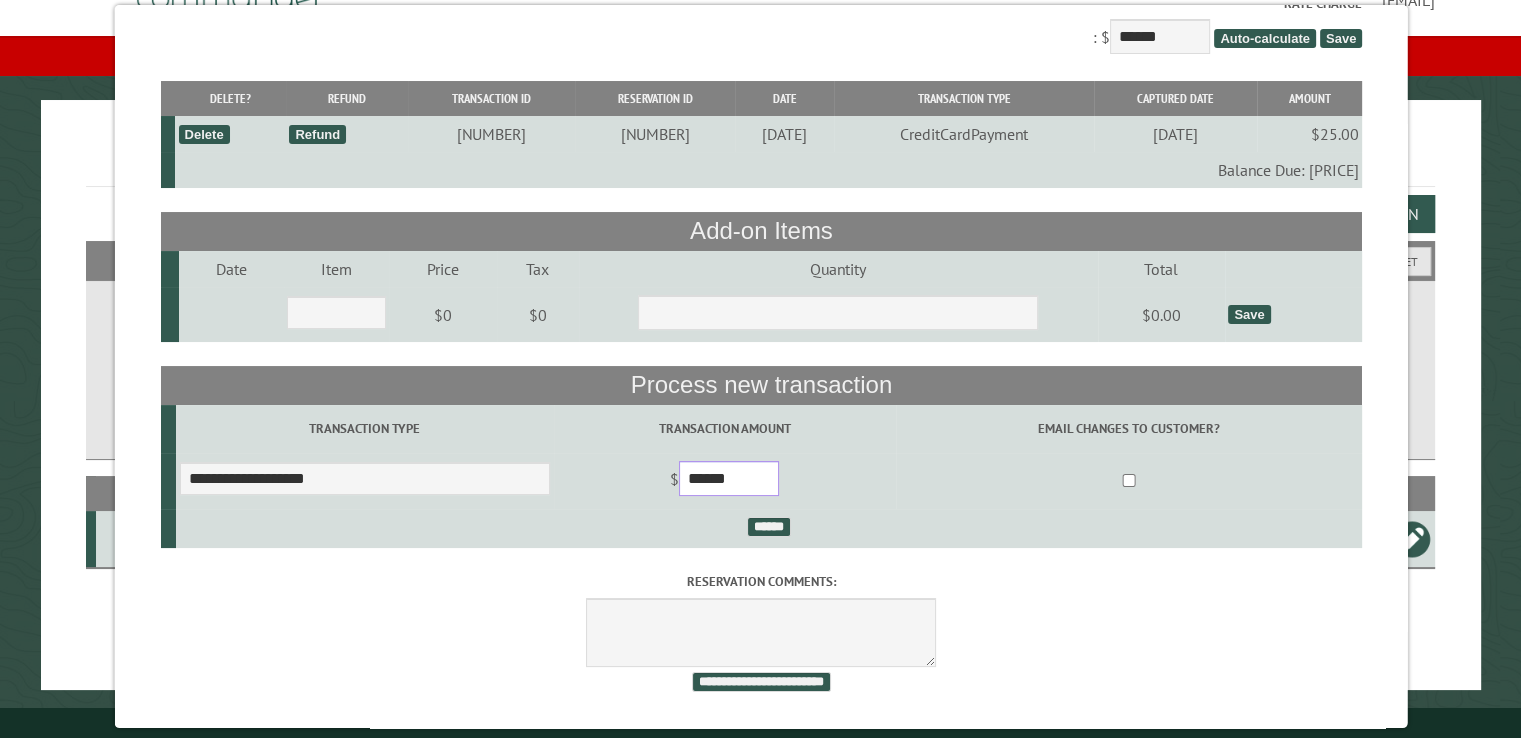 type on "******" 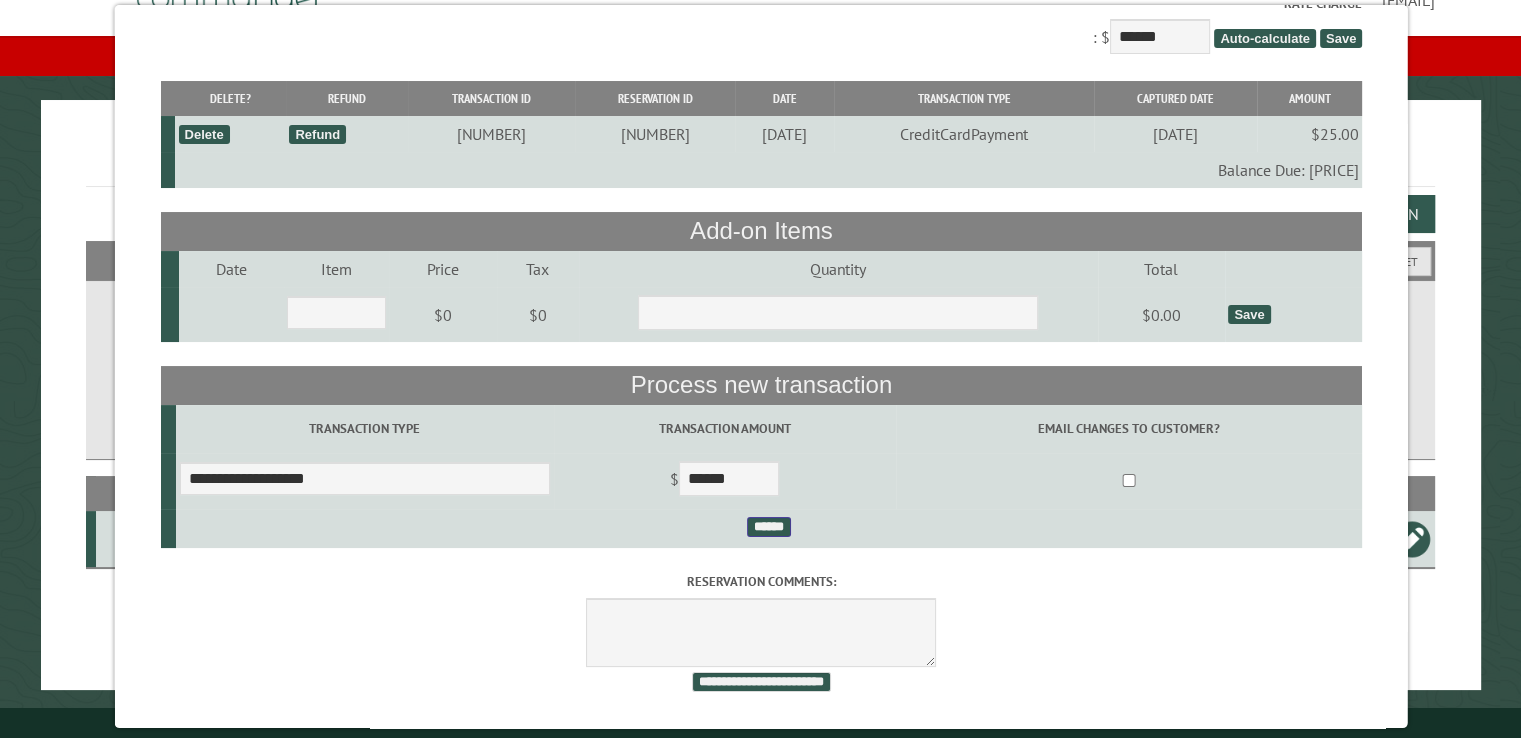 click on "******" at bounding box center (768, 527) 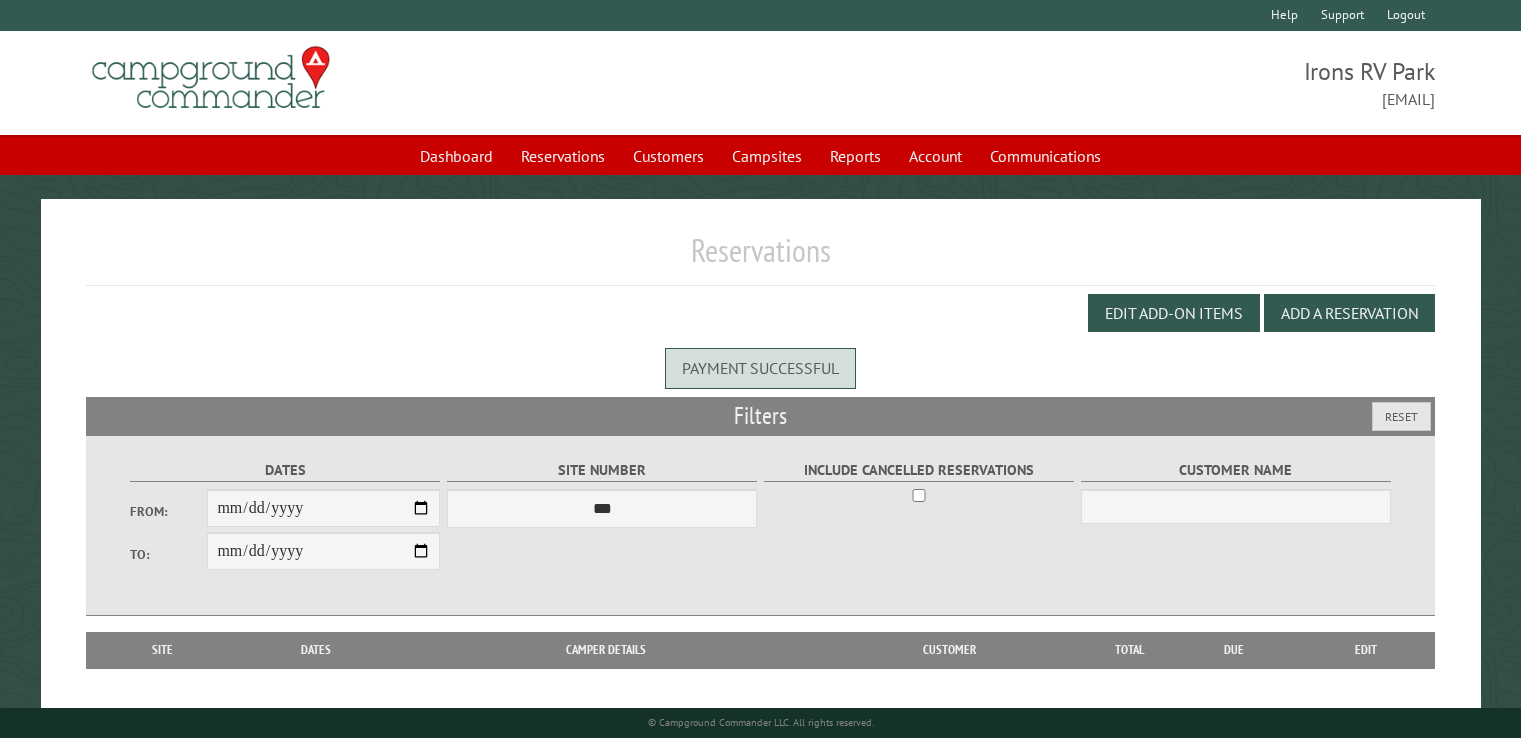 scroll, scrollTop: 0, scrollLeft: 0, axis: both 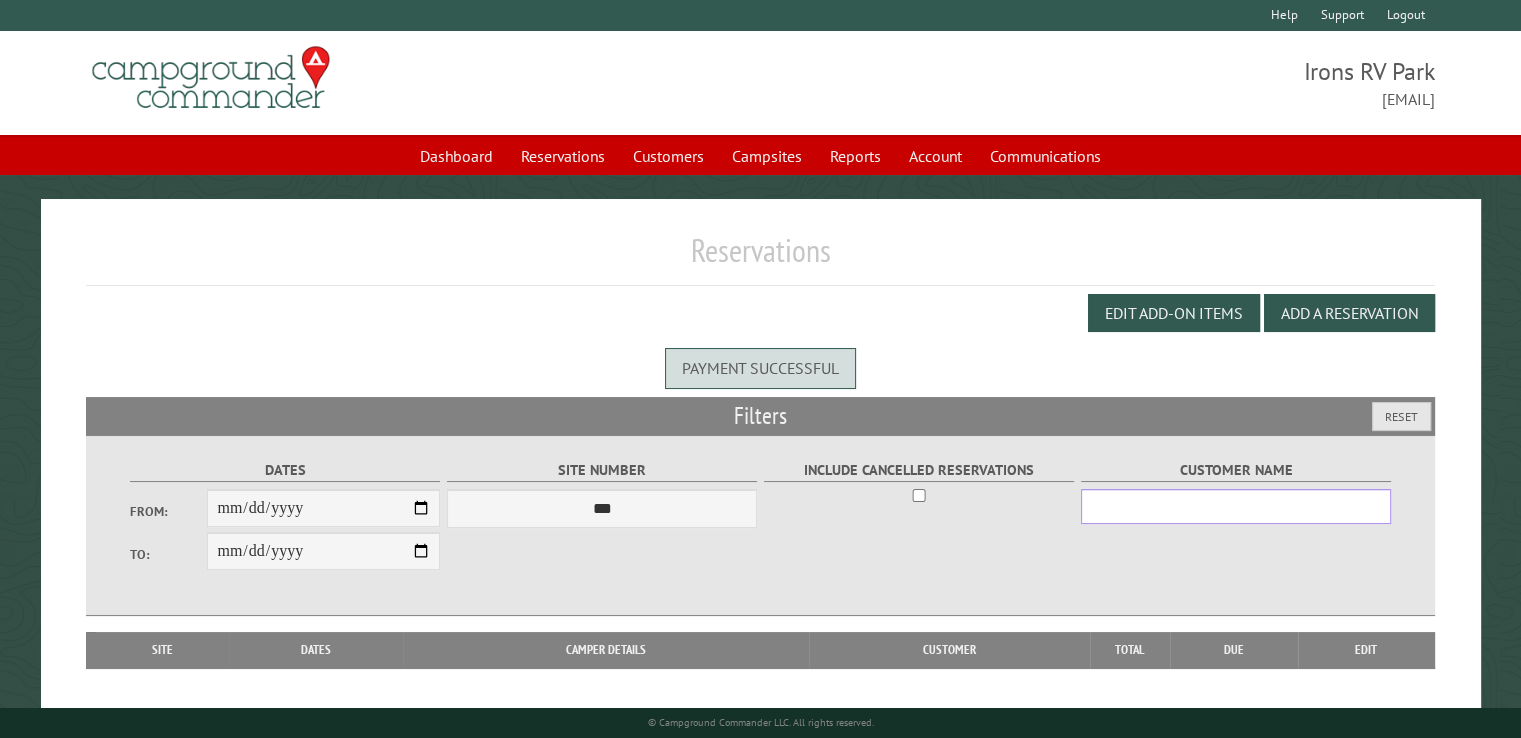 click on "Customer Name" at bounding box center (1236, 506) 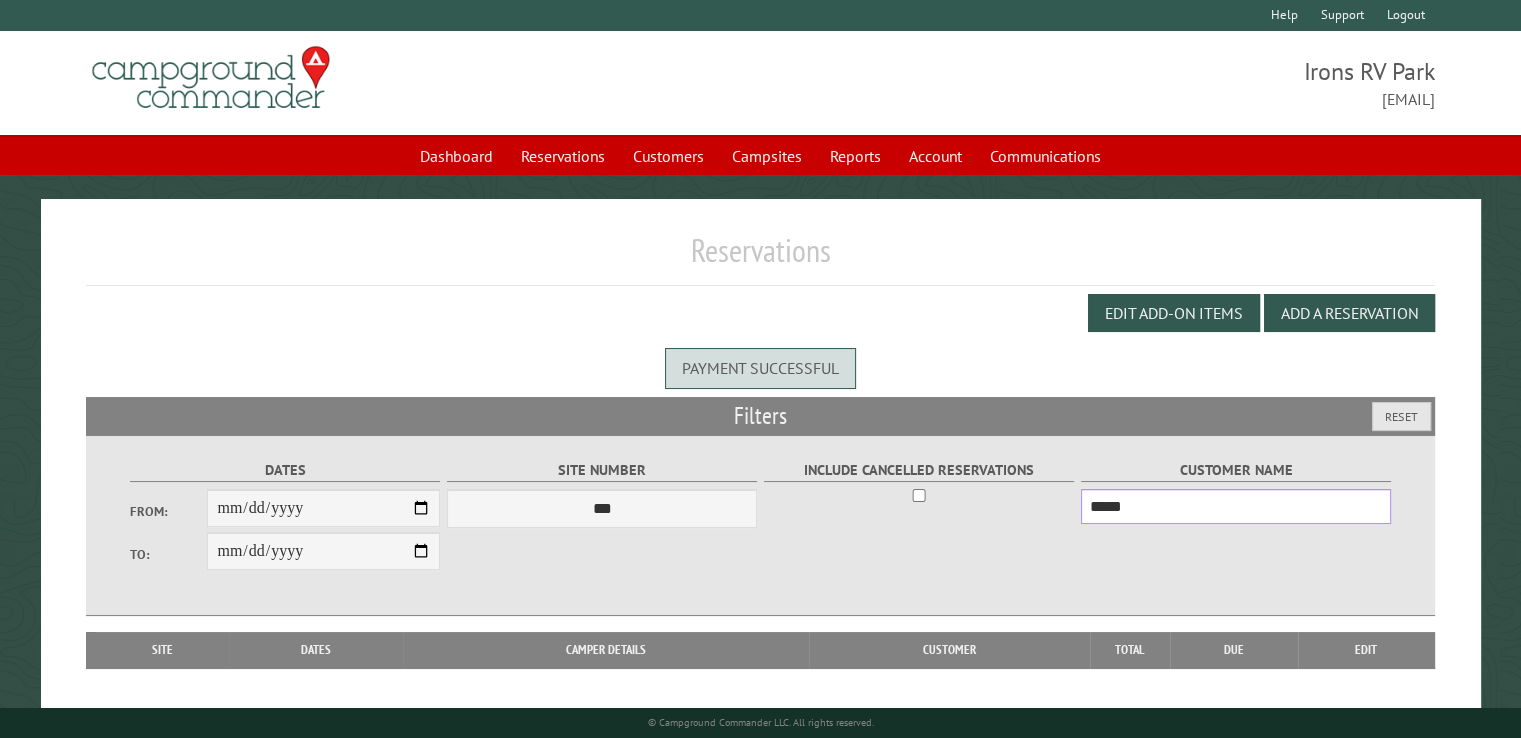 type on "*****" 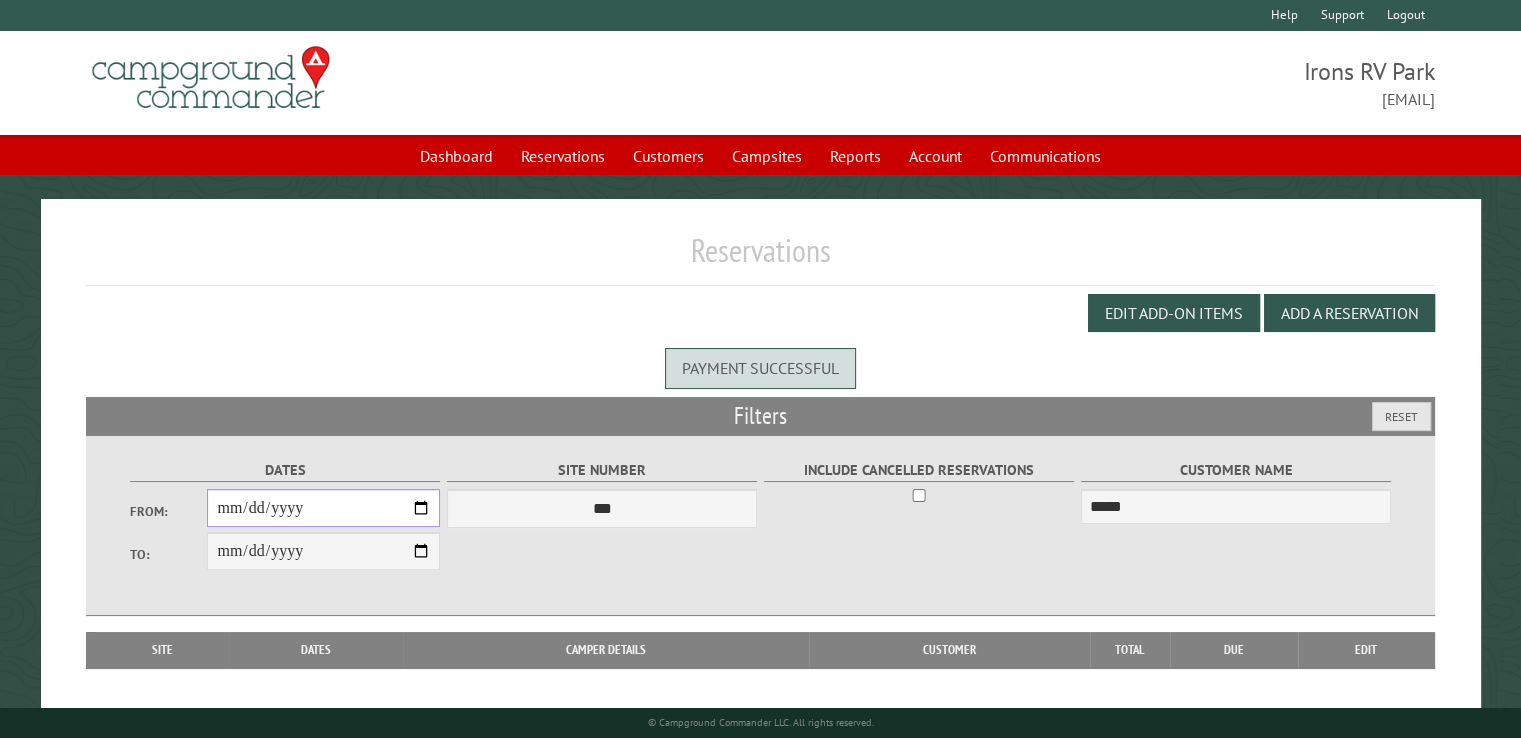 click on "From:" at bounding box center (323, 508) 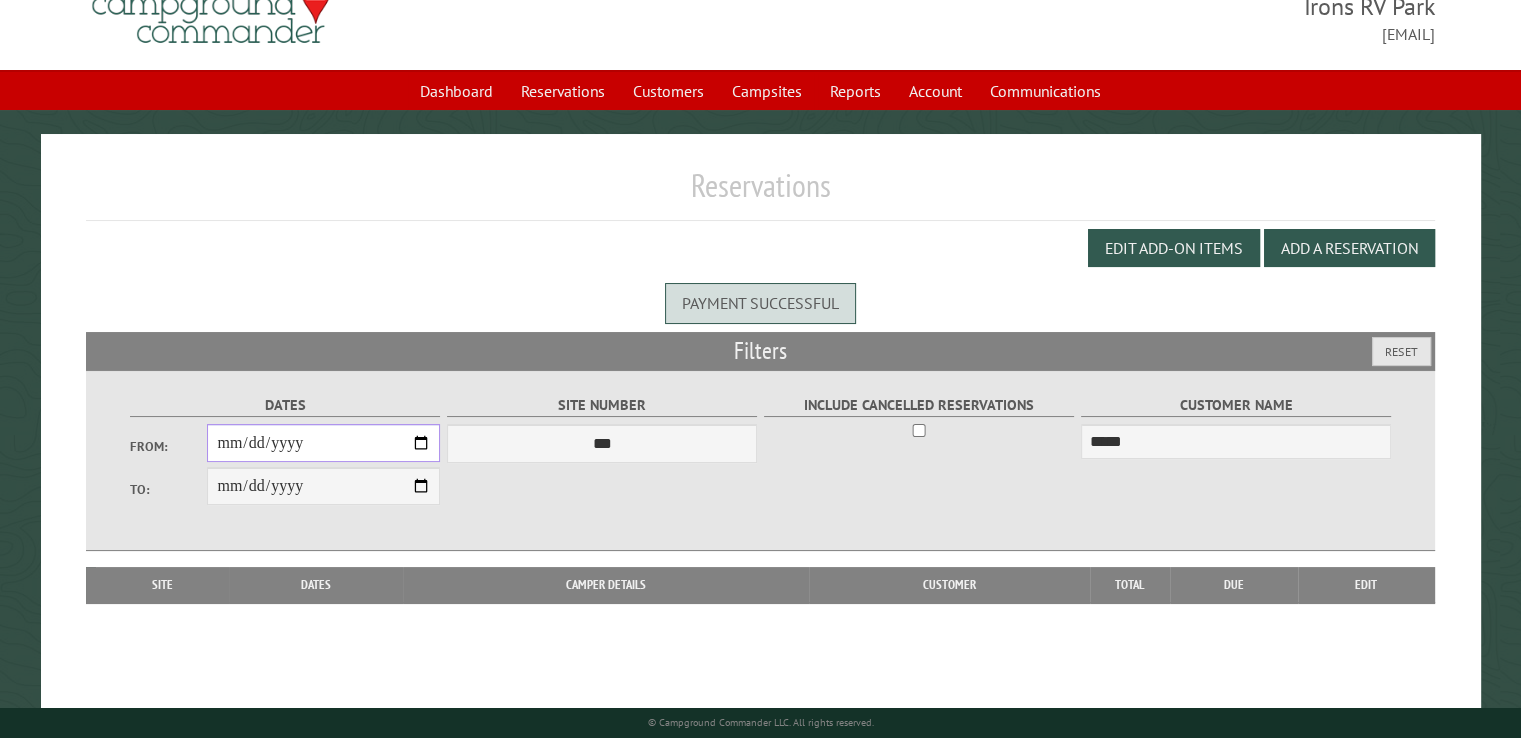 scroll, scrollTop: 99, scrollLeft: 0, axis: vertical 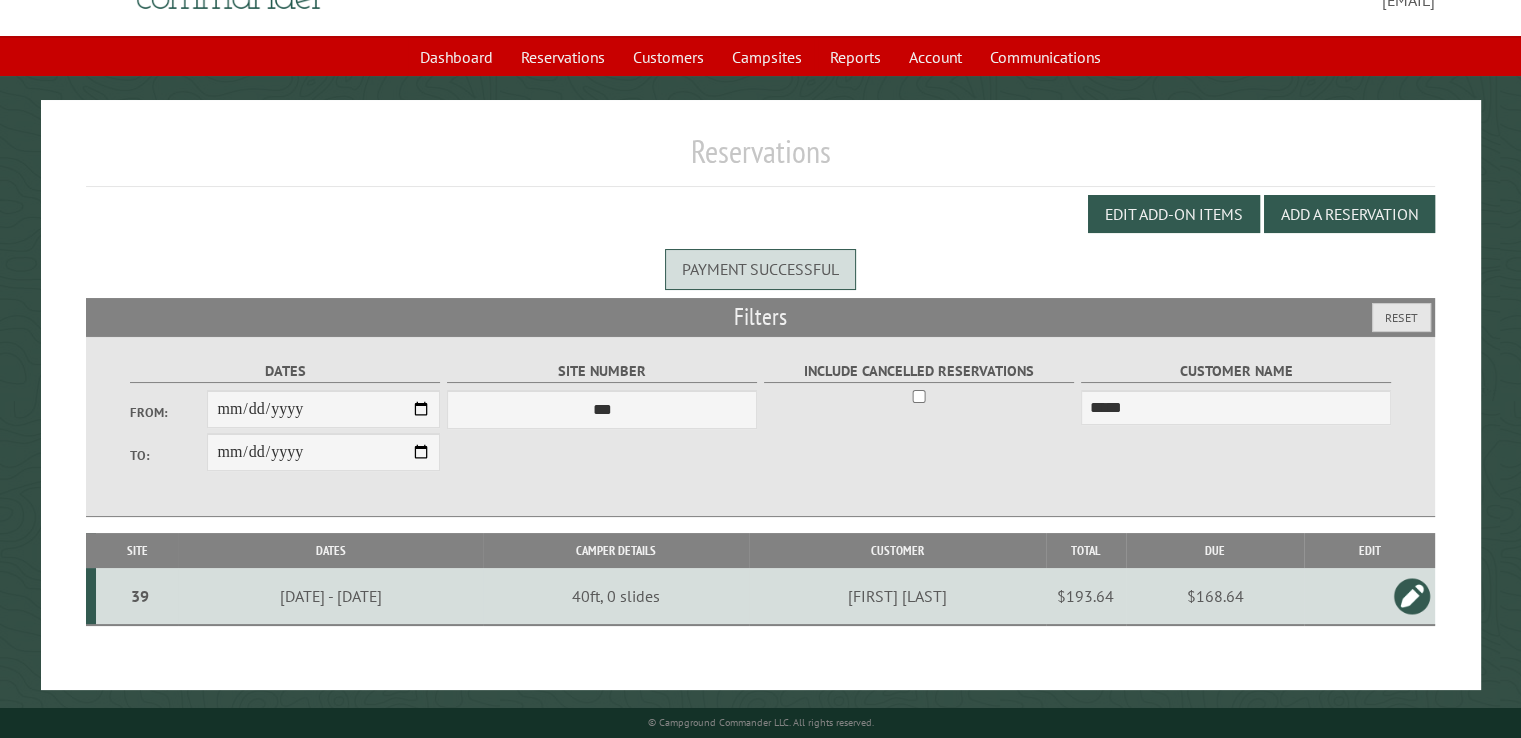 click on "$168.64" at bounding box center (1215, 596) 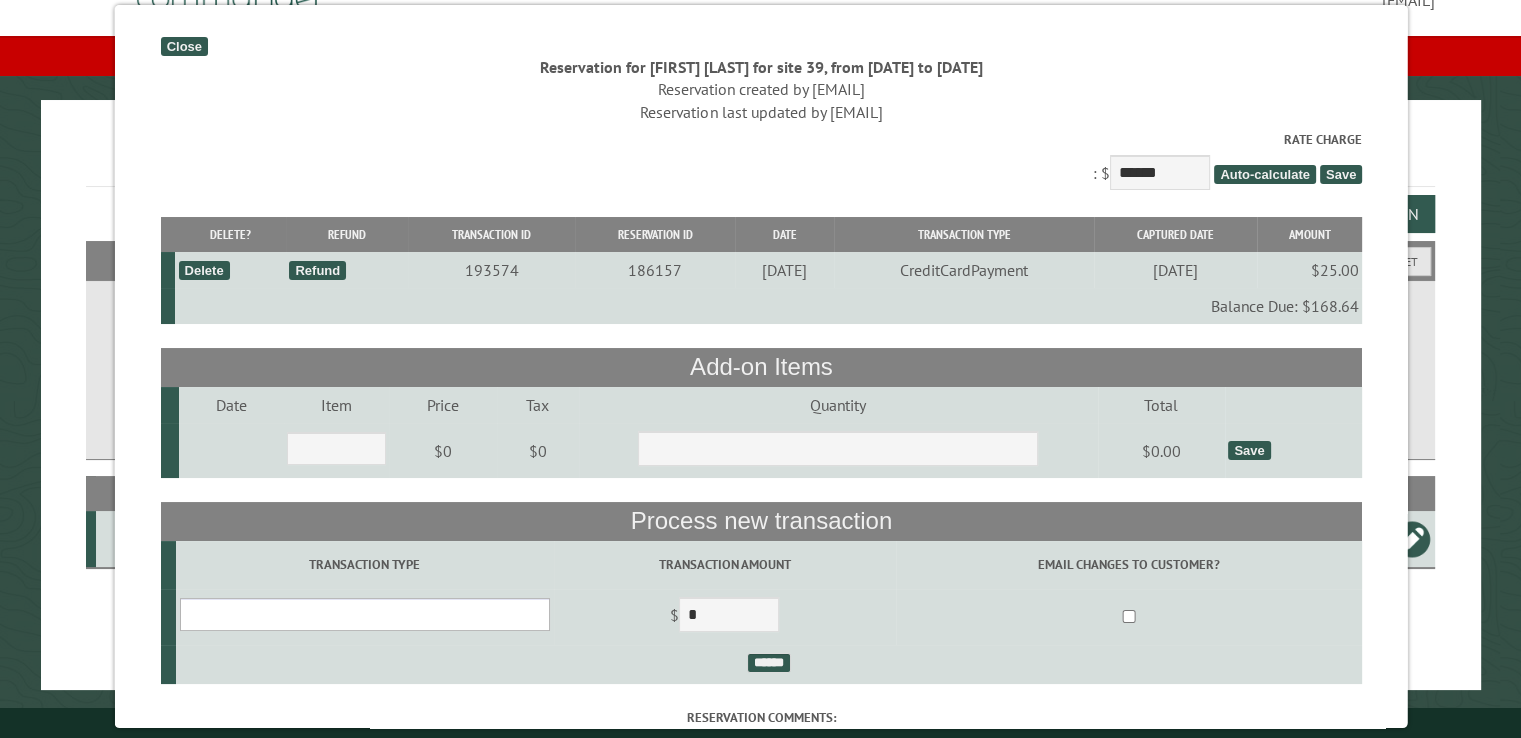 click on "**********" at bounding box center (364, 614) 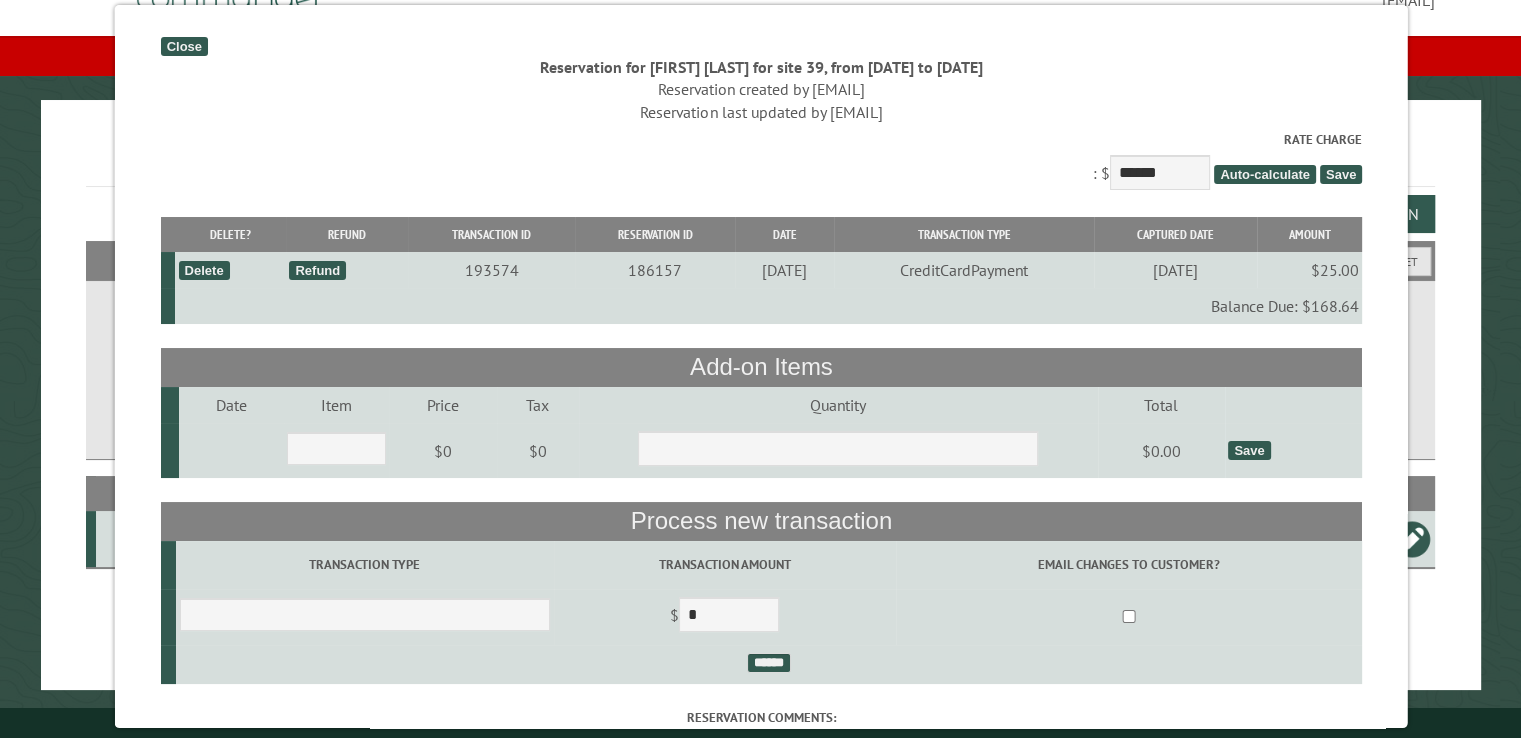 click on "Close" at bounding box center (183, 46) 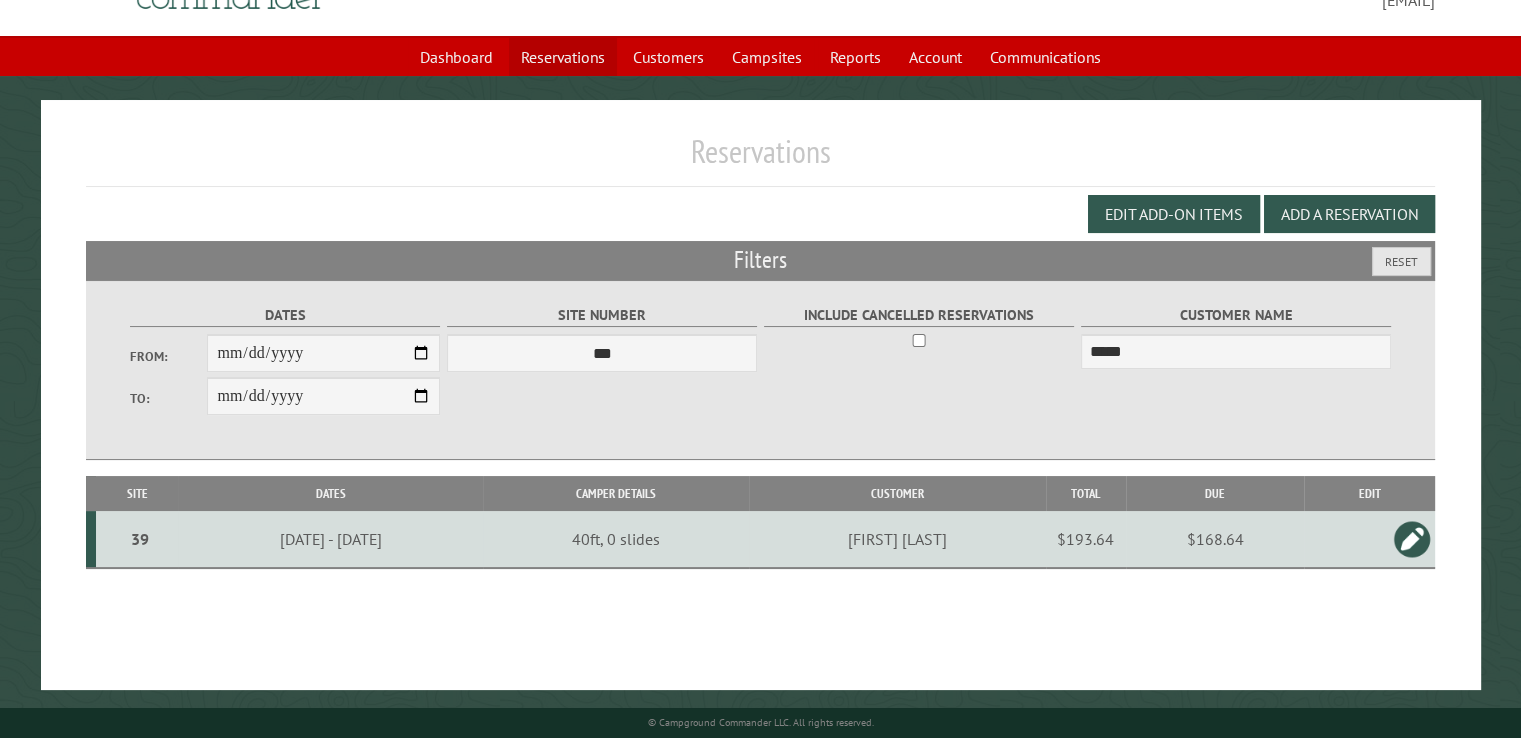 click on "Reservations" at bounding box center (563, 57) 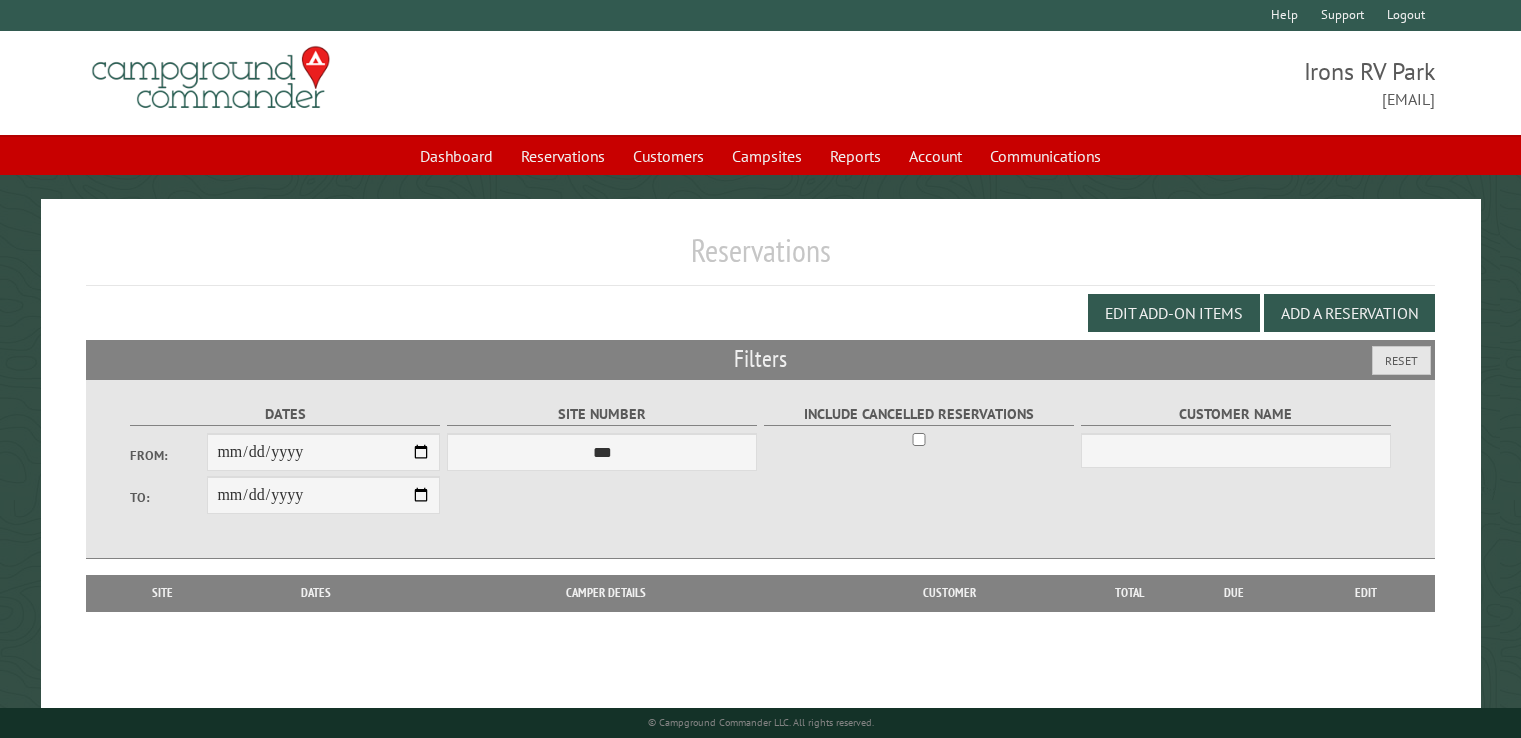 scroll, scrollTop: 0, scrollLeft: 0, axis: both 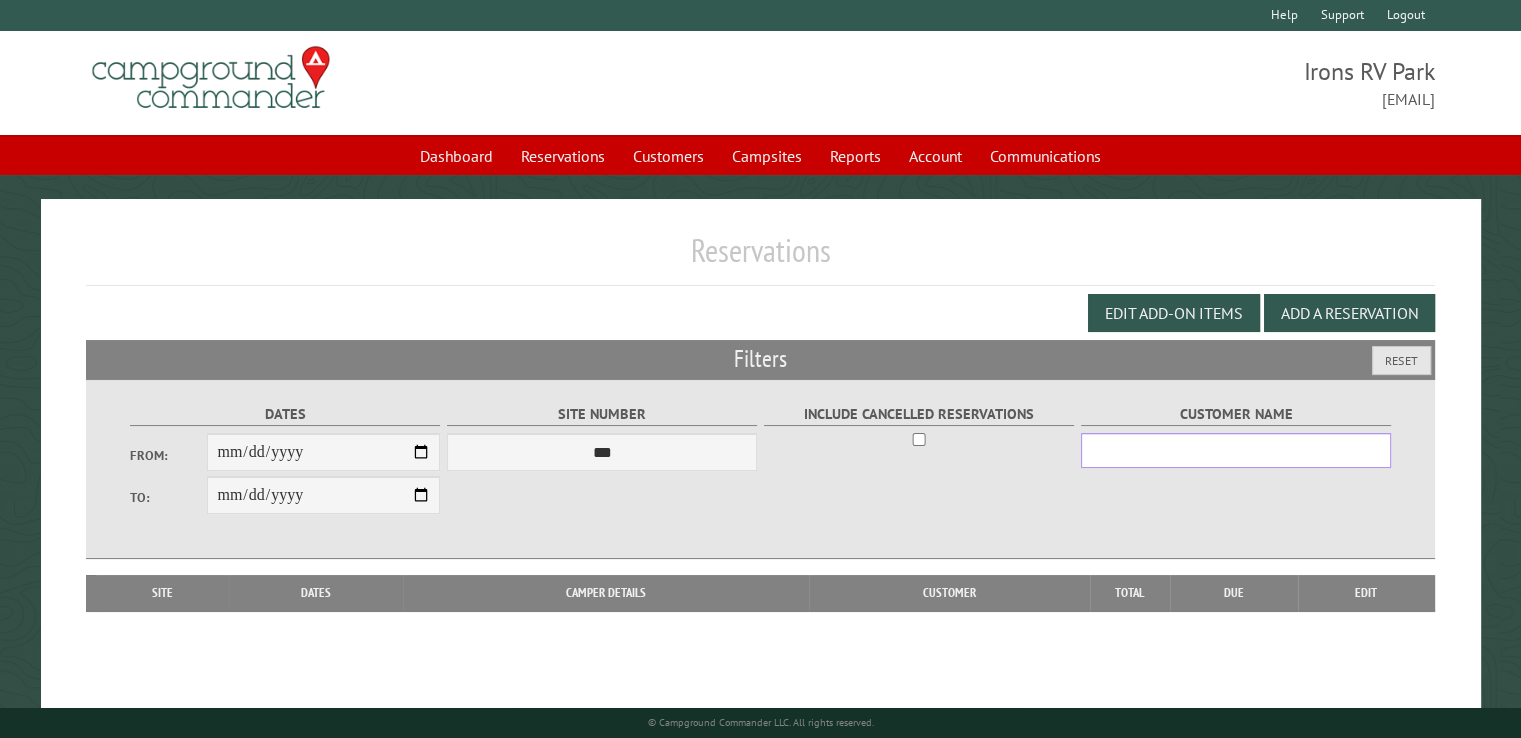 drag, startPoint x: 56, startPoint y: 555, endPoint x: 1120, endPoint y: 464, distance: 1067.8844 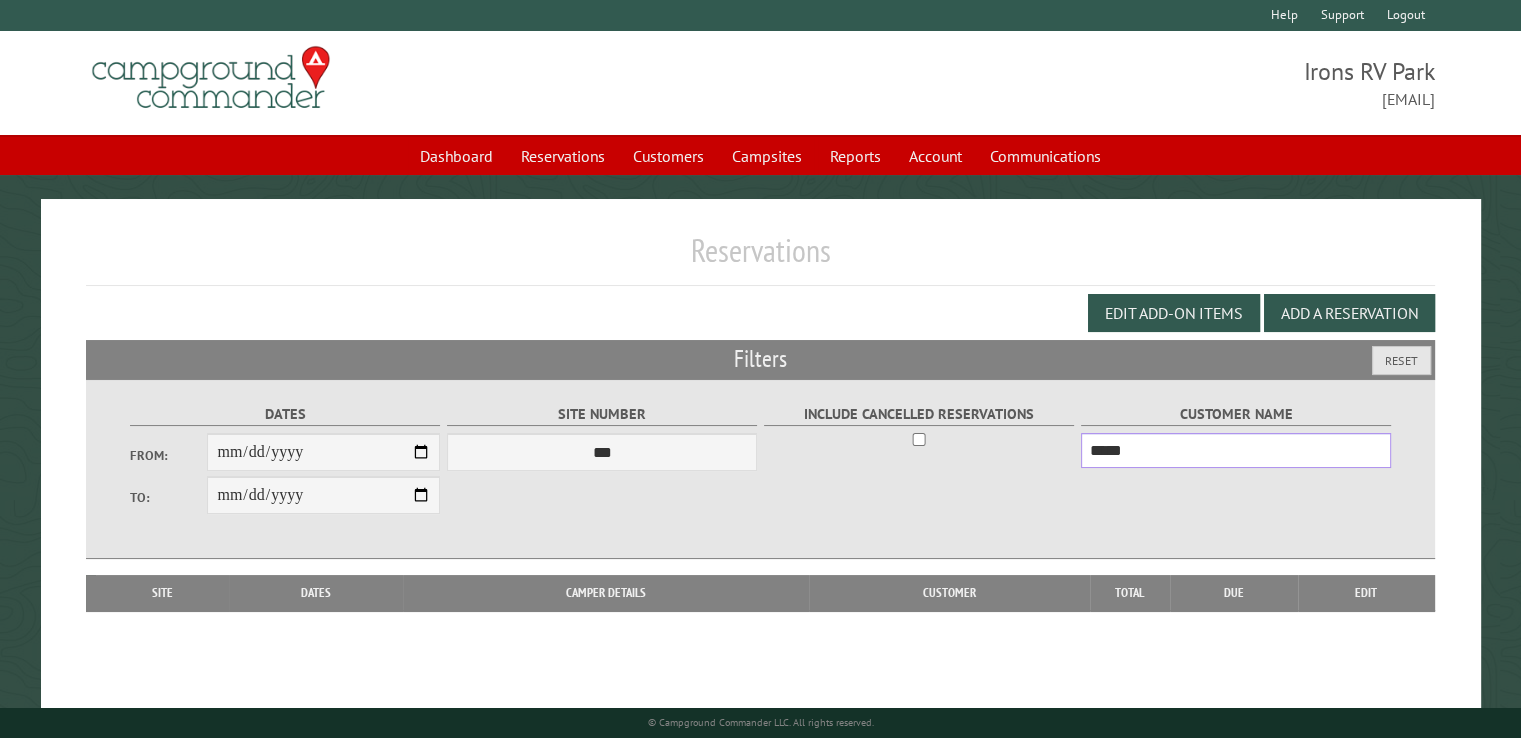 type on "*****" 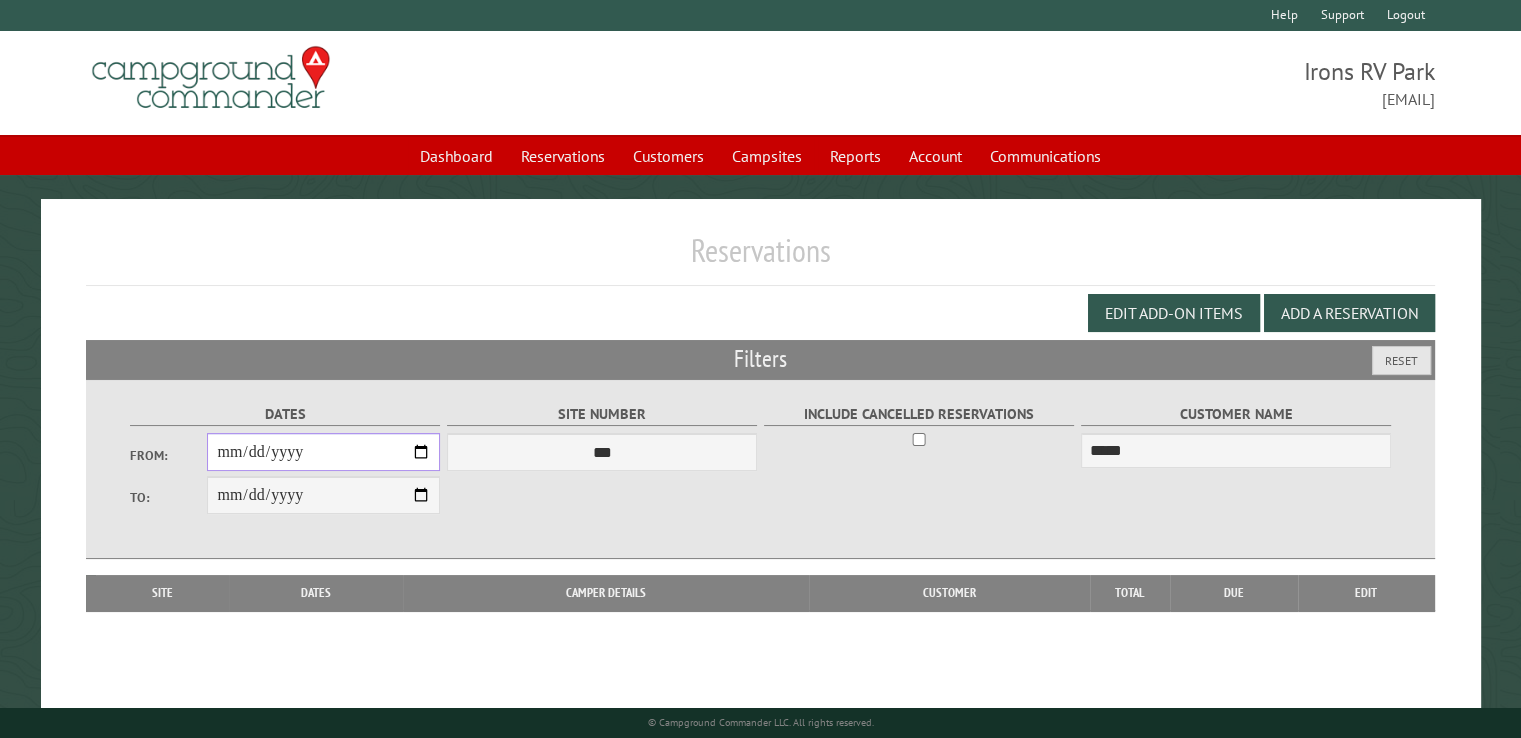 click on "From:" at bounding box center [323, 452] 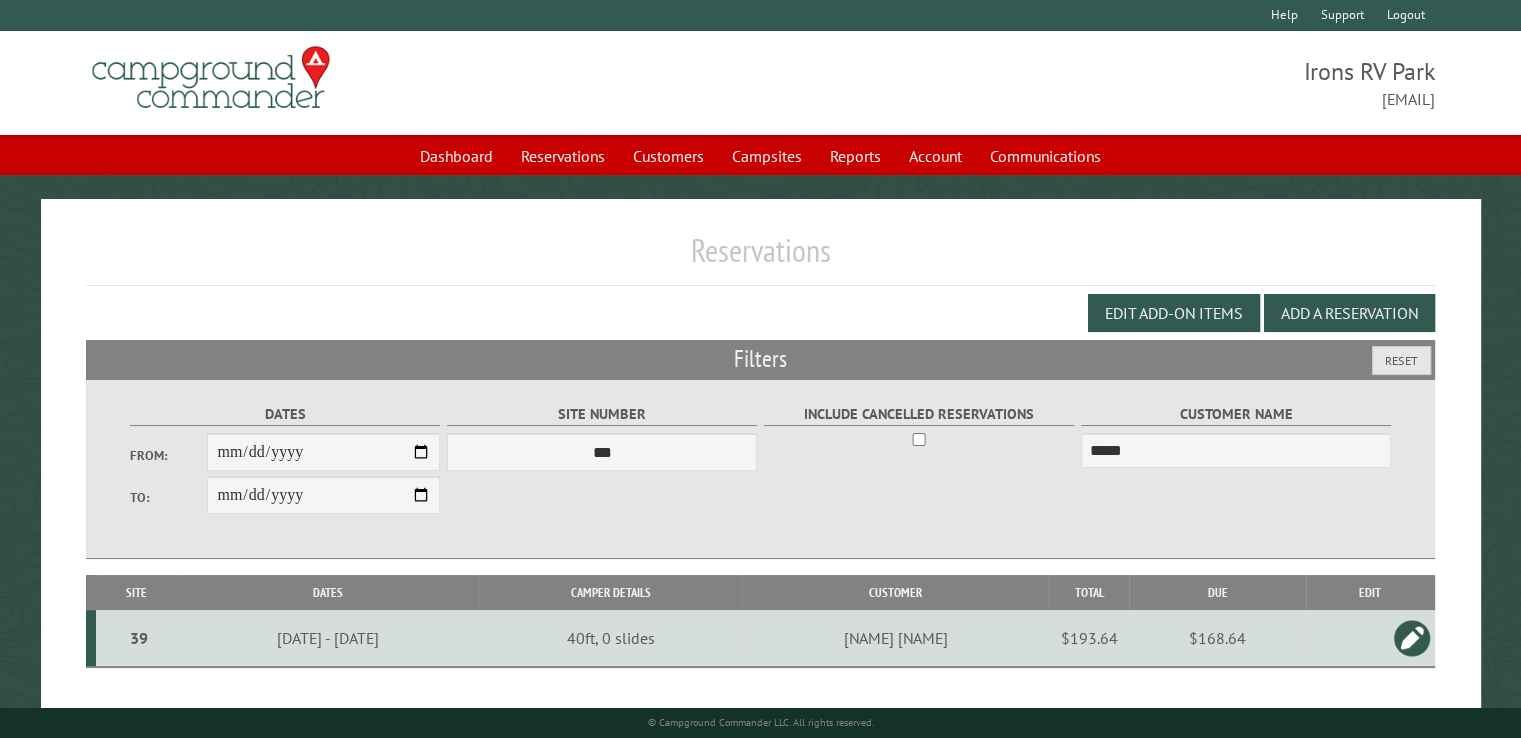 click on "$168.64" at bounding box center (1217, 638) 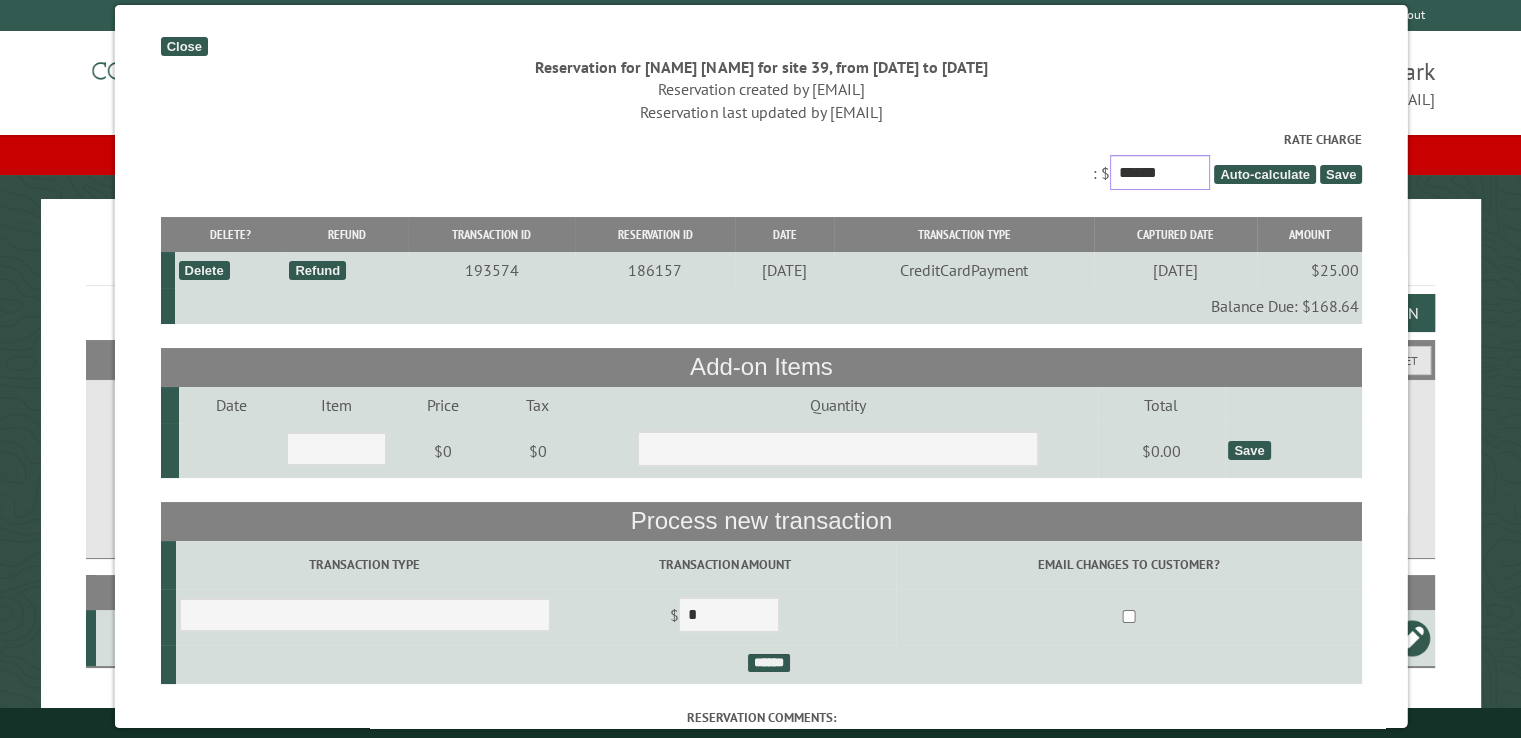 drag, startPoint x: 1152, startPoint y: 168, endPoint x: 1092, endPoint y: 165, distance: 60.074955 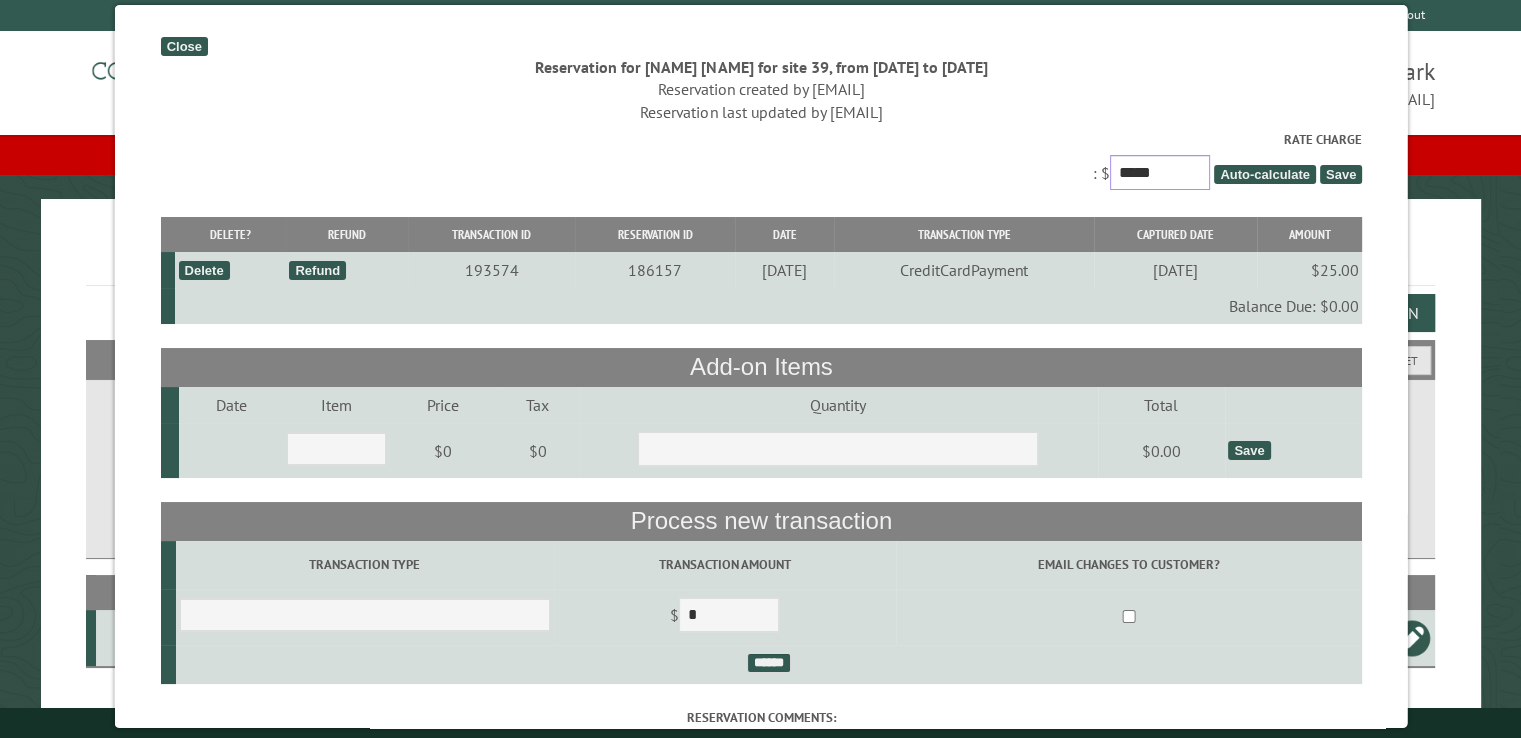 type on "*****" 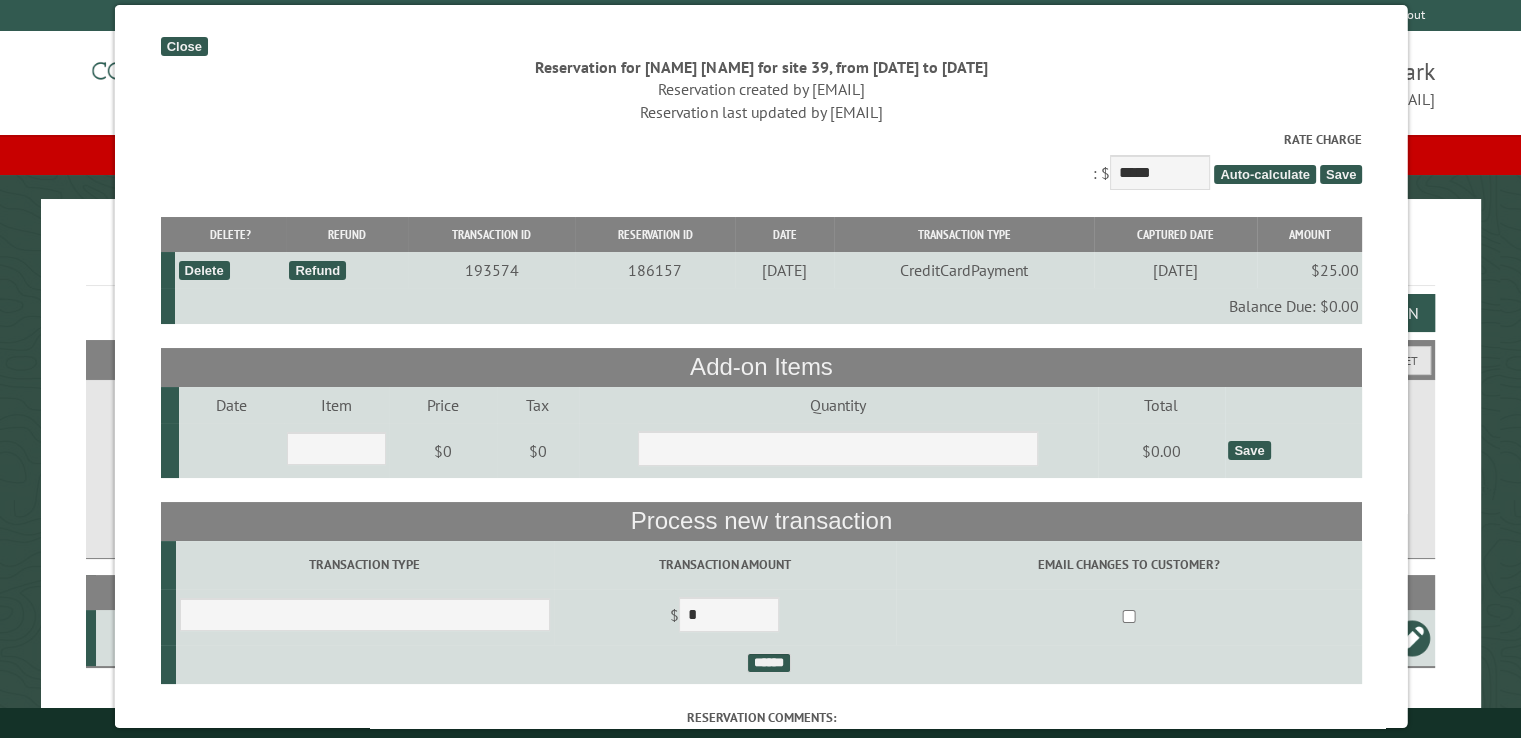 click on "Save" at bounding box center (1340, 174) 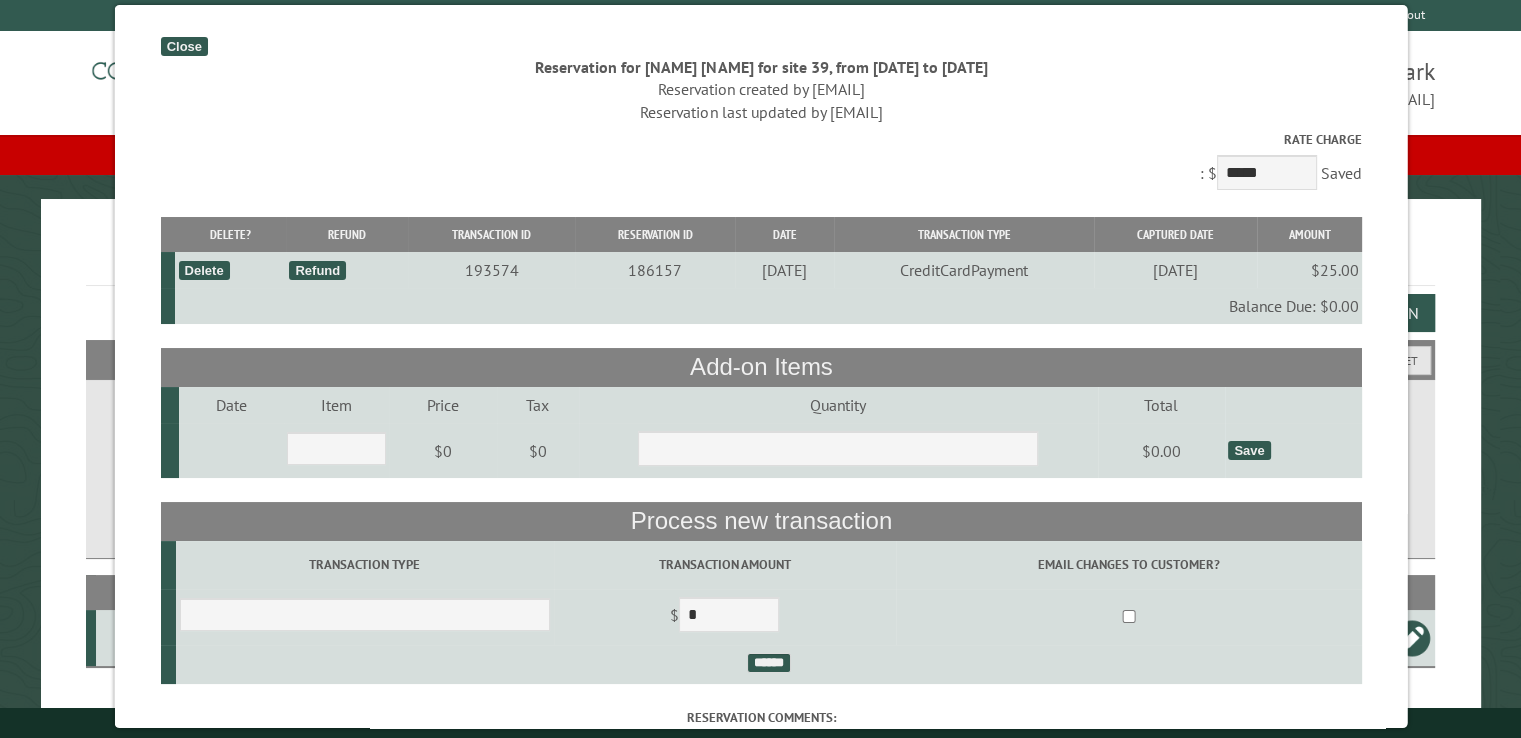 click on "Close" at bounding box center [183, 46] 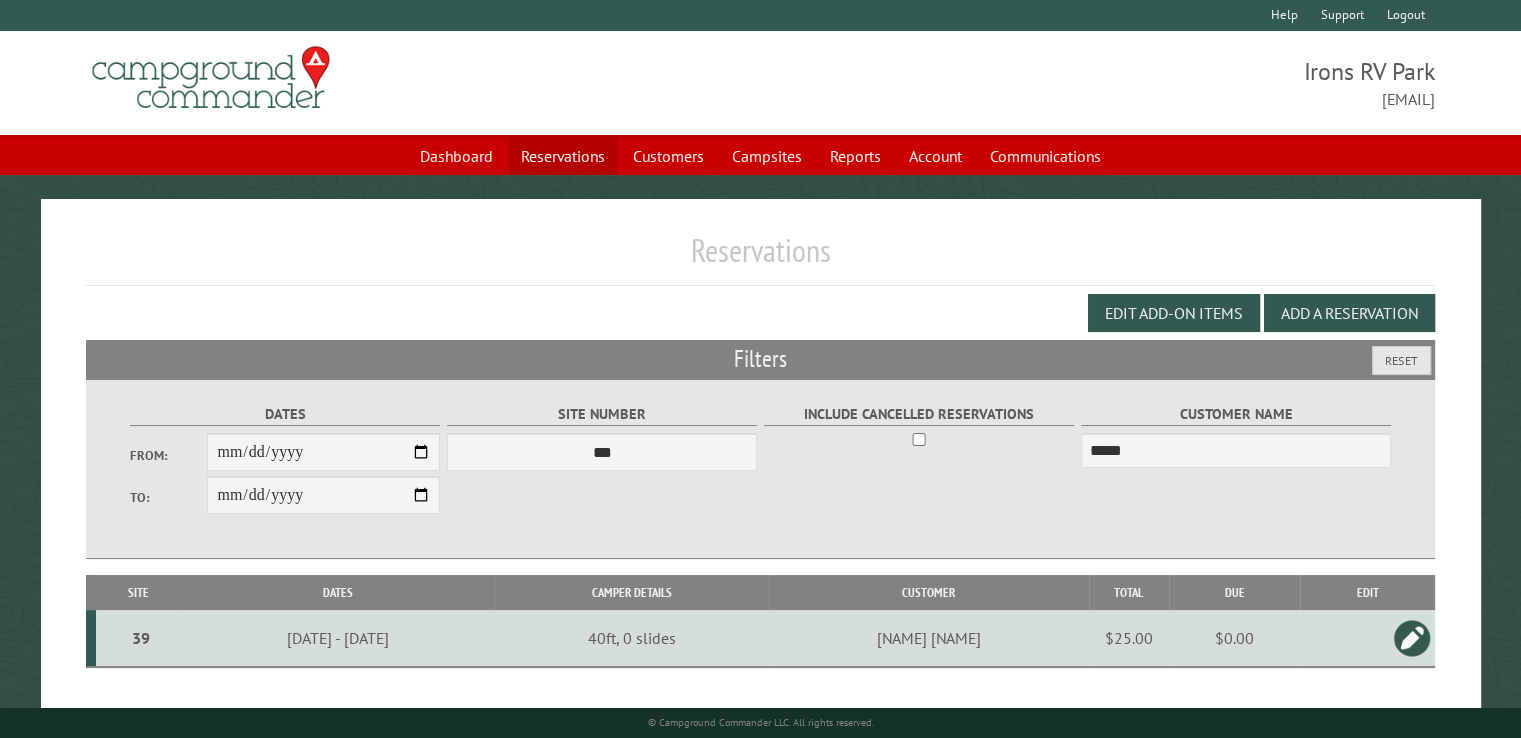 click on "Reservations" at bounding box center (563, 156) 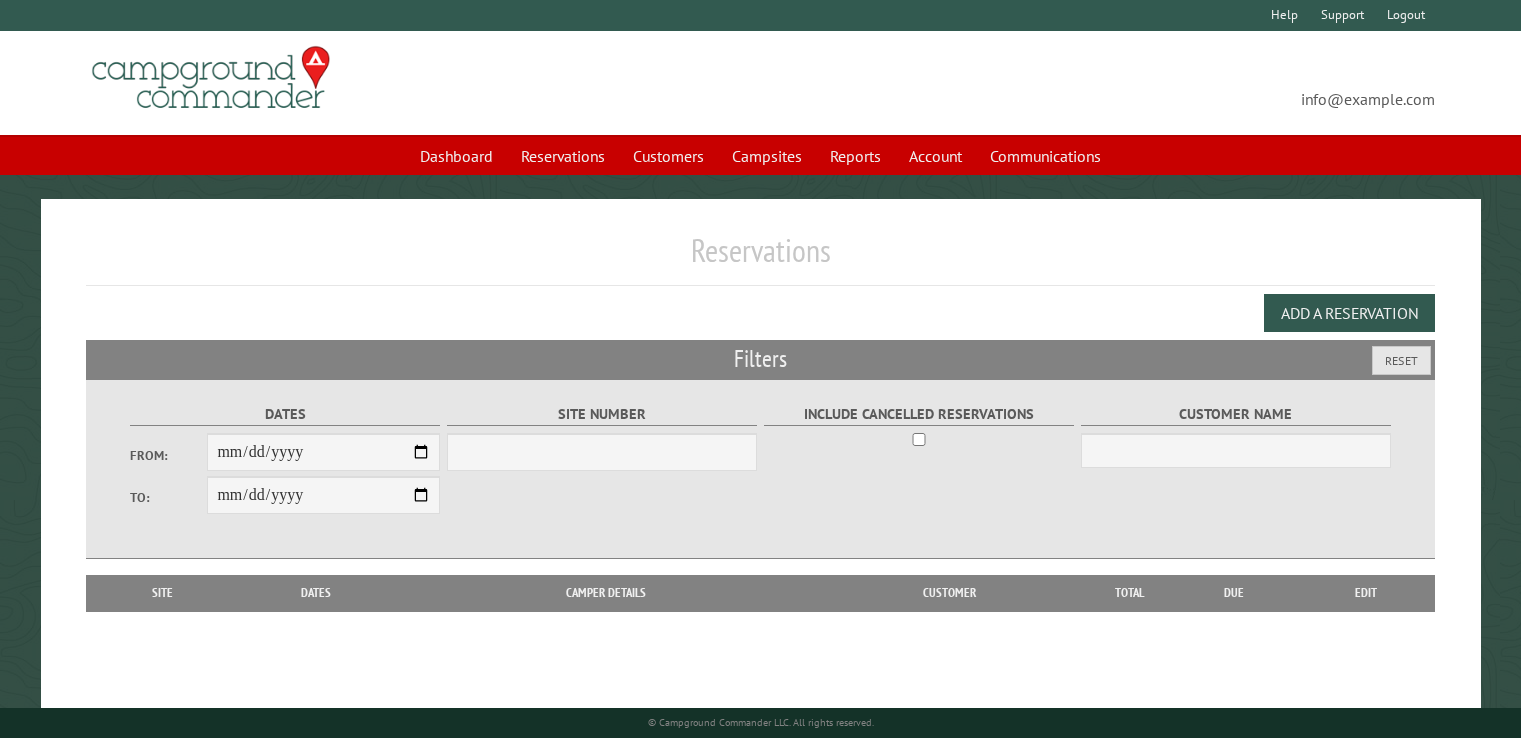 scroll, scrollTop: 0, scrollLeft: 0, axis: both 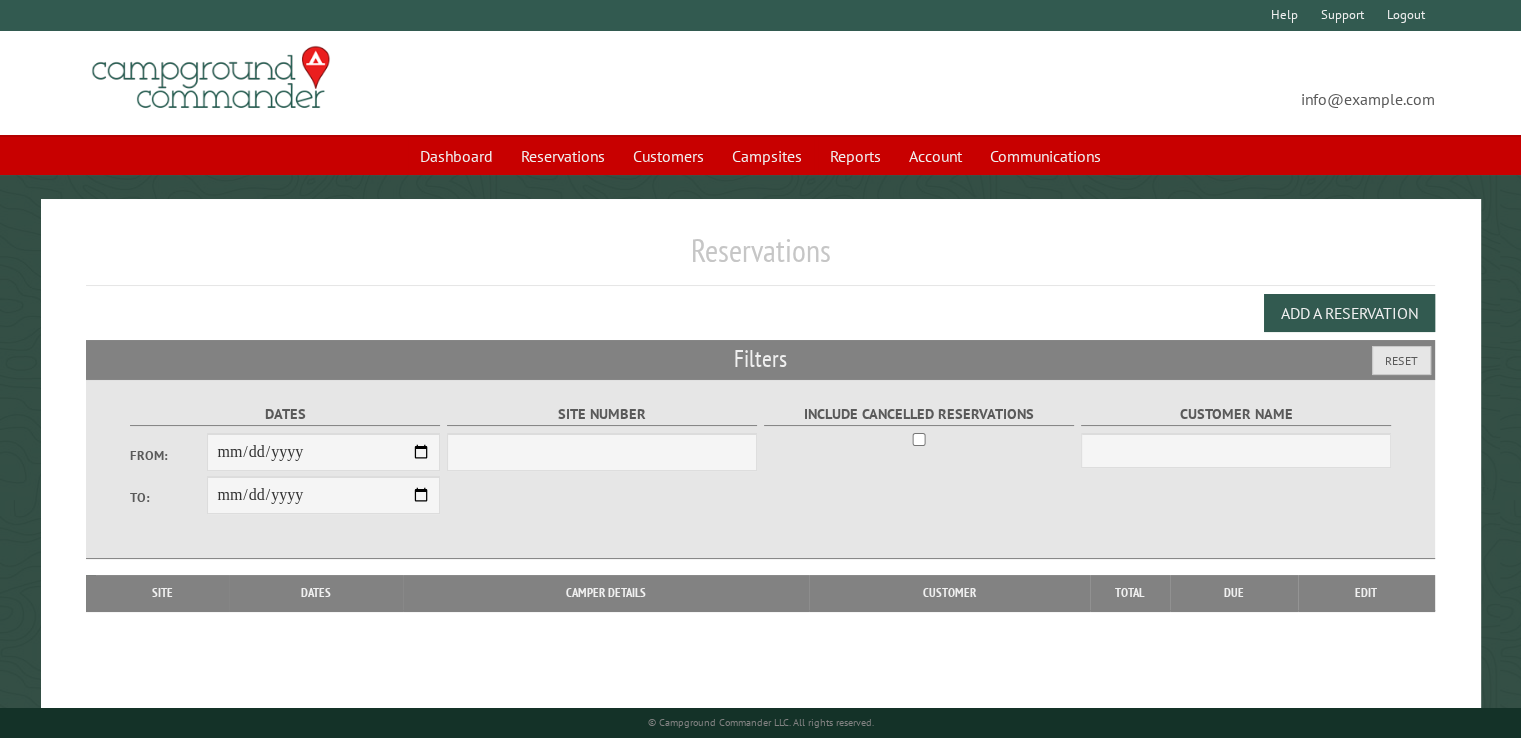 select on "***" 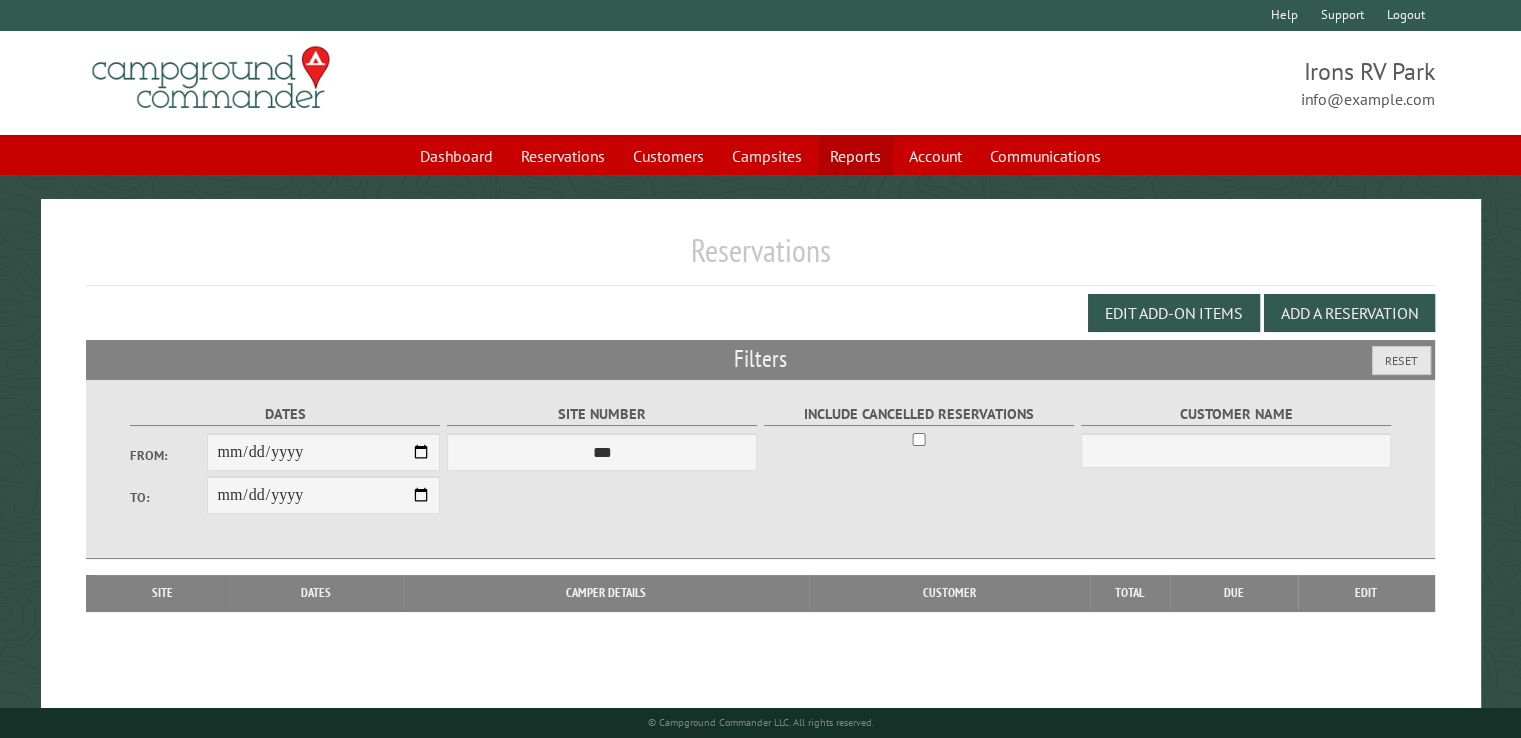 click on "Reports" at bounding box center (855, 156) 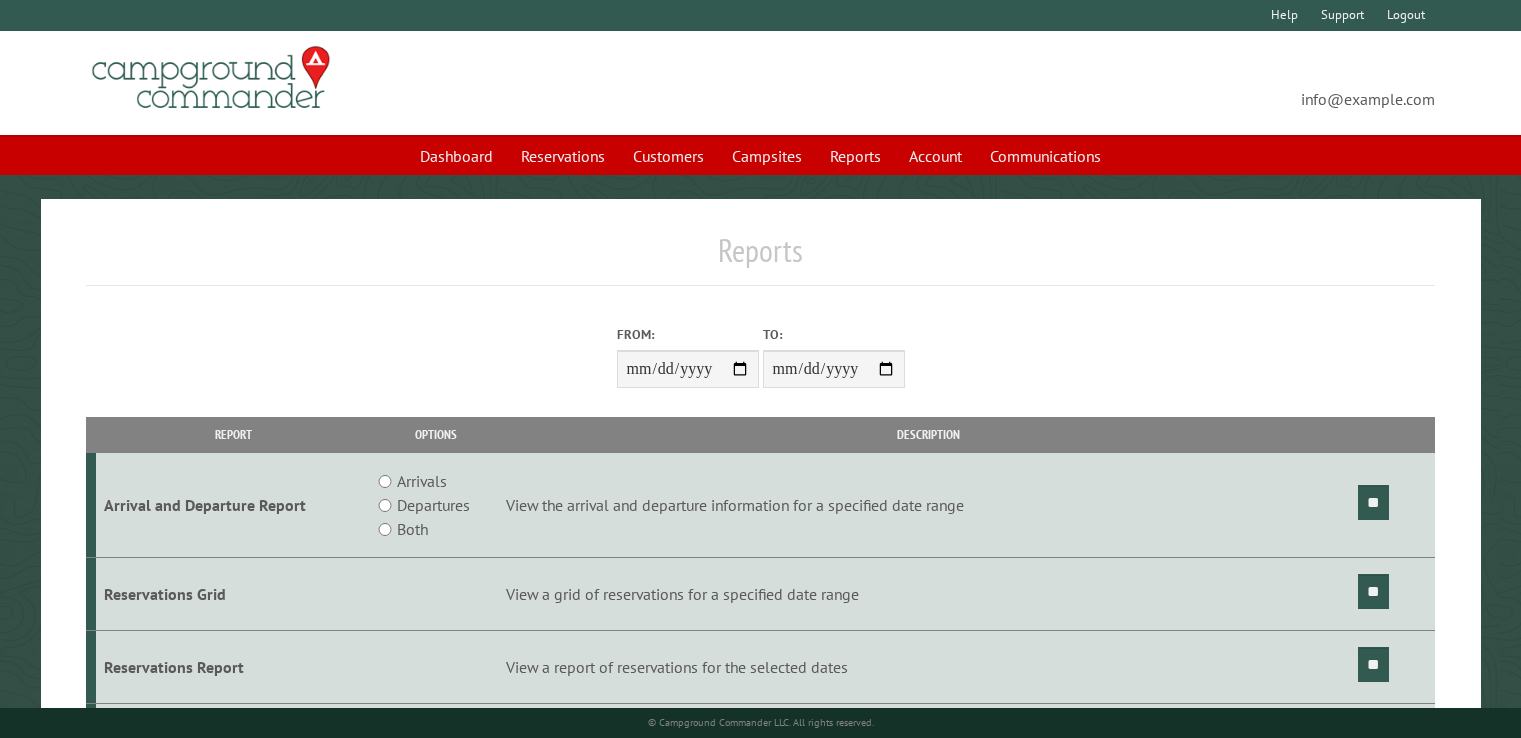 scroll, scrollTop: 0, scrollLeft: 0, axis: both 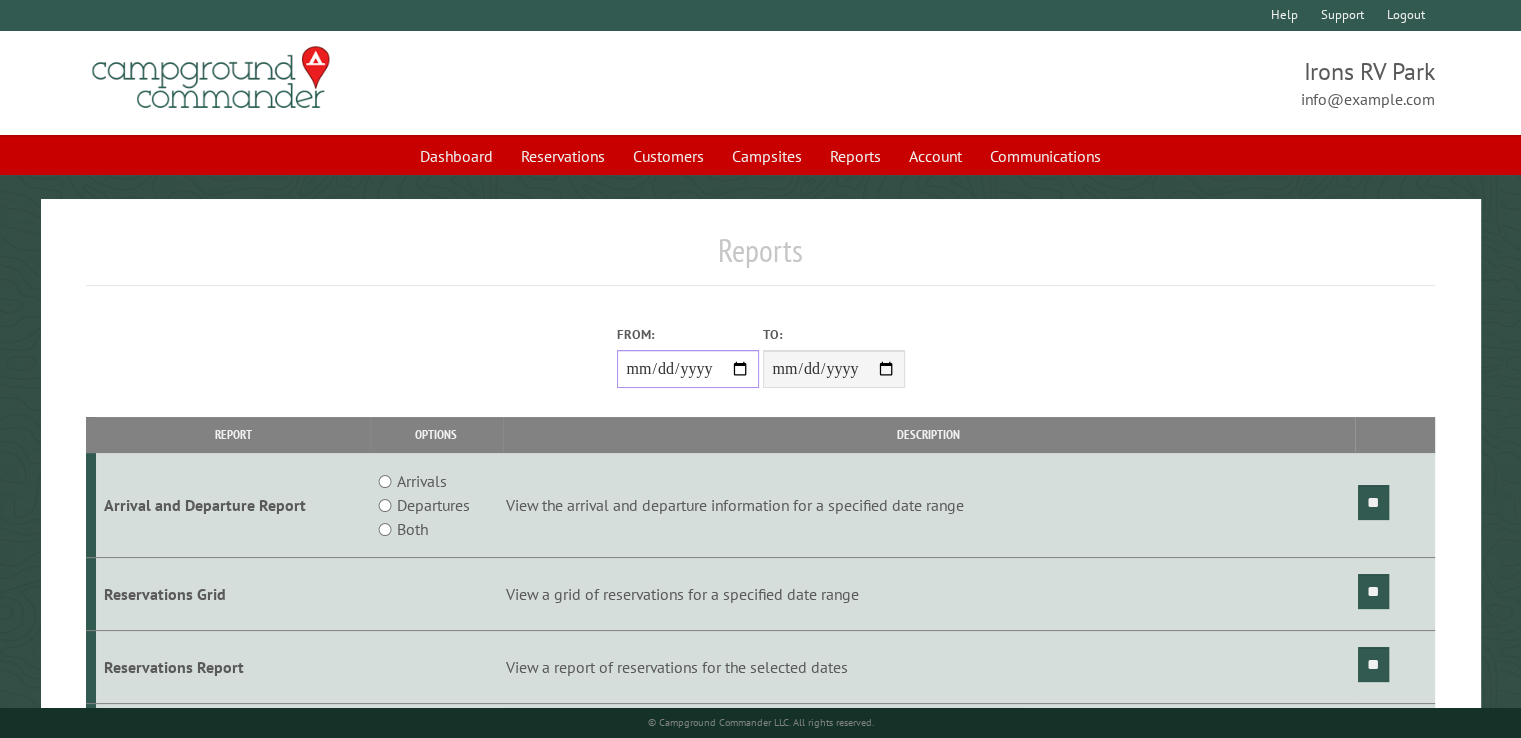 click on "From:" at bounding box center (688, 369) 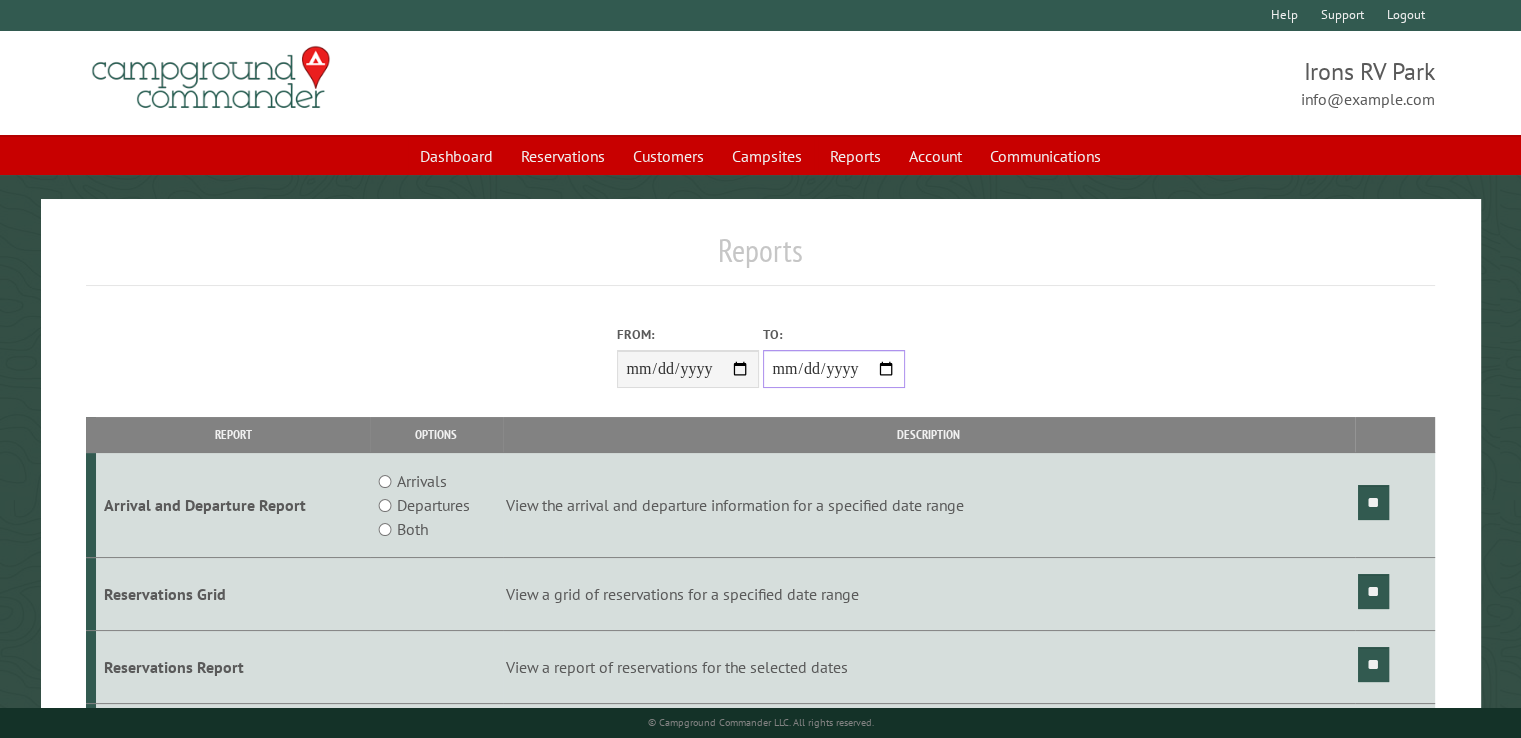 click on "**********" at bounding box center [834, 369] 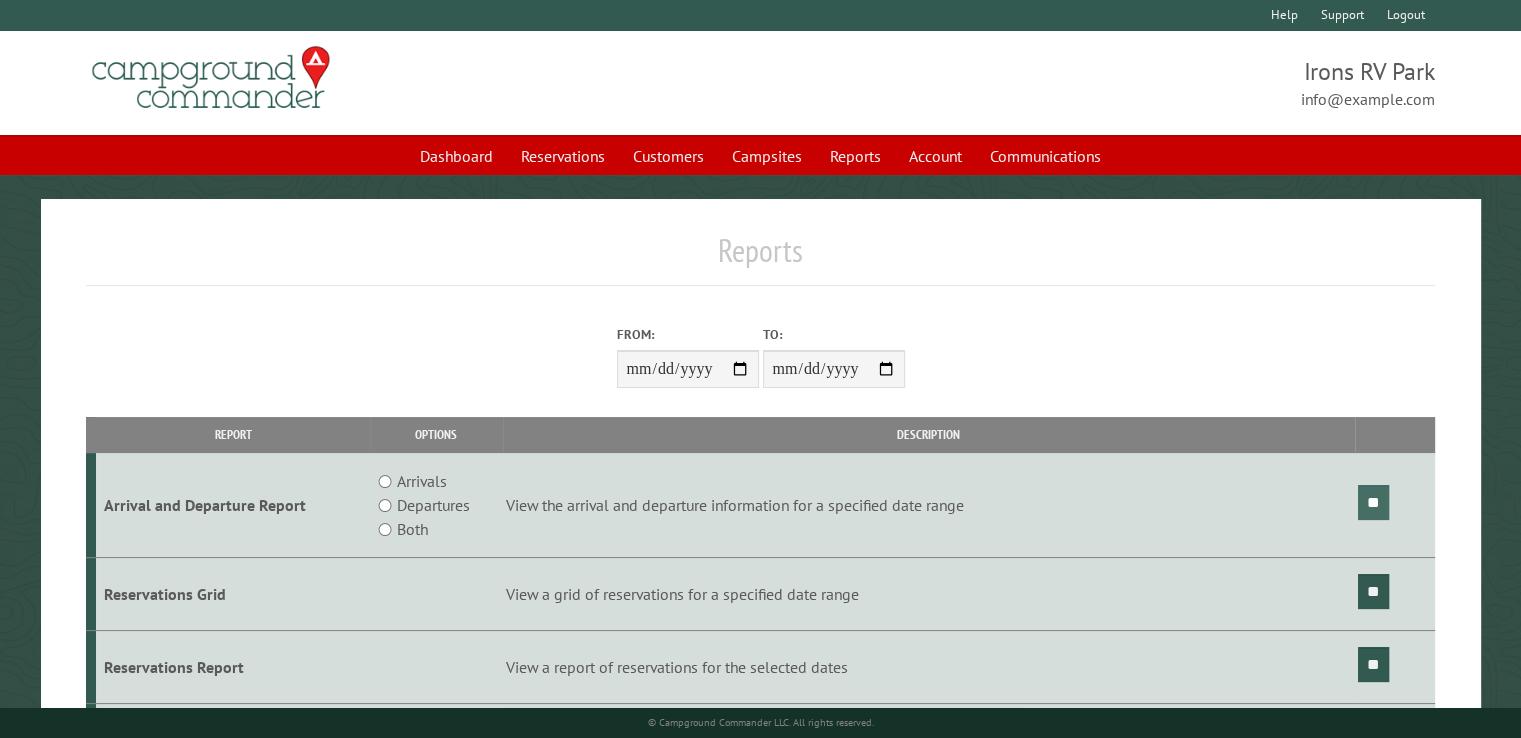 click on "**" at bounding box center (1373, 502) 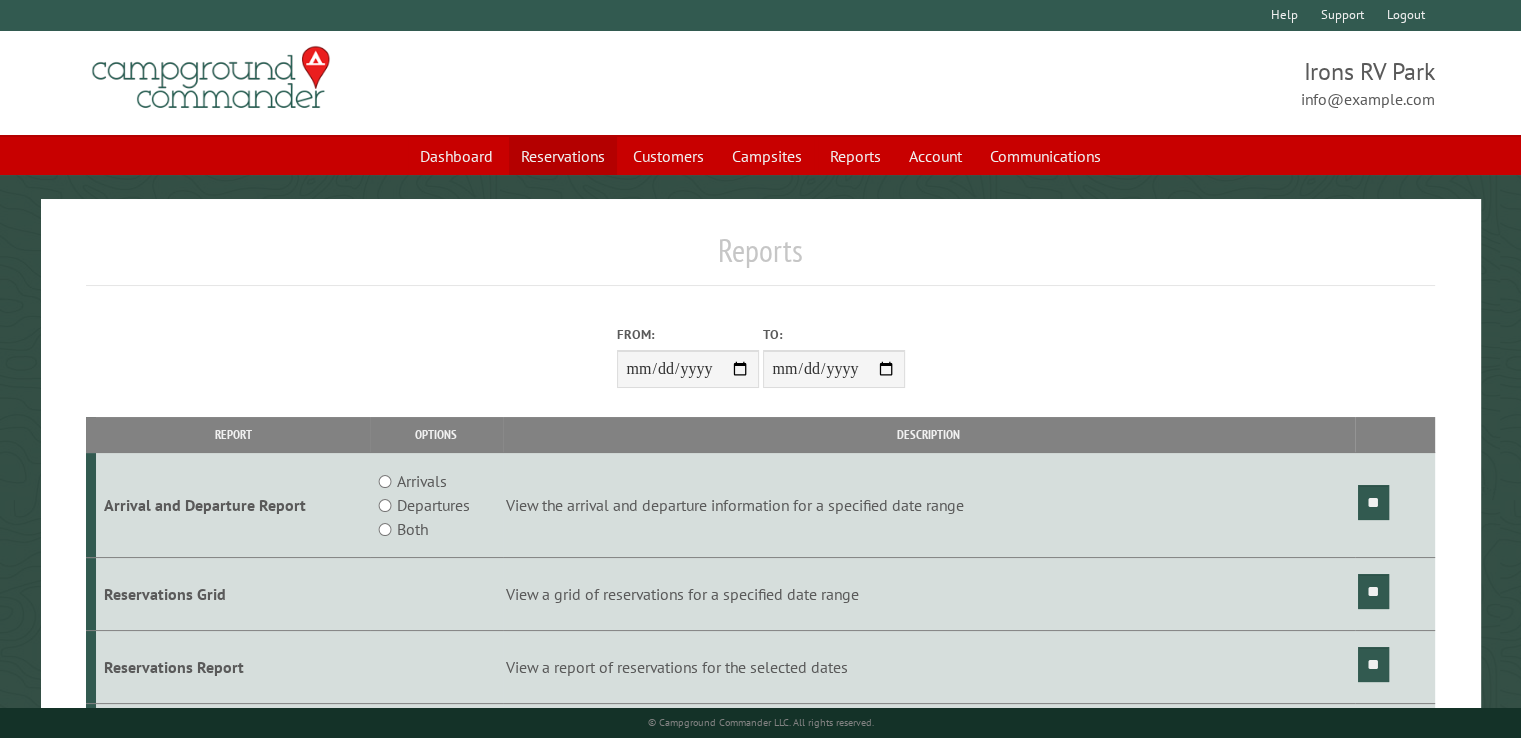 click on "Reservations" at bounding box center (563, 156) 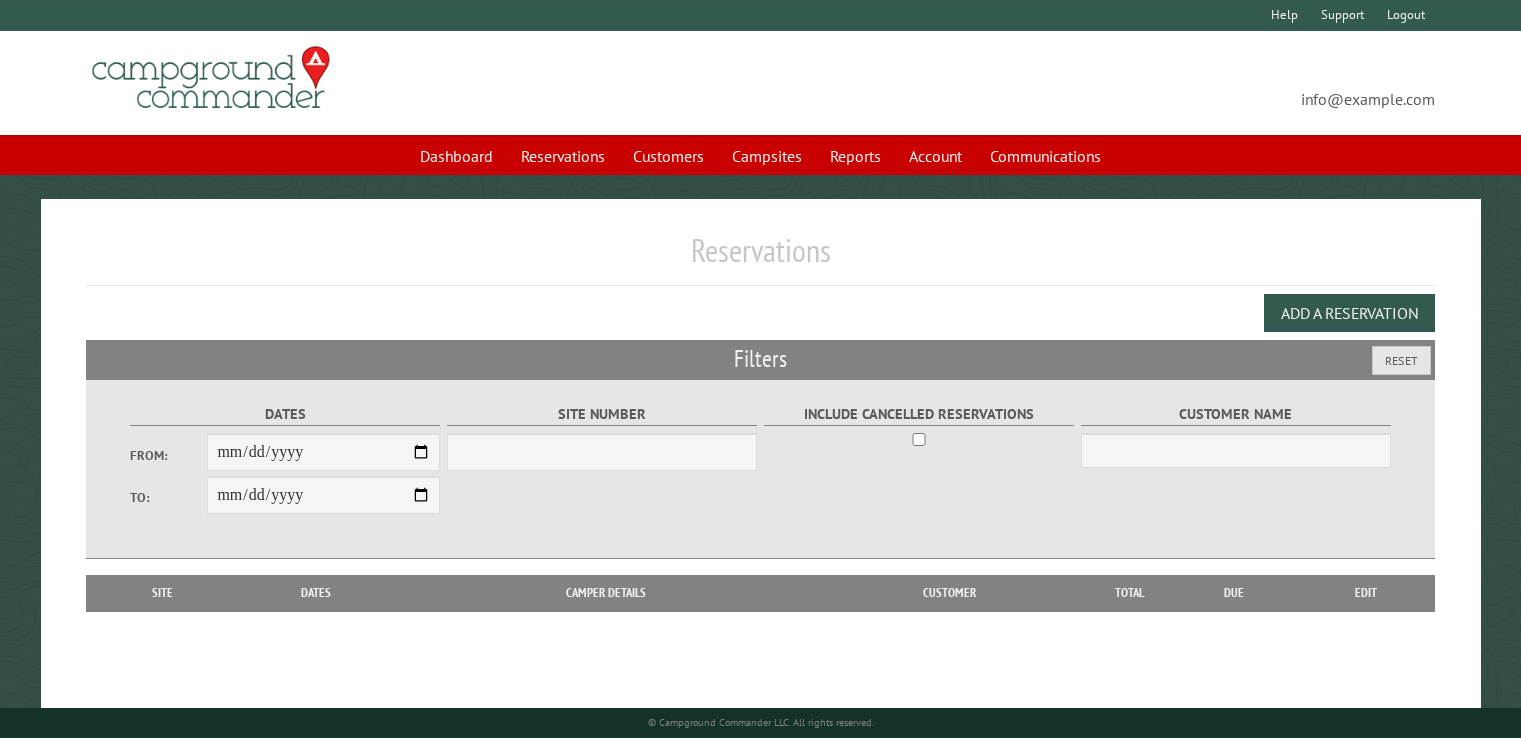 scroll, scrollTop: 0, scrollLeft: 0, axis: both 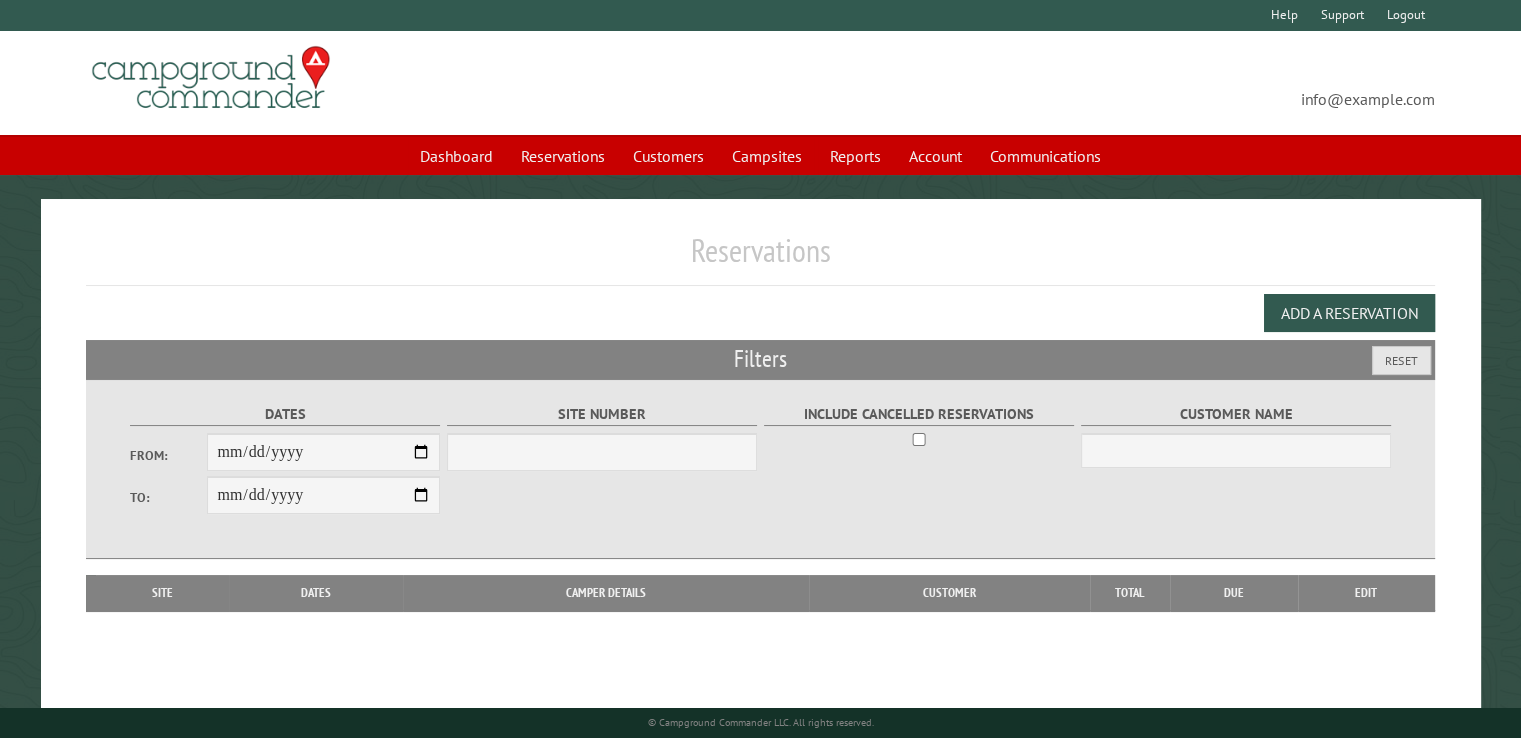 select on "***" 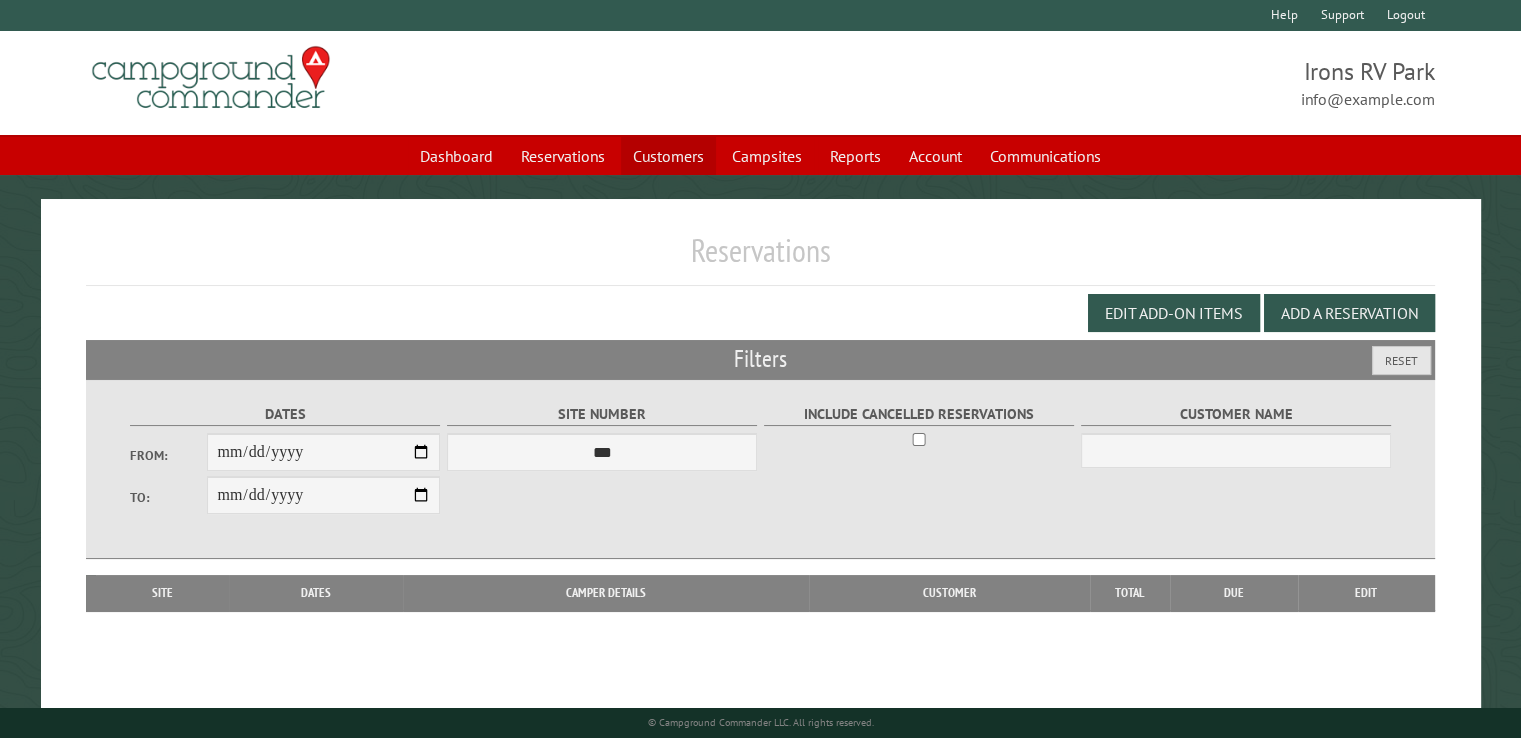 click on "Customers" at bounding box center [668, 156] 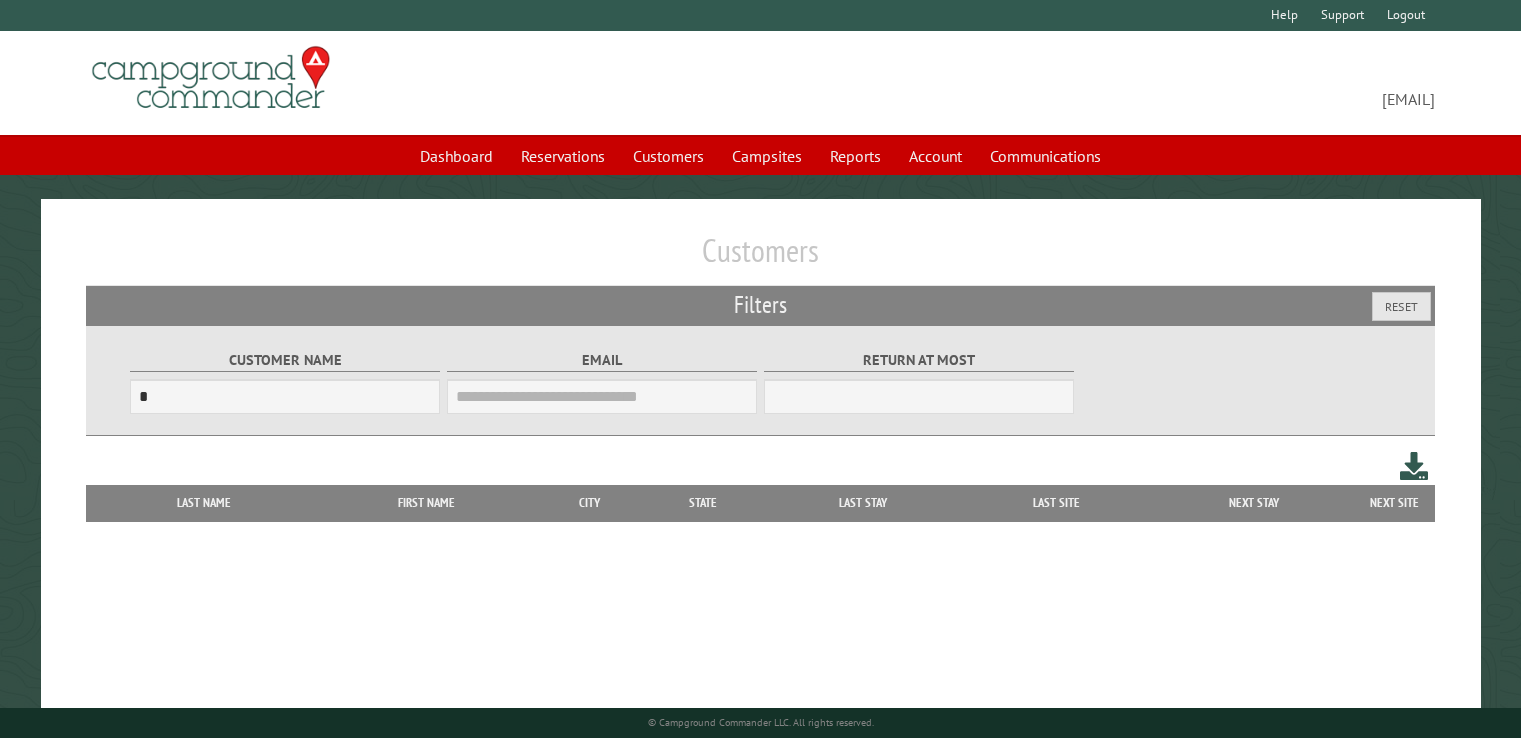 scroll, scrollTop: 0, scrollLeft: 0, axis: both 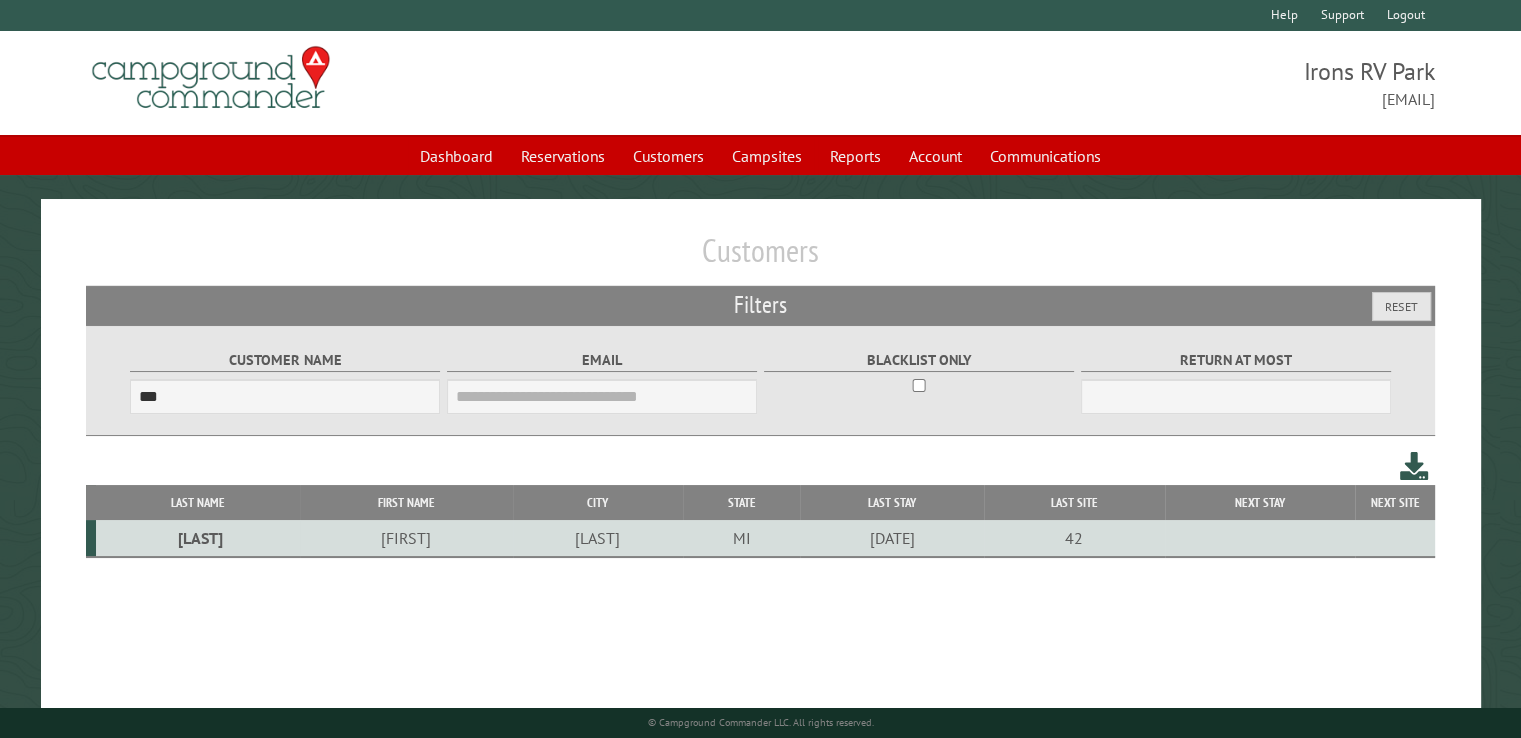 type on "***" 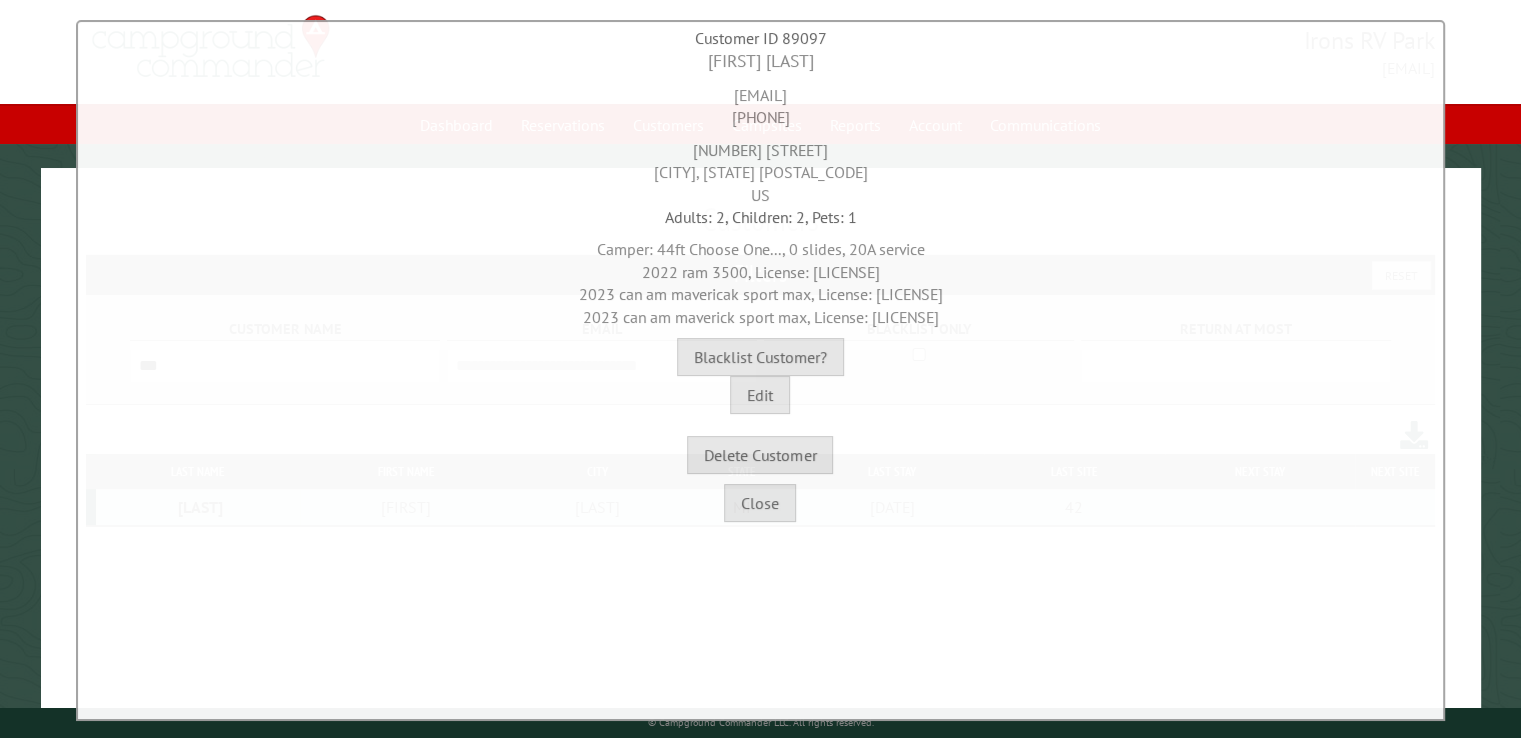 scroll, scrollTop: 0, scrollLeft: 0, axis: both 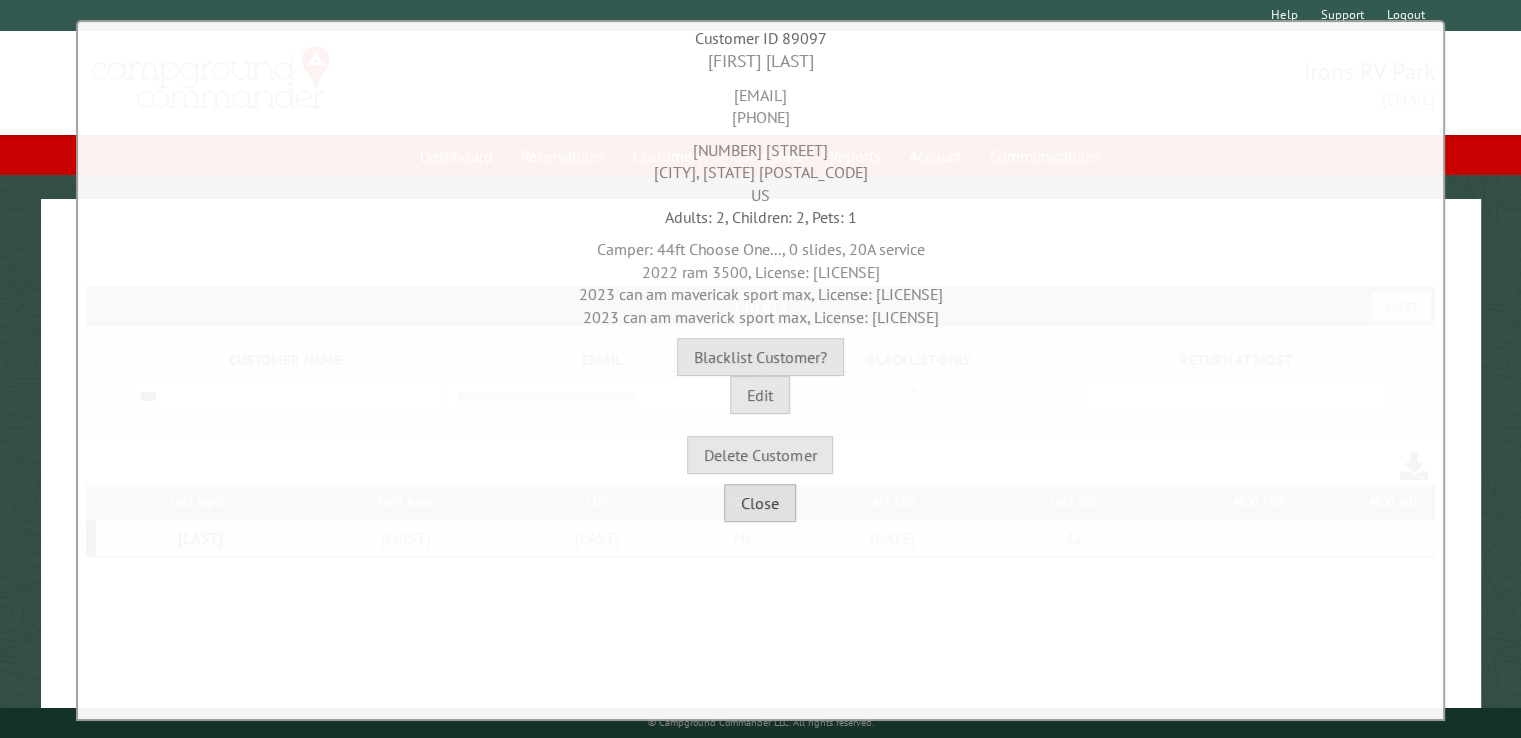 click on "Close" at bounding box center [760, 503] 